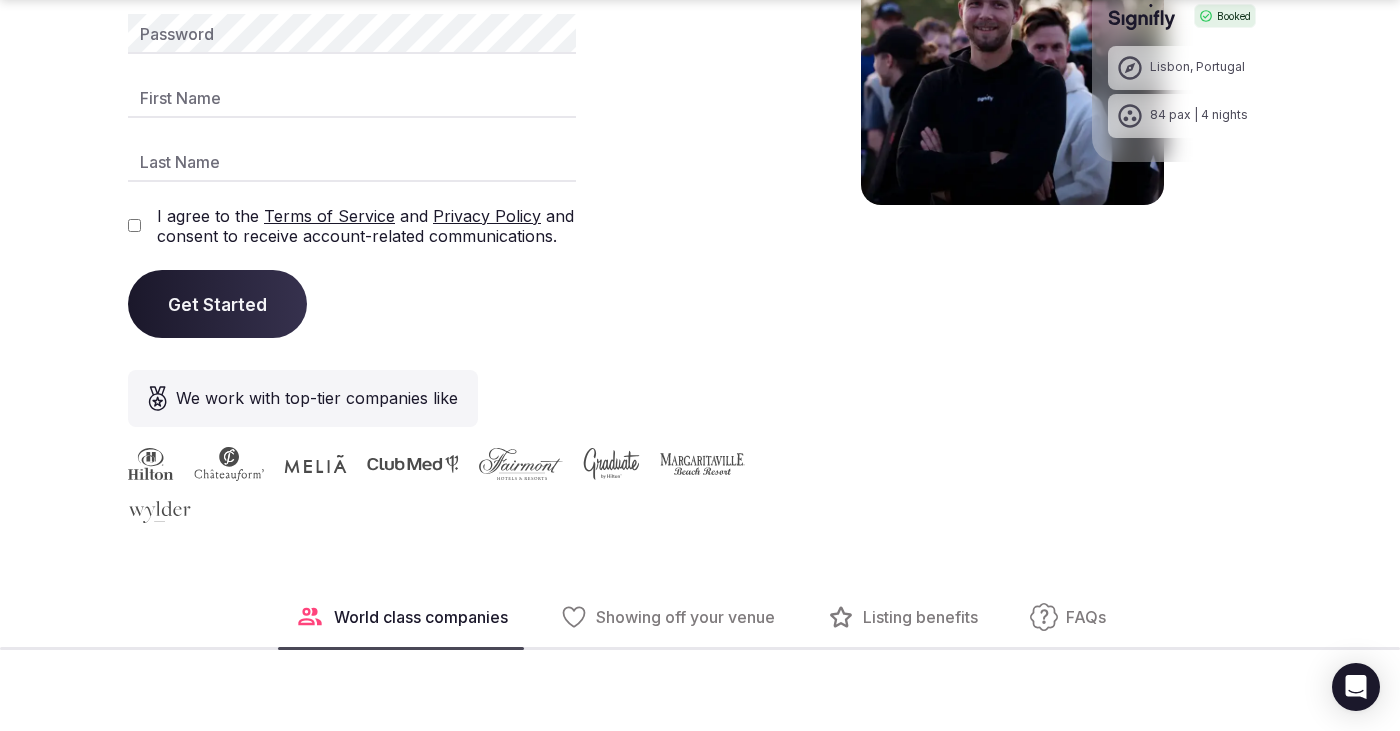 scroll, scrollTop: 672, scrollLeft: 0, axis: vertical 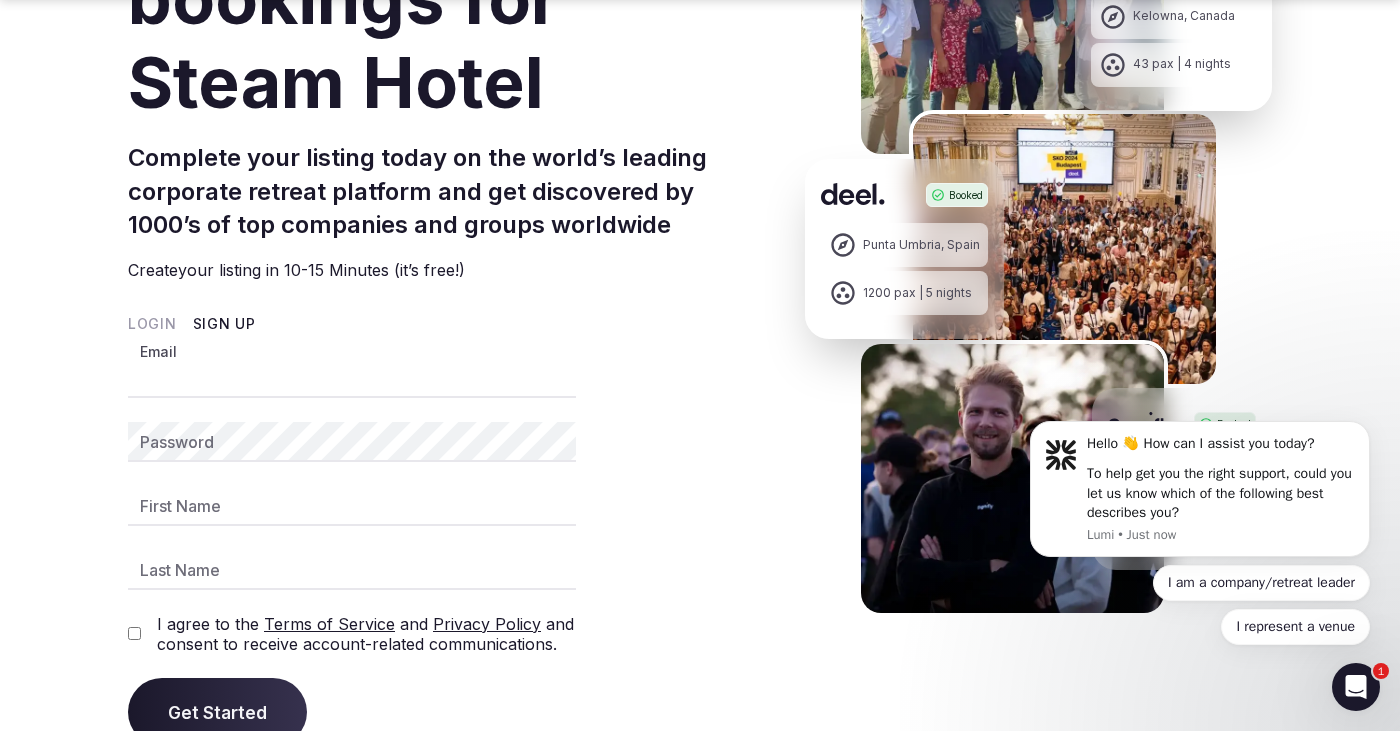 click on "Email" at bounding box center (352, 378) 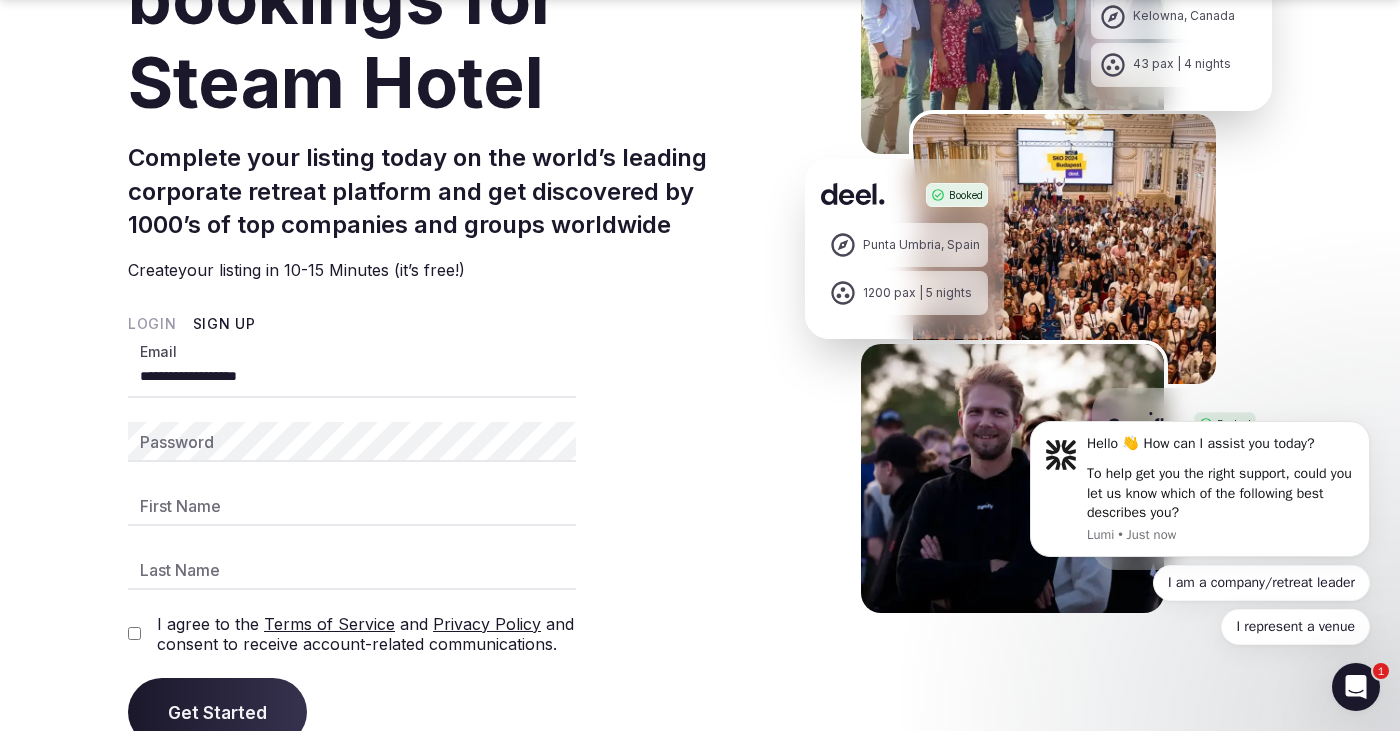 type on "**********" 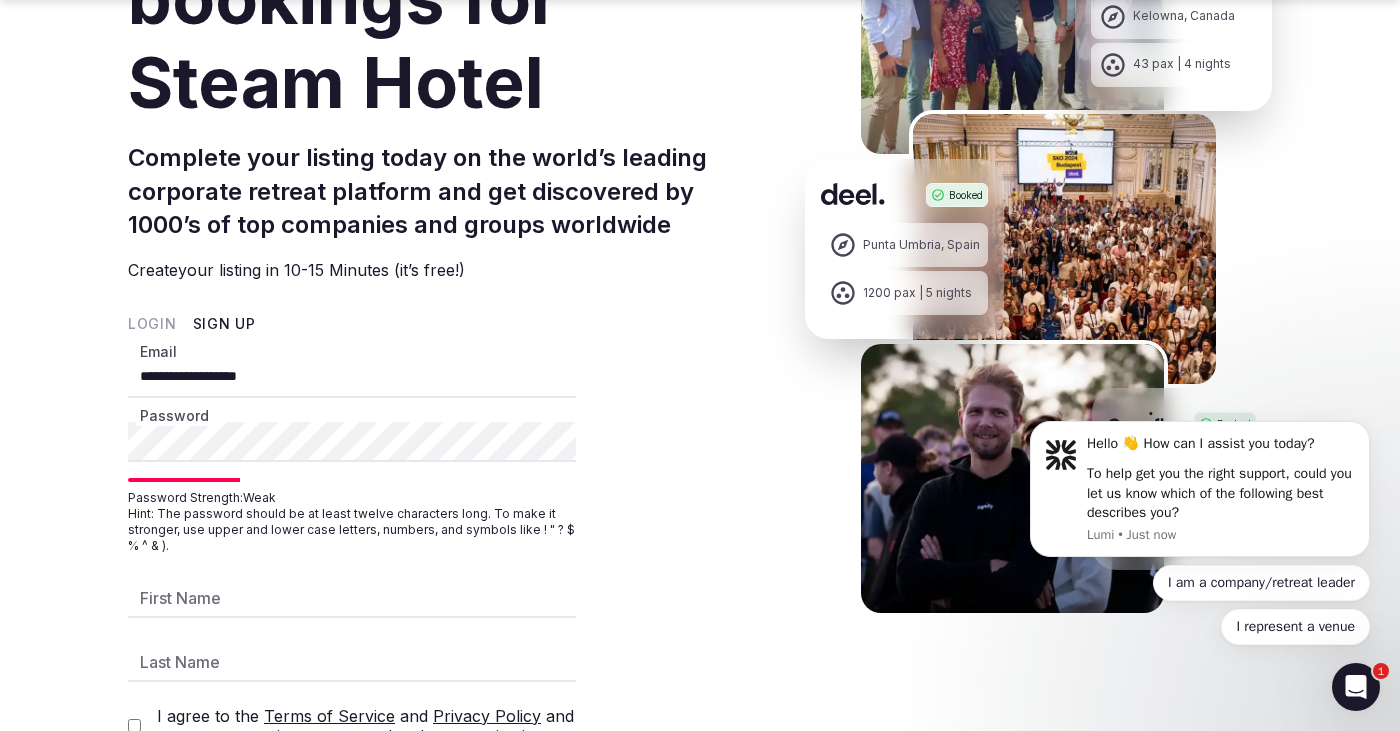 click on "**********" at bounding box center [700, 460] 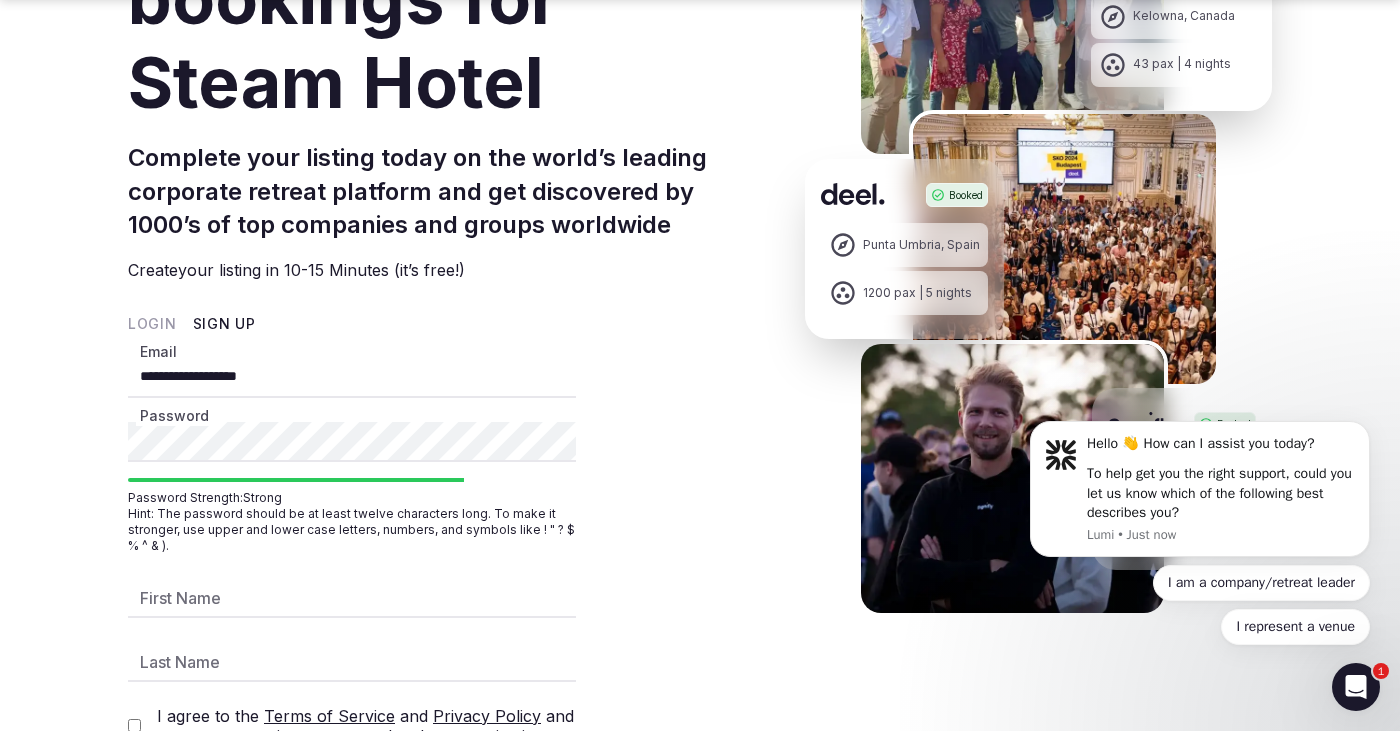 click on "Get matched with top venues Start for free in under 5 min Chat with us (Online) Let's connect Reach out the way you prefer" at bounding box center (700, 641) 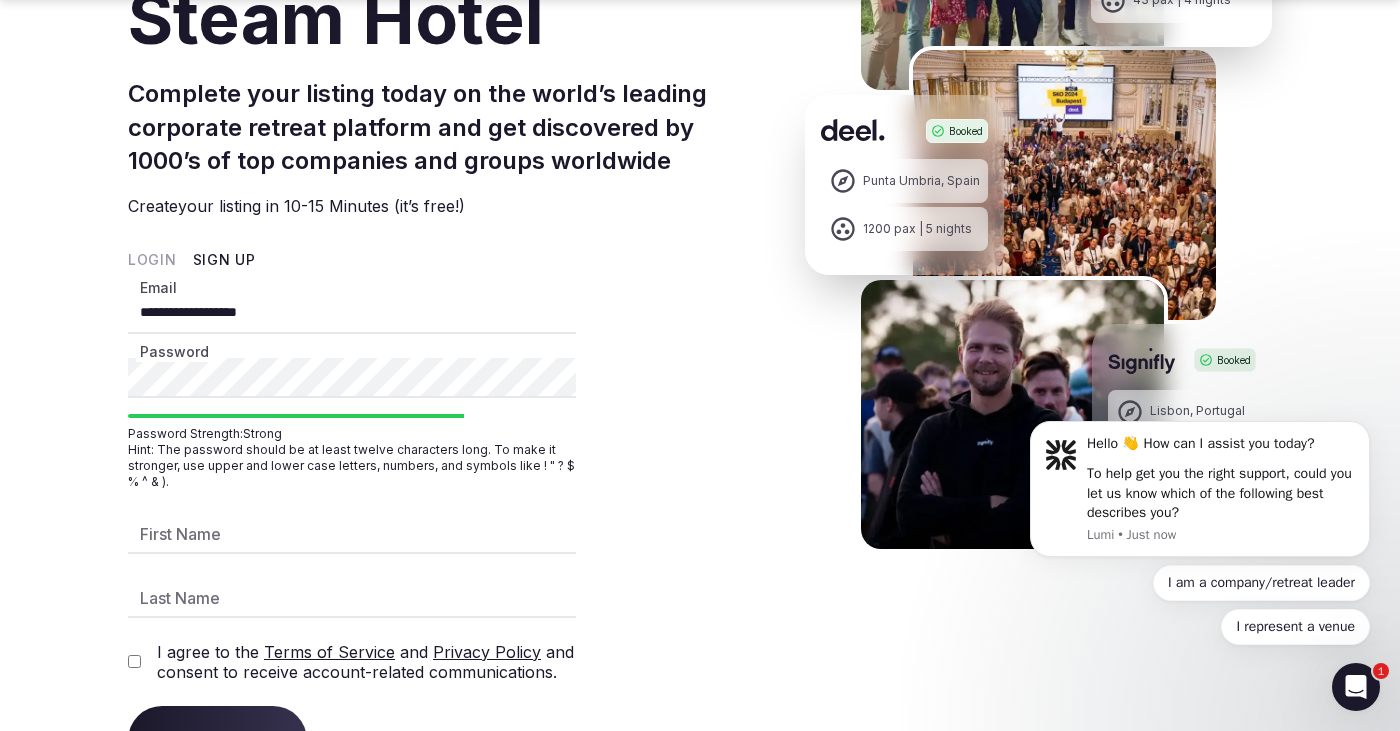 scroll, scrollTop: 342, scrollLeft: 0, axis: vertical 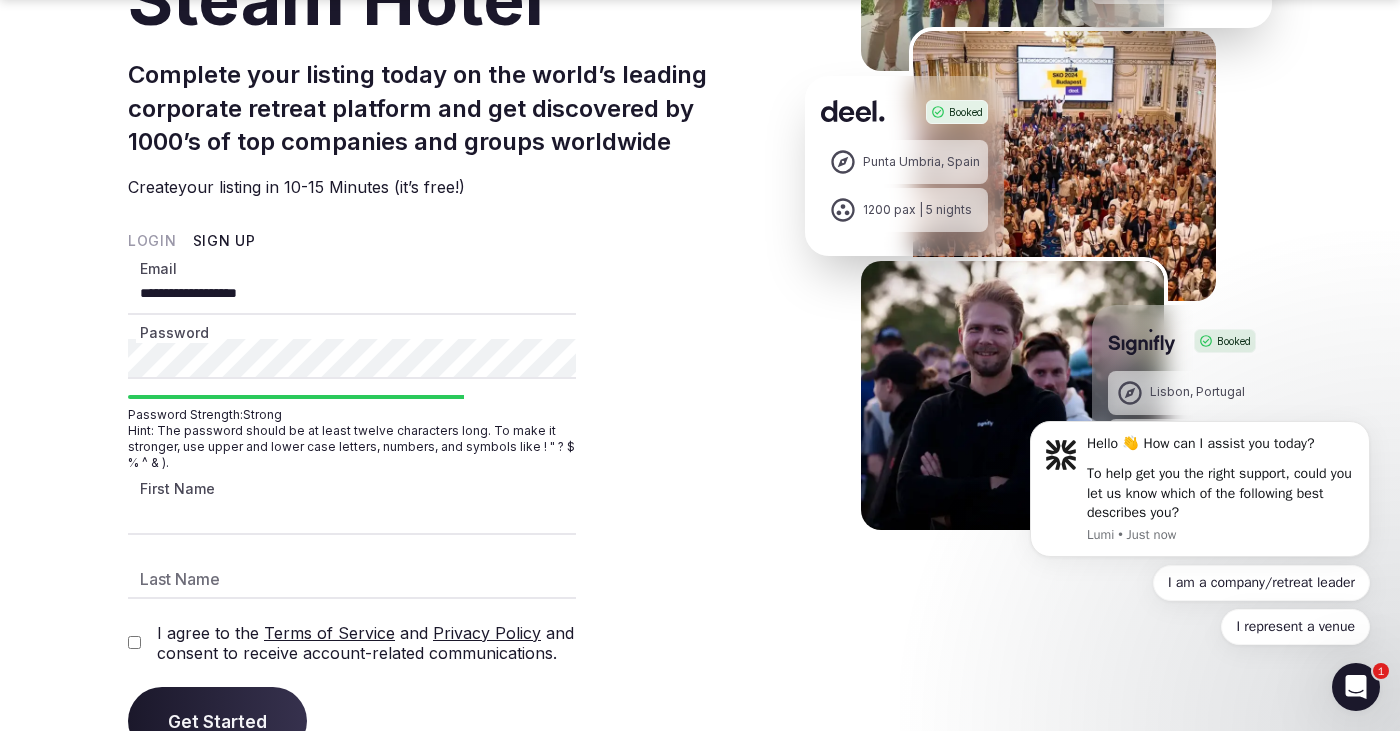 click on "First Name" at bounding box center (352, 515) 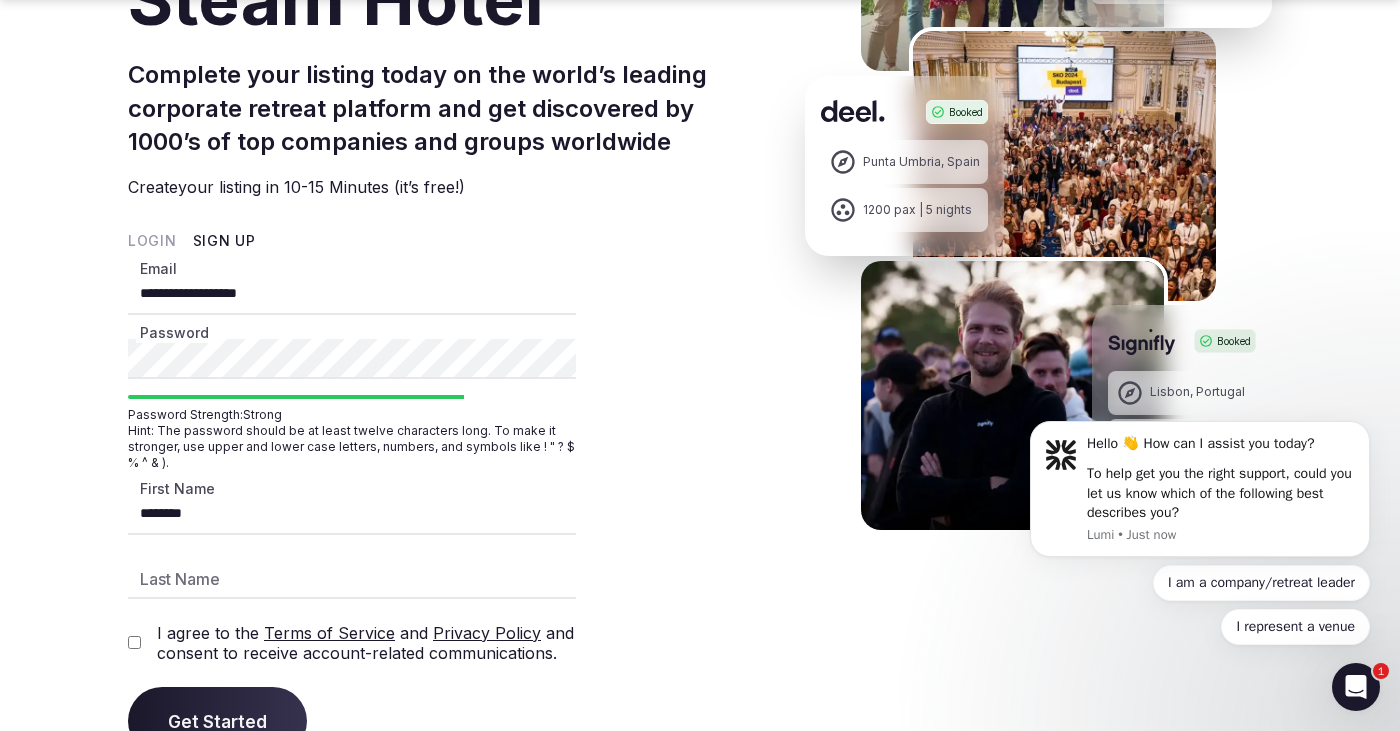 type on "********" 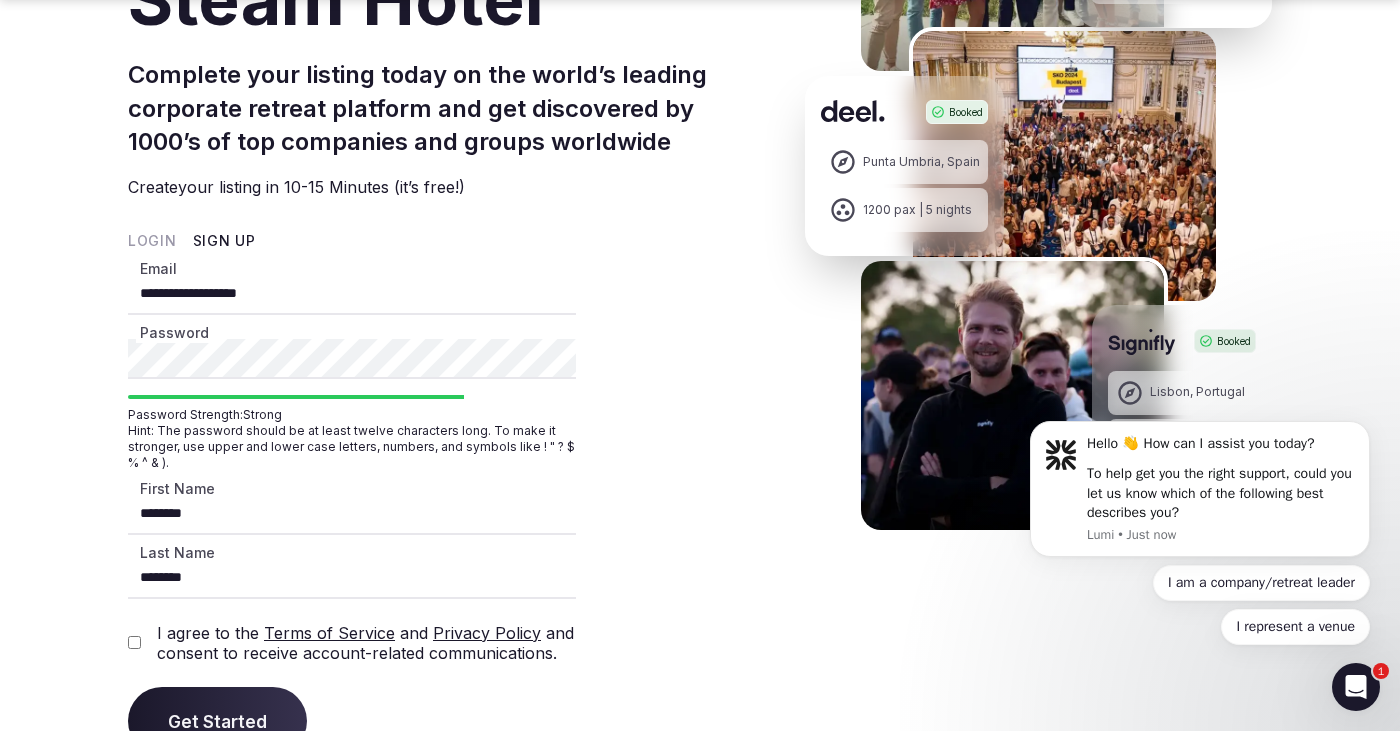 click on "**********" at bounding box center [352, 295] 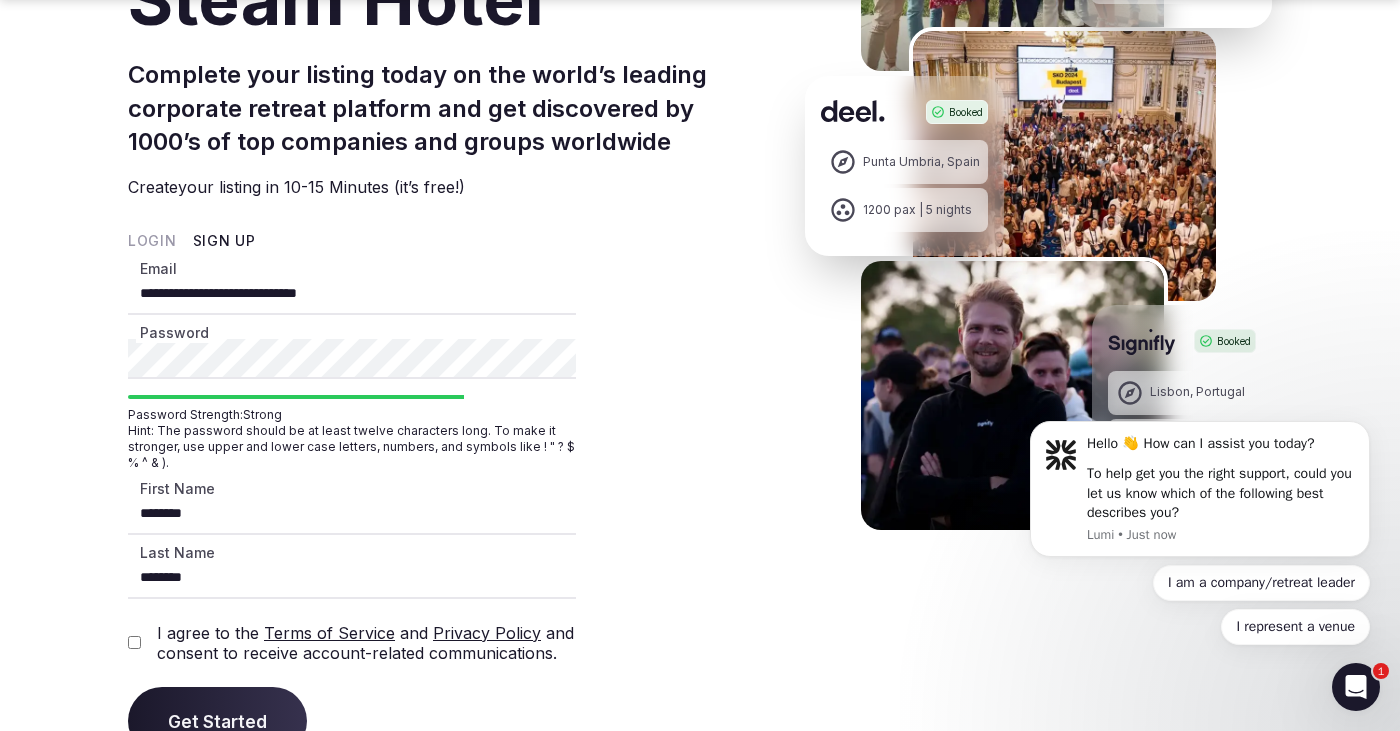 click on "**********" at bounding box center (442, 493) 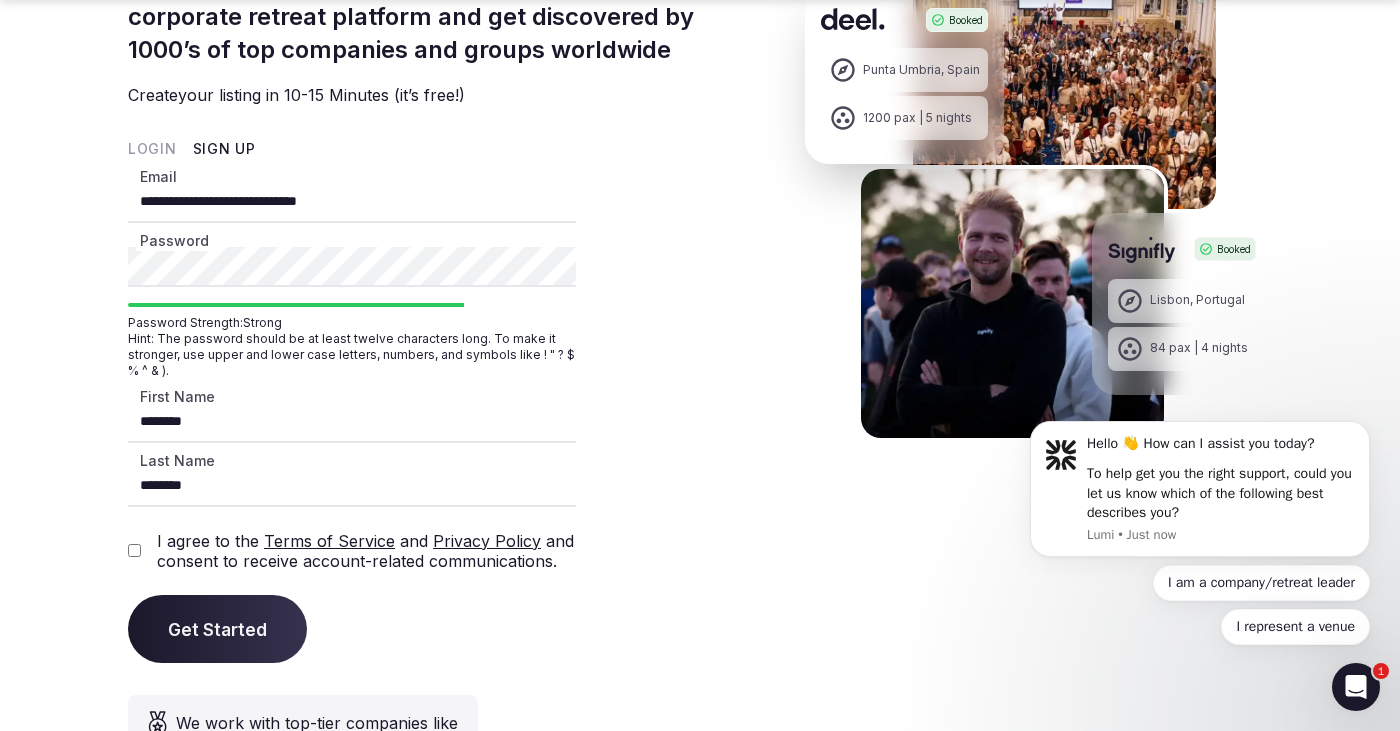 scroll, scrollTop: 437, scrollLeft: 0, axis: vertical 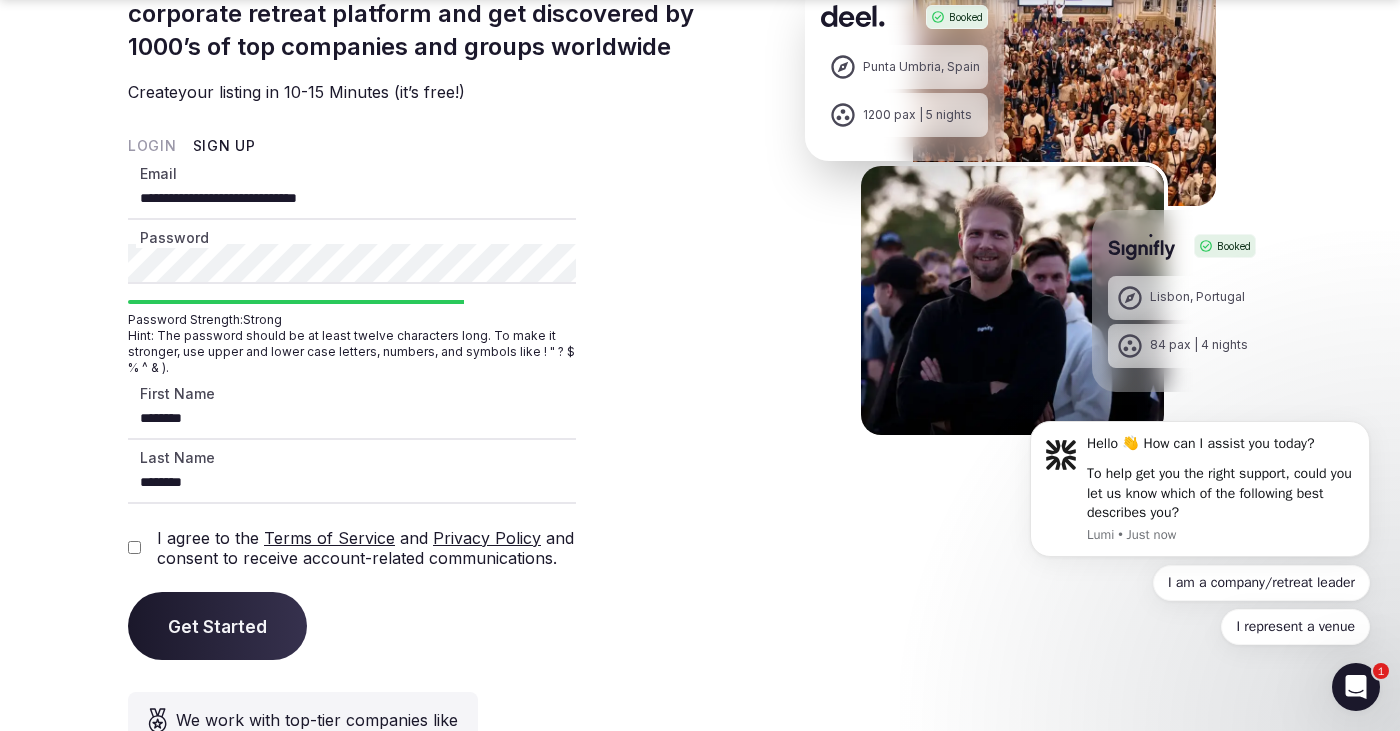 click on "Terms of Service" at bounding box center (329, 538) 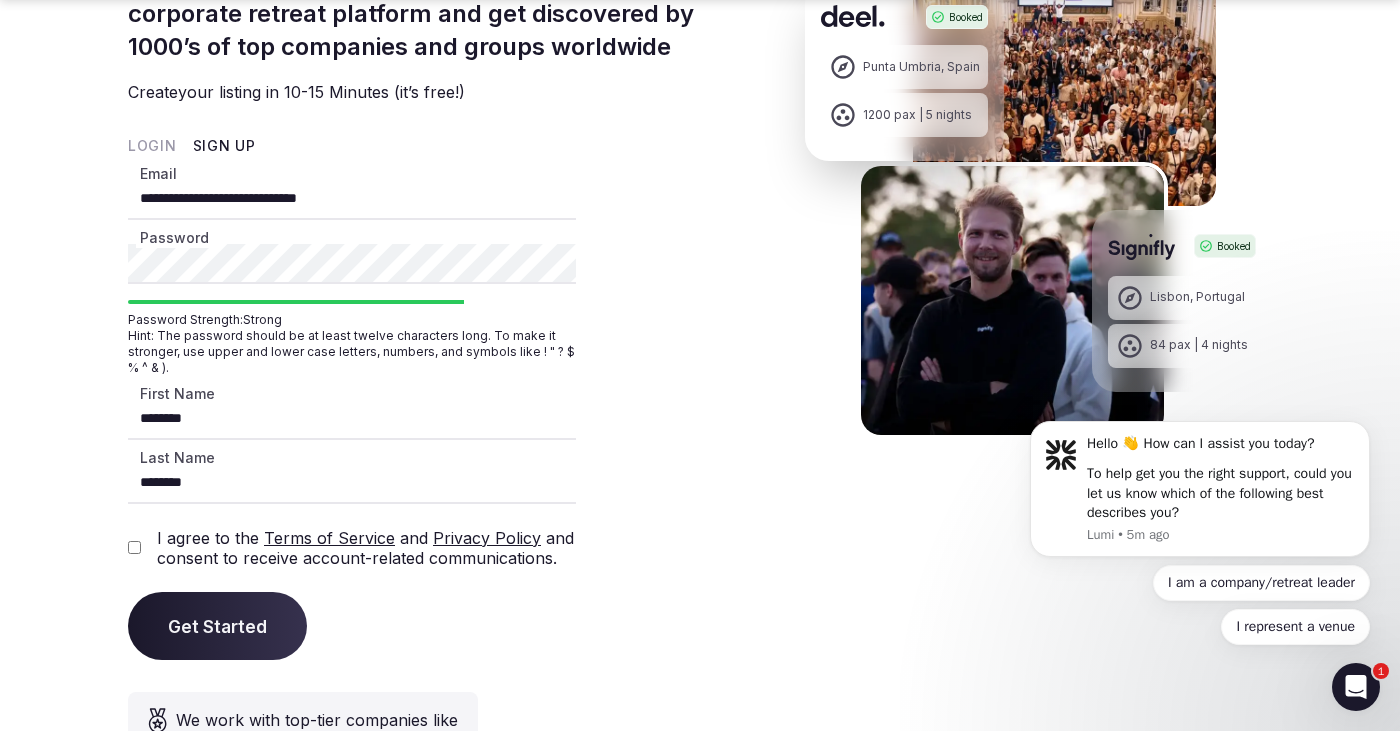 drag, startPoint x: 385, startPoint y: 195, endPoint x: 115, endPoint y: 195, distance: 270 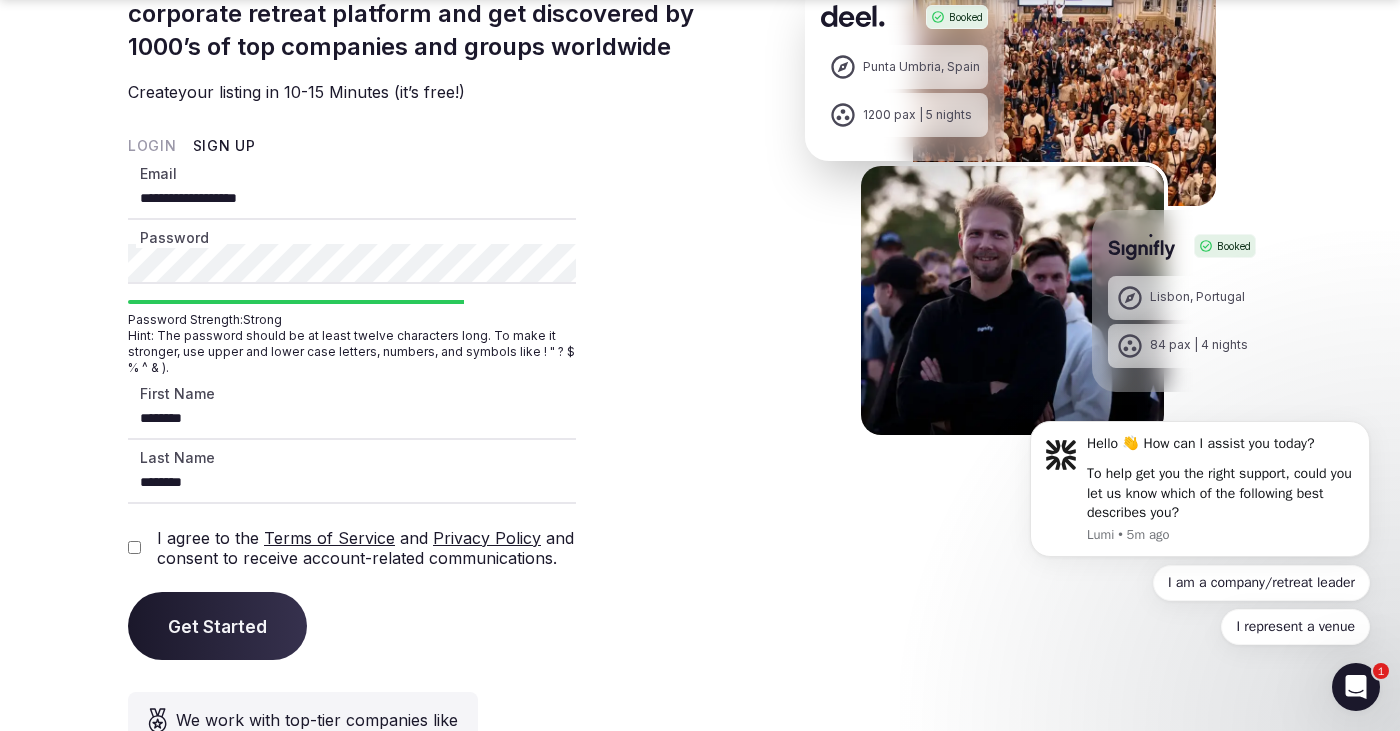 type on "**********" 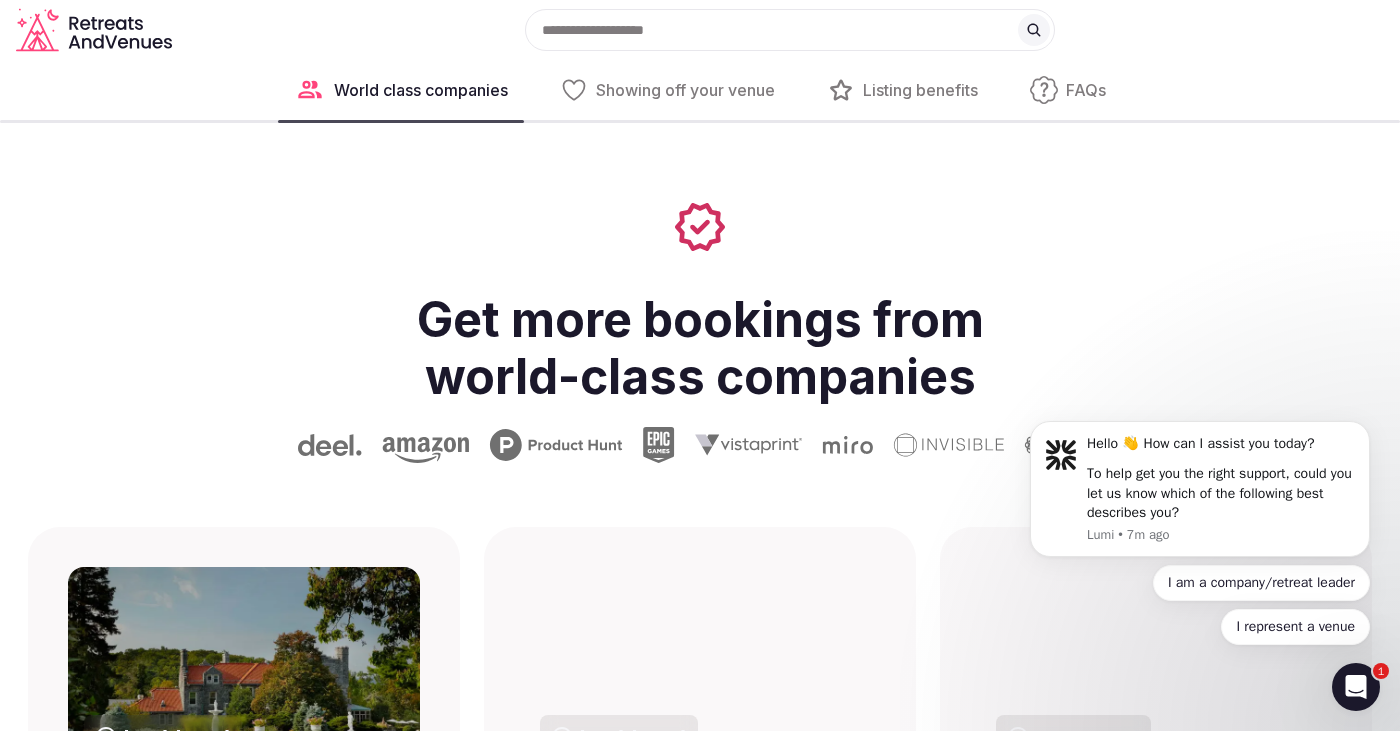 scroll, scrollTop: 1291, scrollLeft: 0, axis: vertical 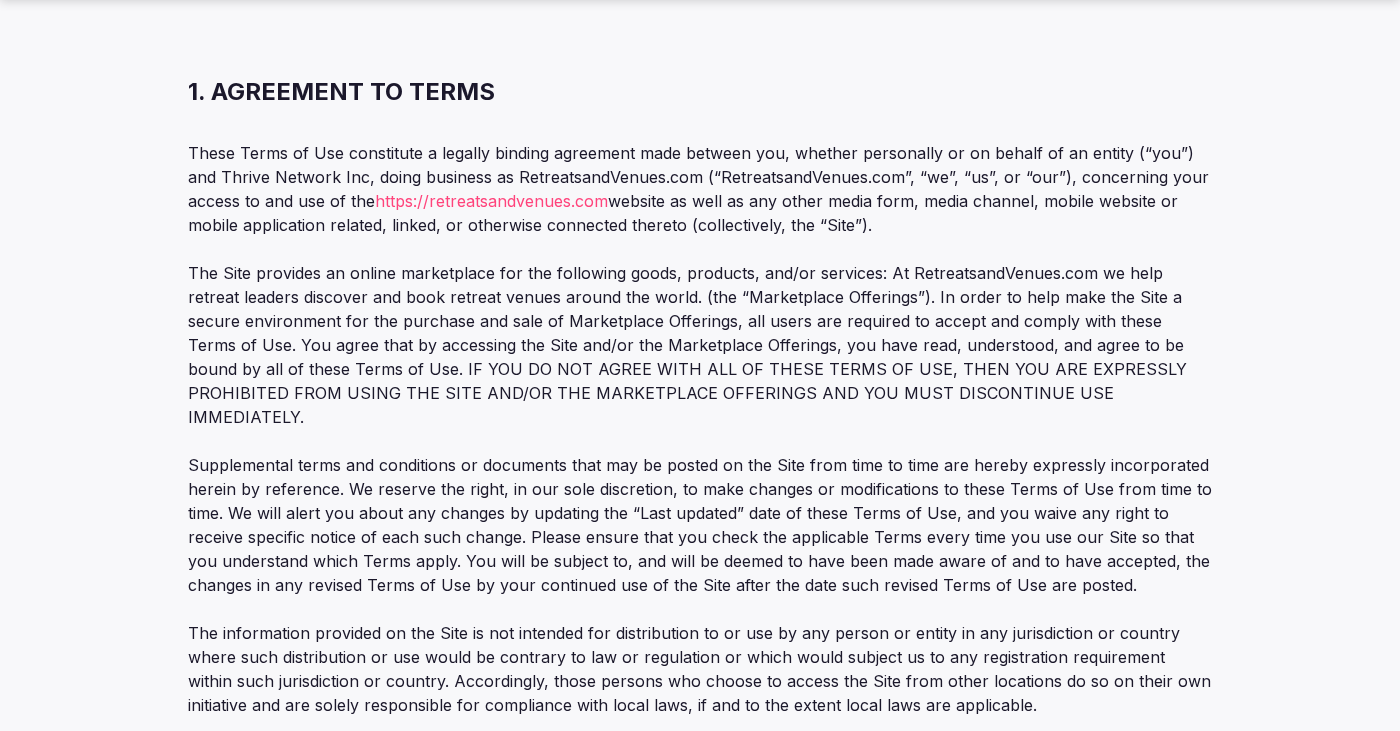 drag, startPoint x: 1041, startPoint y: 182, endPoint x: 1039, endPoint y: 233, distance: 51.0392 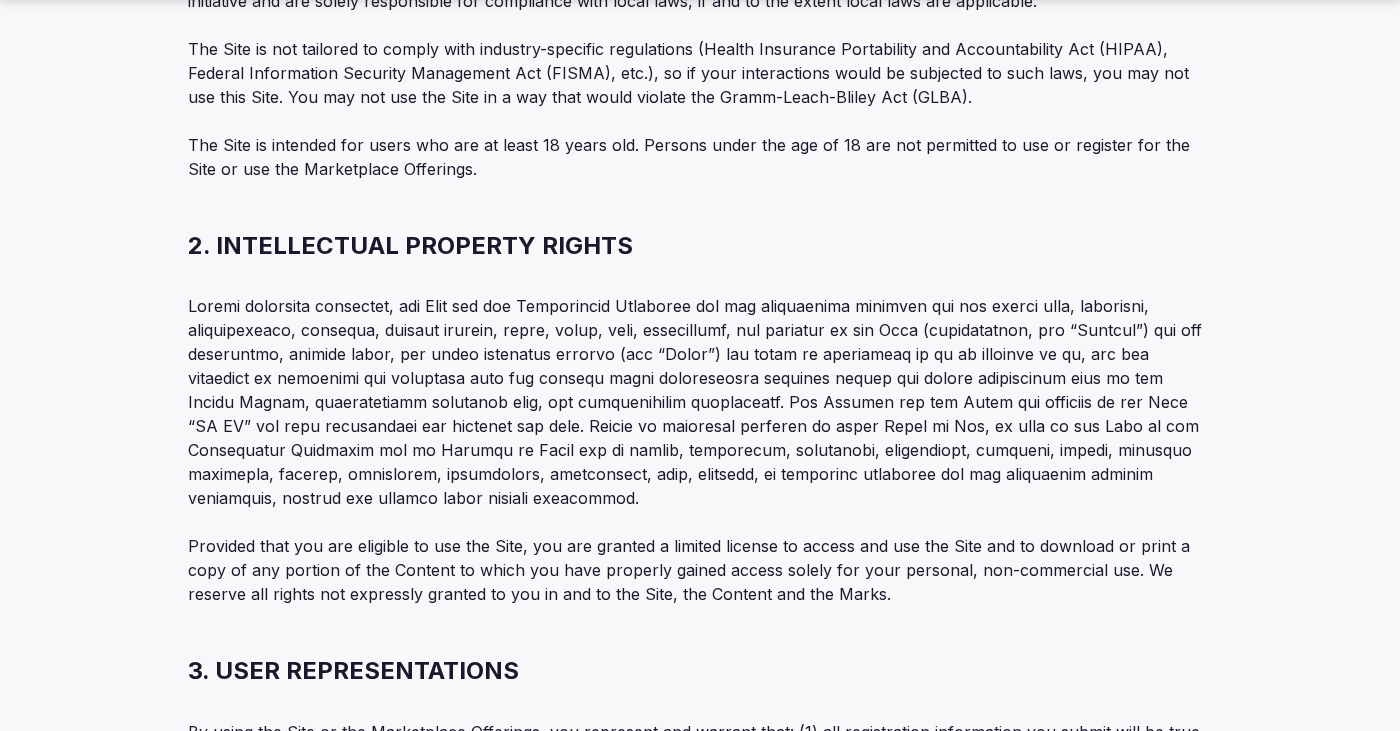 scroll, scrollTop: 980, scrollLeft: 0, axis: vertical 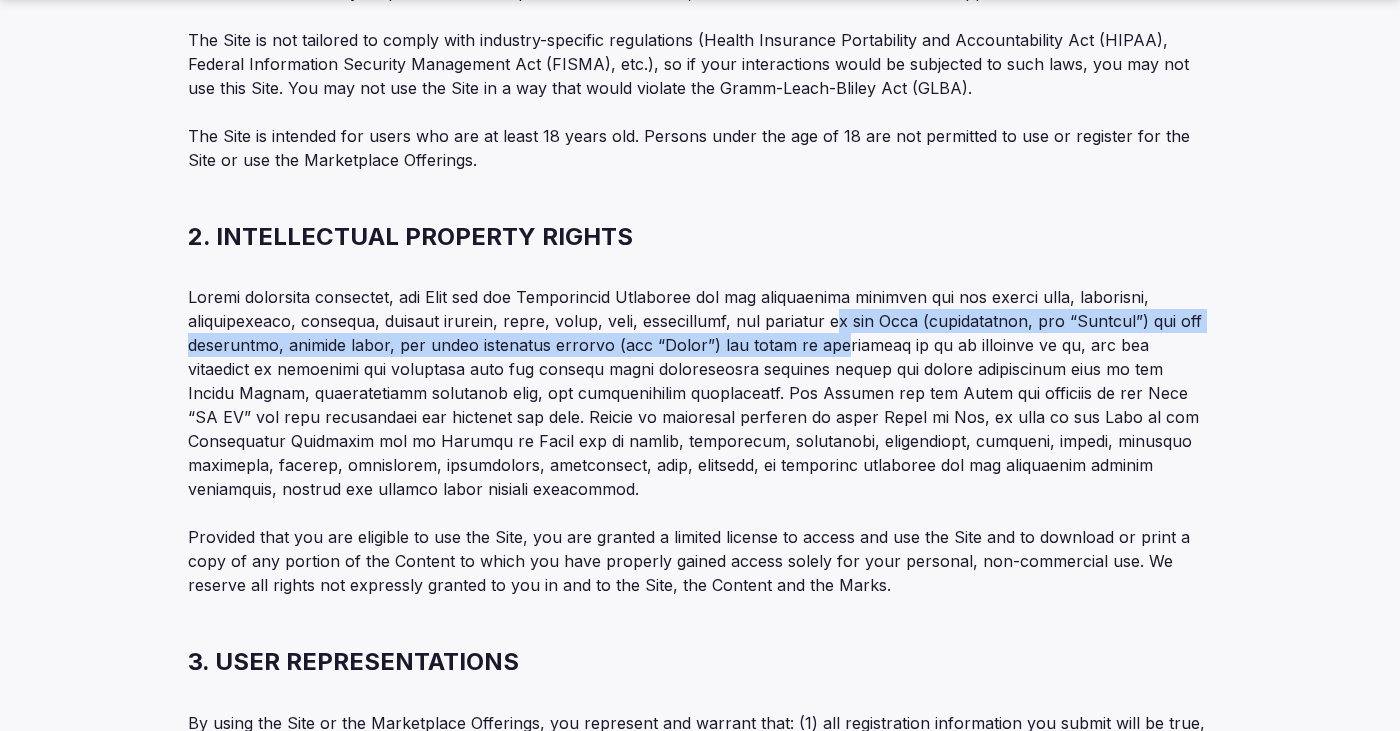 drag, startPoint x: 850, startPoint y: 290, endPoint x: 850, endPoint y: 332, distance: 42 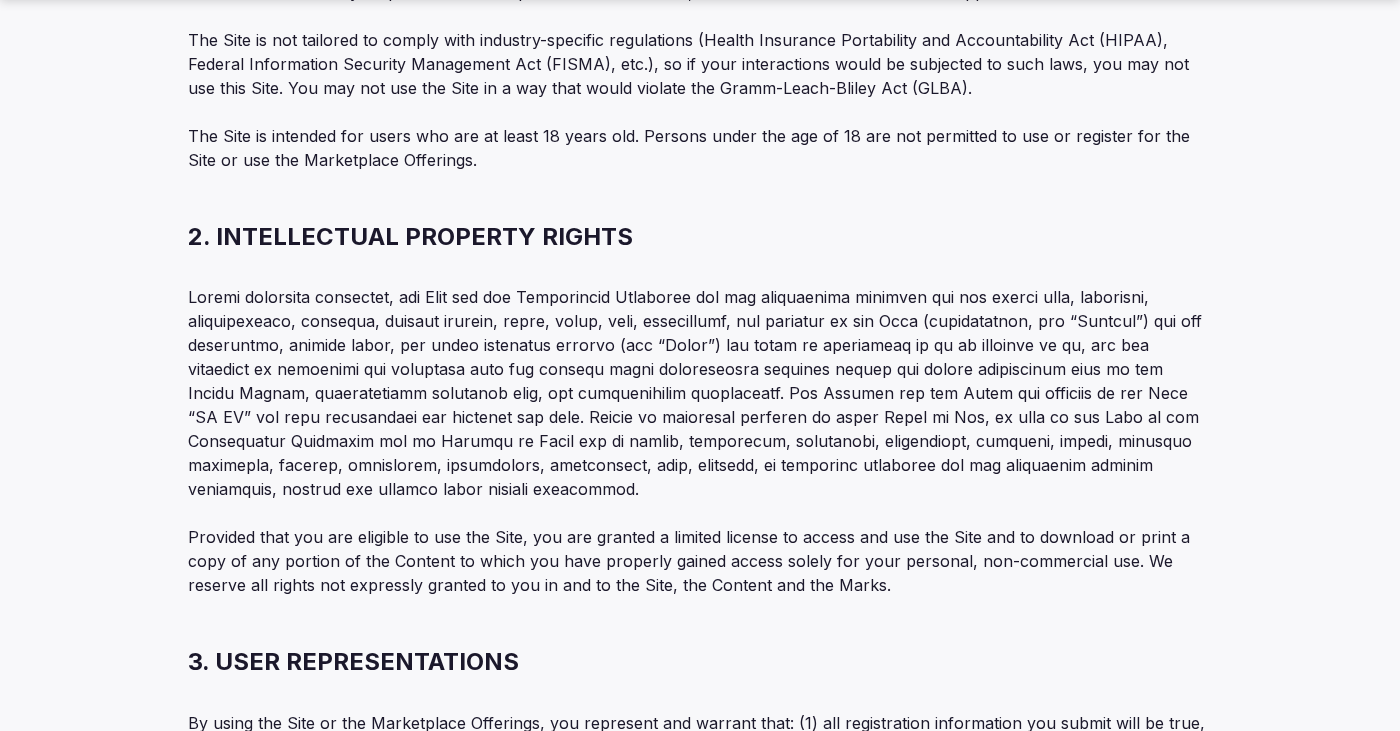 drag, startPoint x: 850, startPoint y: 332, endPoint x: 844, endPoint y: 473, distance: 141.12761 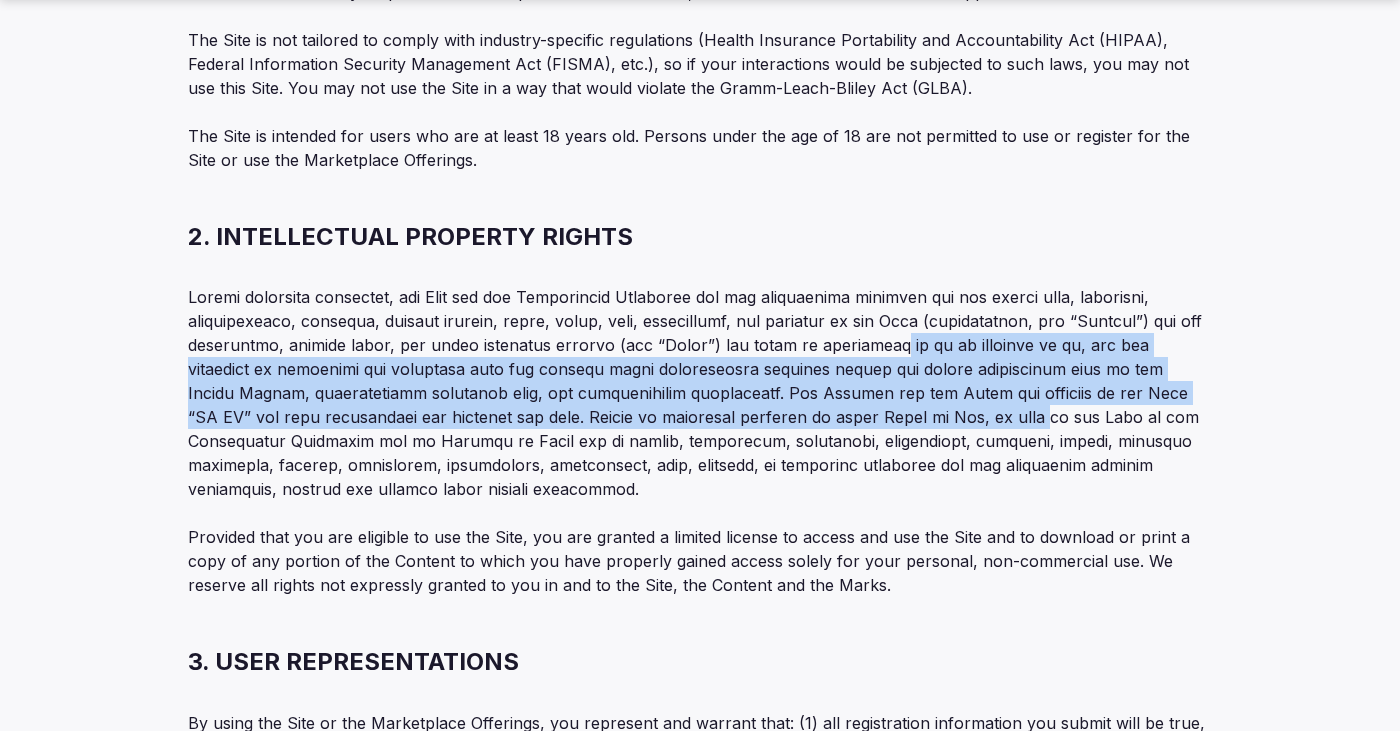 drag, startPoint x: 899, startPoint y: 319, endPoint x: 914, endPoint y: 402, distance: 84.34453 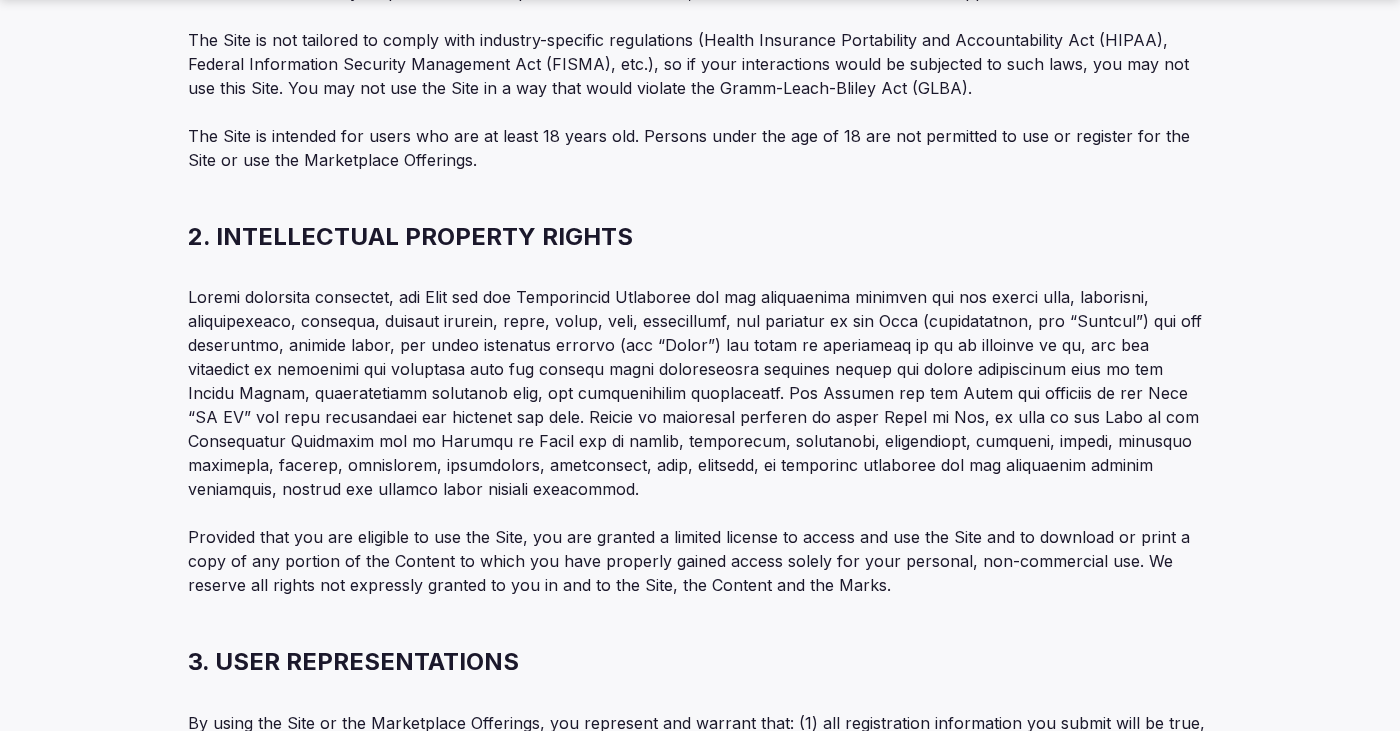 drag, startPoint x: 914, startPoint y: 402, endPoint x: 915, endPoint y: 452, distance: 50.01 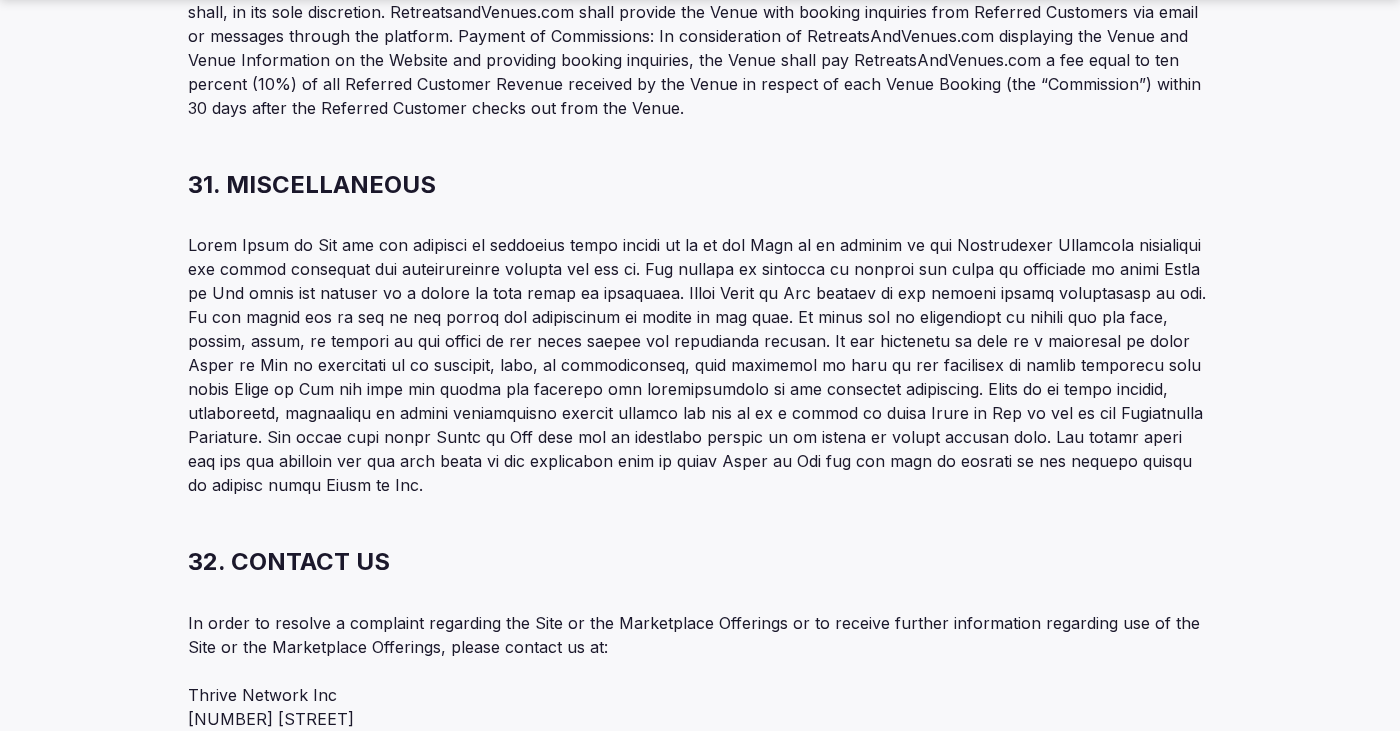 scroll, scrollTop: 13401, scrollLeft: 0, axis: vertical 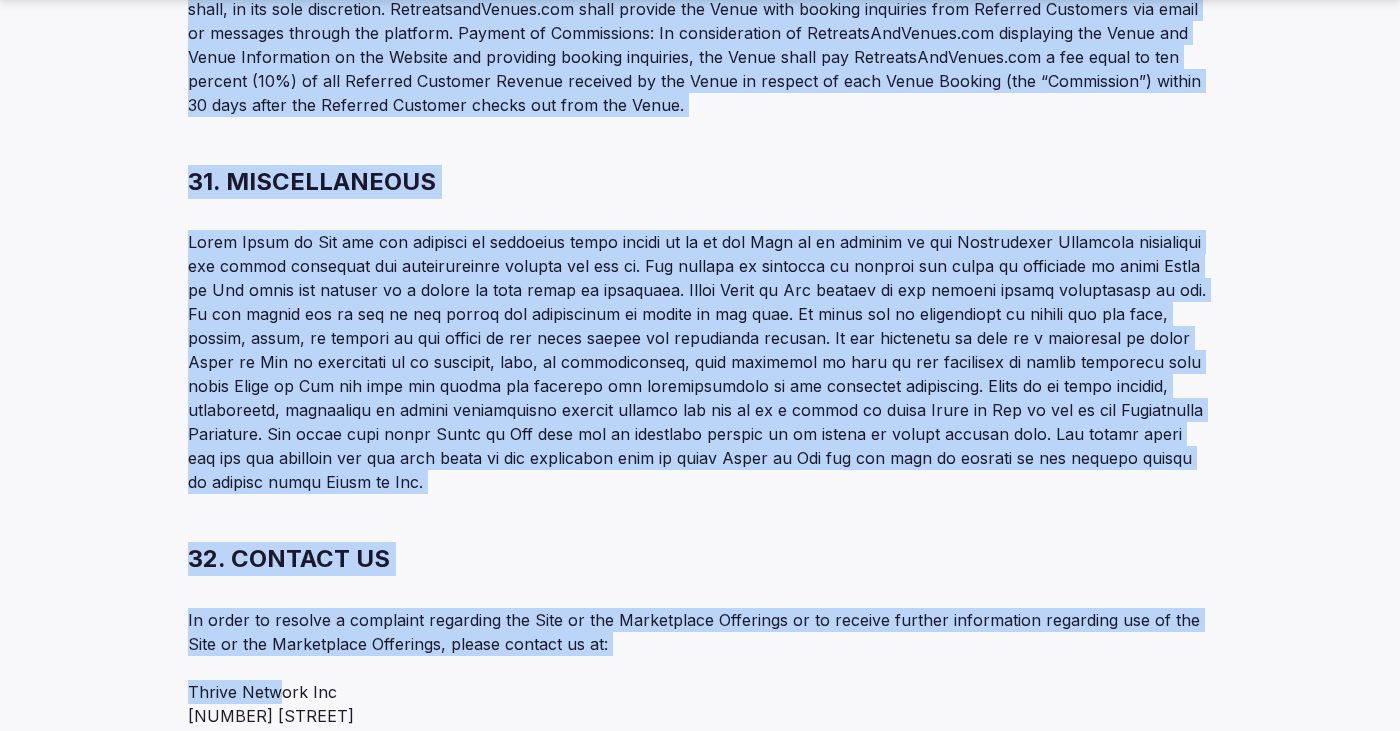 drag, startPoint x: 450, startPoint y: 624, endPoint x: 275, endPoint y: 505, distance: 211.62703 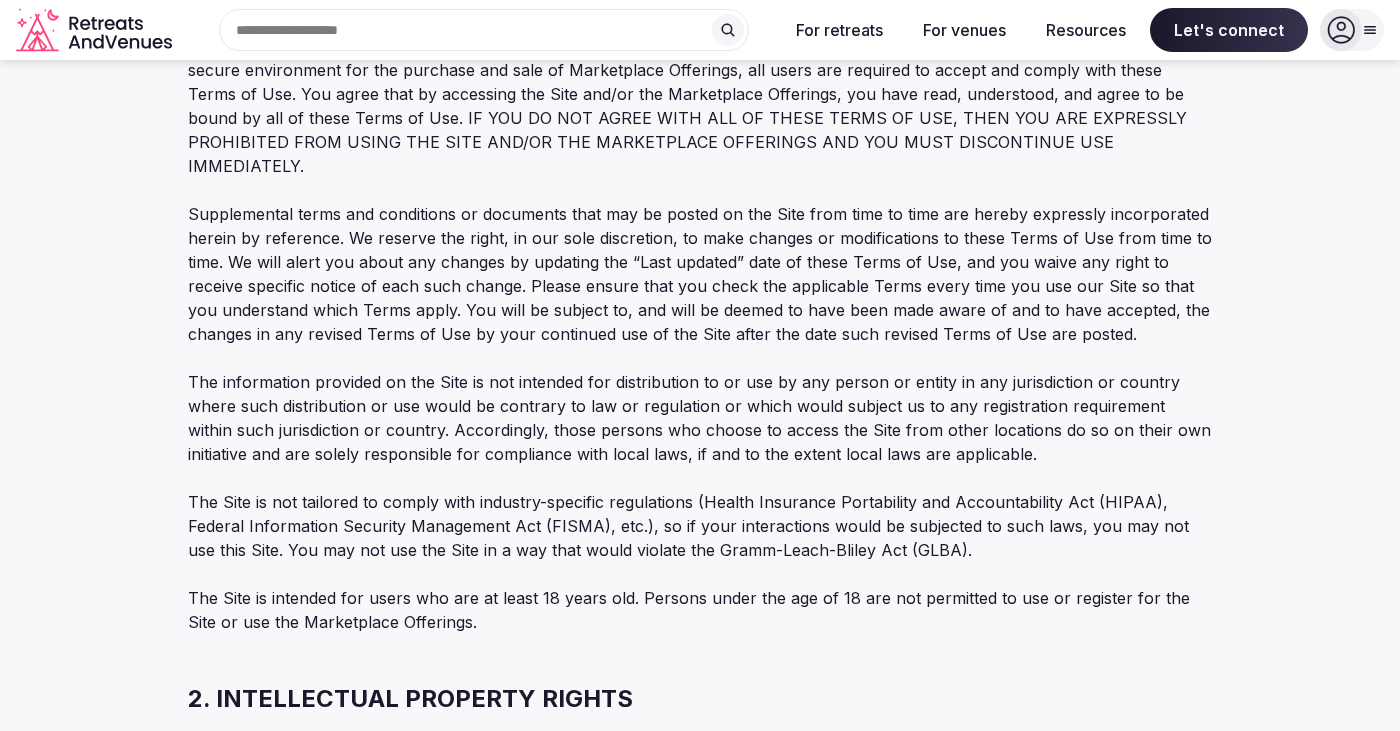 scroll, scrollTop: 0, scrollLeft: 0, axis: both 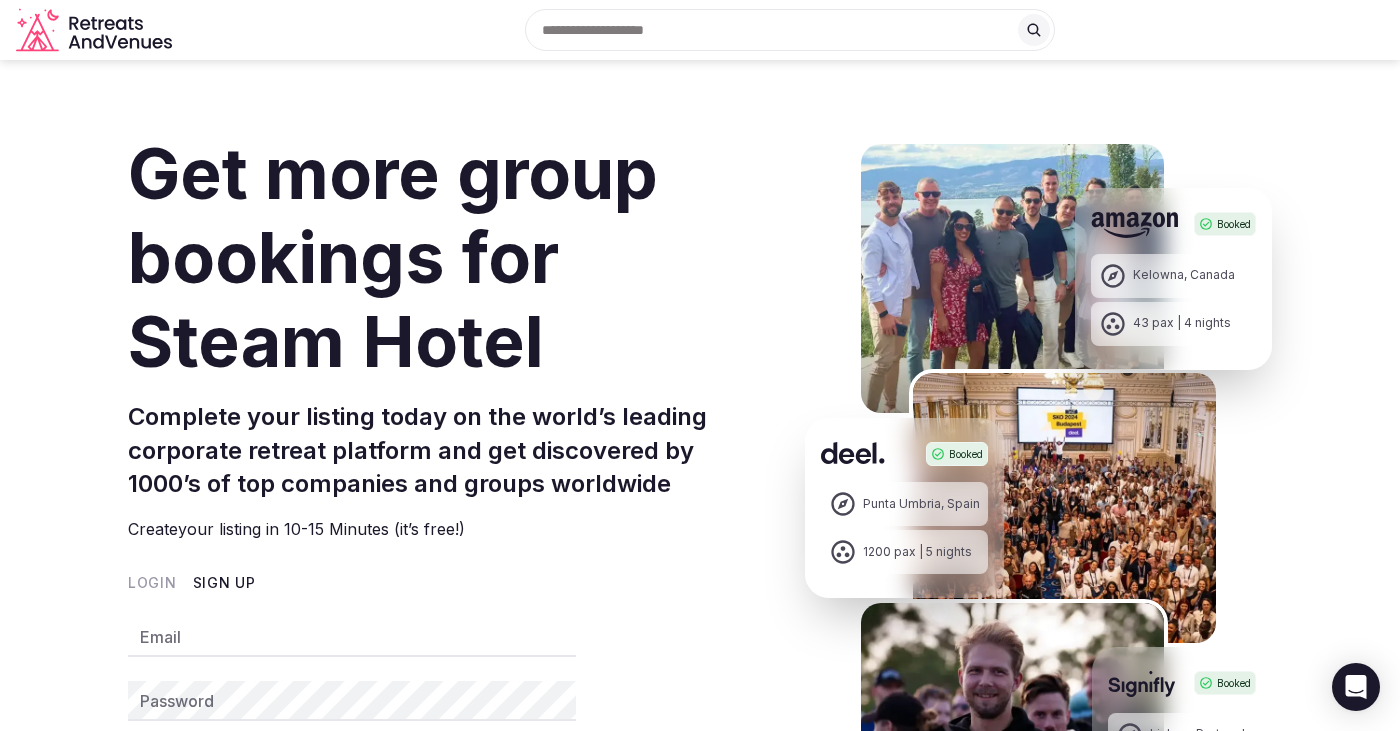 click on "Let's connect" at bounding box center [700, 627] 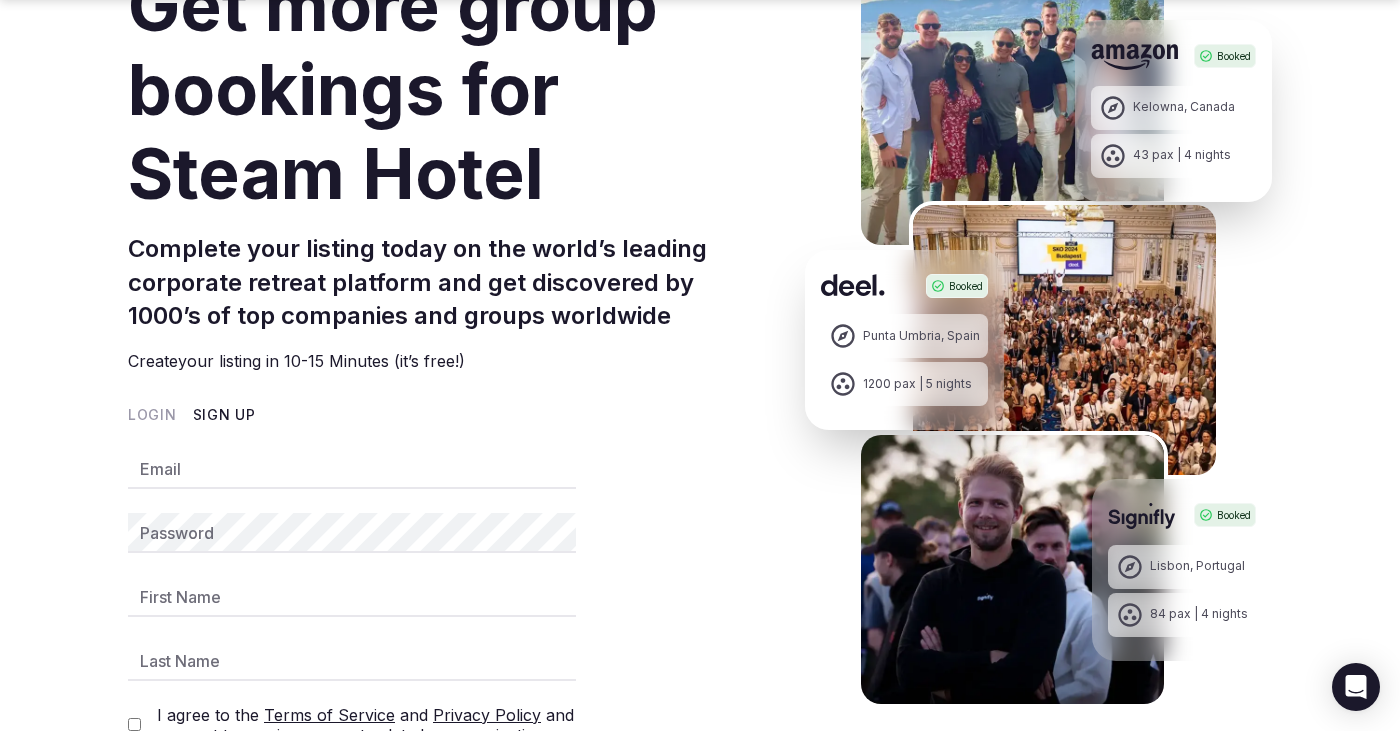 scroll, scrollTop: 320, scrollLeft: 0, axis: vertical 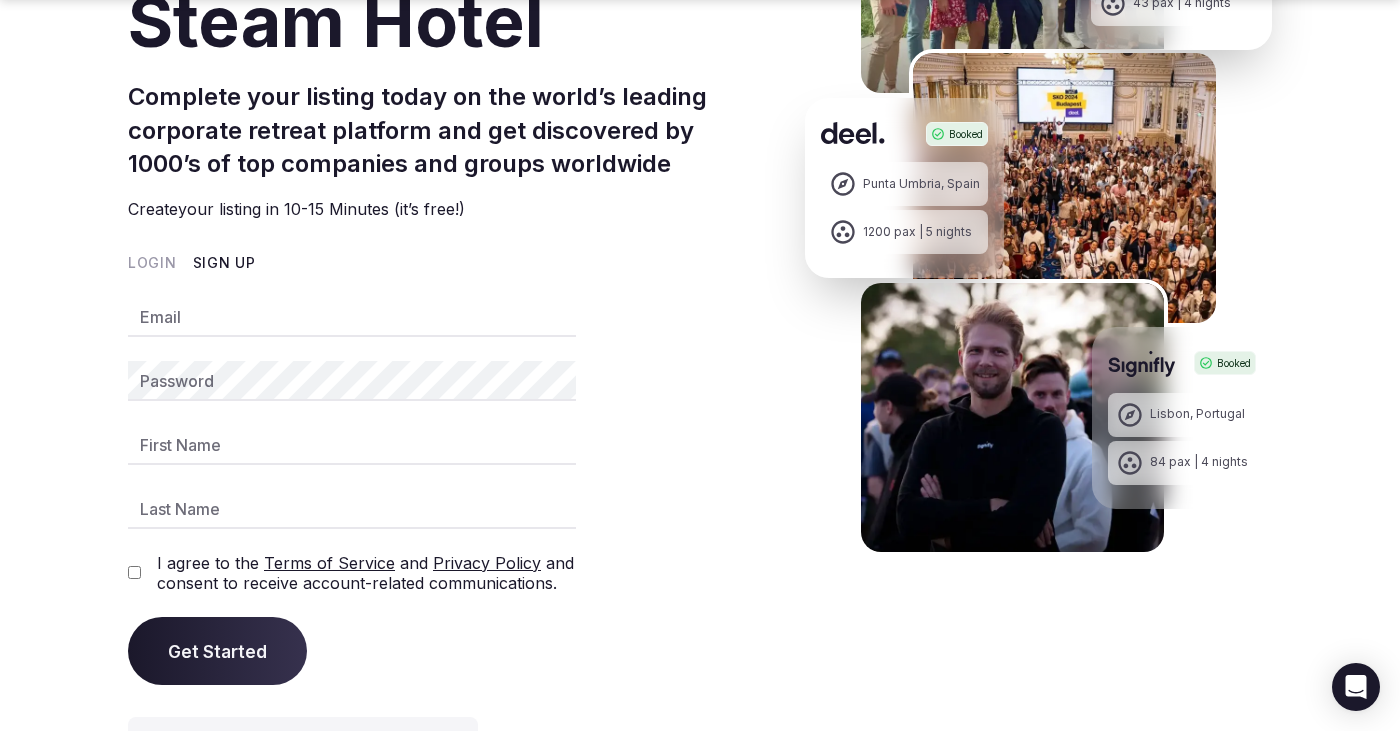 click on "Email" at bounding box center [352, 317] 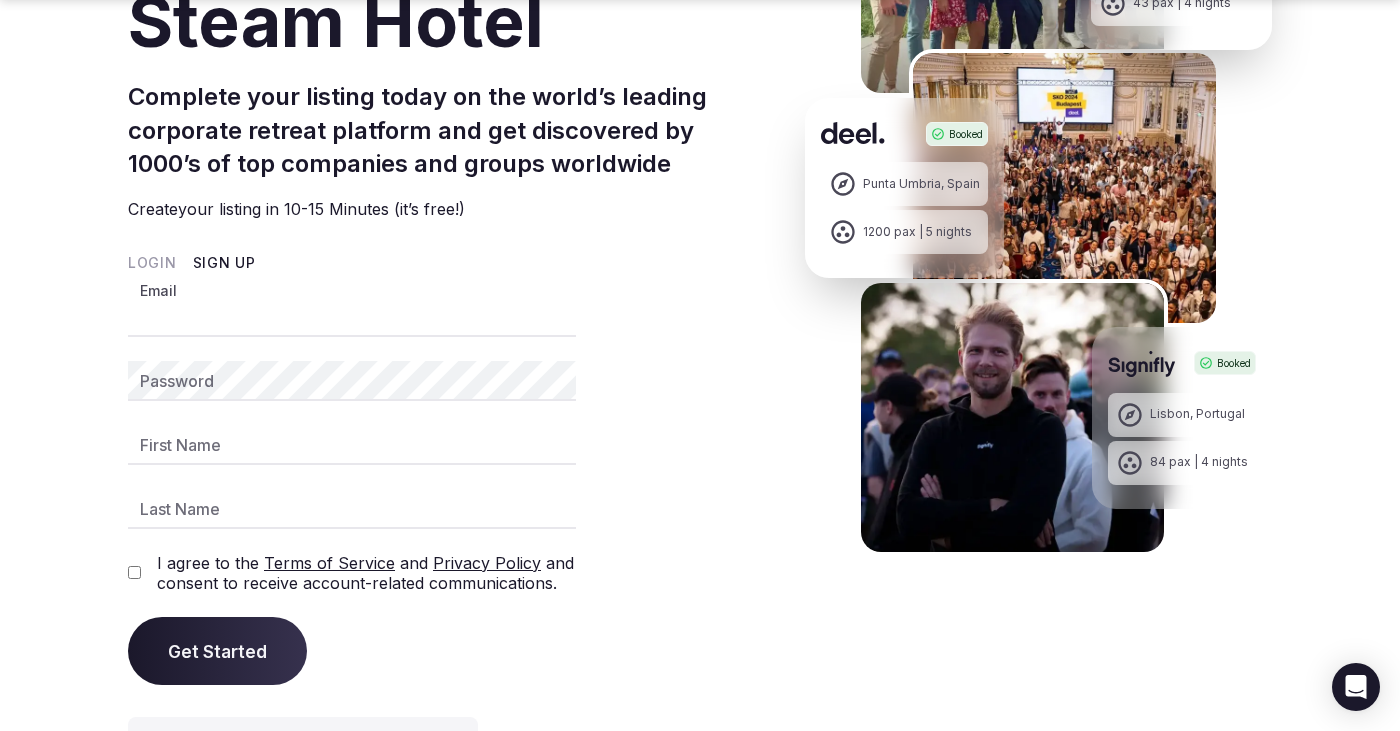 type on "**********" 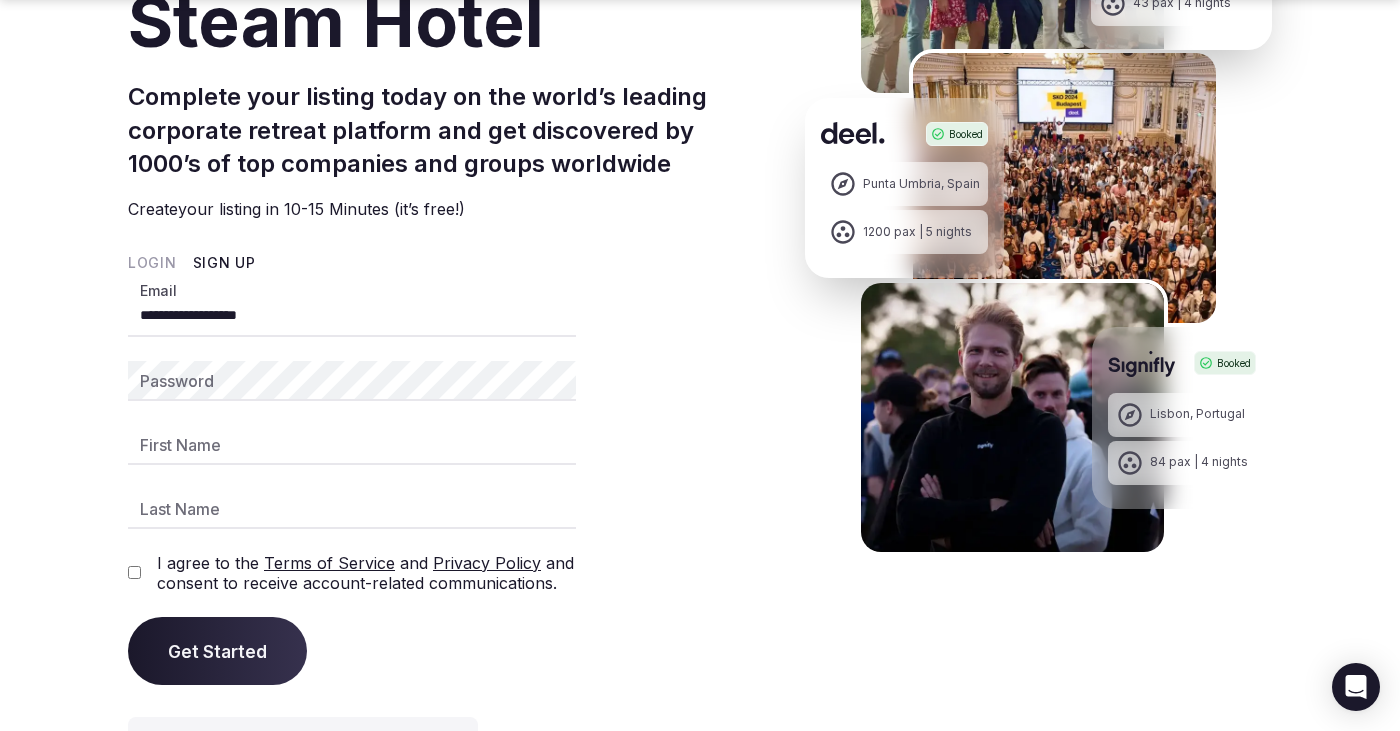 type on "********" 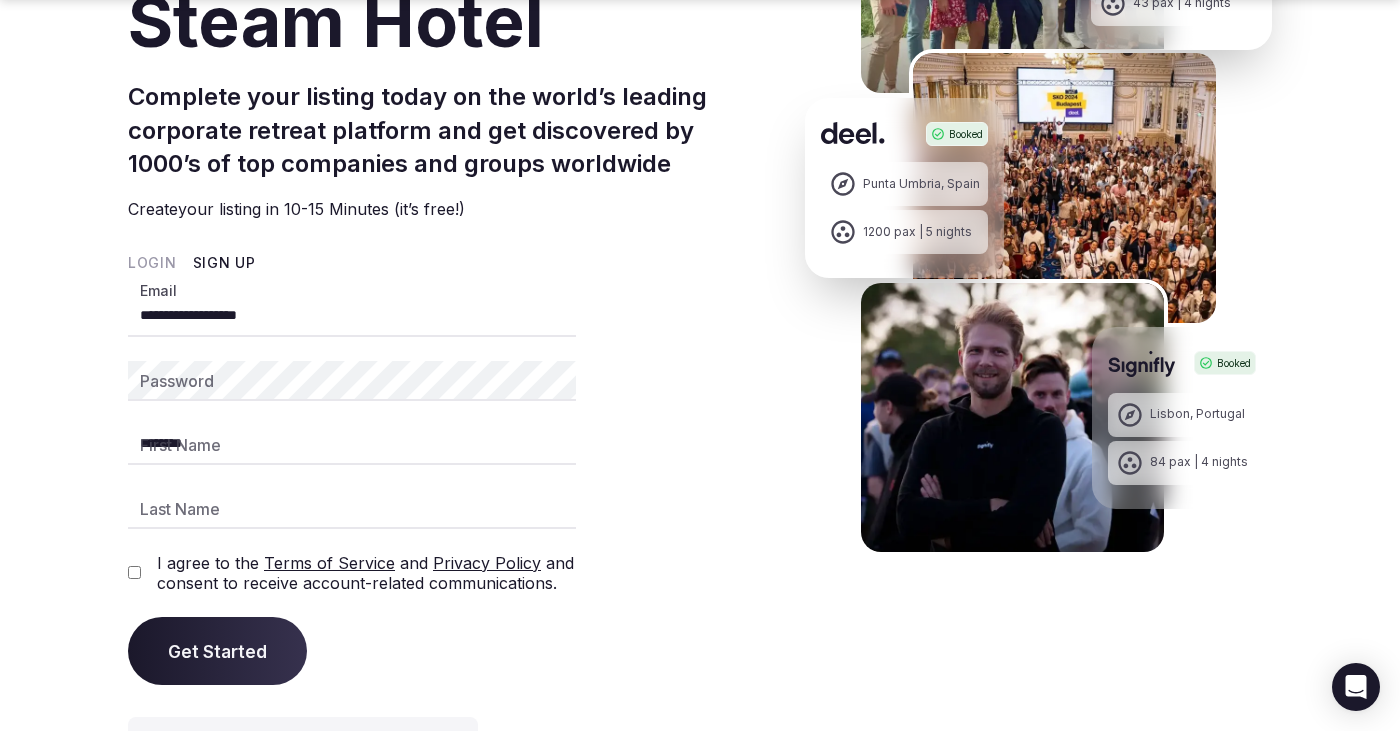type on "********" 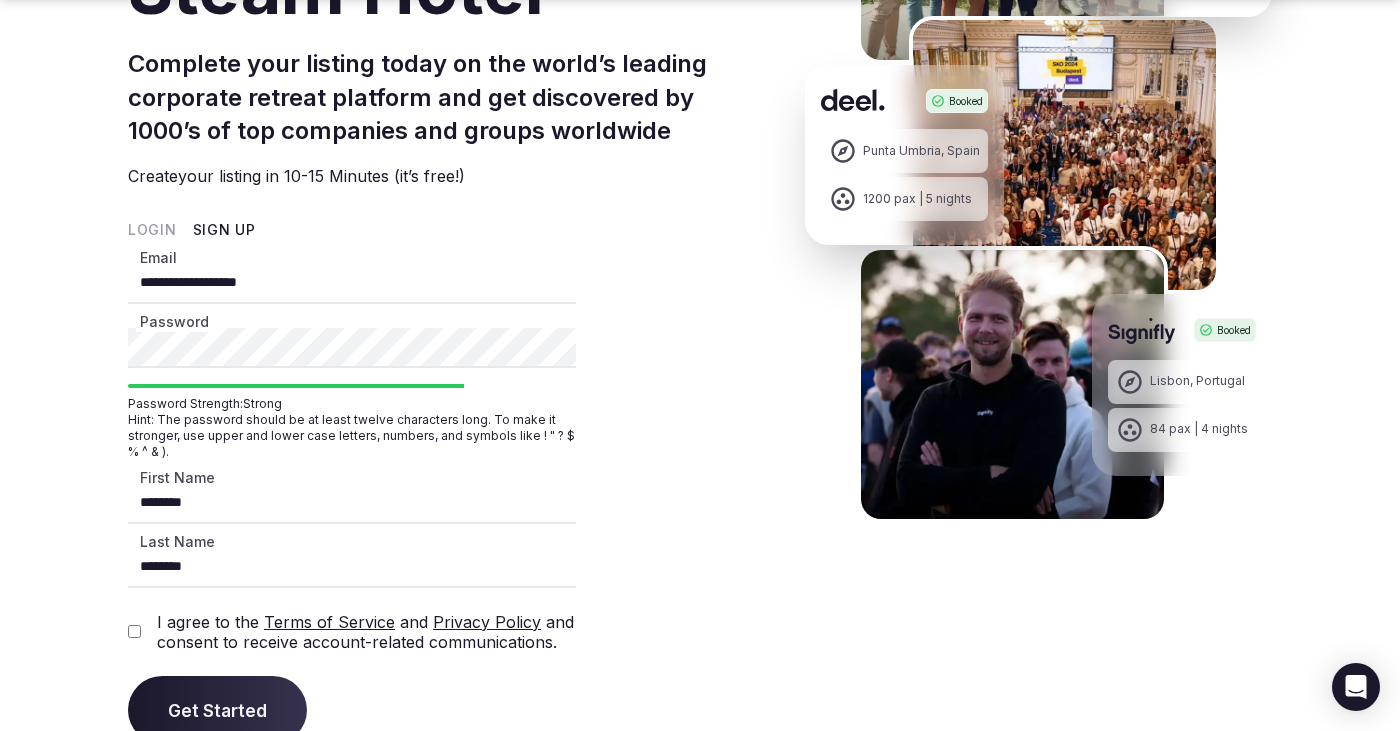 scroll, scrollTop: 382, scrollLeft: 0, axis: vertical 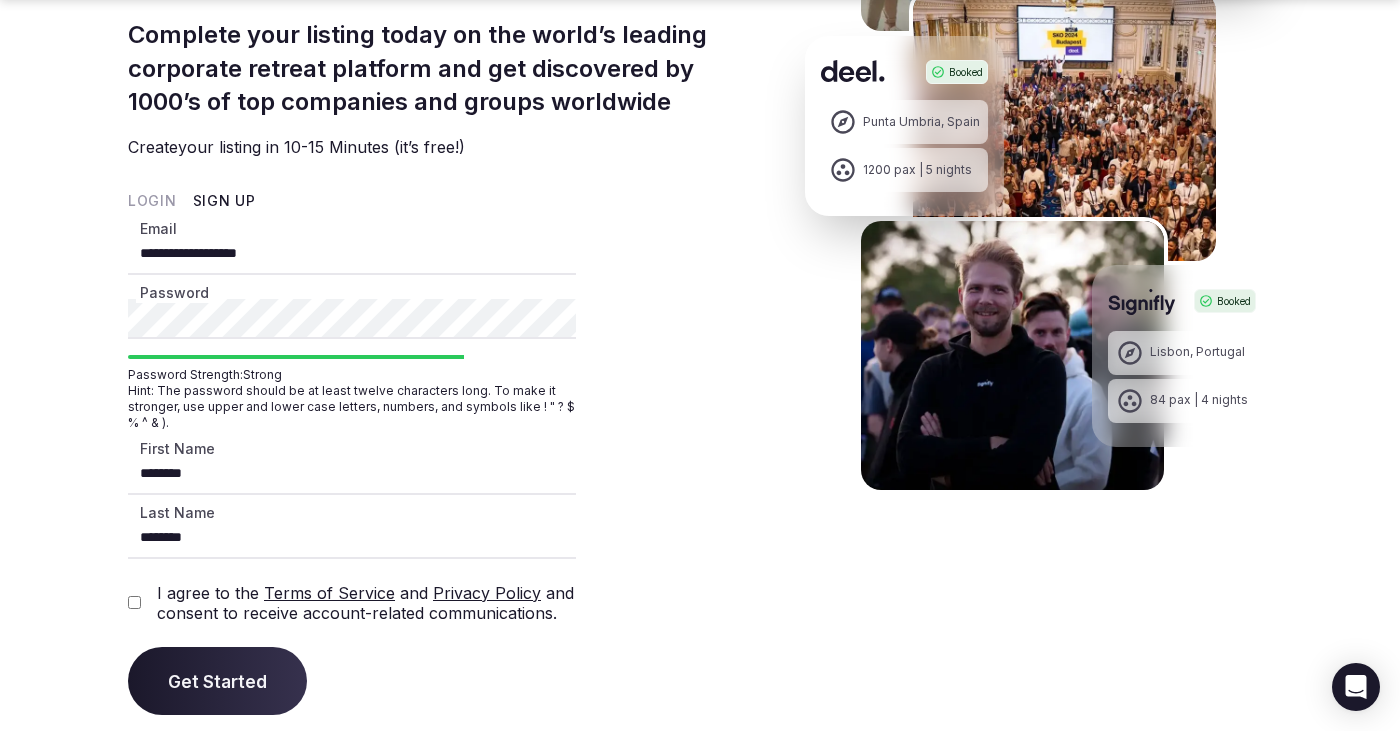 click on "Let's connect" at bounding box center (700, 627) 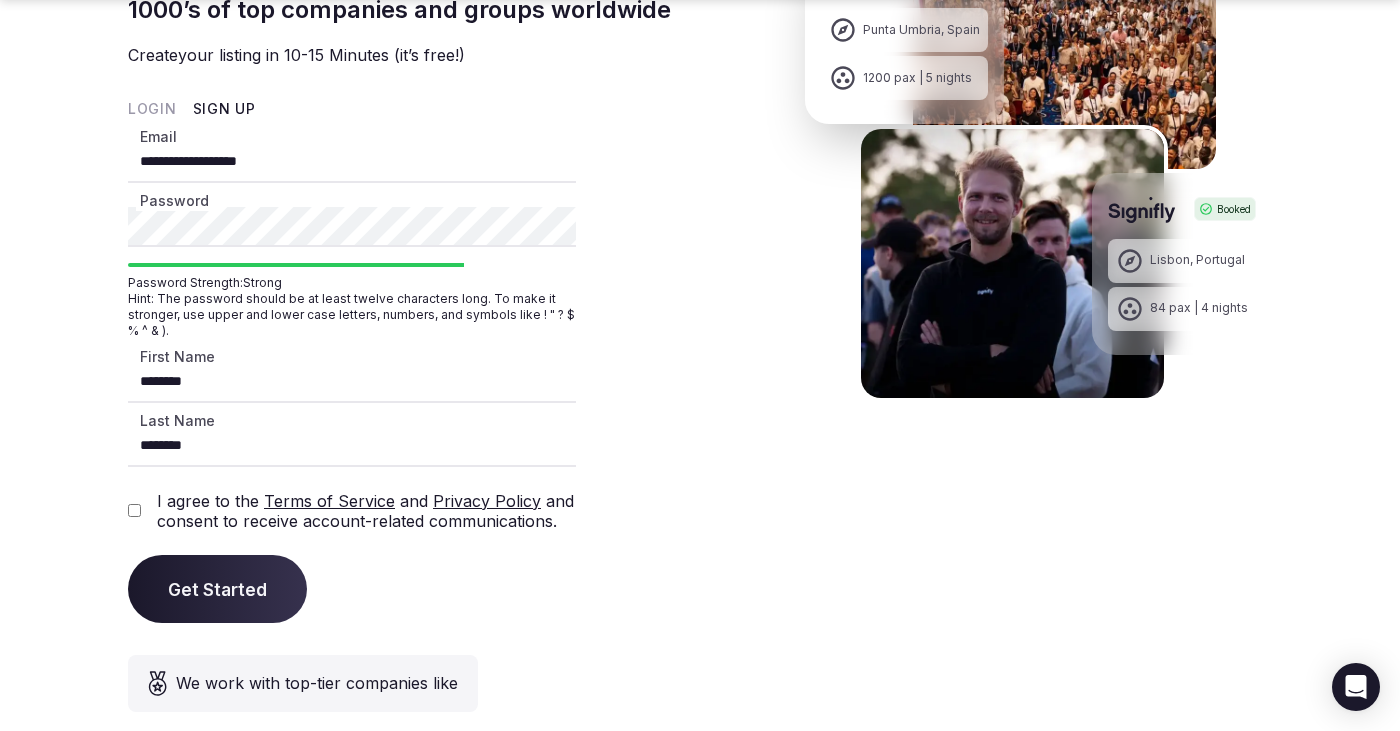 scroll, scrollTop: 513, scrollLeft: 0, axis: vertical 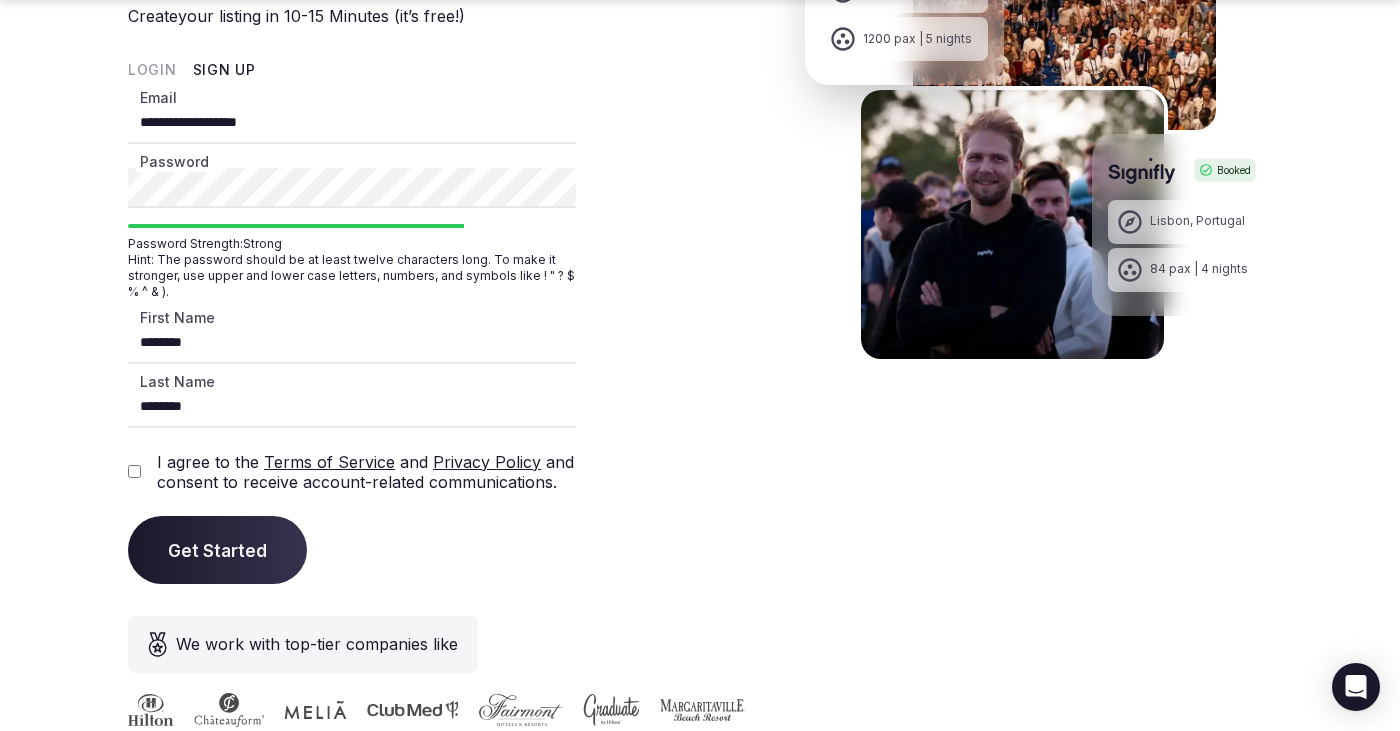 click on "Get Started" at bounding box center [217, 550] 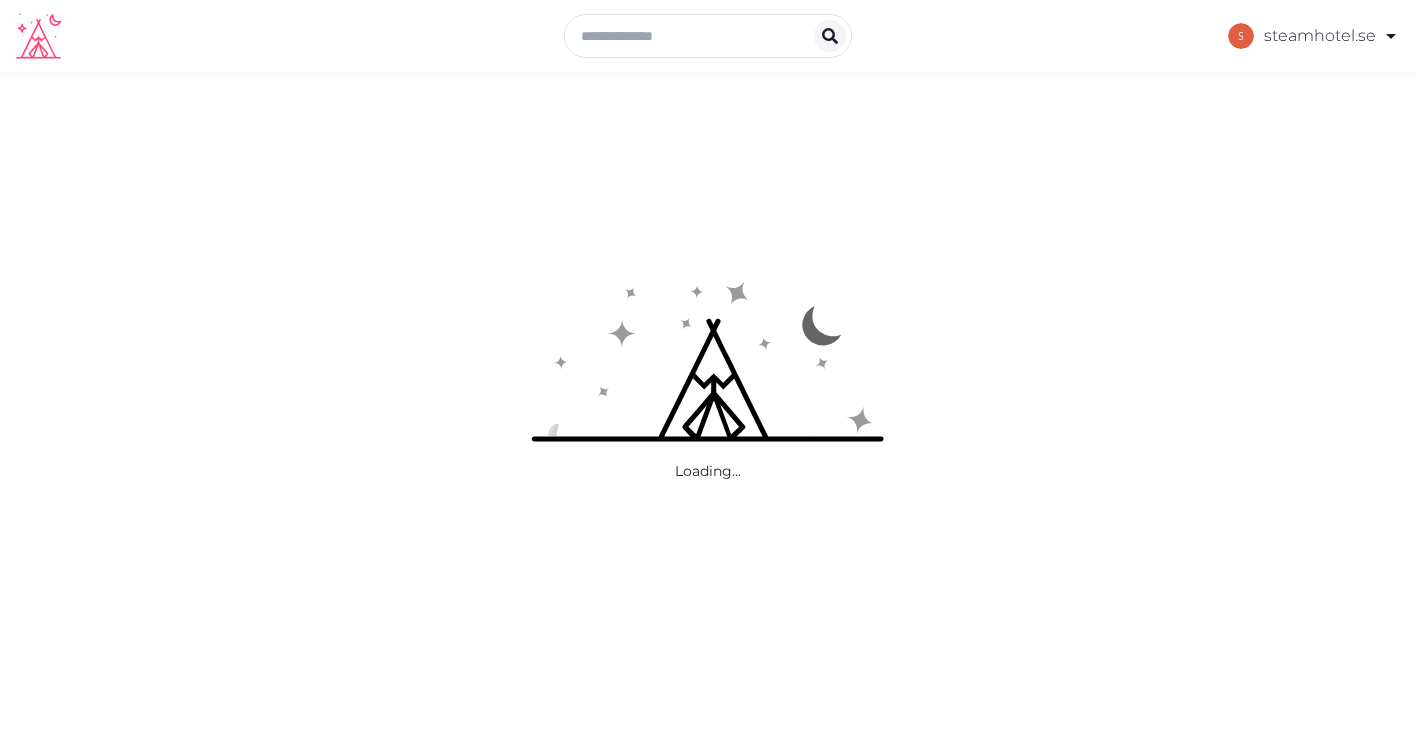 scroll, scrollTop: 0, scrollLeft: 0, axis: both 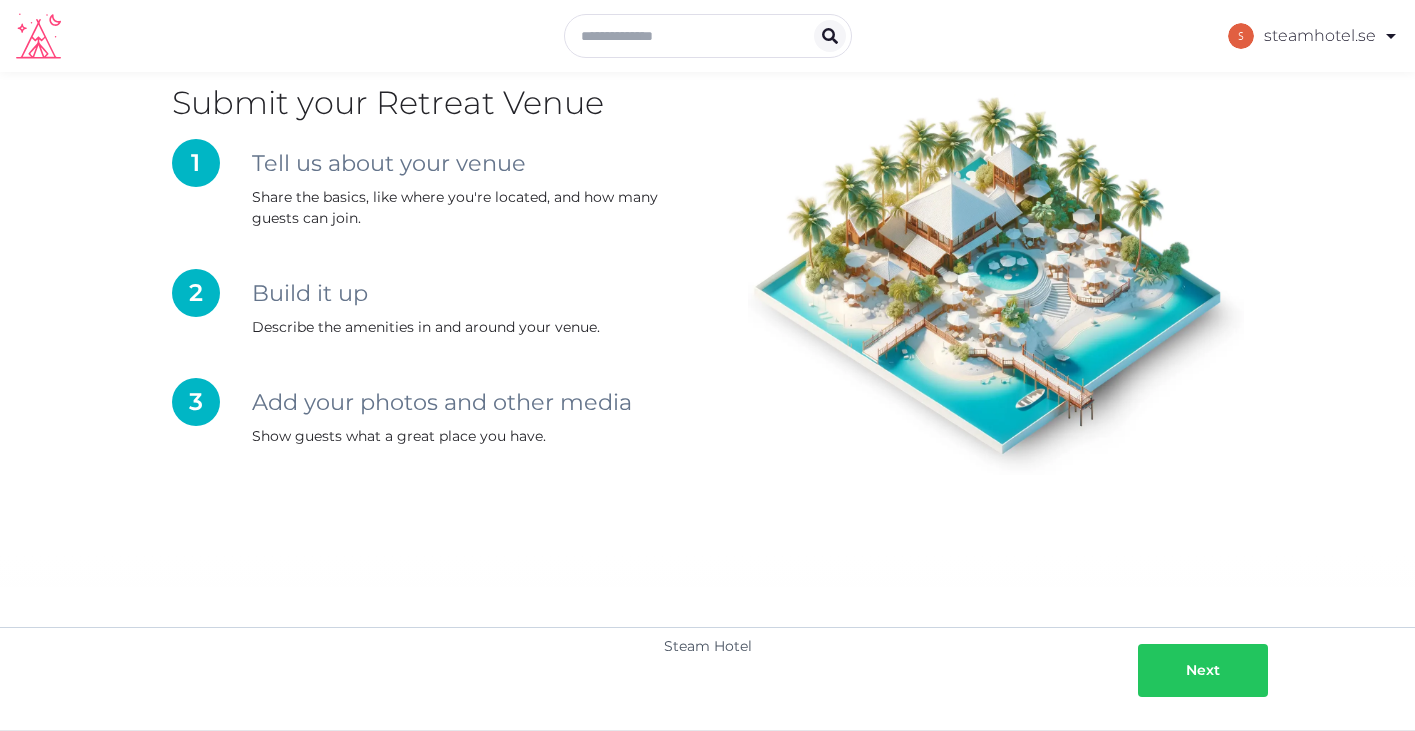 click on "Next" at bounding box center [1203, 670] 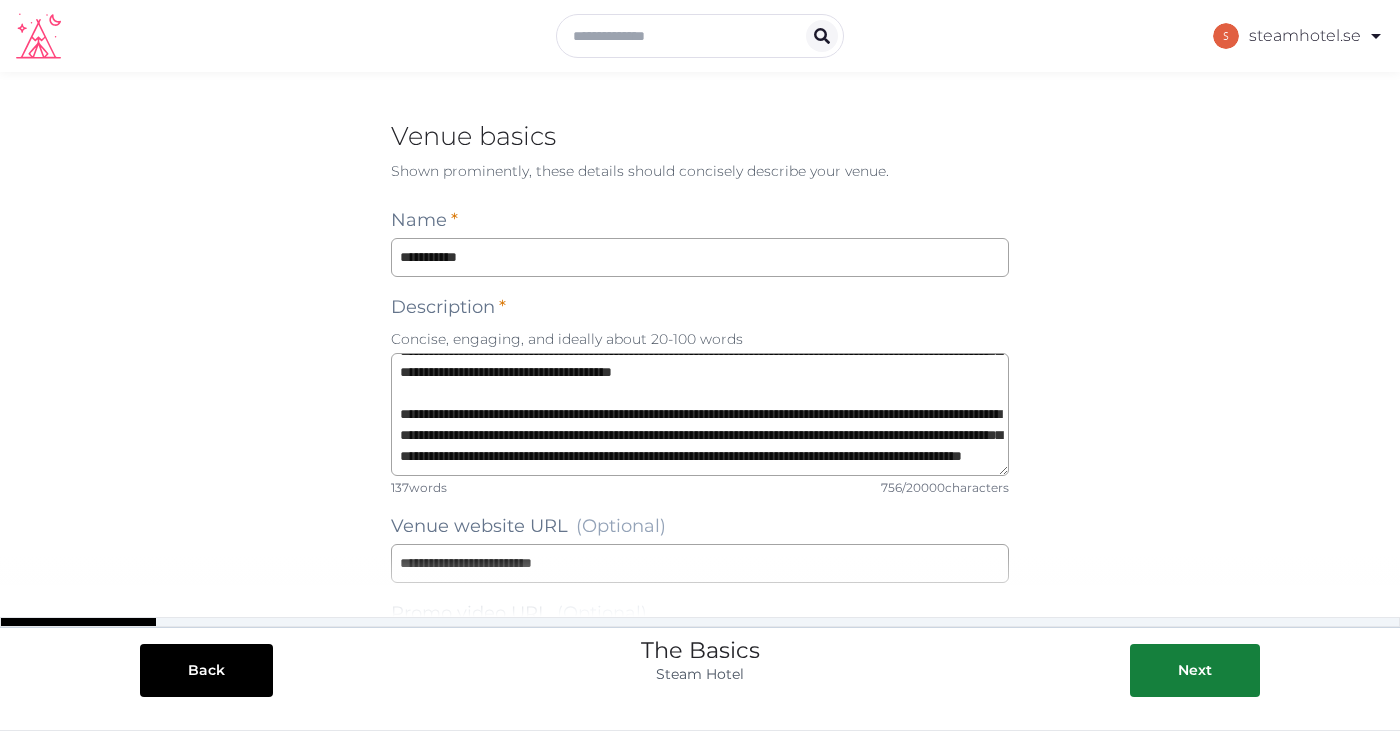 scroll, scrollTop: 126, scrollLeft: 0, axis: vertical 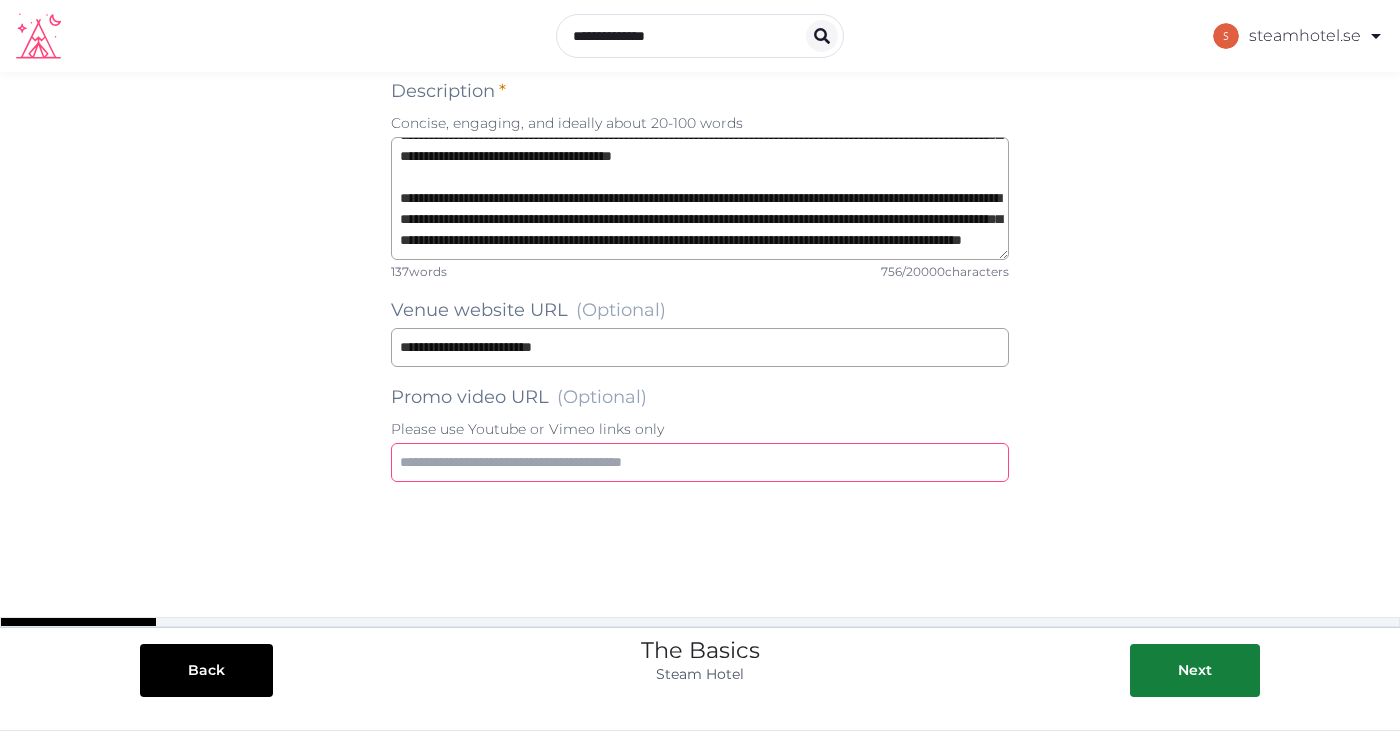 click at bounding box center [700, 462] 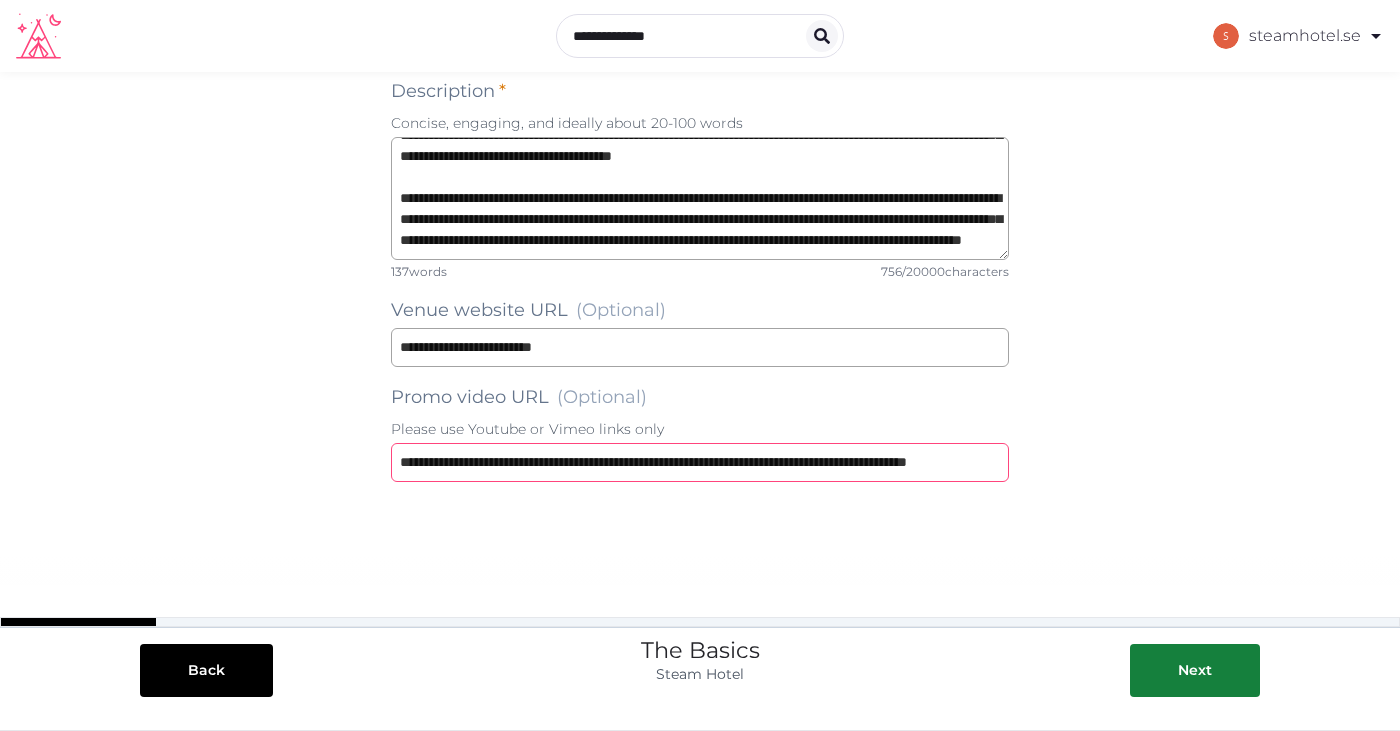 scroll, scrollTop: 0, scrollLeft: 194, axis: horizontal 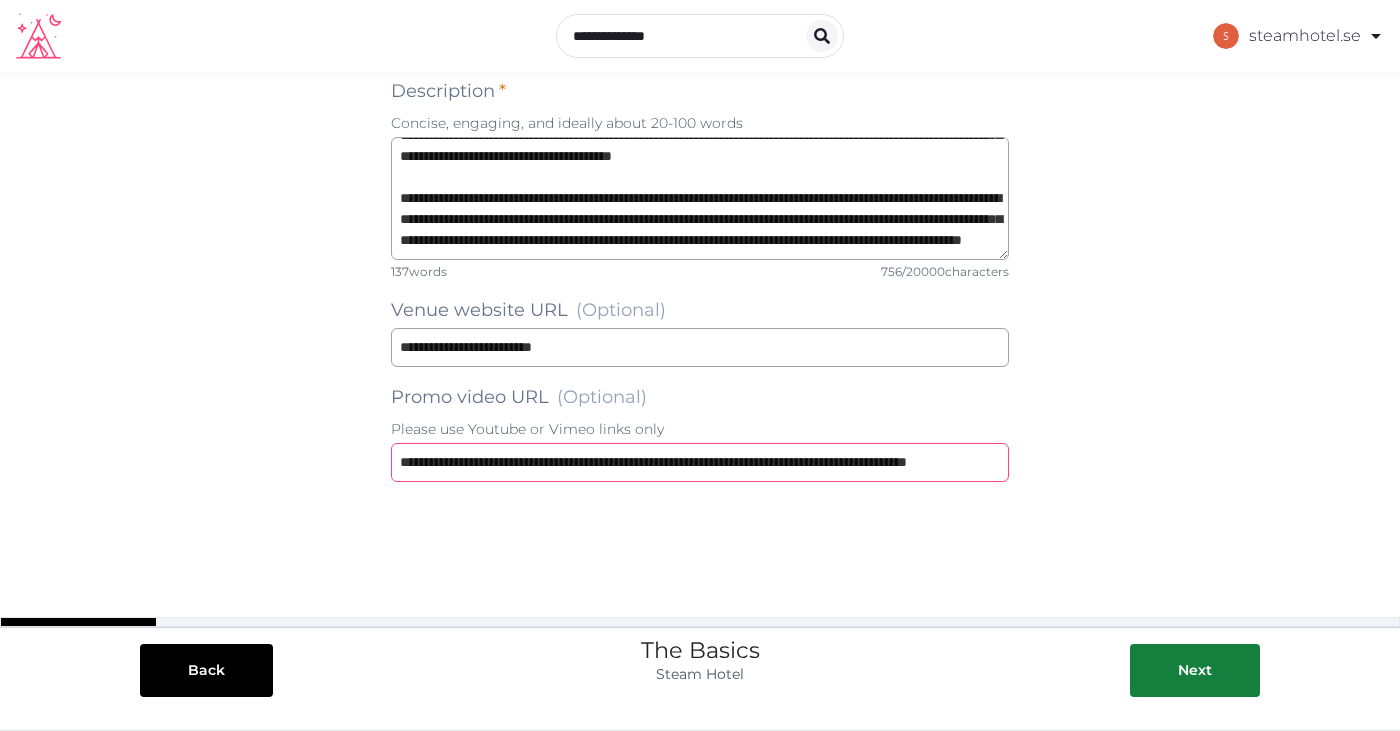 type on "**********" 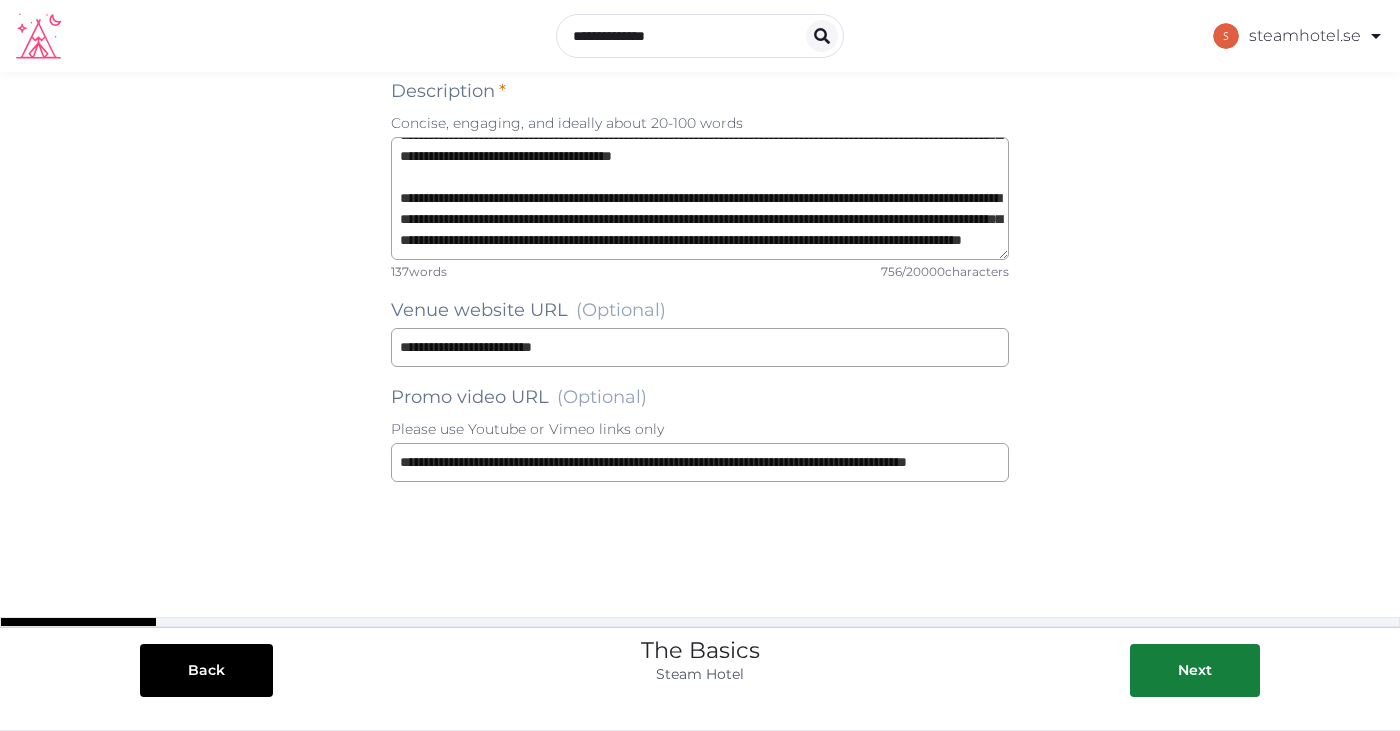 scroll, scrollTop: 0, scrollLeft: 0, axis: both 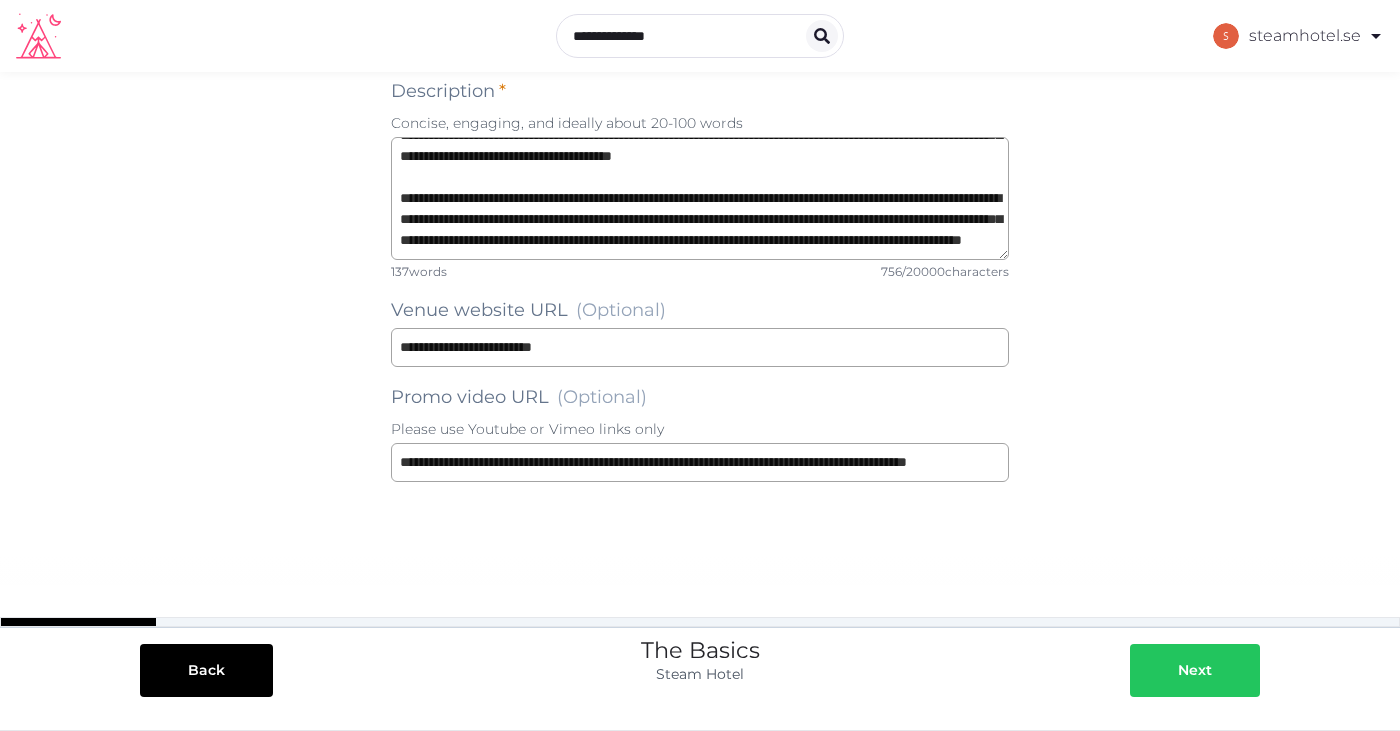 click on "Next" at bounding box center [1195, 670] 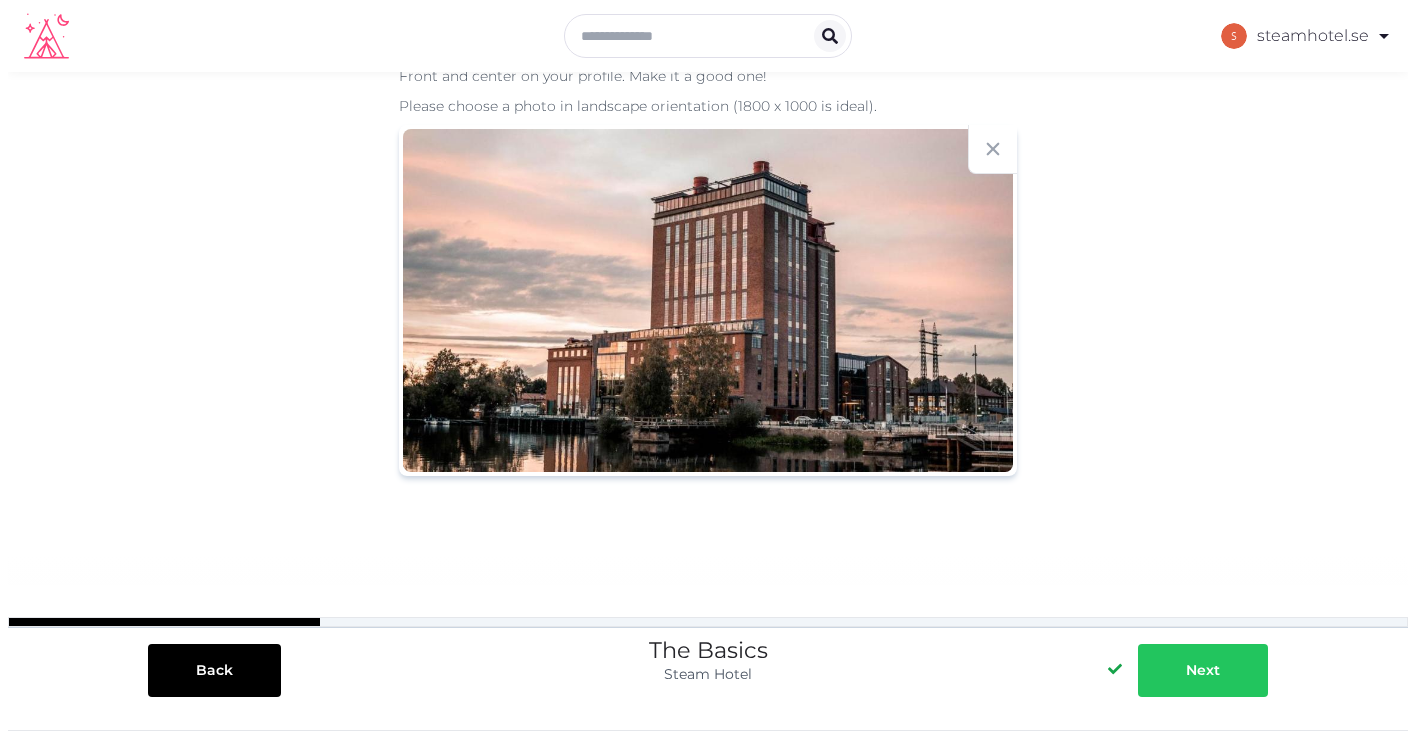 scroll, scrollTop: 0, scrollLeft: 0, axis: both 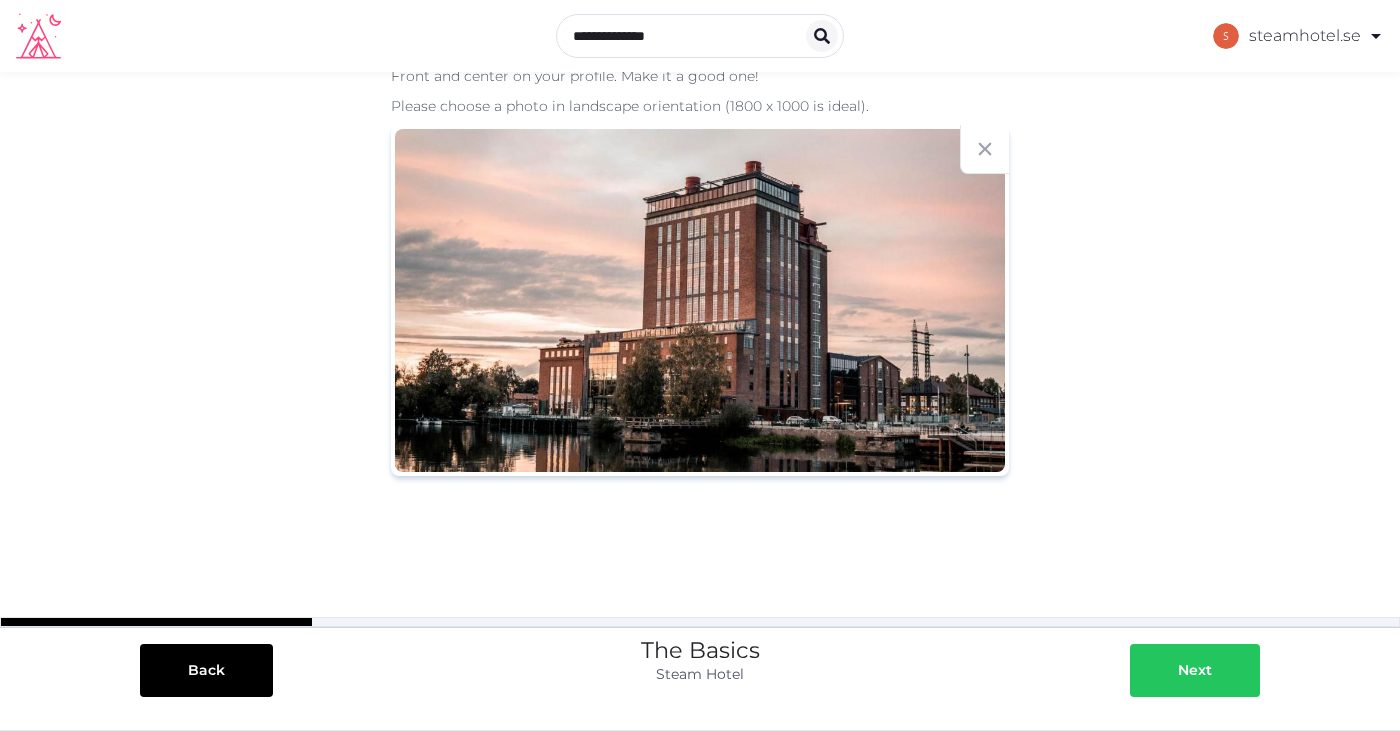click on "Next" at bounding box center (1195, 670) 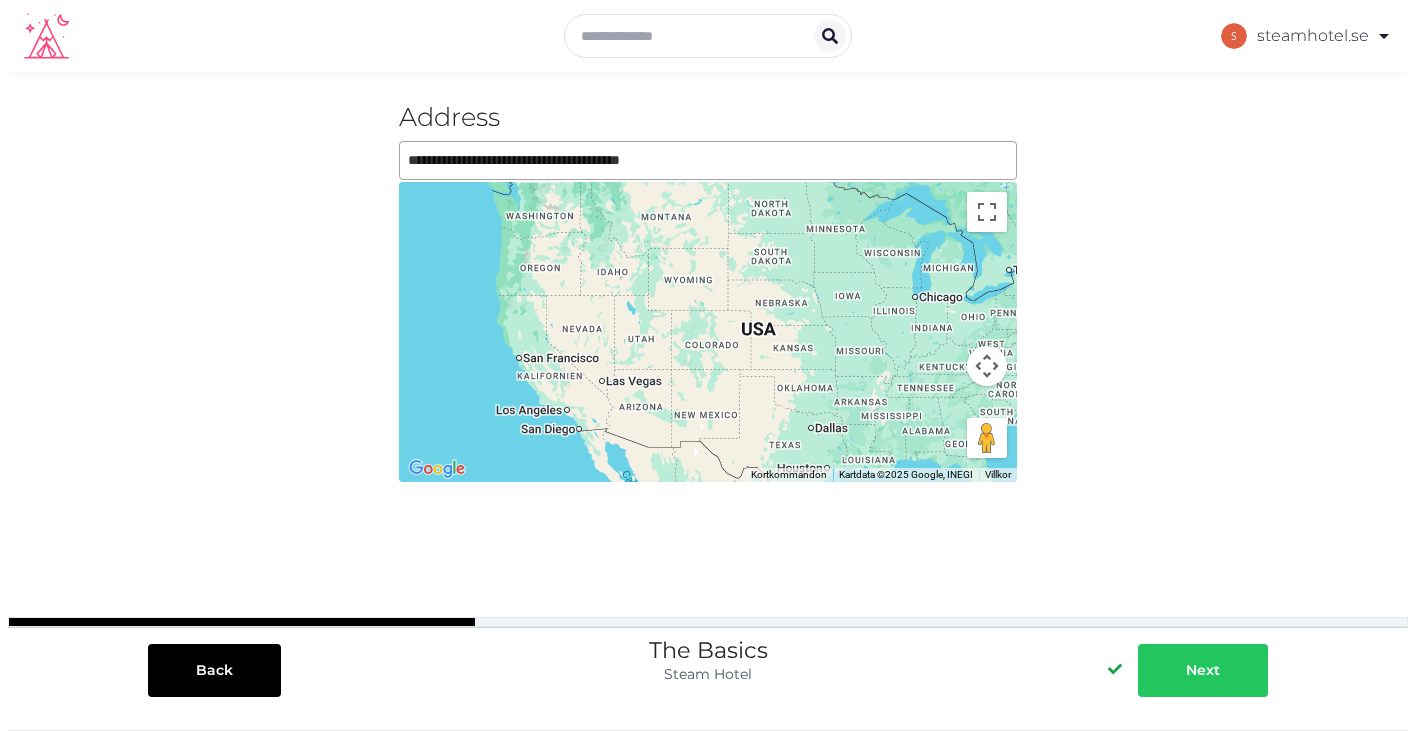 scroll, scrollTop: 0, scrollLeft: 0, axis: both 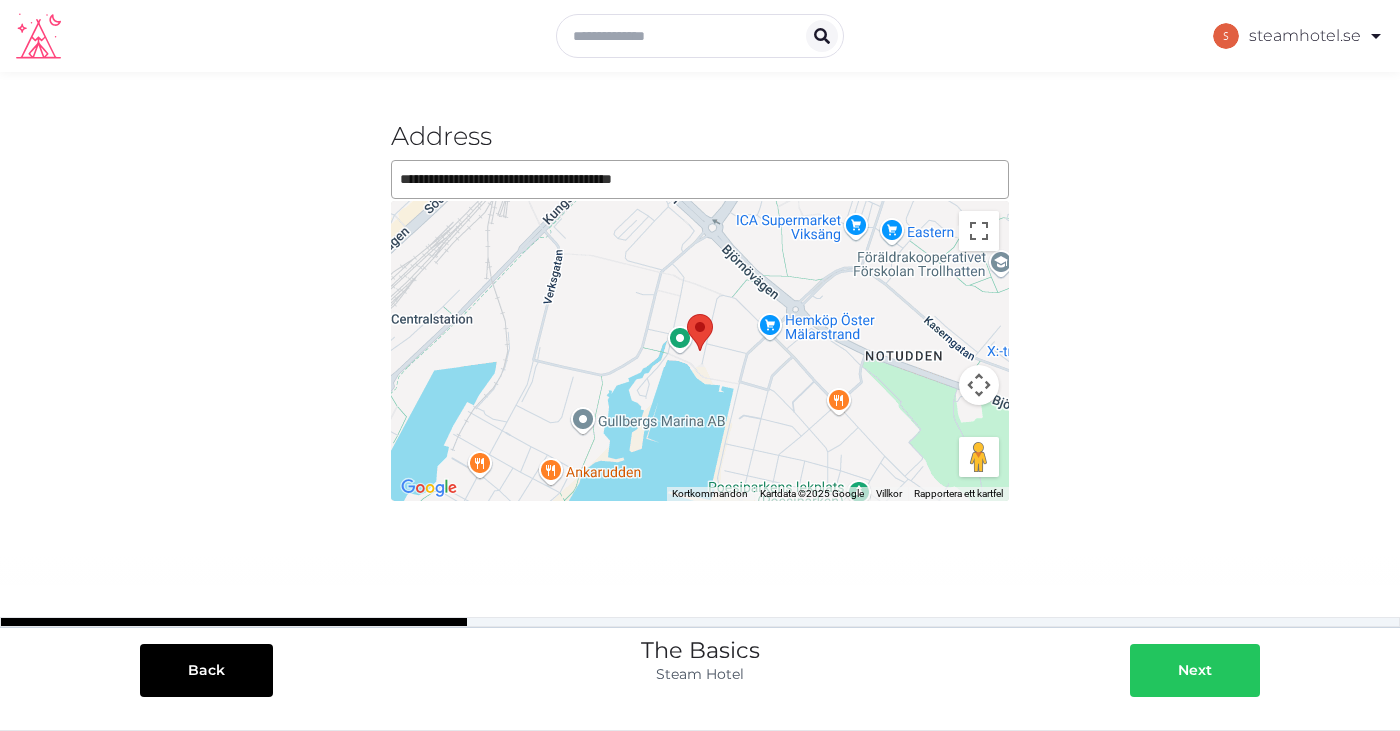 click on "Next" at bounding box center [1195, 670] 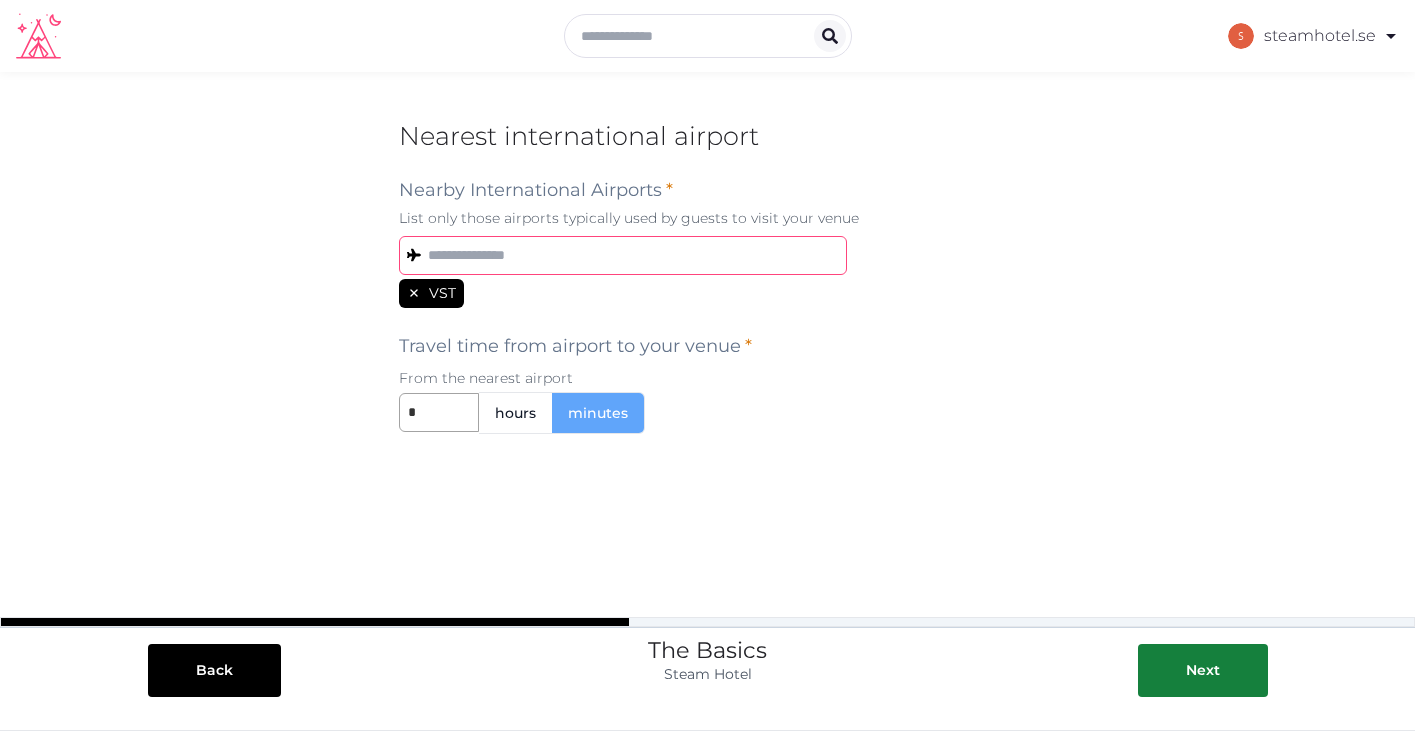 click at bounding box center (623, 255) 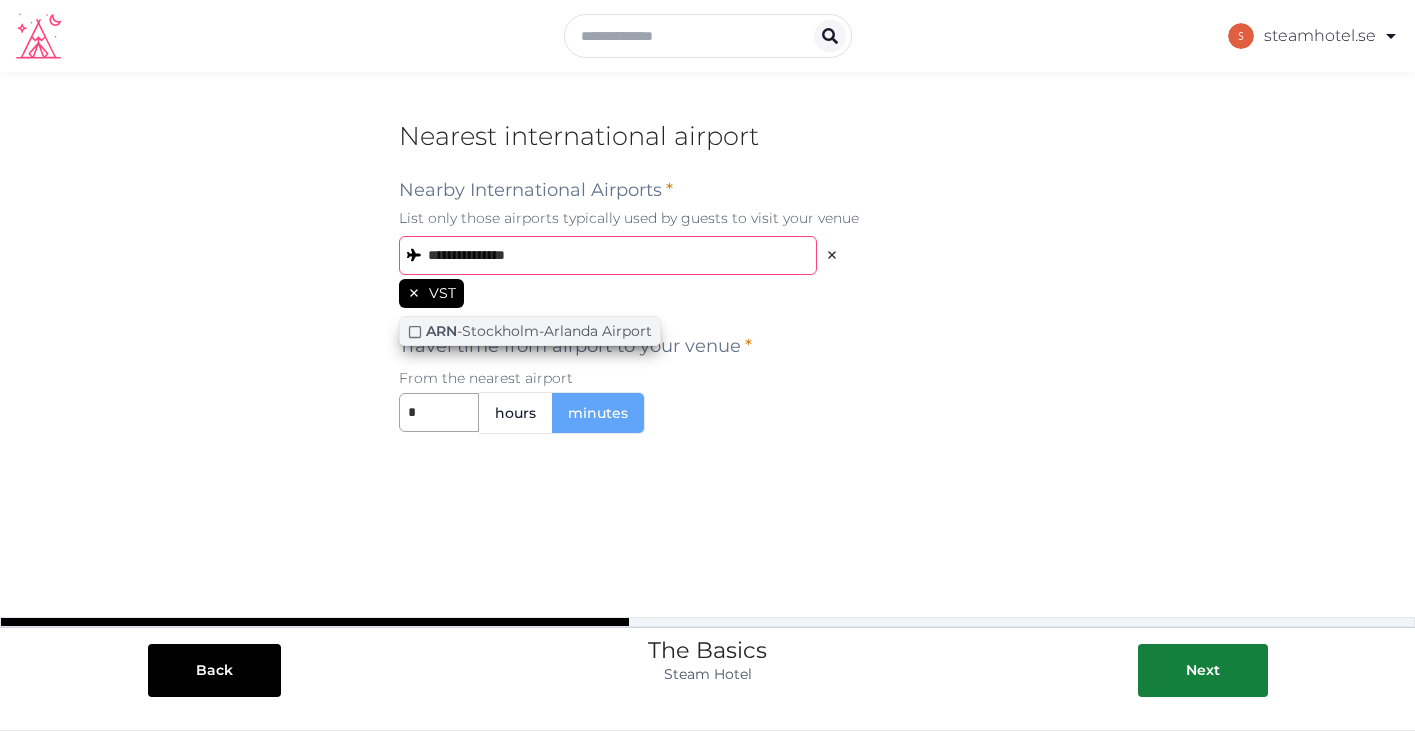 type on "**********" 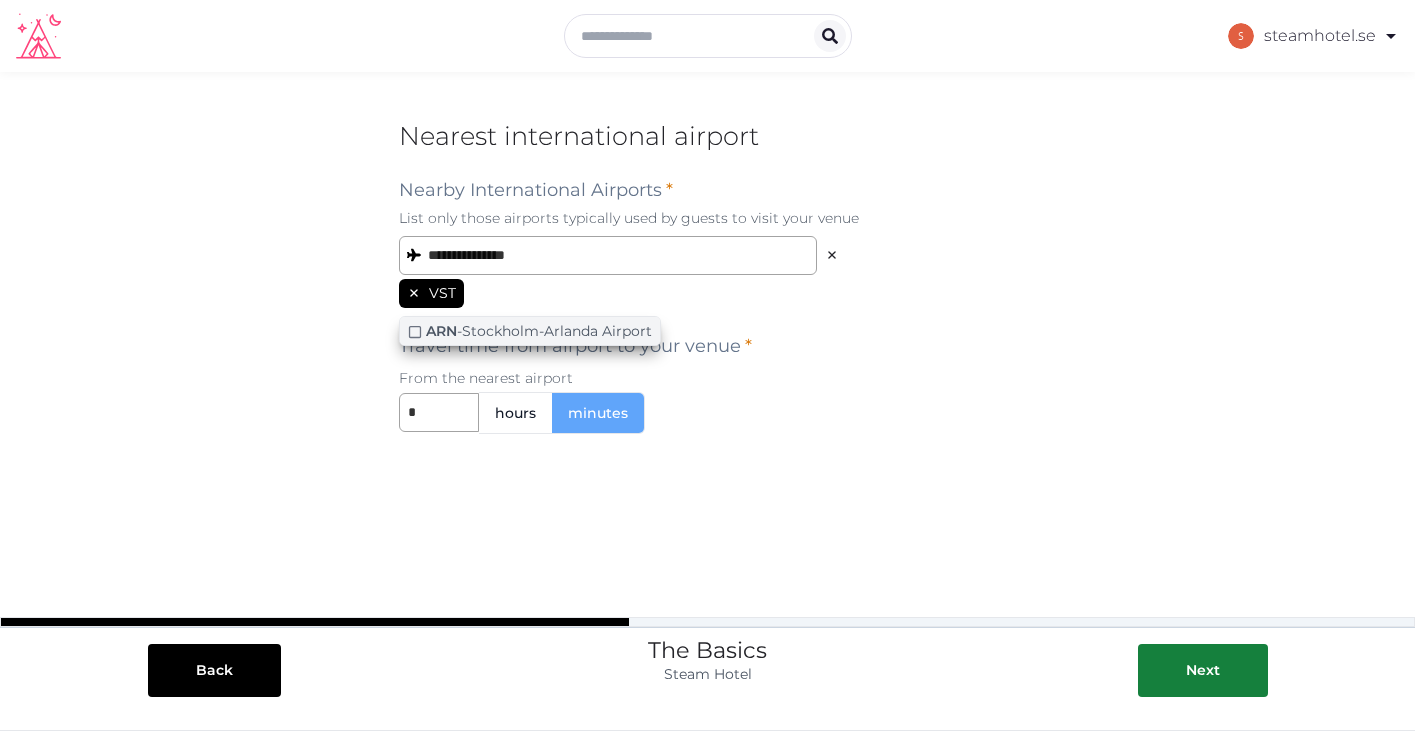 click 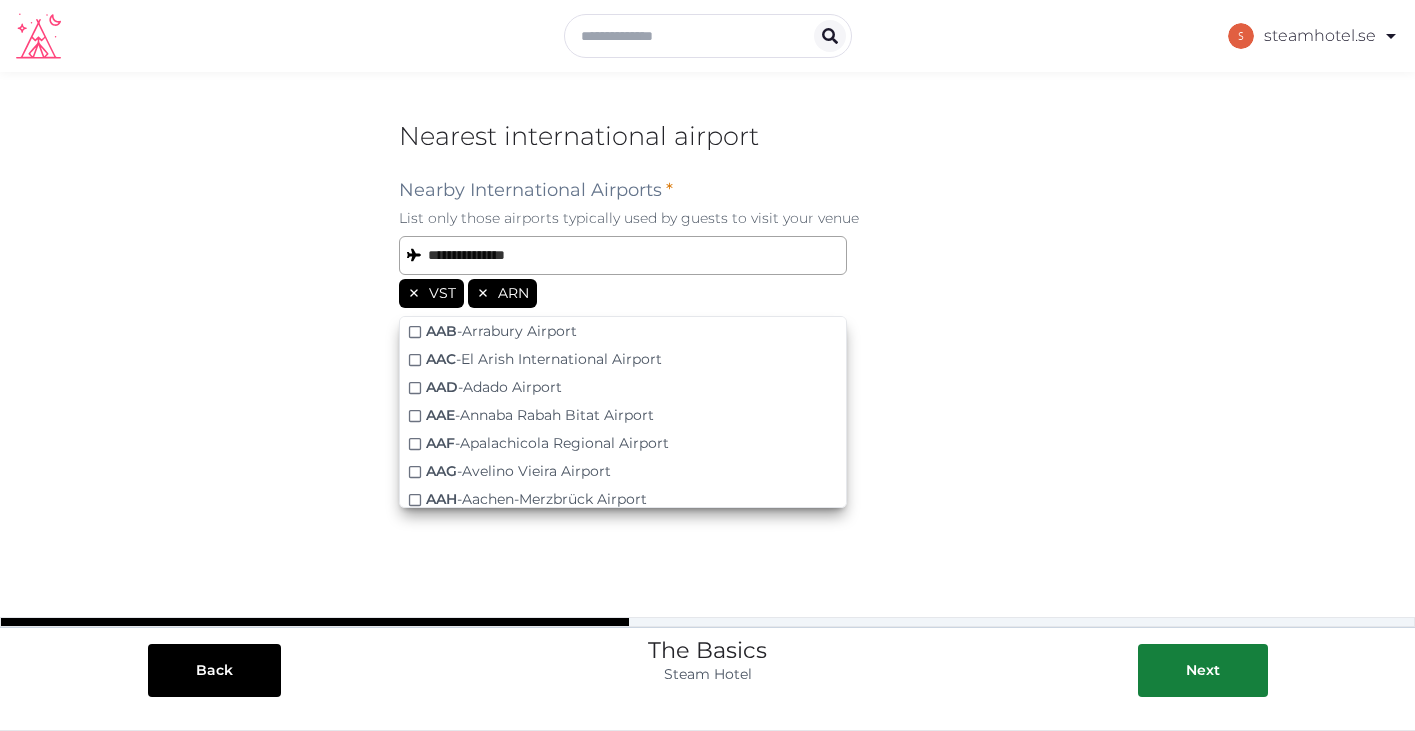 click on "Travel time from airport to your venue * From the nearest airport hours minutes" at bounding box center (708, 375) 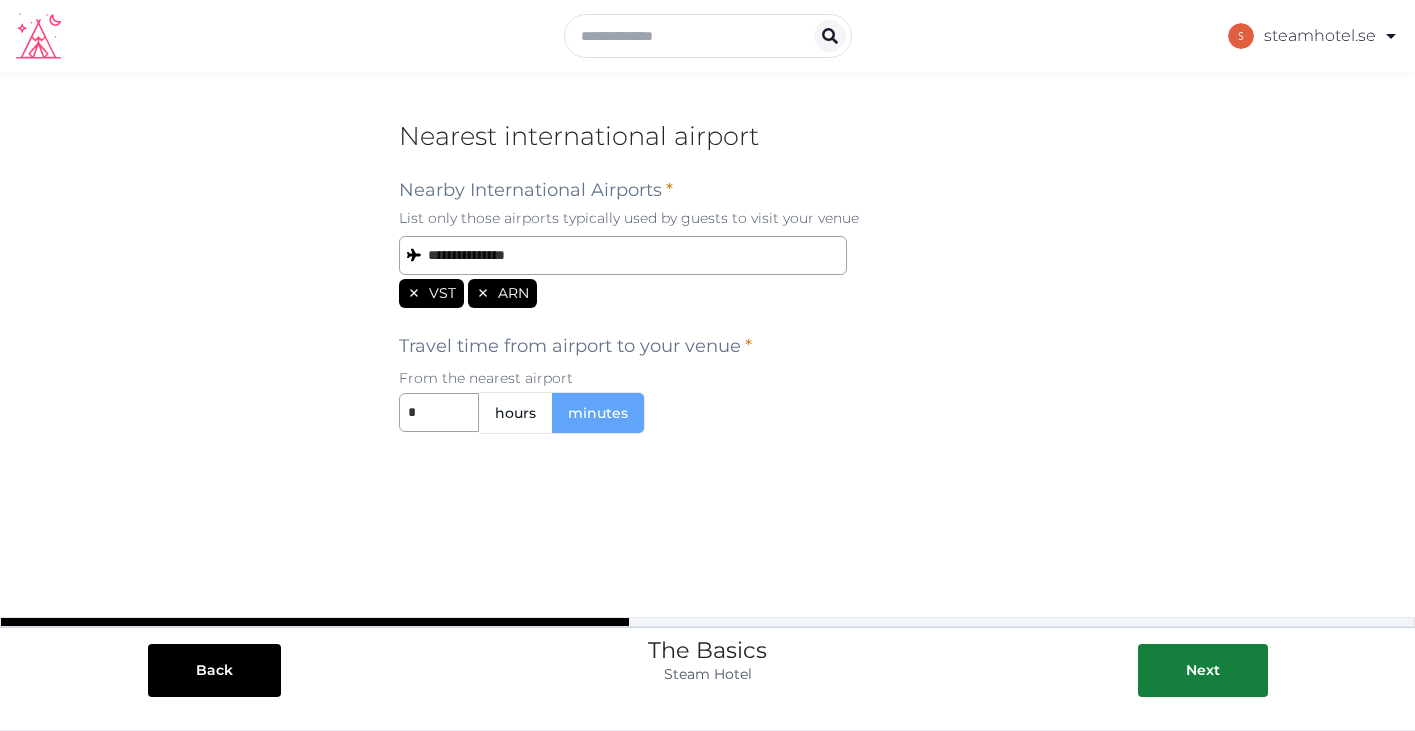 scroll, scrollTop: 27, scrollLeft: 0, axis: vertical 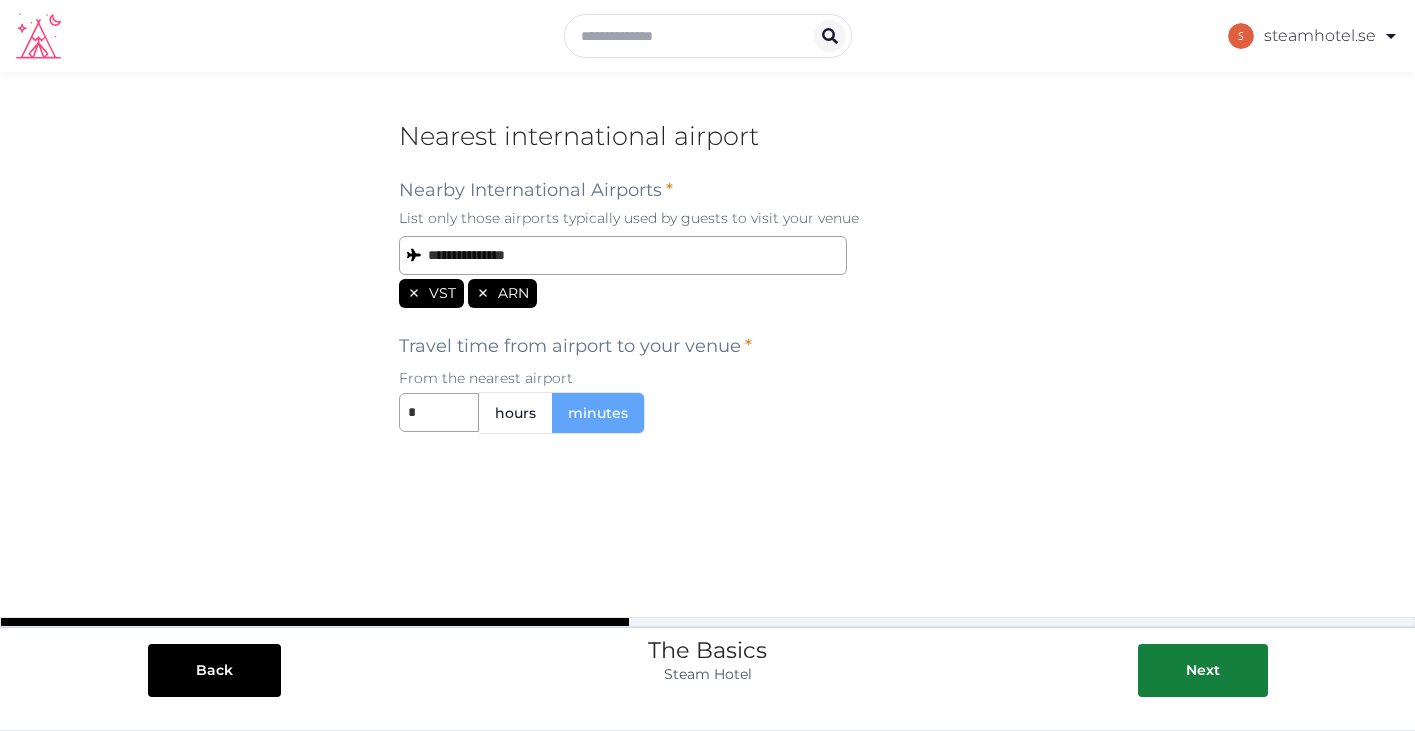 click on "ARN" at bounding box center [513, 293] 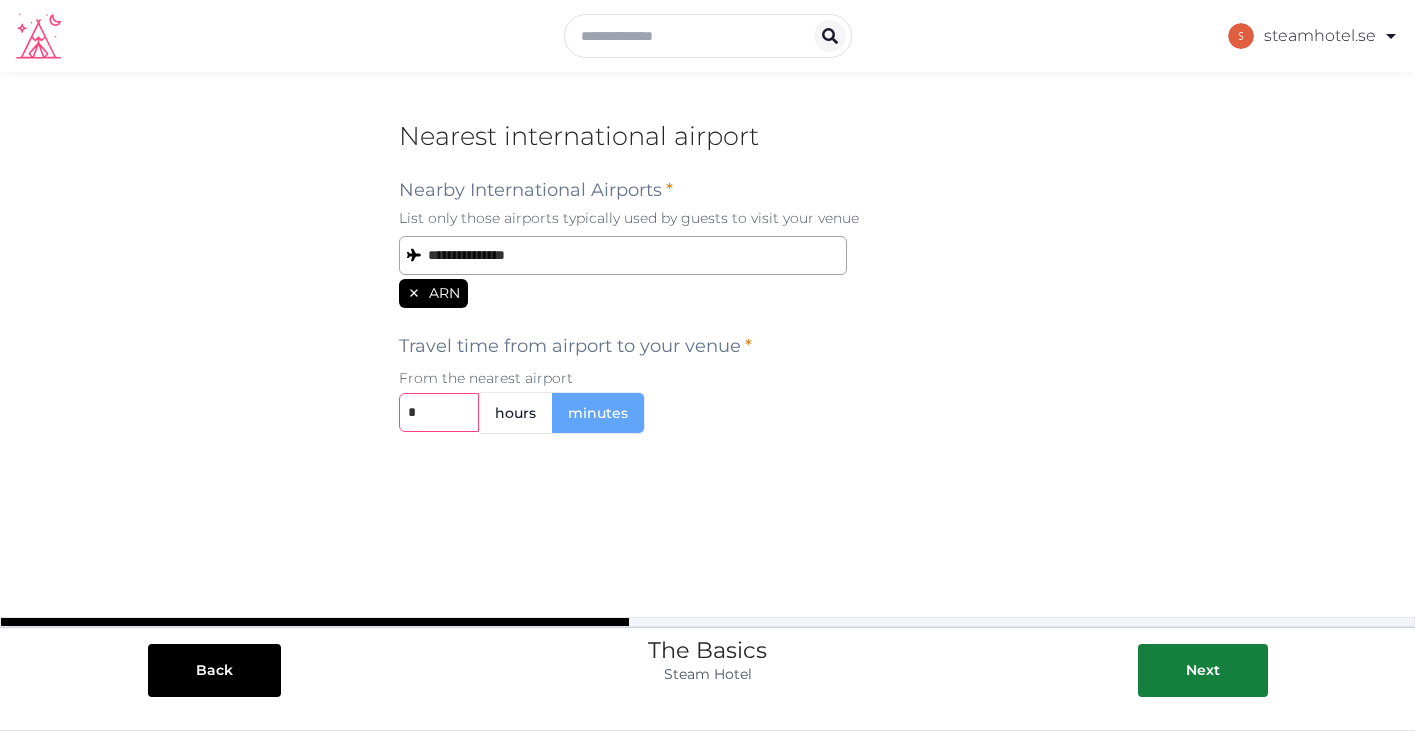 click at bounding box center (439, 412) 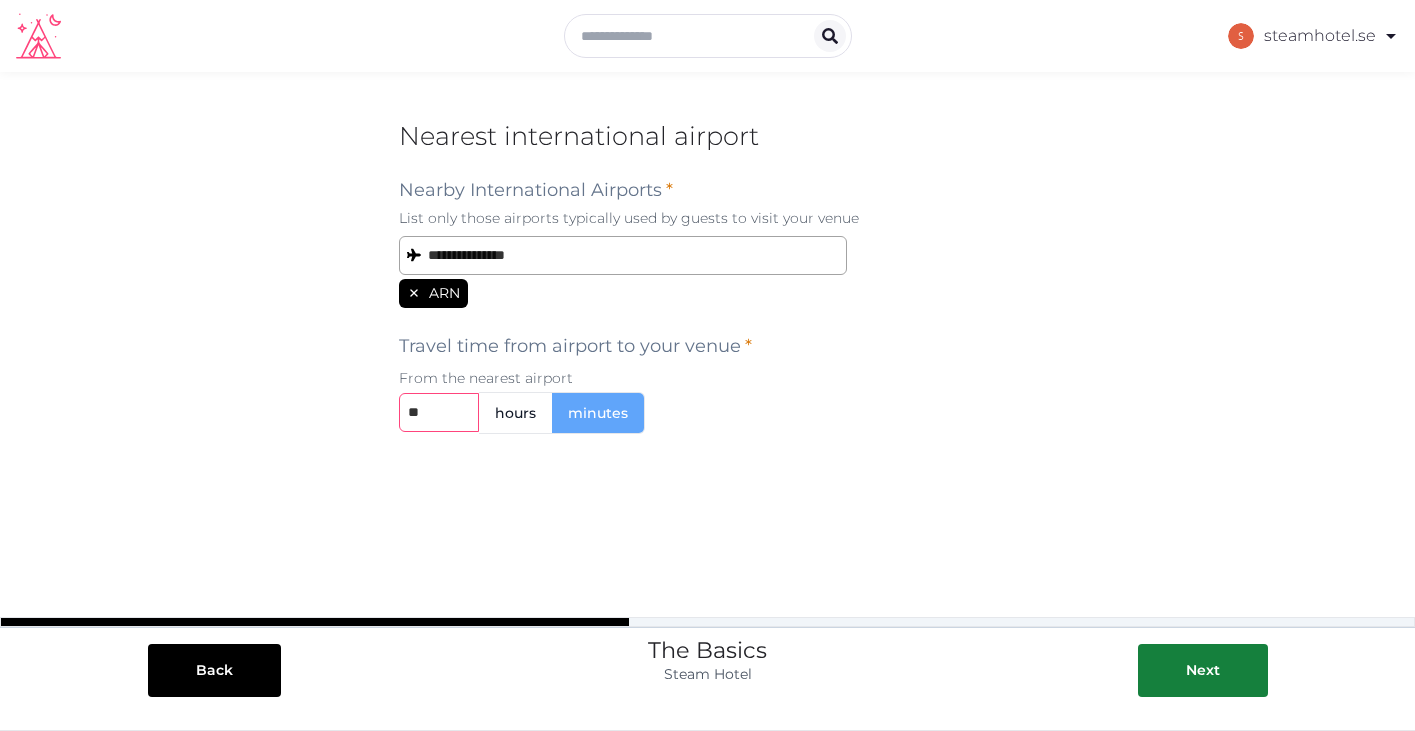 type on "**" 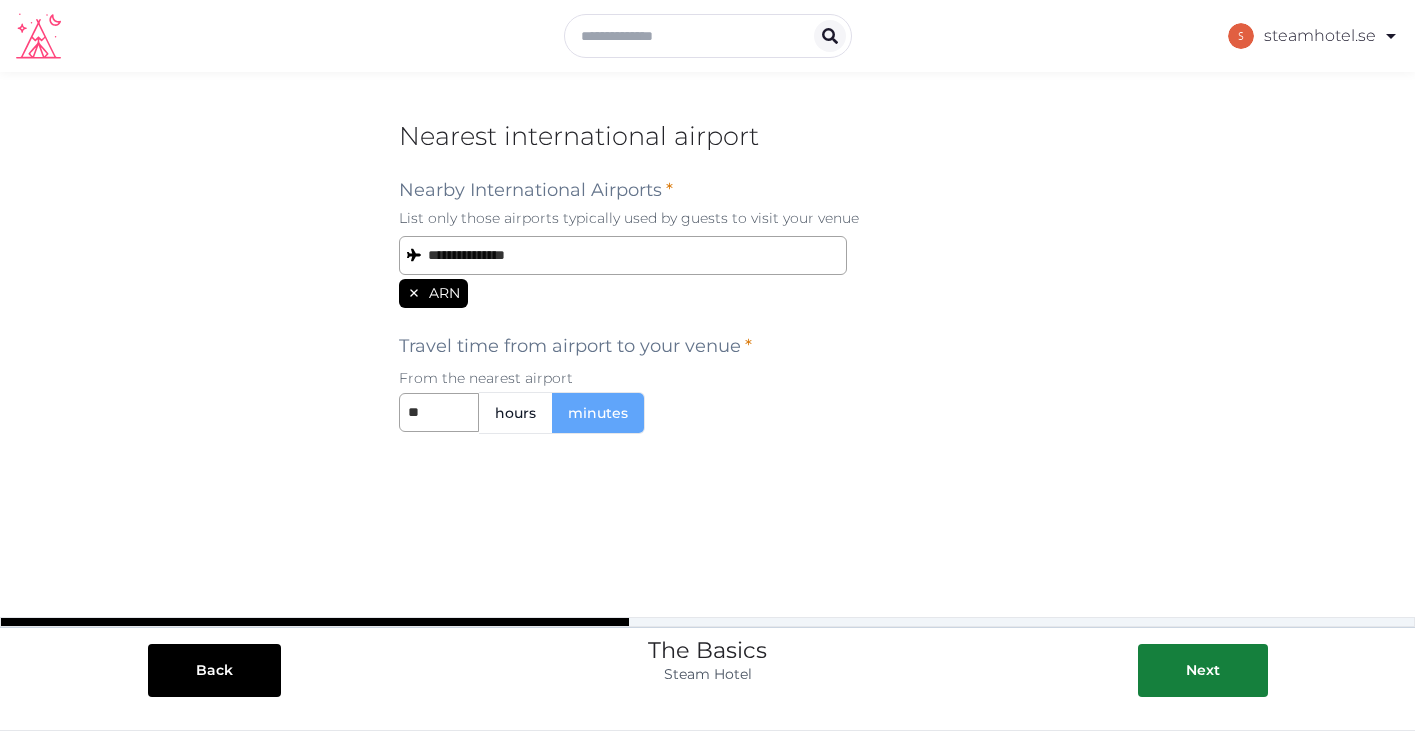 click on "**********" at bounding box center [708, 377] 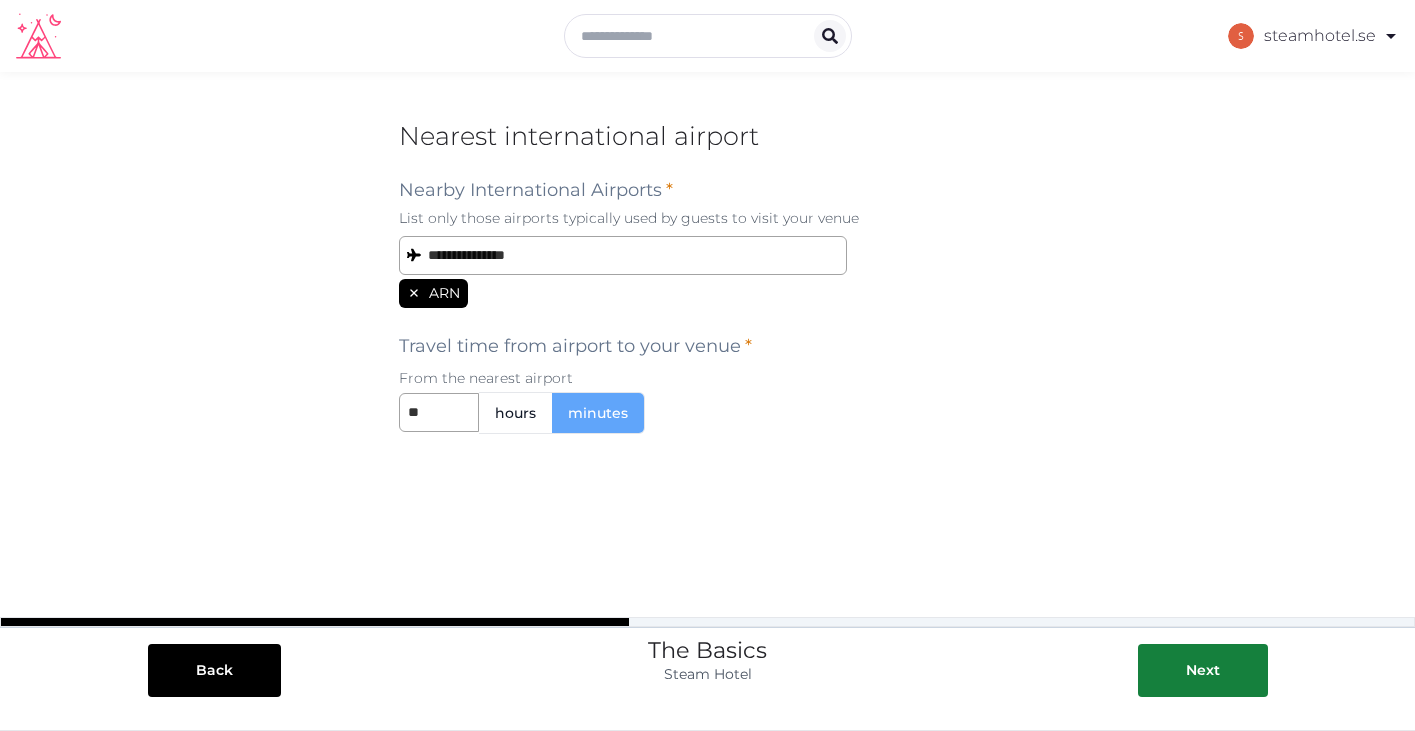 click 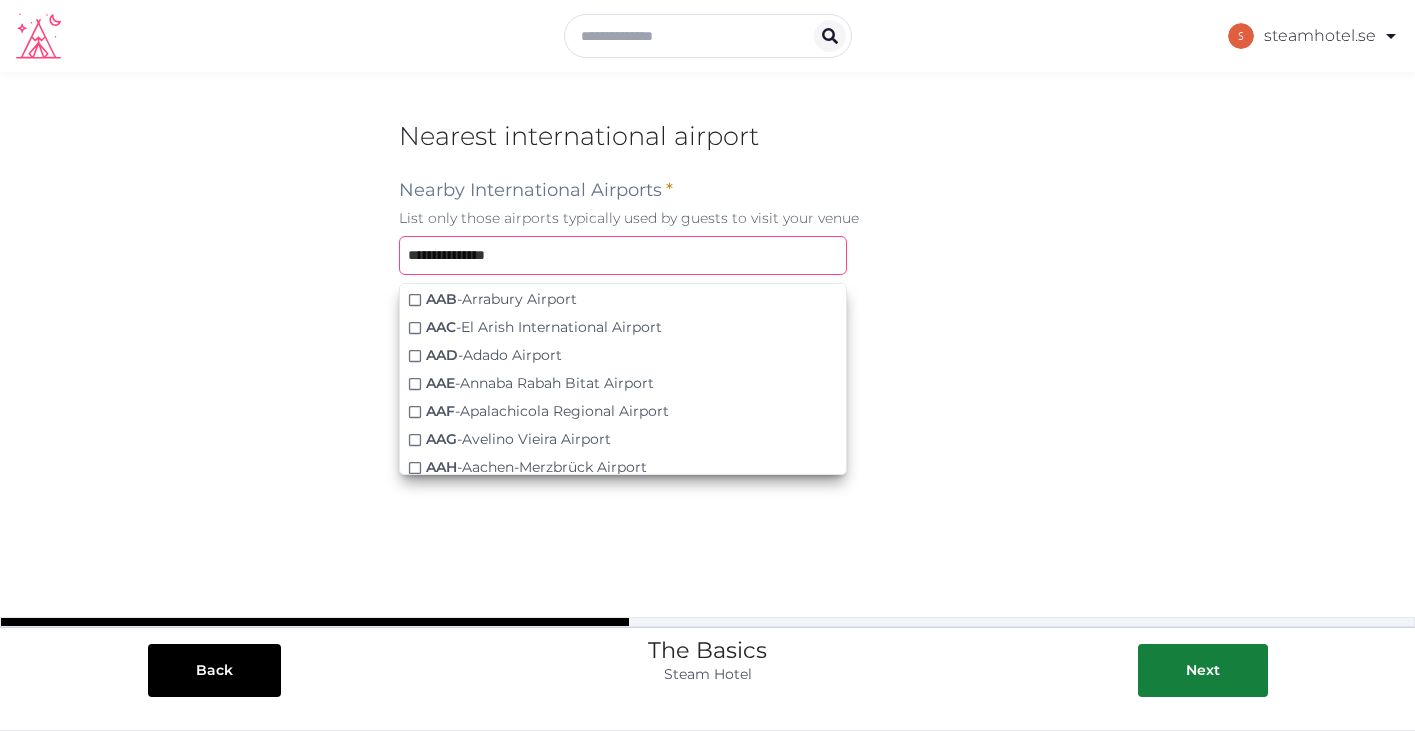 scroll, scrollTop: 28, scrollLeft: 0, axis: vertical 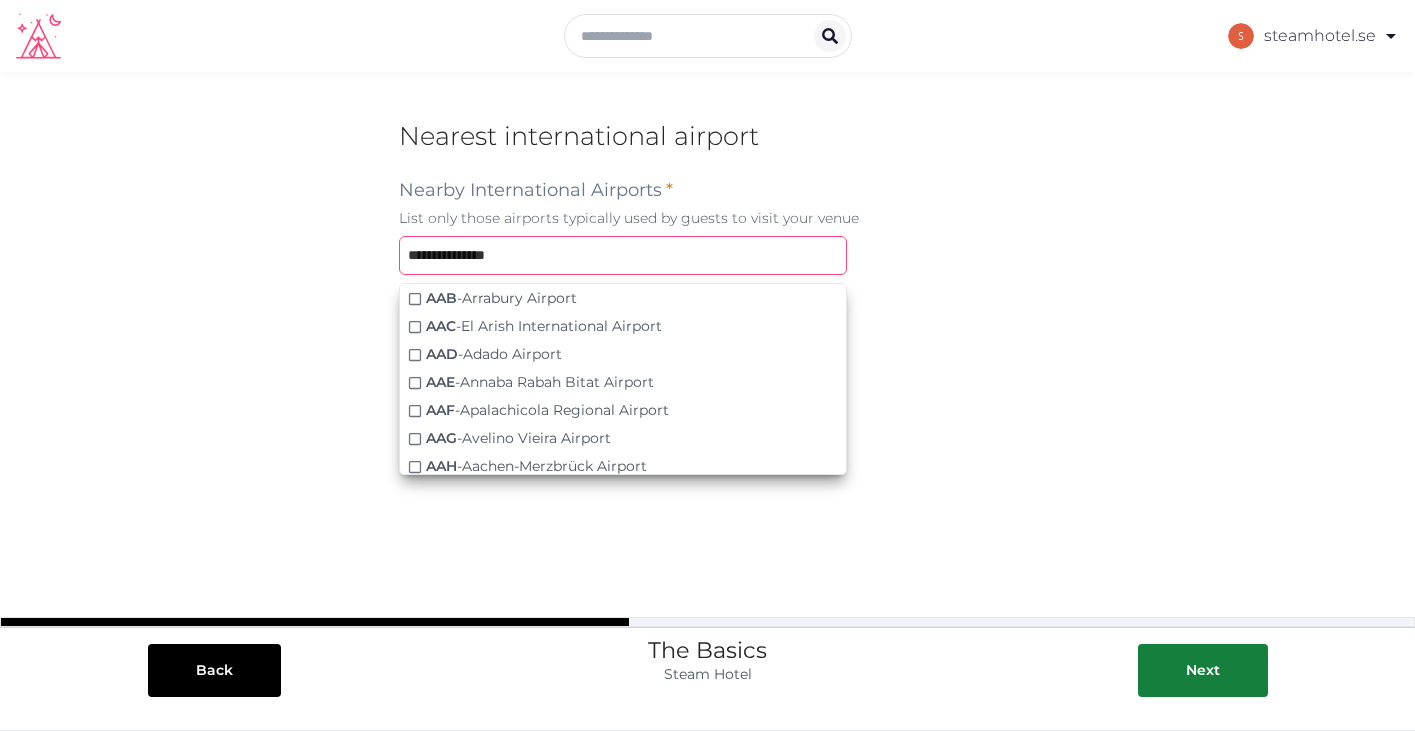 click on "**********" at bounding box center (623, 255) 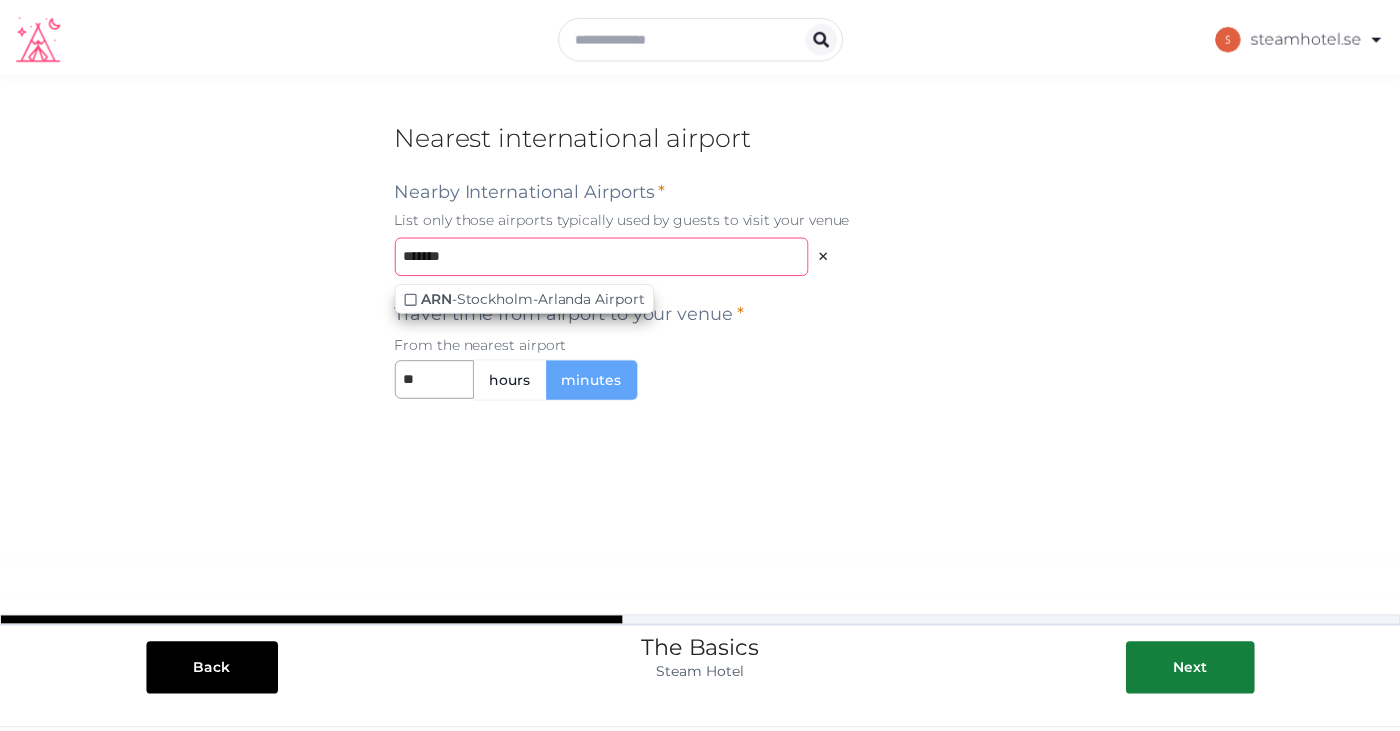 scroll, scrollTop: 0, scrollLeft: 0, axis: both 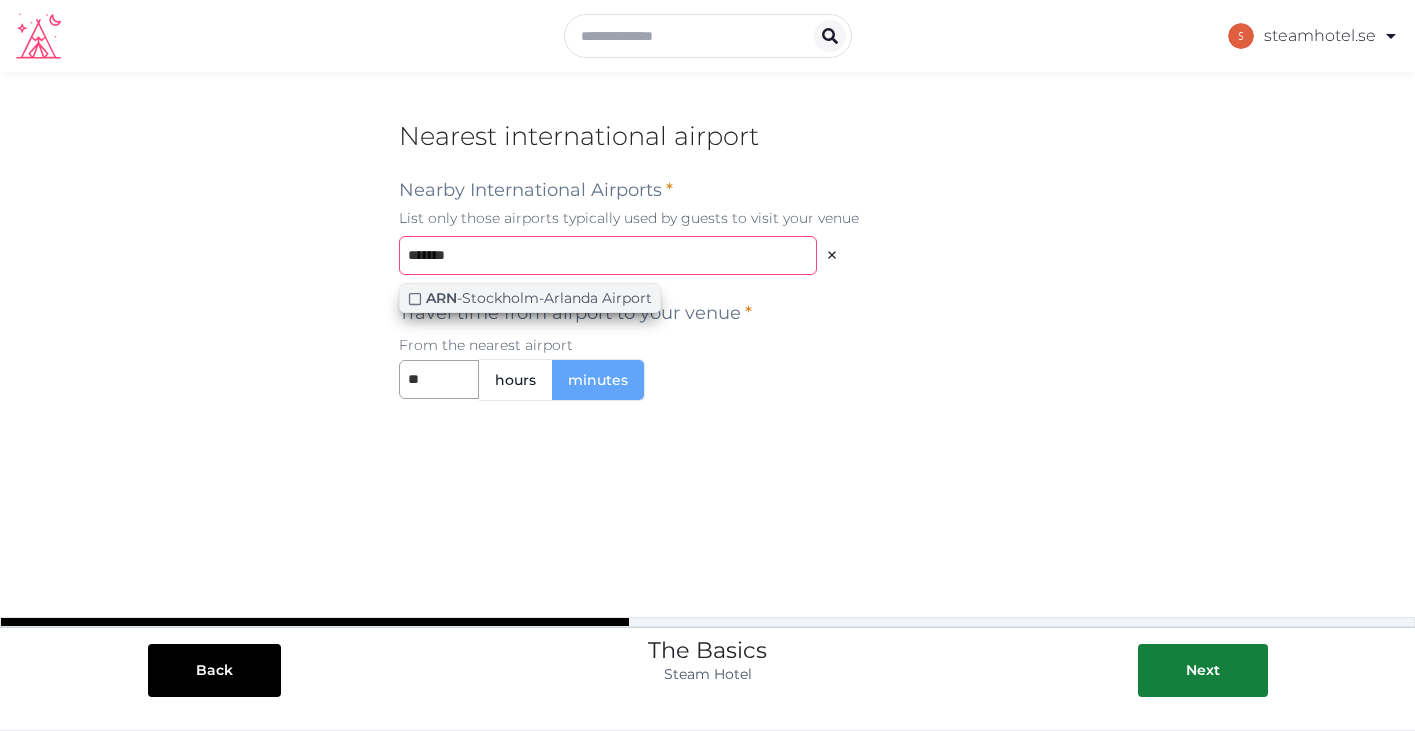type on "*******" 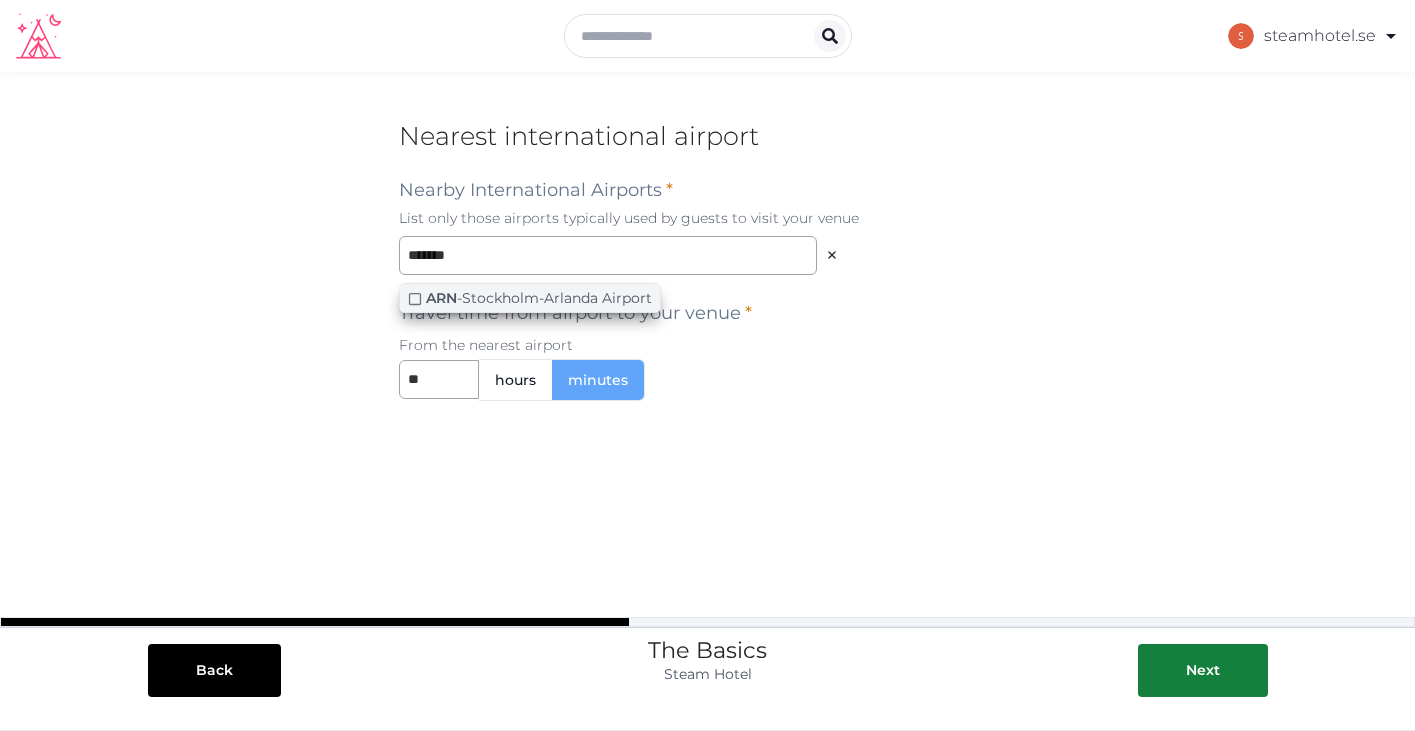 click 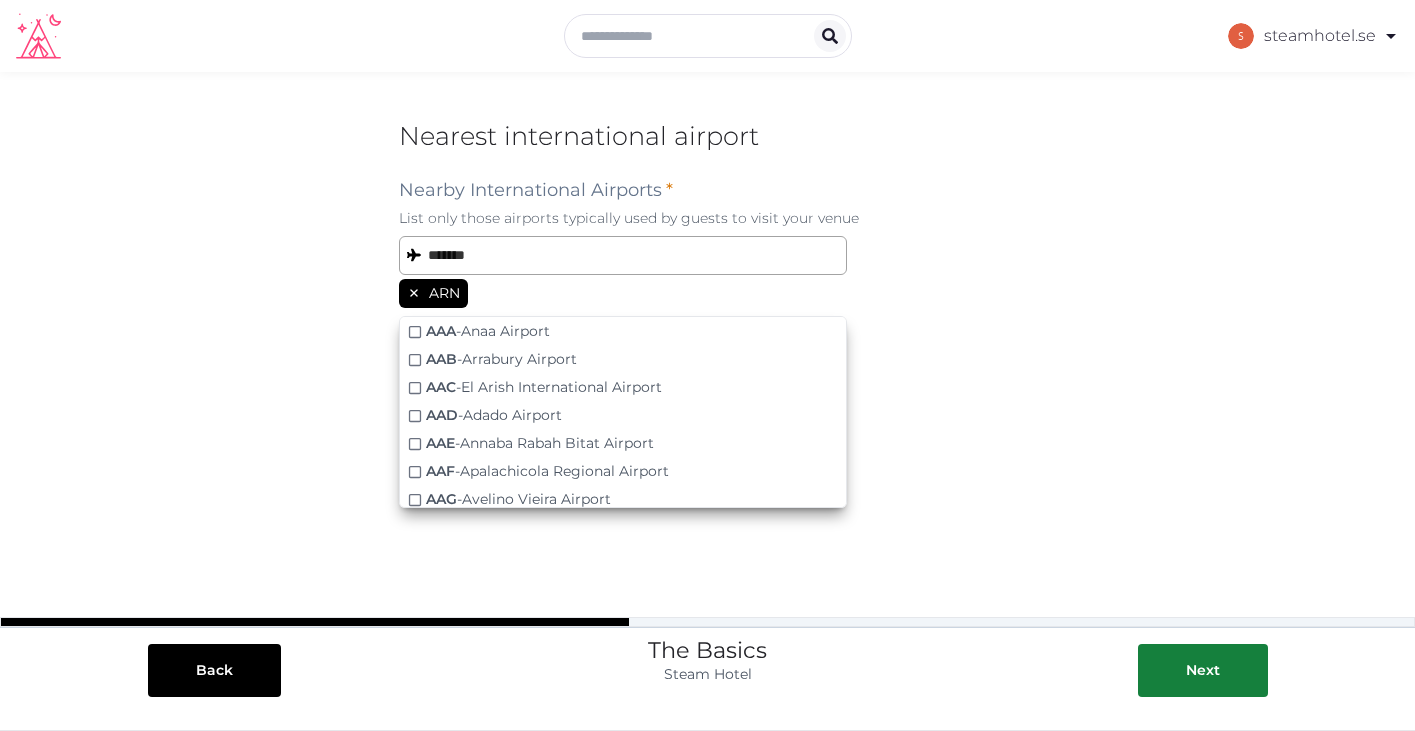 click on "**********" at bounding box center (708, 377) 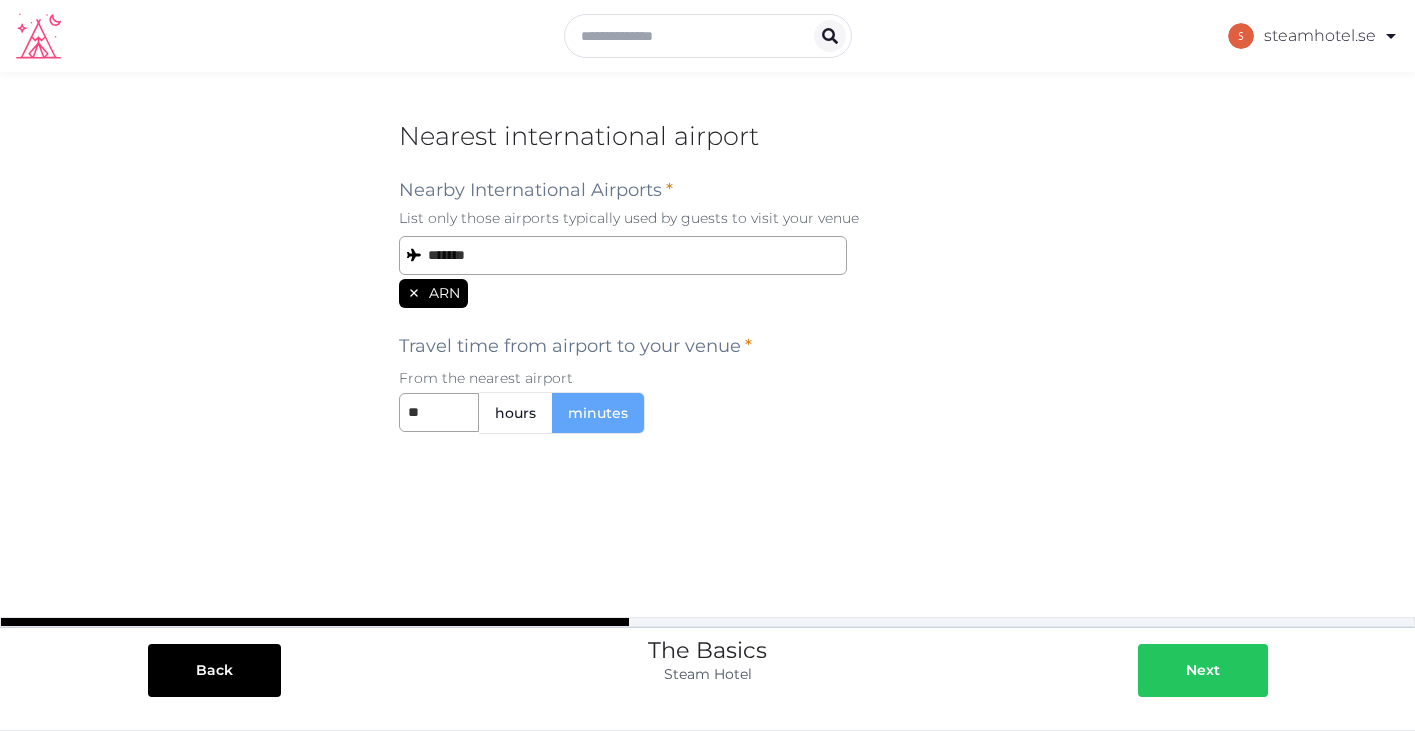 click on "Next" at bounding box center [1203, 670] 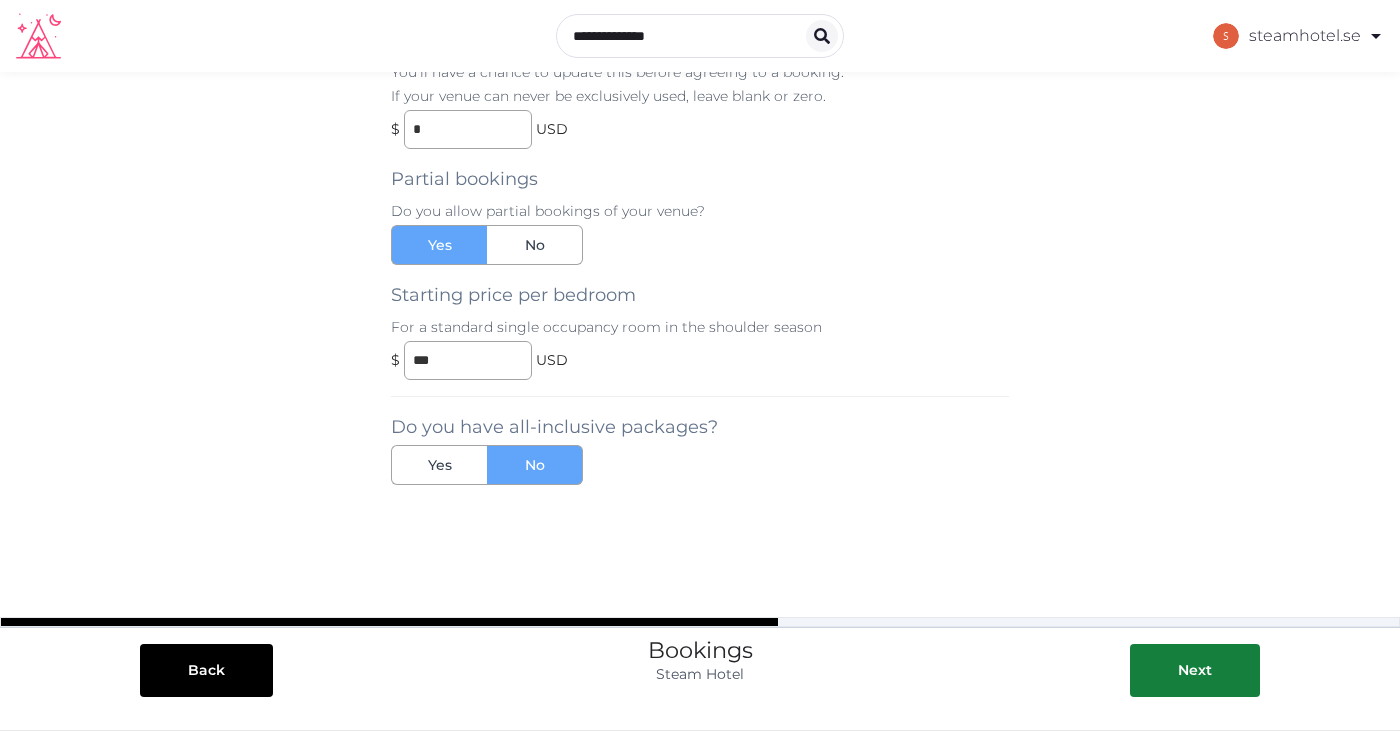 scroll, scrollTop: 177, scrollLeft: 0, axis: vertical 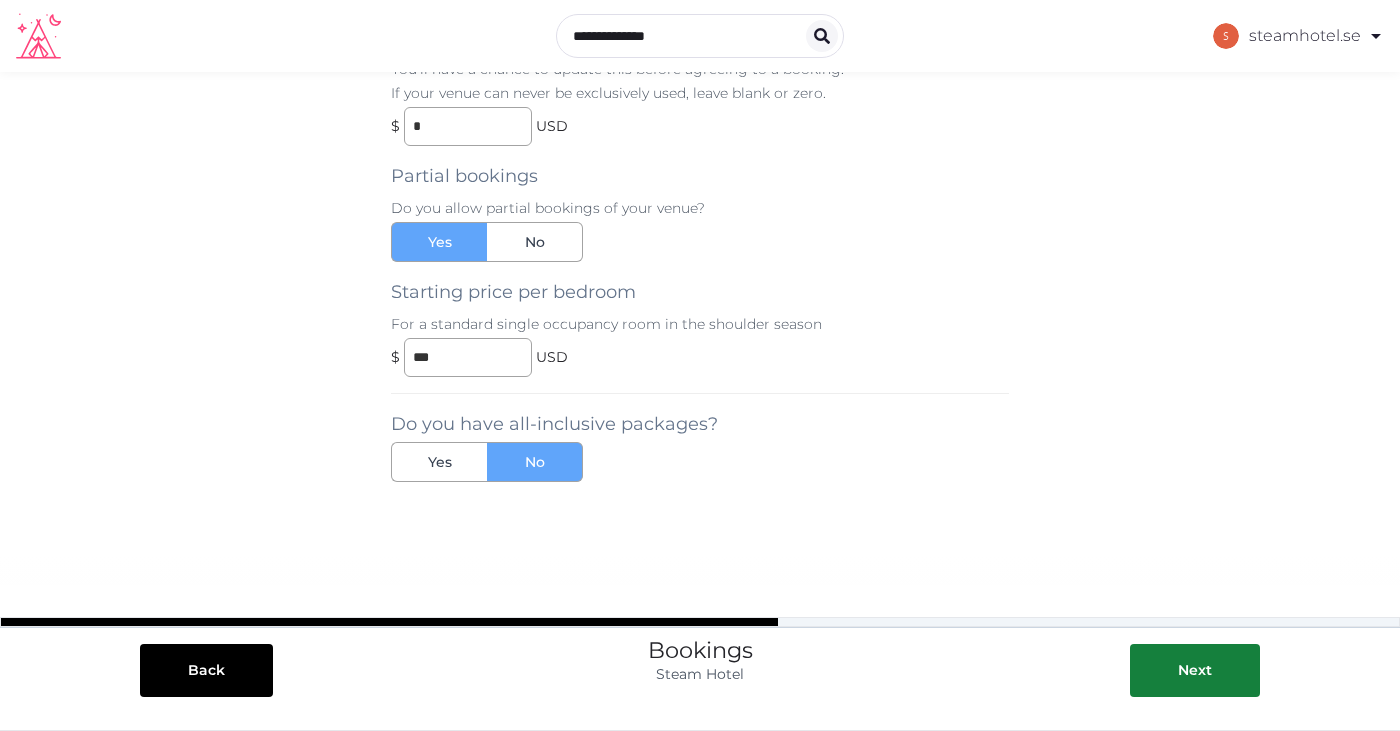 click on "USD" at bounding box center (552, 357) 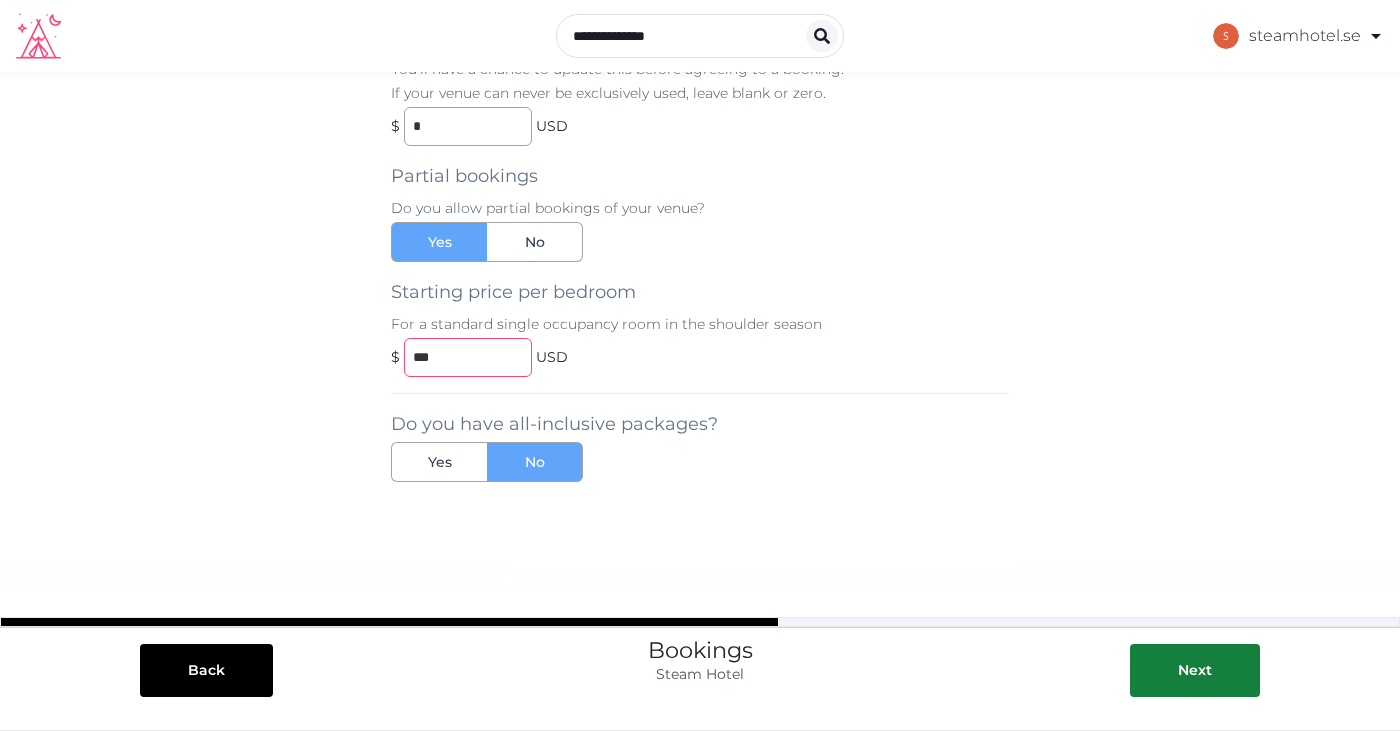 click on "***" at bounding box center [468, 357] 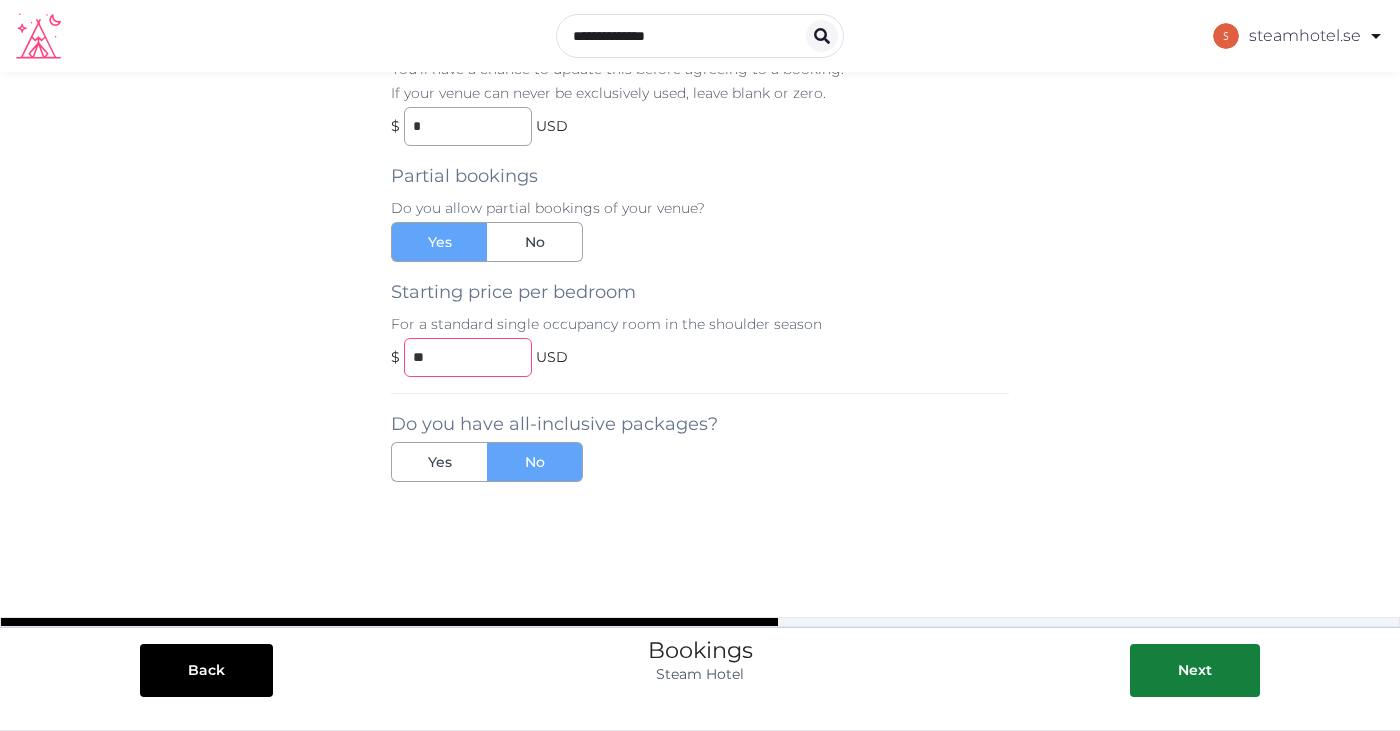 type on "*" 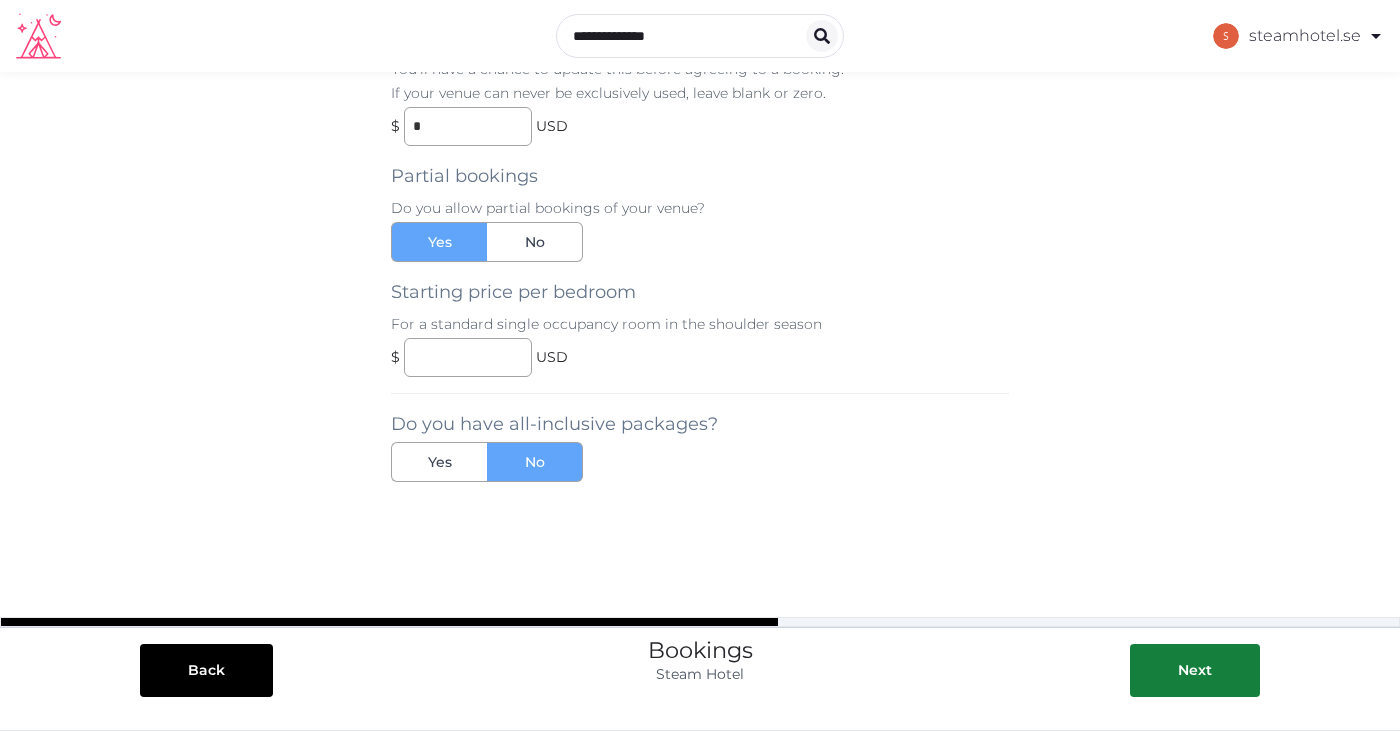 scroll, scrollTop: 62, scrollLeft: 0, axis: vertical 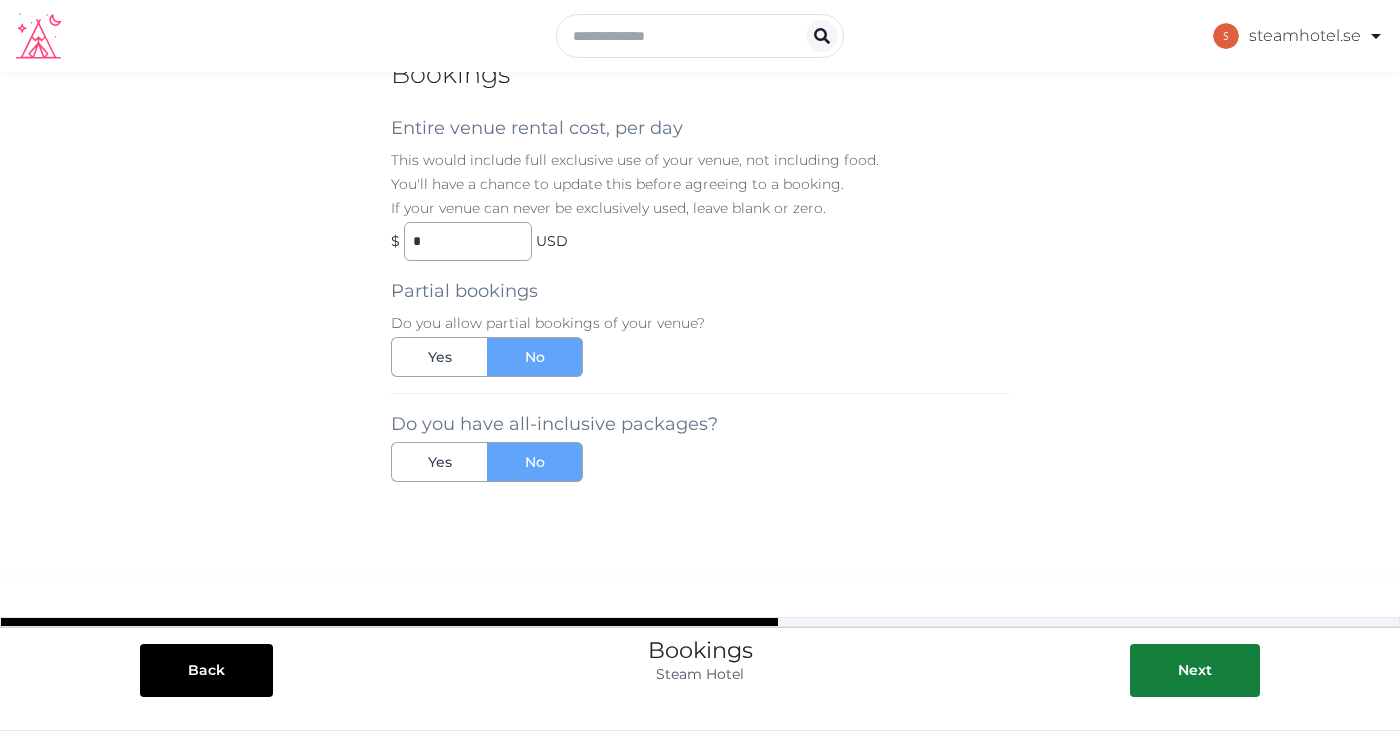 click on "Partial bookings Do you allow partial bookings of your venue? Yes No" at bounding box center [700, 319] 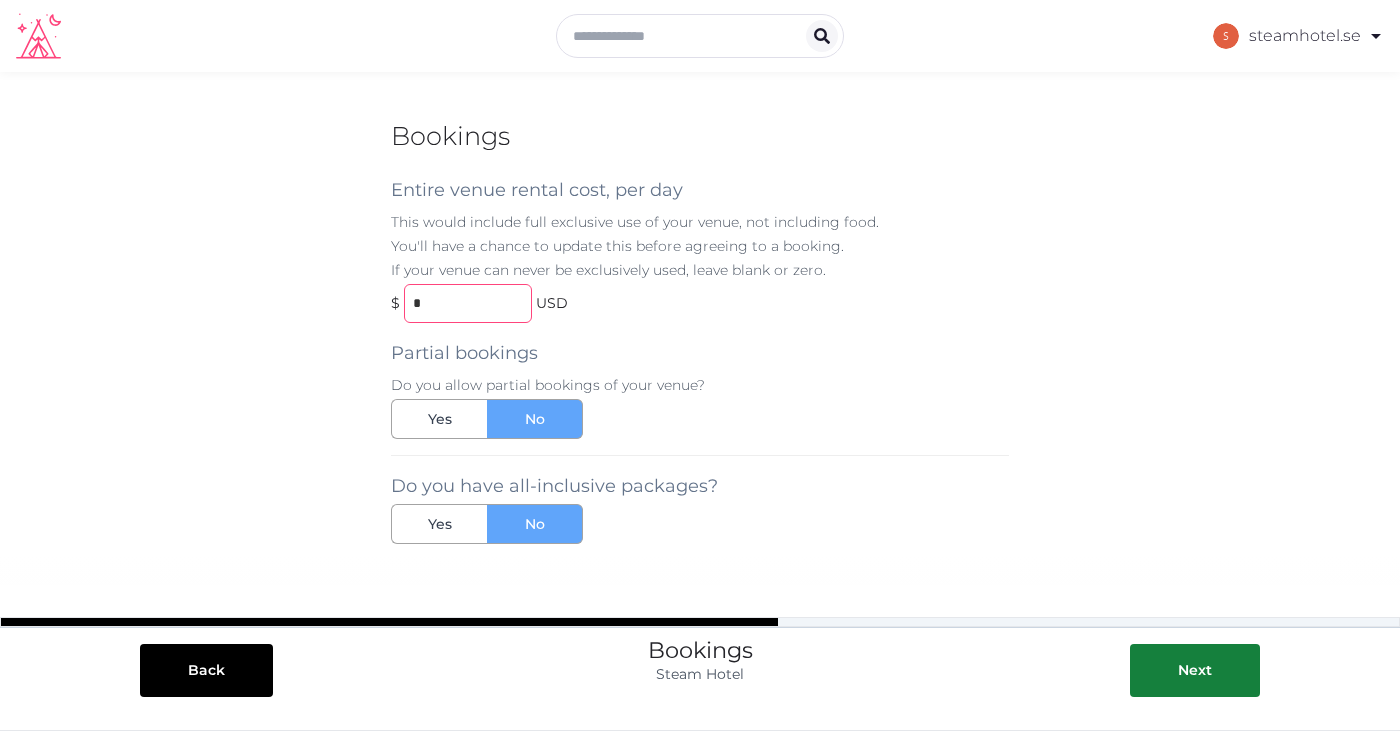 click on "*" at bounding box center (468, 303) 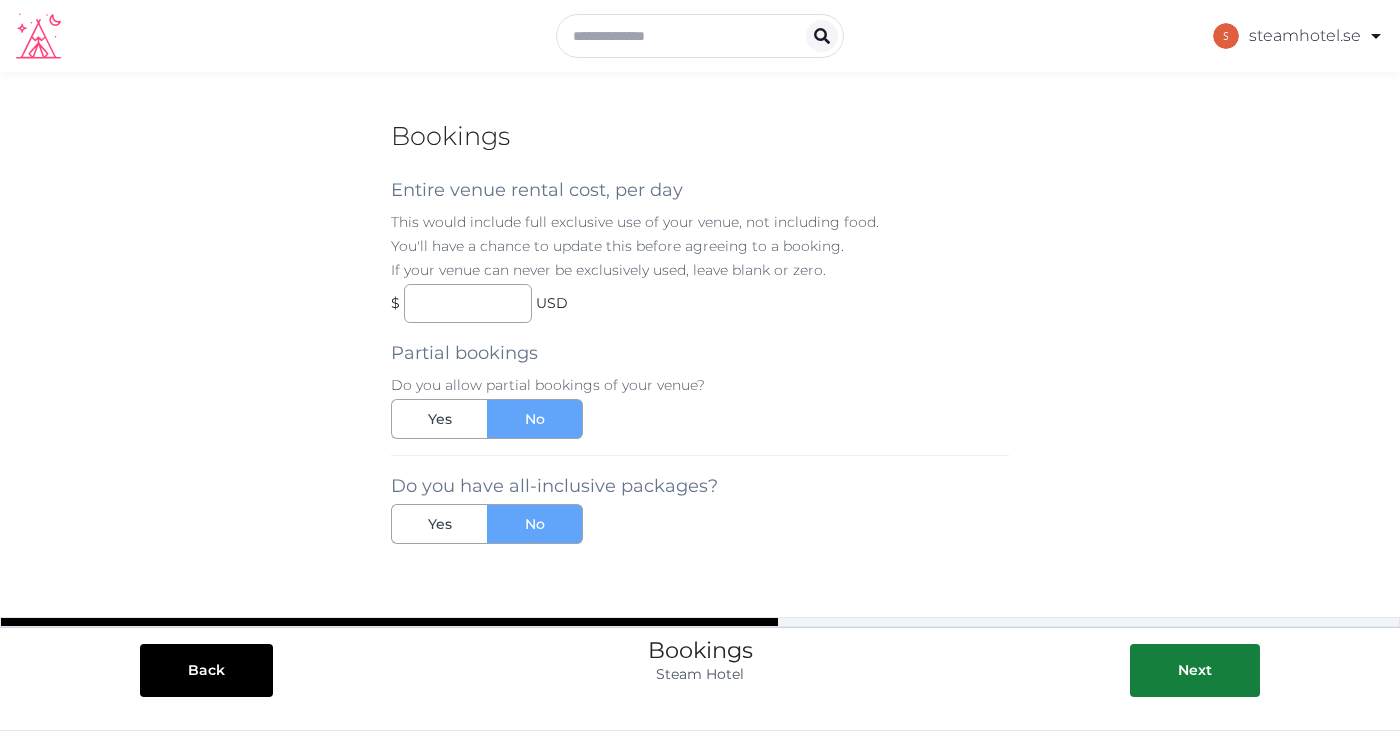 click on "Partial bookings Do you allow partial bookings of your venue? Yes No" at bounding box center (700, 381) 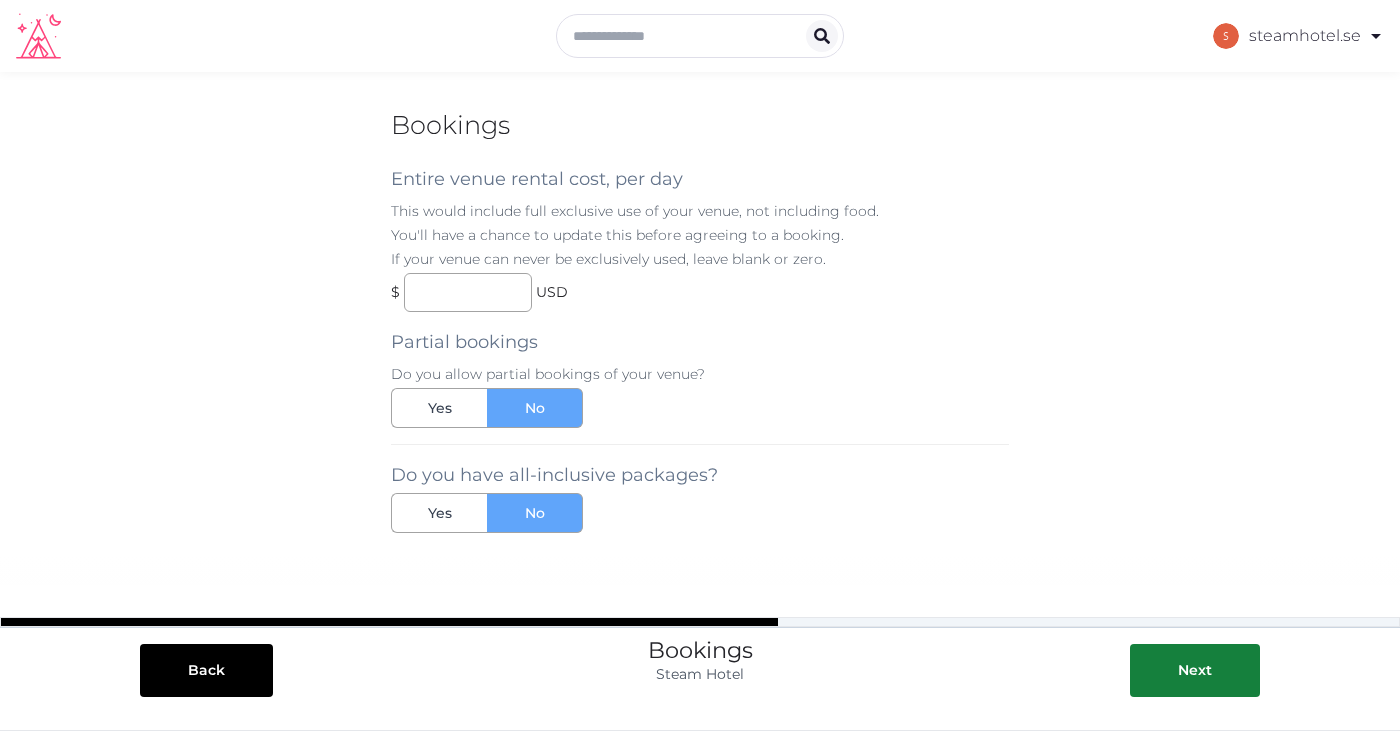 scroll, scrollTop: 62, scrollLeft: 0, axis: vertical 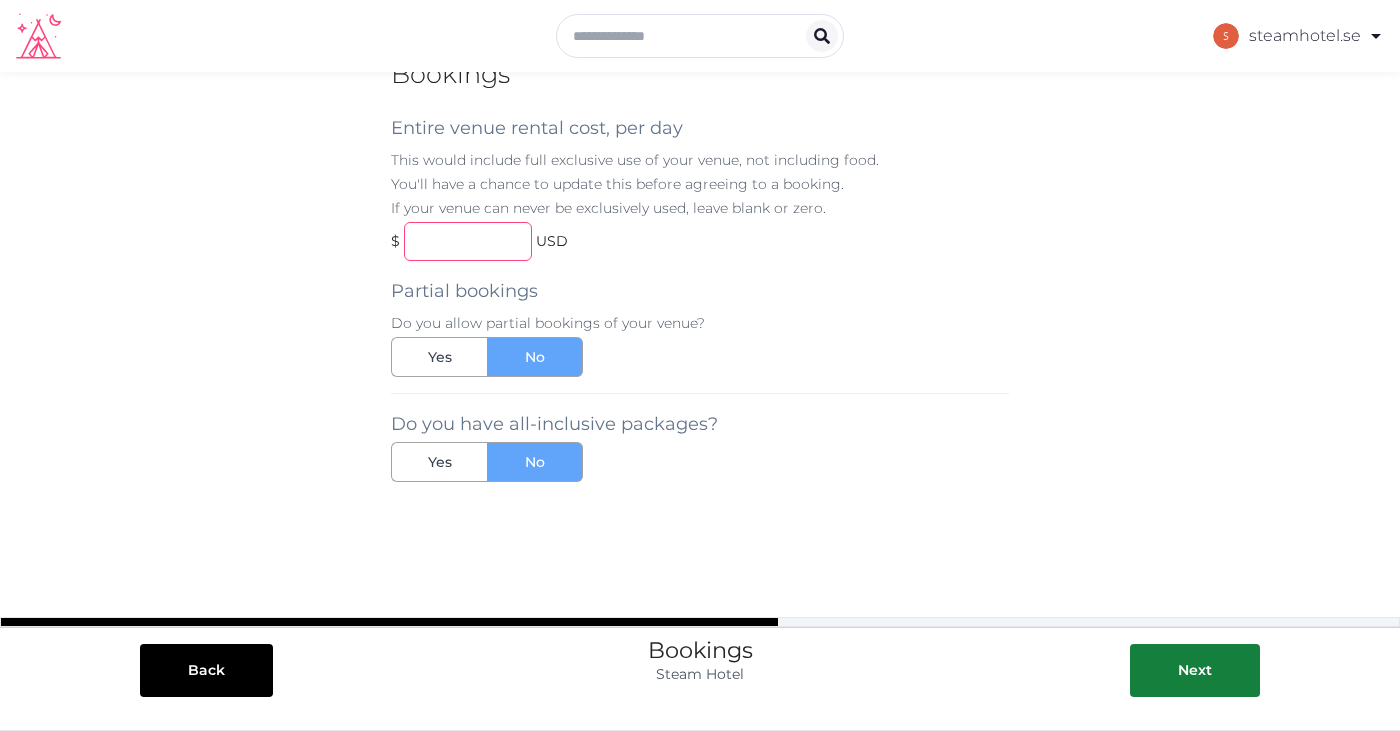 click at bounding box center (468, 241) 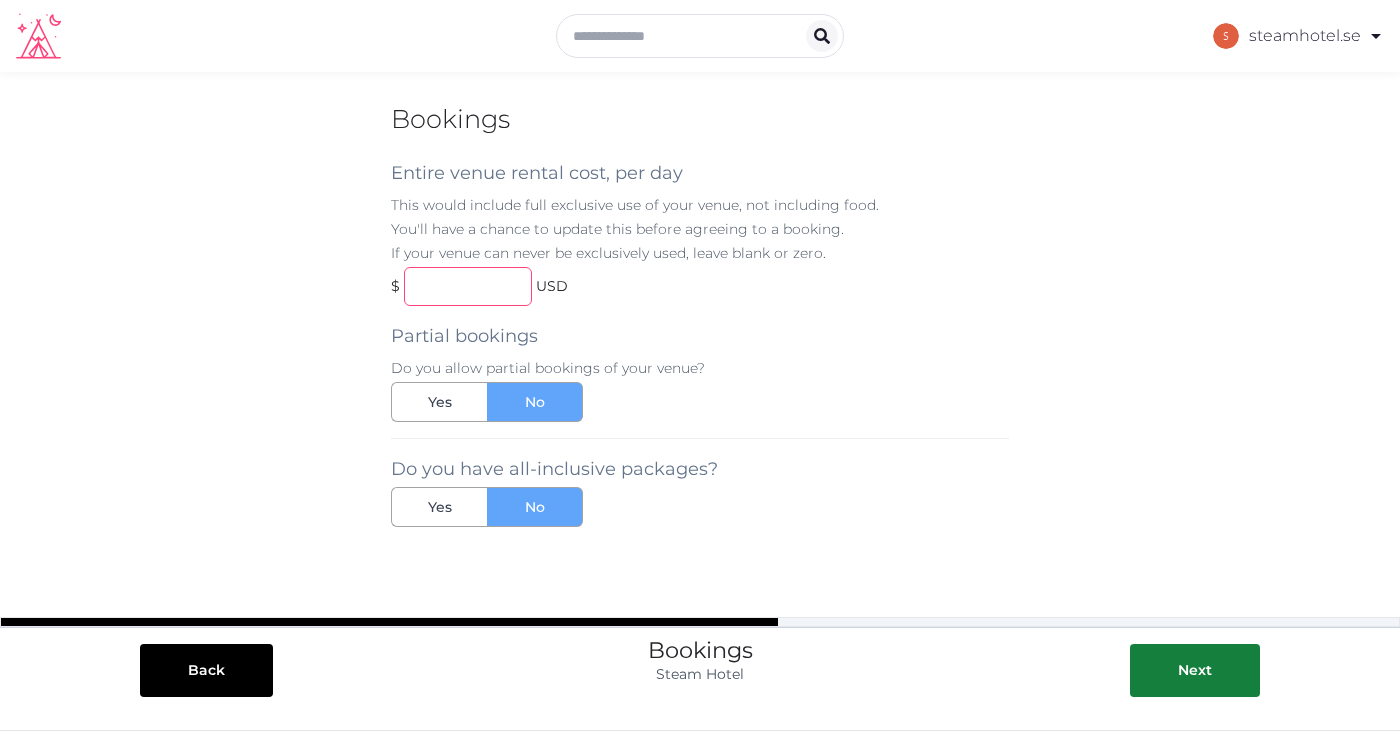 scroll, scrollTop: 0, scrollLeft: 0, axis: both 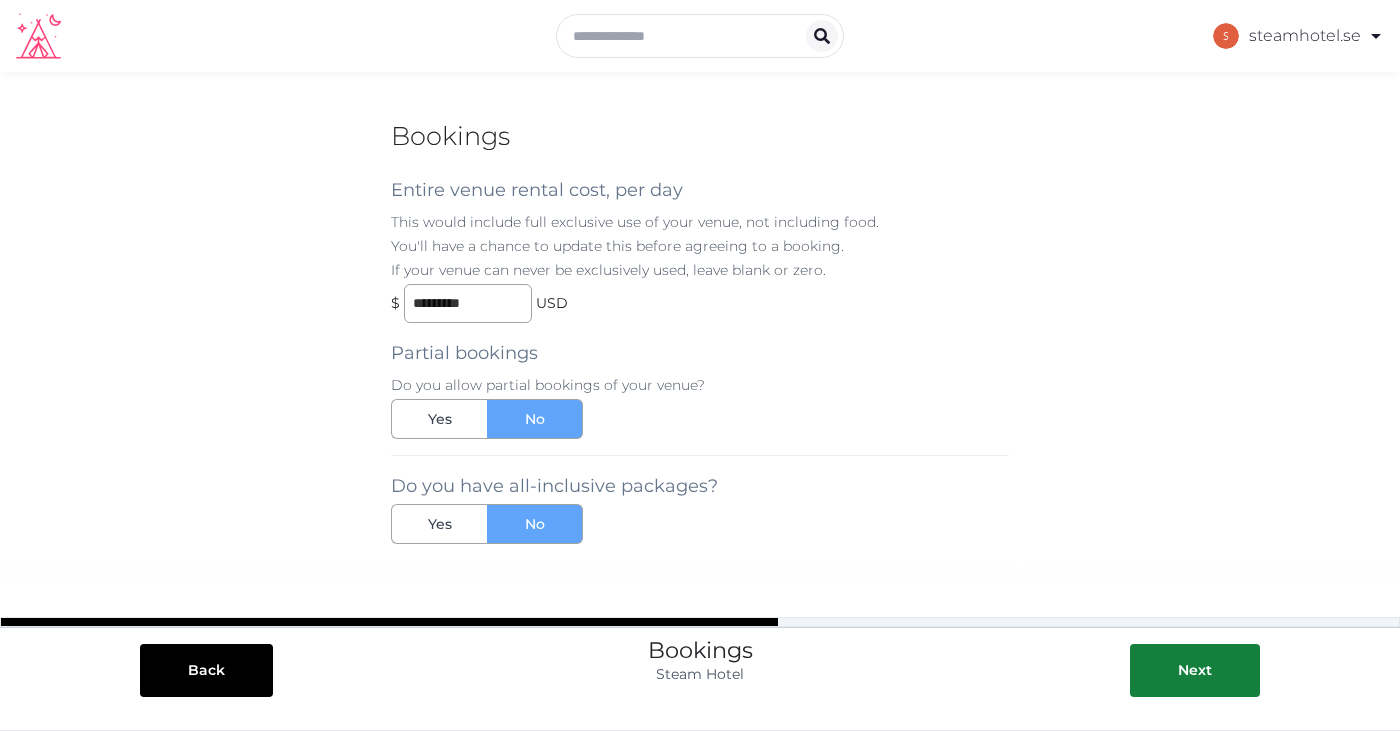 click on "Partial bookings Do you allow partial bookings of your venue? Yes No" at bounding box center (700, 381) 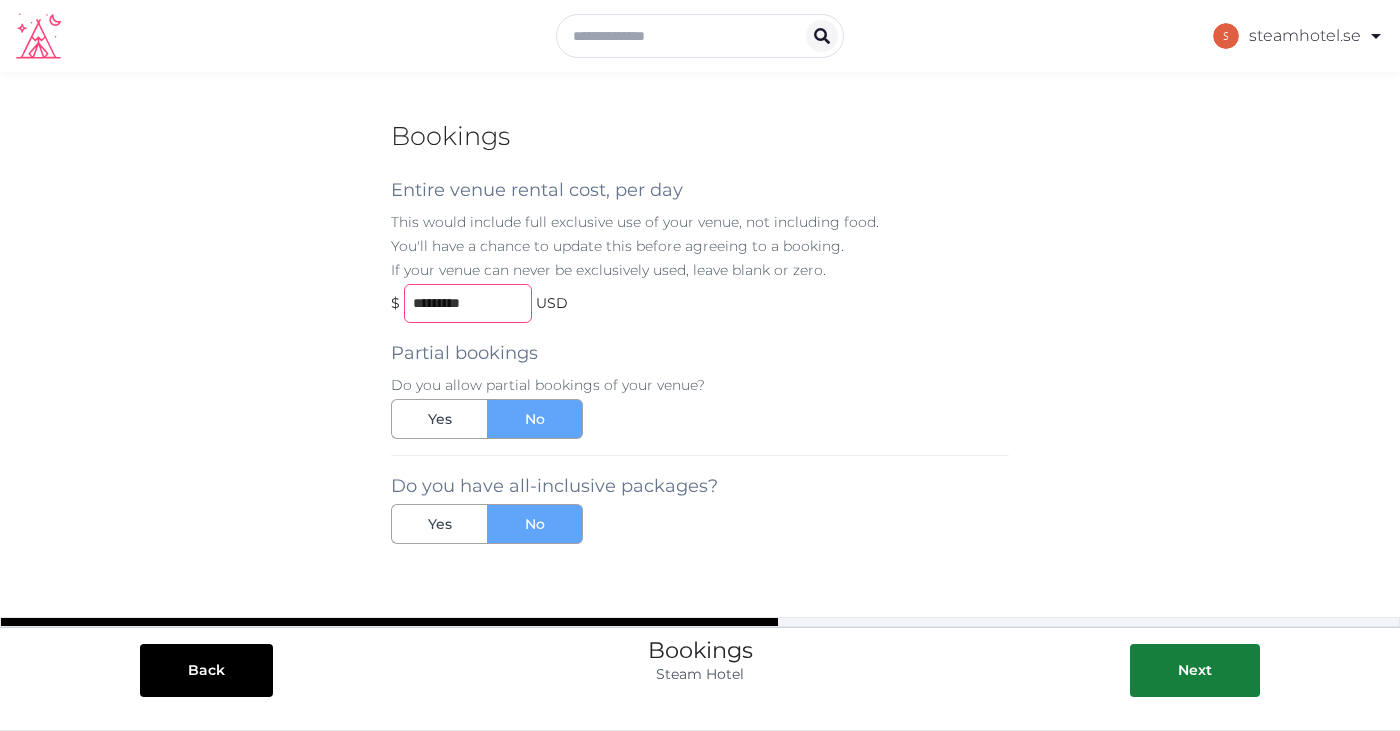 click on "*********" at bounding box center [468, 303] 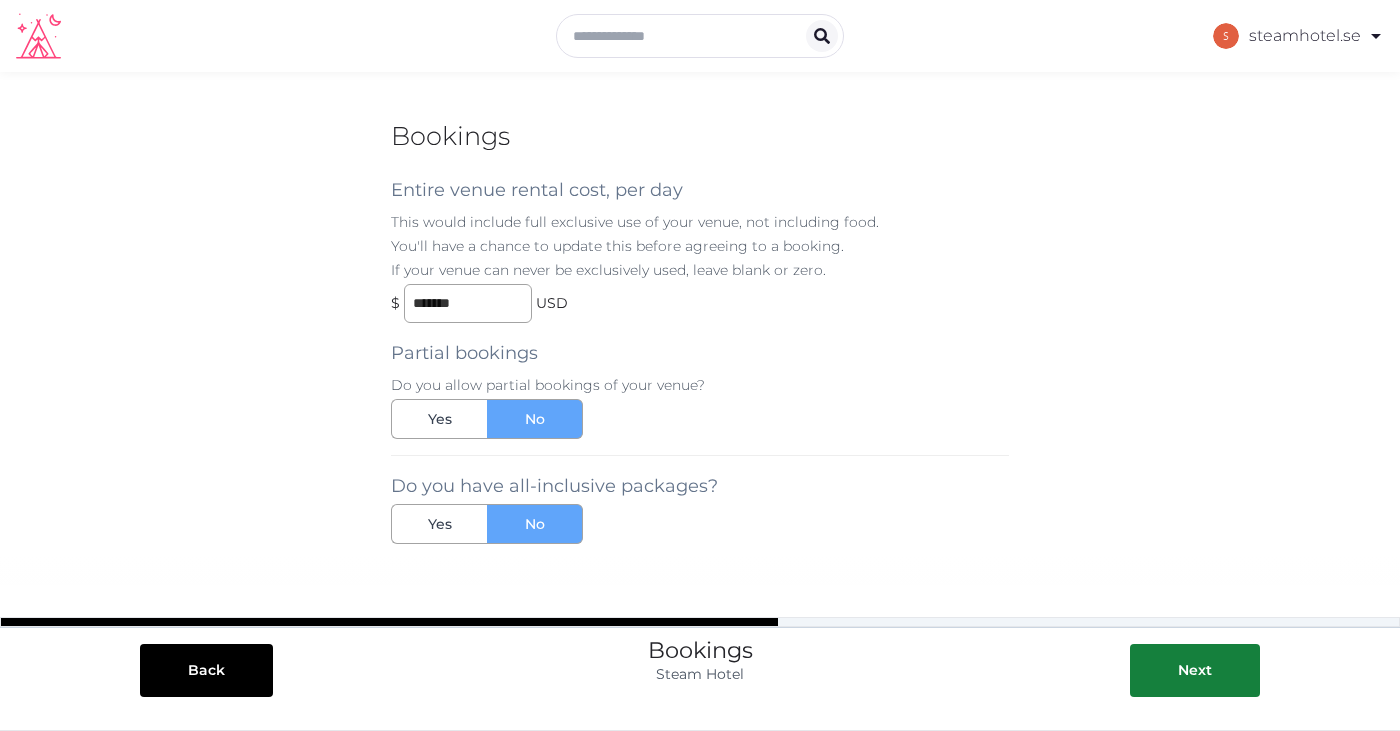 click on "Partial bookings Do you allow partial bookings of your venue? Yes No" at bounding box center (700, 381) 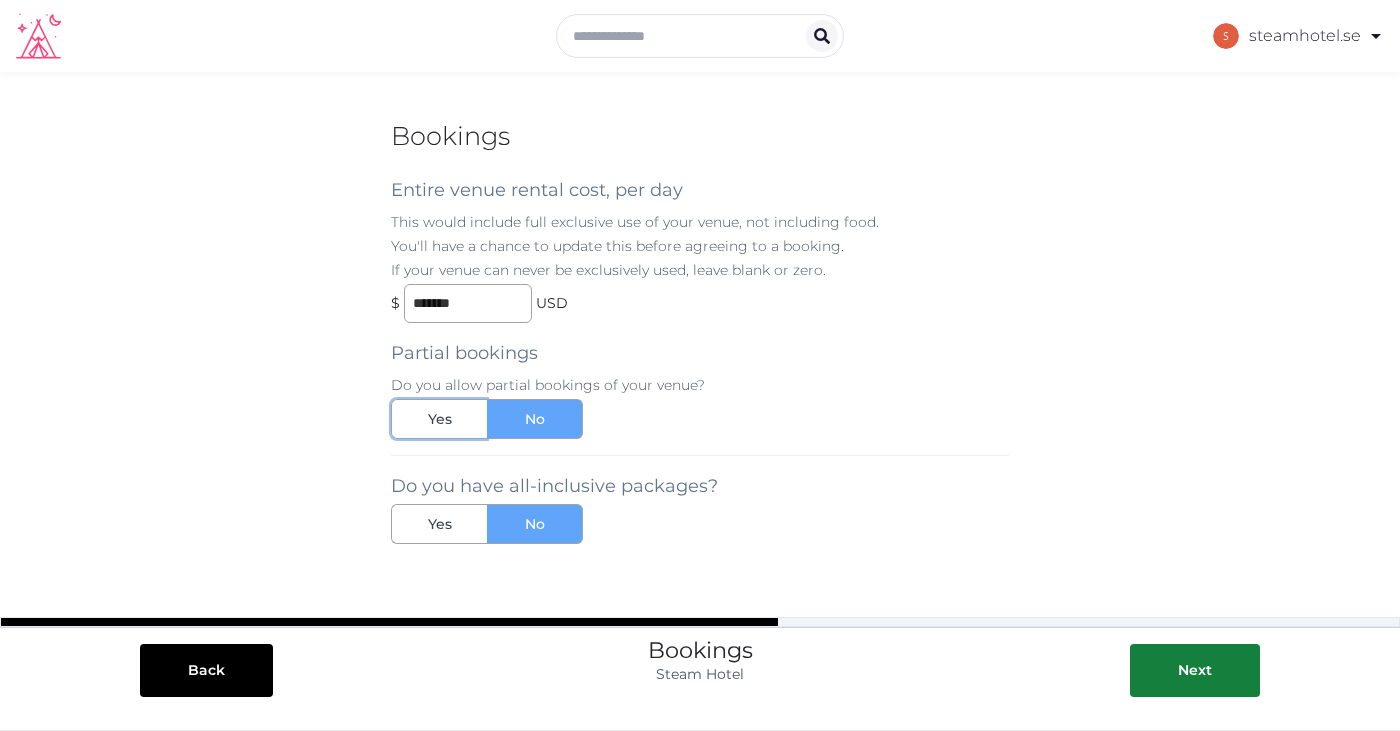 click on "Yes" at bounding box center [439, 419] 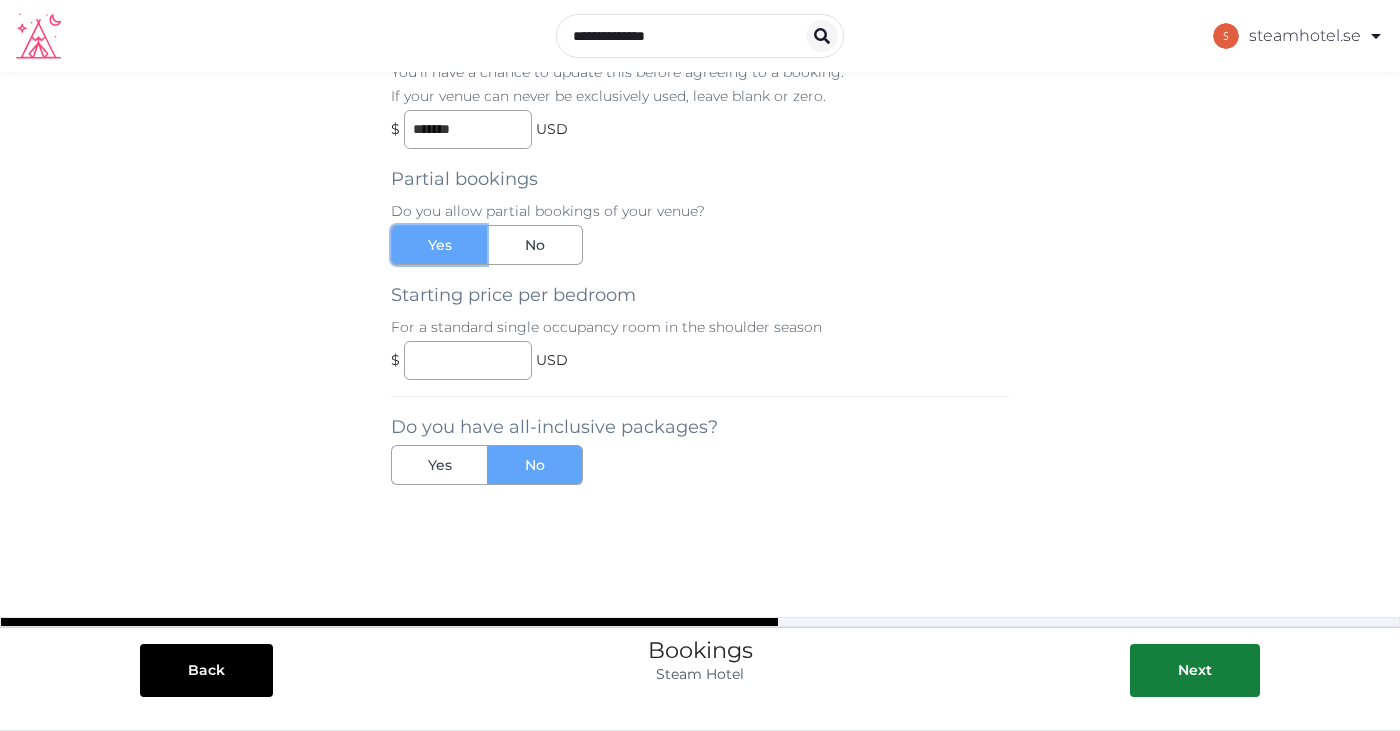 scroll, scrollTop: 168, scrollLeft: 0, axis: vertical 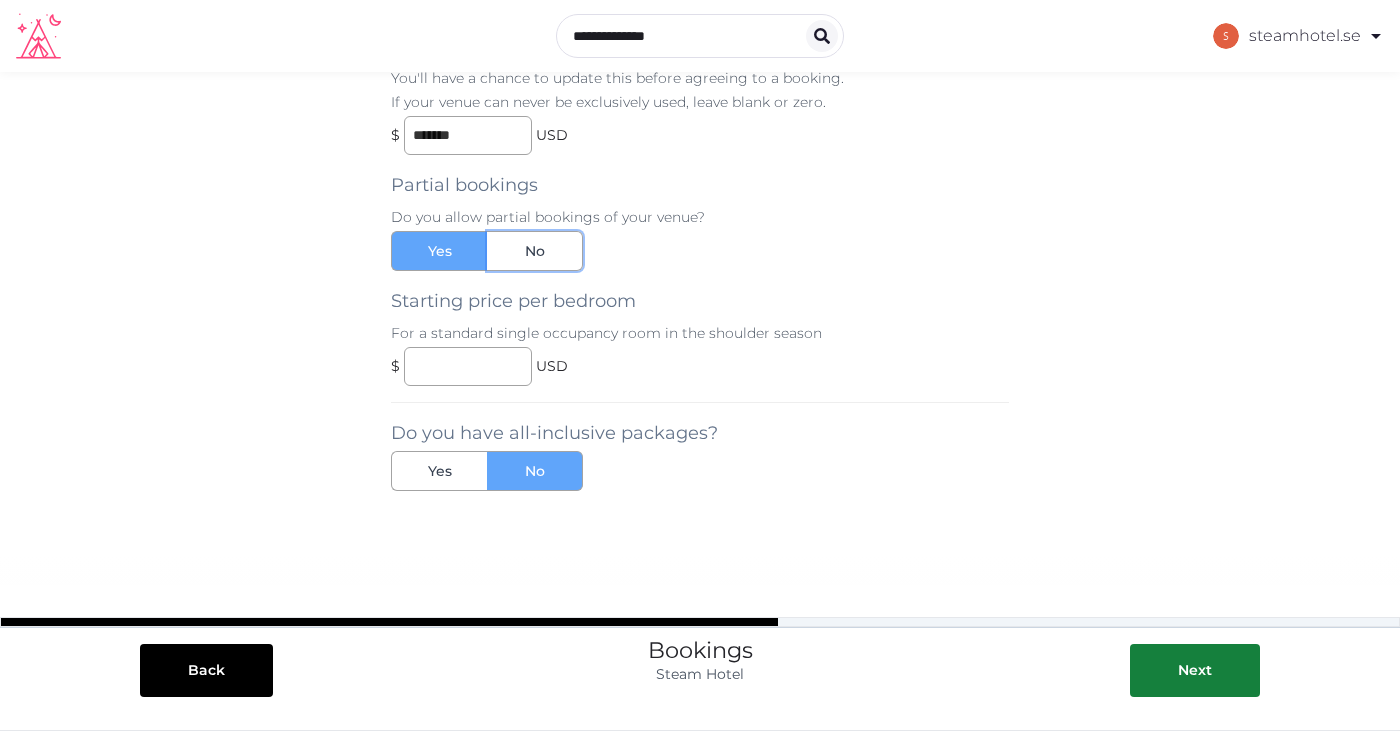 click on "No" at bounding box center (535, 251) 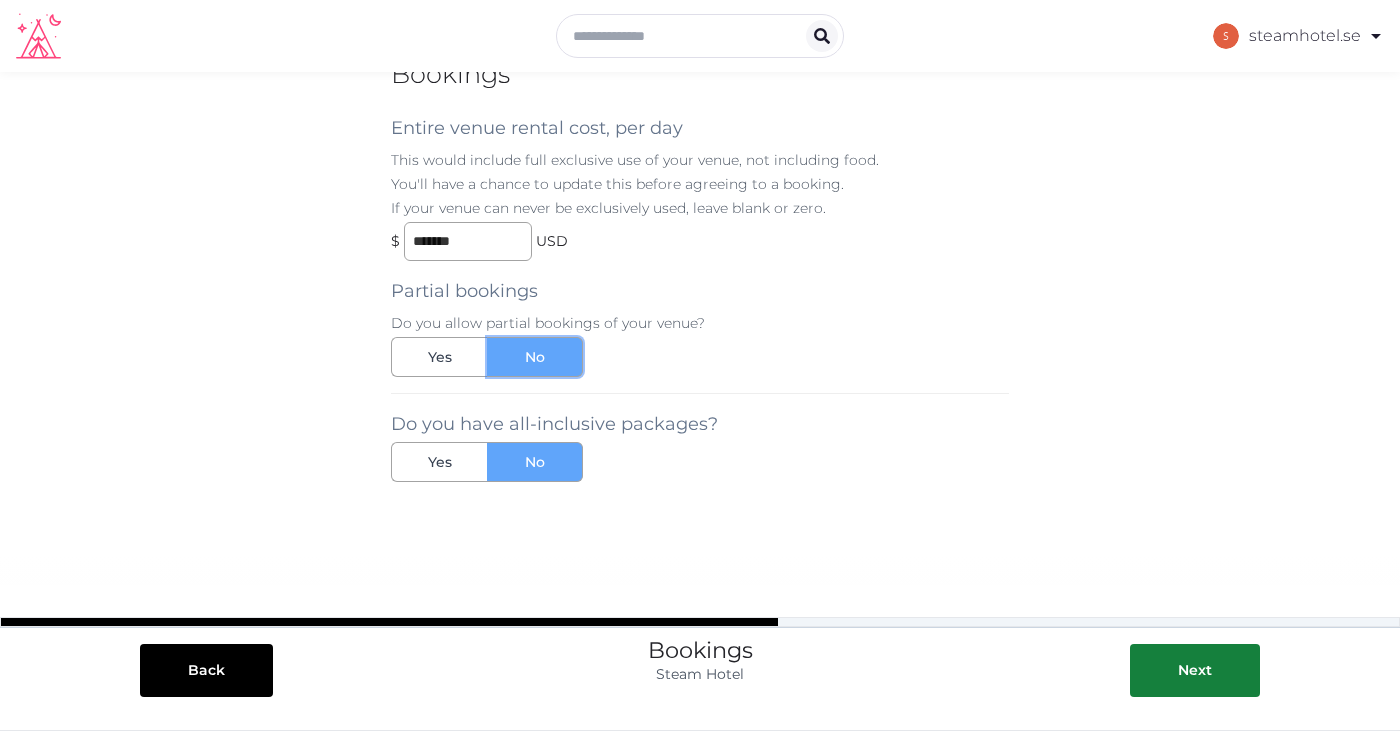 scroll, scrollTop: 0, scrollLeft: 0, axis: both 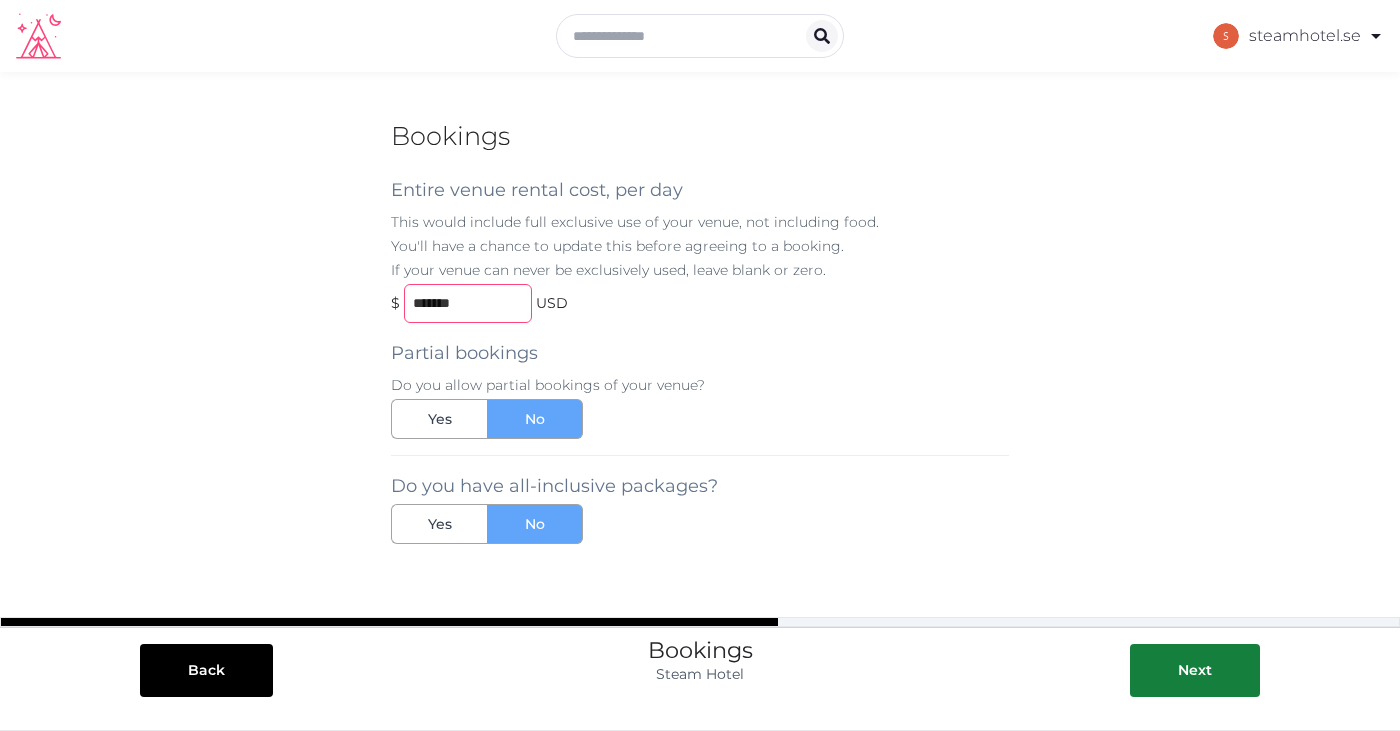 click on "*******" at bounding box center (468, 303) 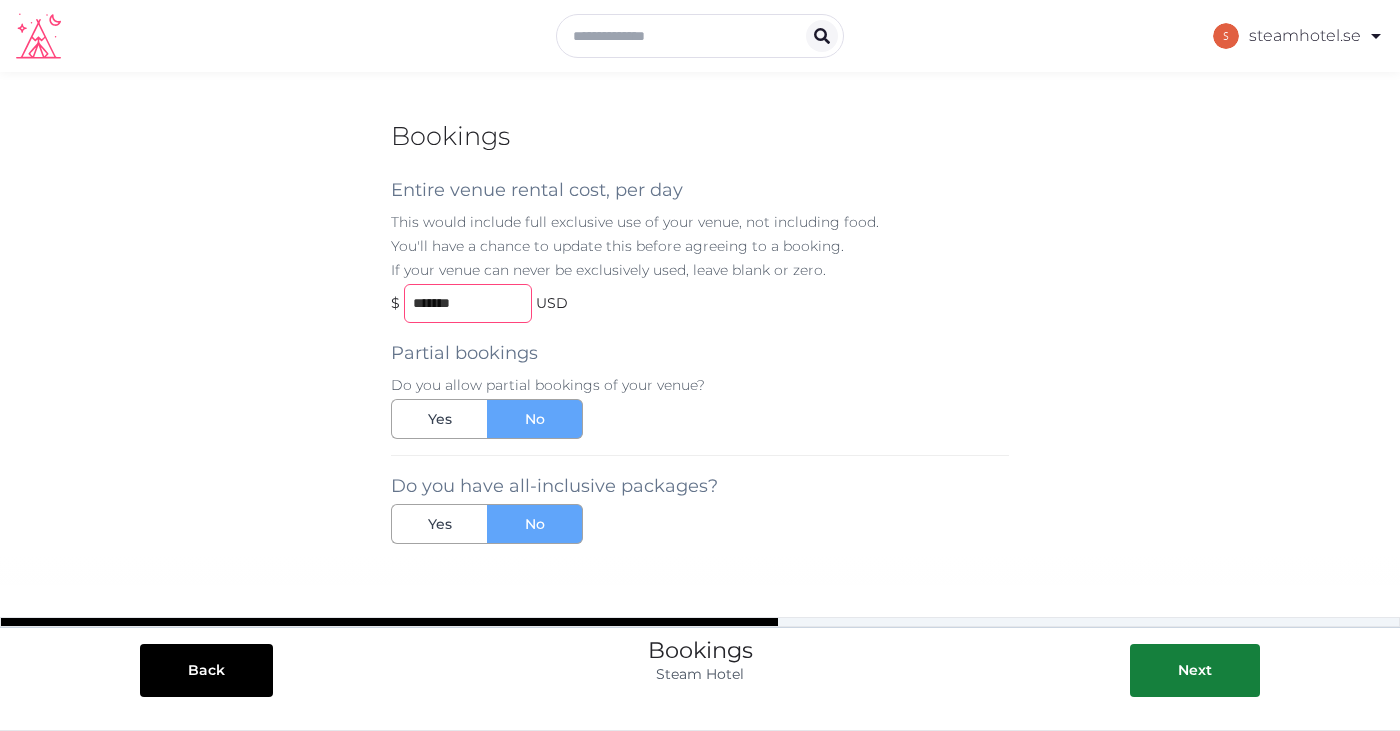 type on "*******" 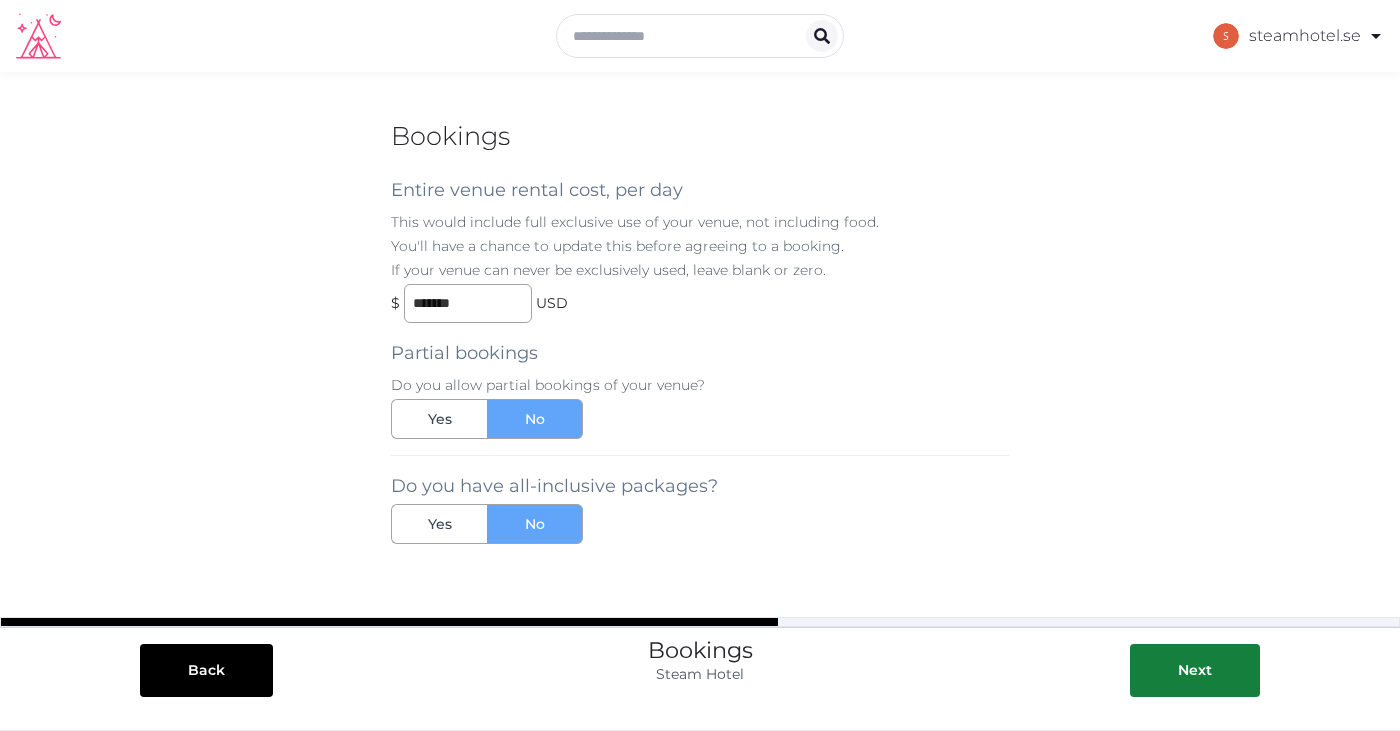click on "Do you allow partial bookings of your venue?" at bounding box center [700, 385] 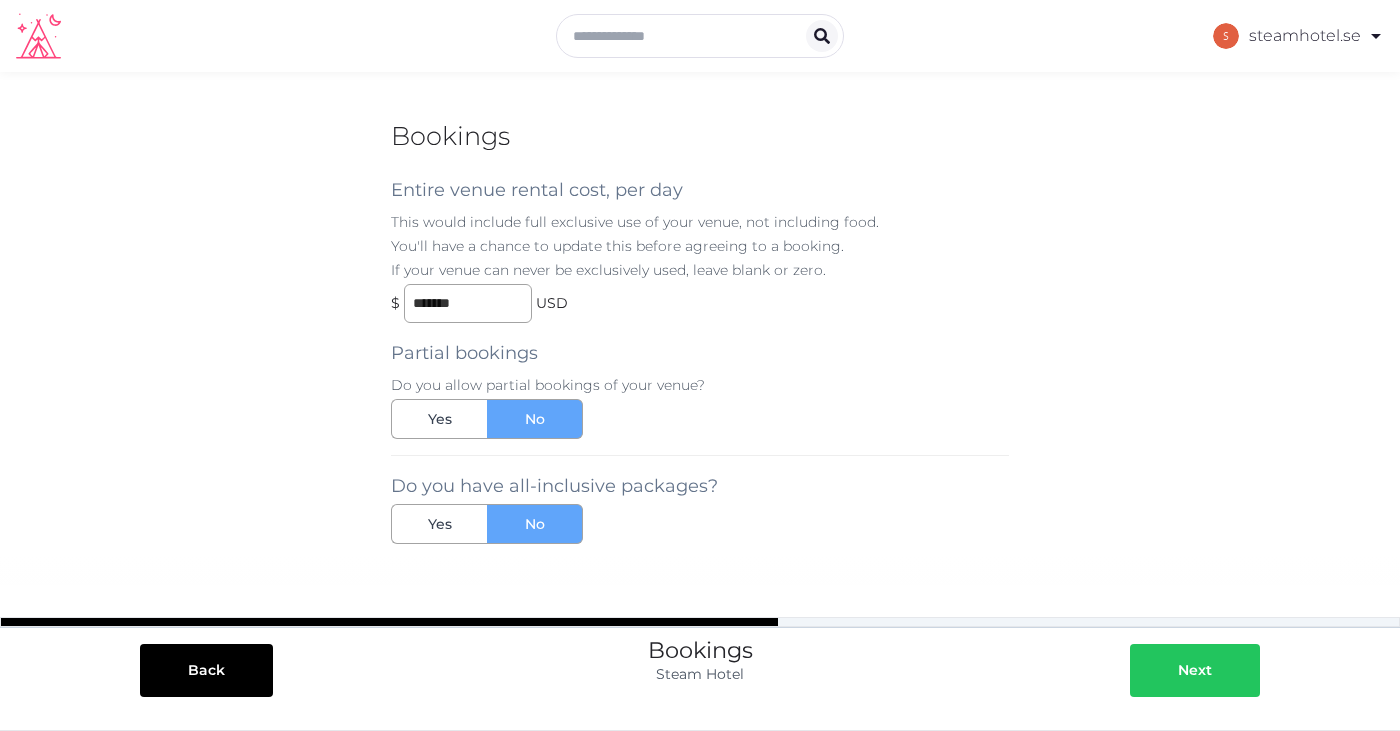 click on "Next" at bounding box center (1195, 670) 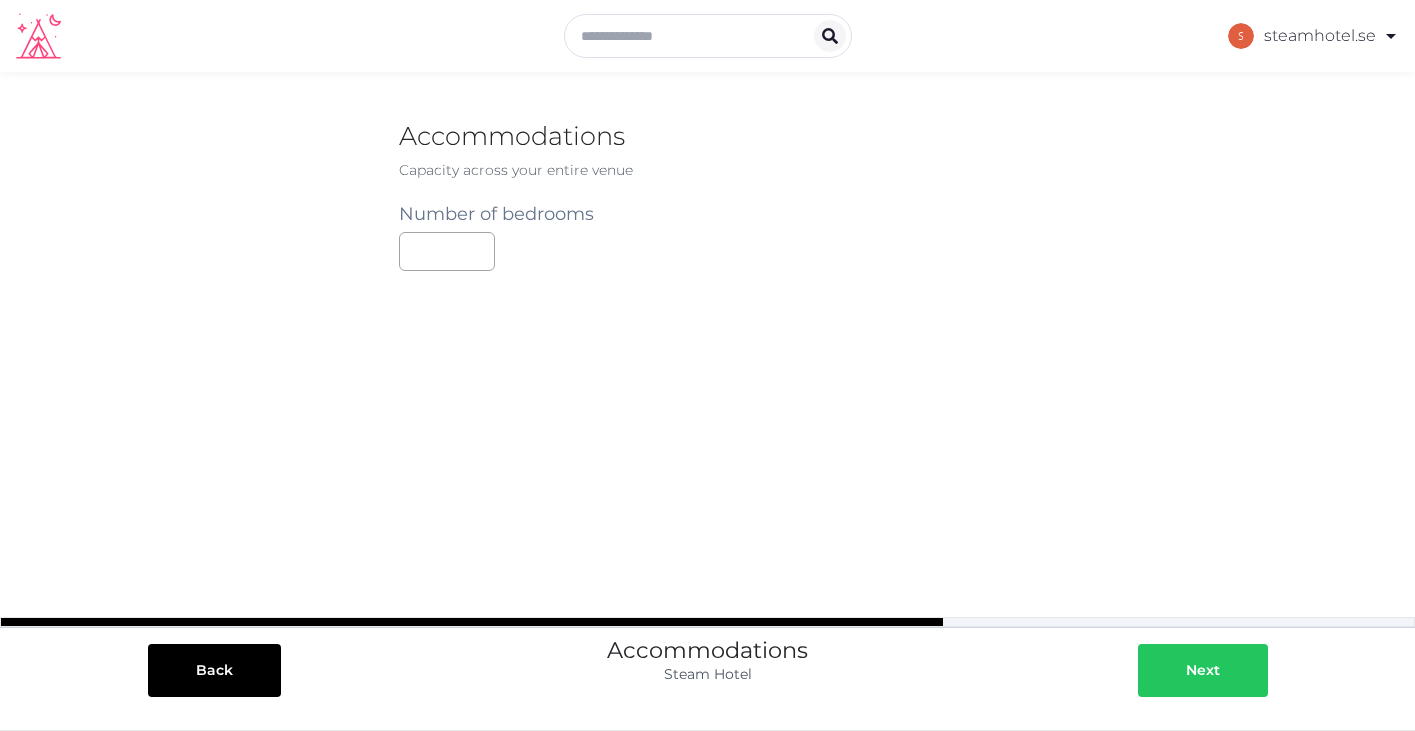 click on "Next" at bounding box center [1203, 670] 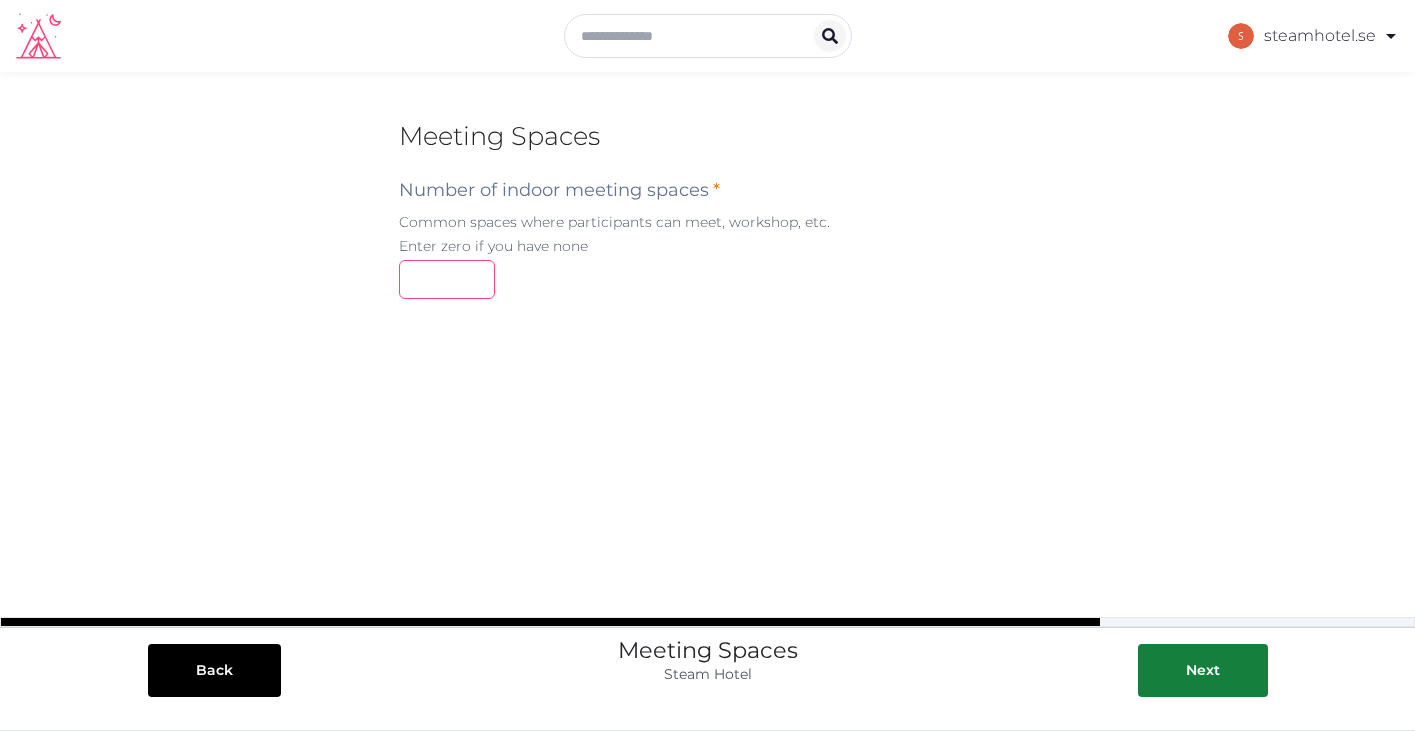 click at bounding box center (447, 279) 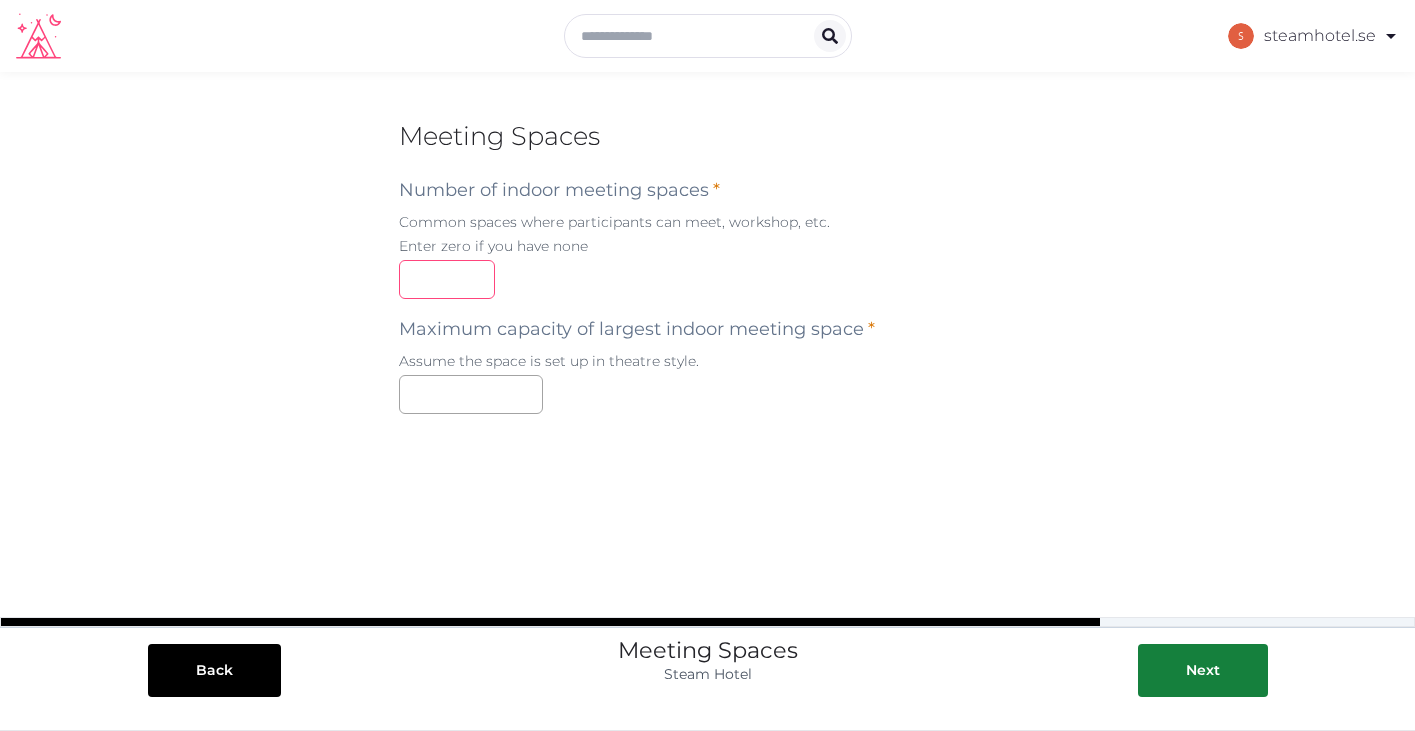 type on "**" 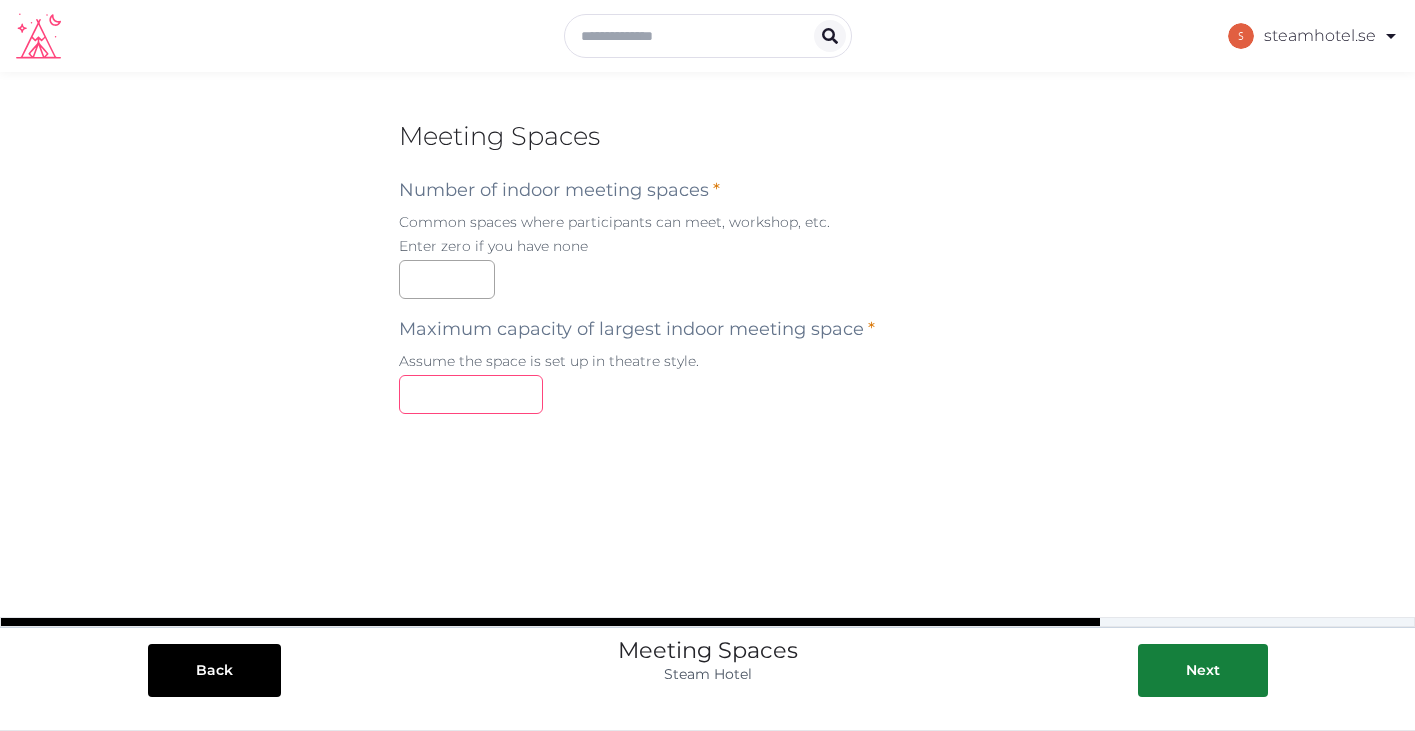 click at bounding box center [471, 394] 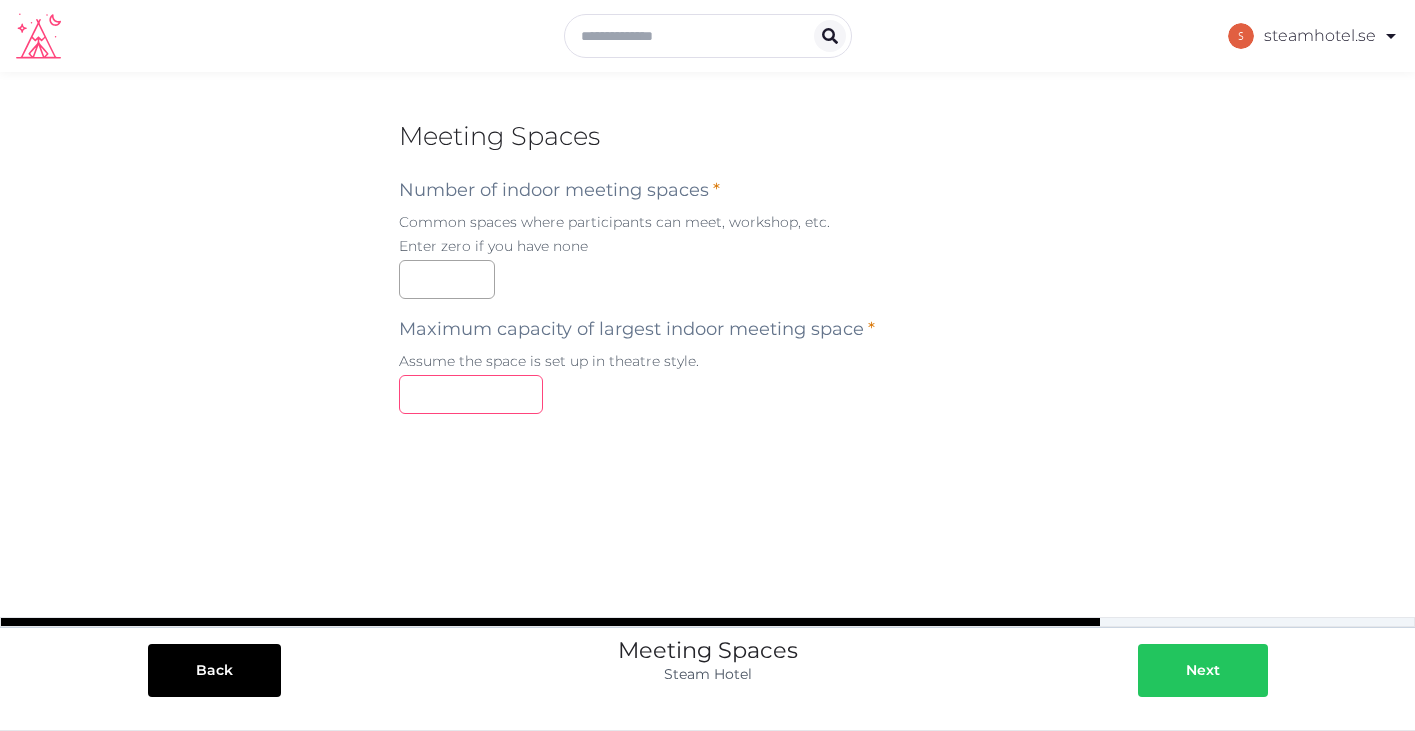 type on "***" 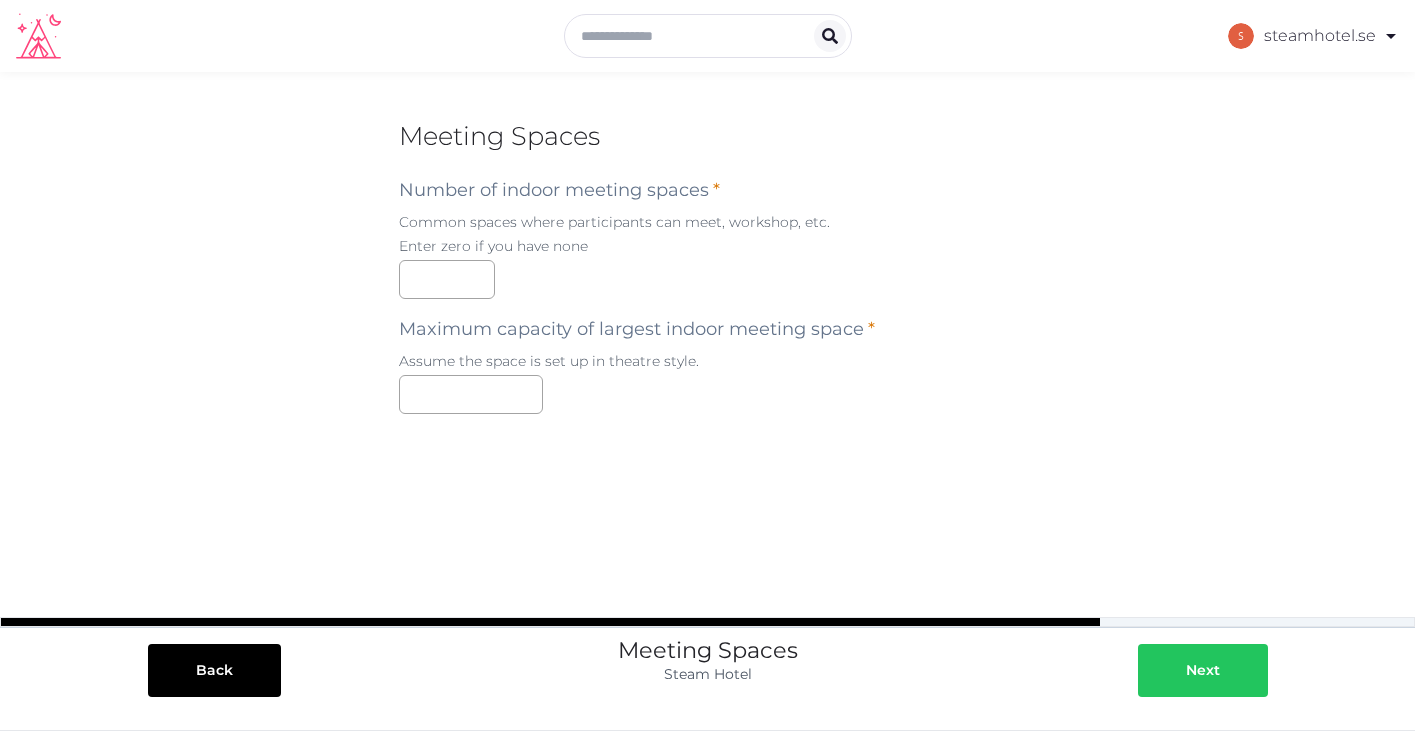 click on "Next" at bounding box center (1203, 670) 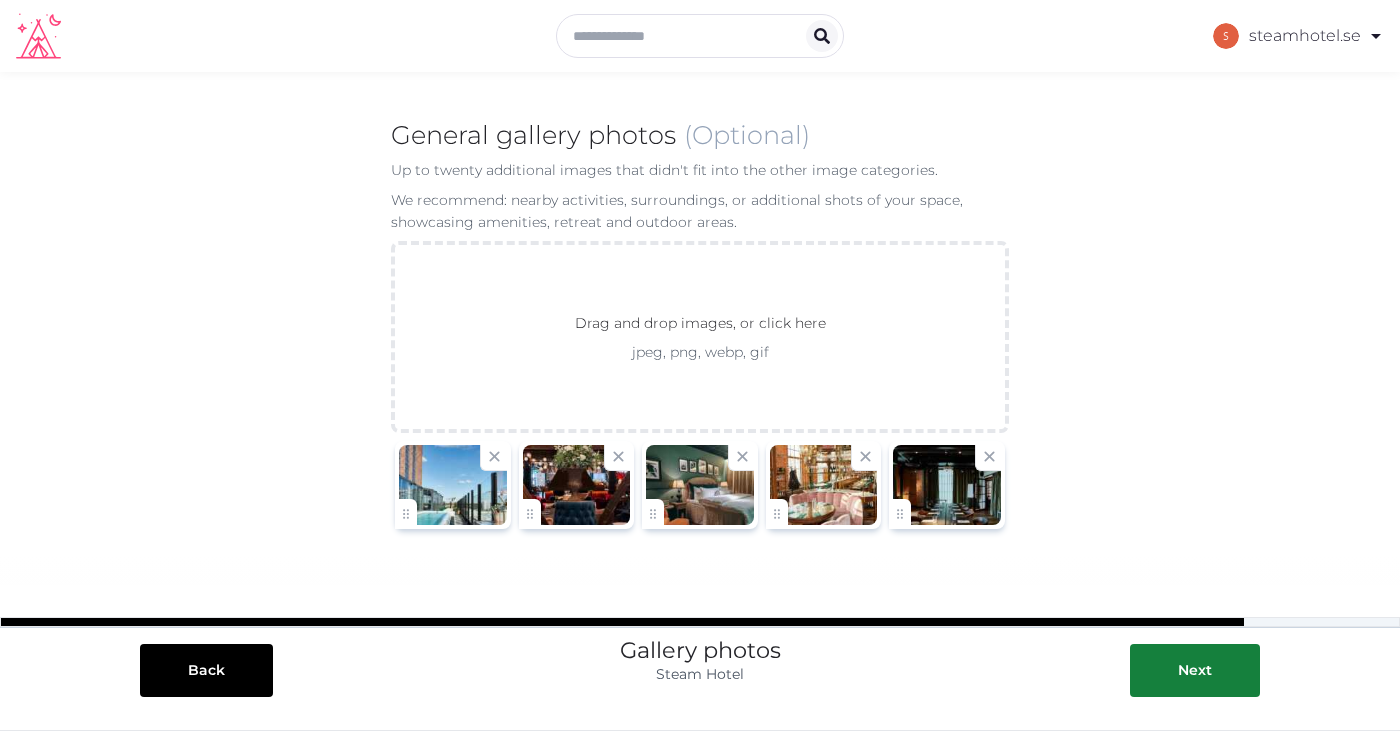 scroll, scrollTop: 0, scrollLeft: 0, axis: both 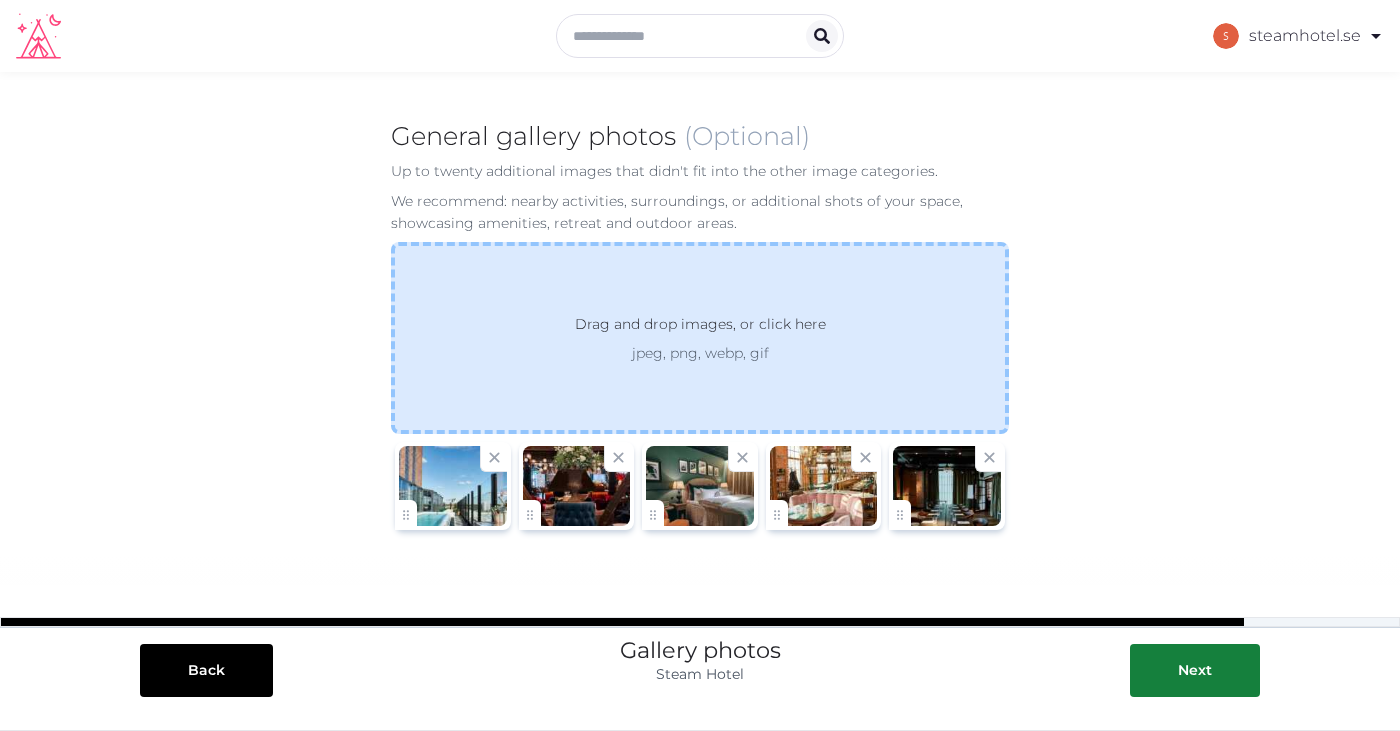 click on "Drag and drop images, or click here" at bounding box center [700, 328] 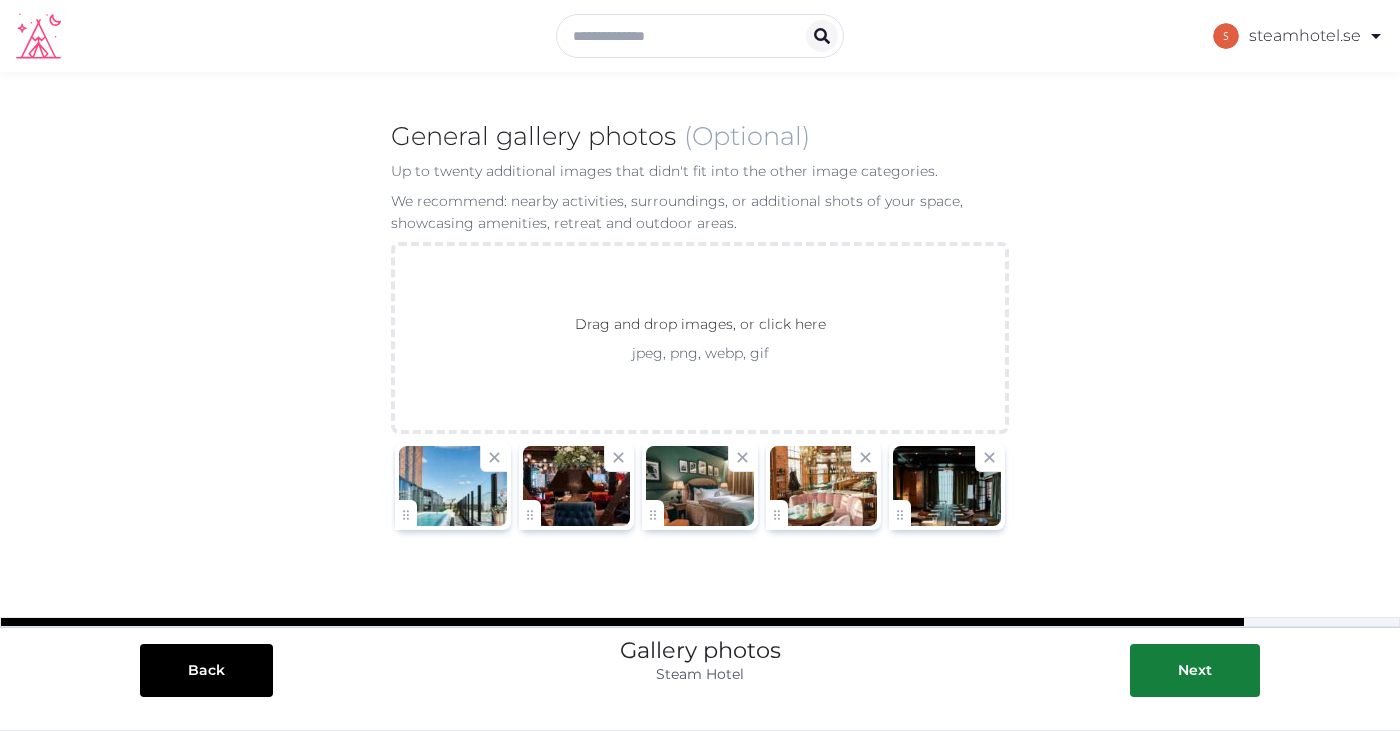 click on "Back Gallery photos Steam Hotel Next" at bounding box center [700, 642] 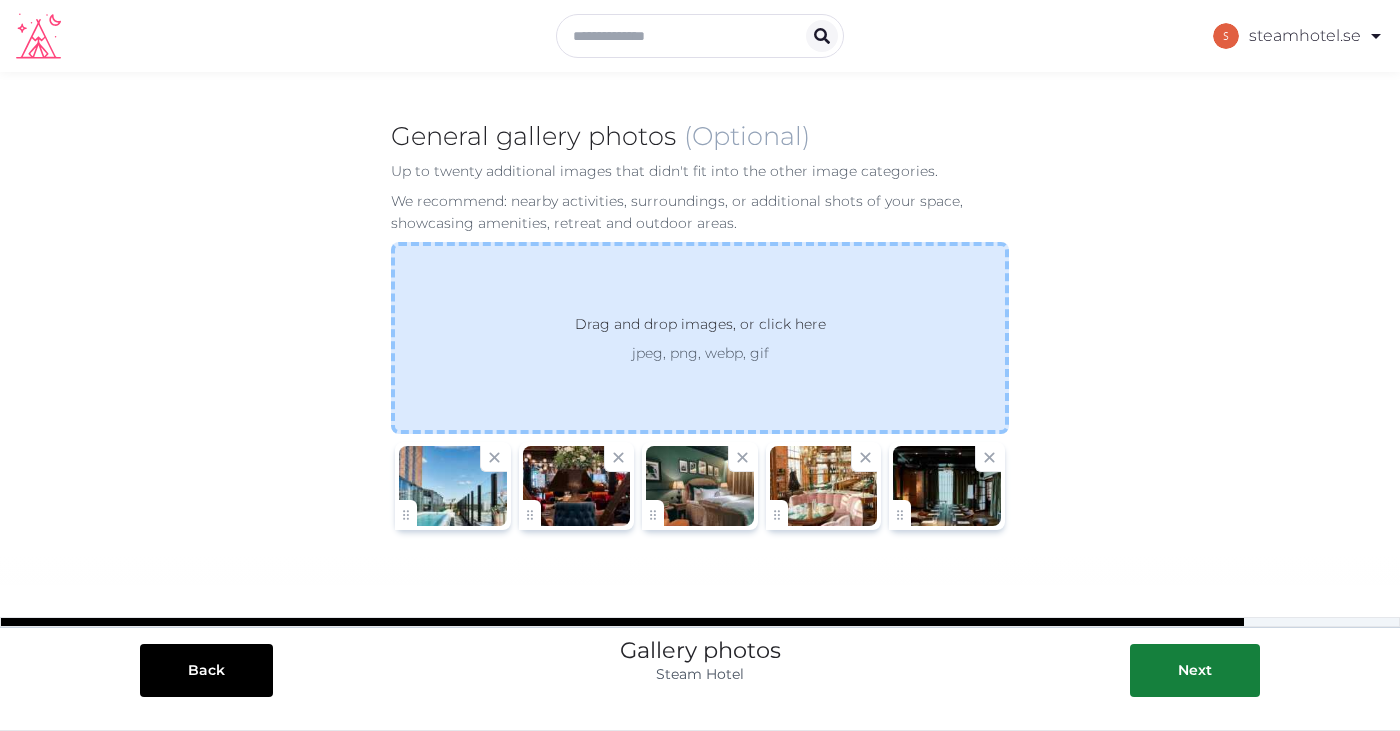 click on "jpeg, png, webp, gif" at bounding box center [700, 353] 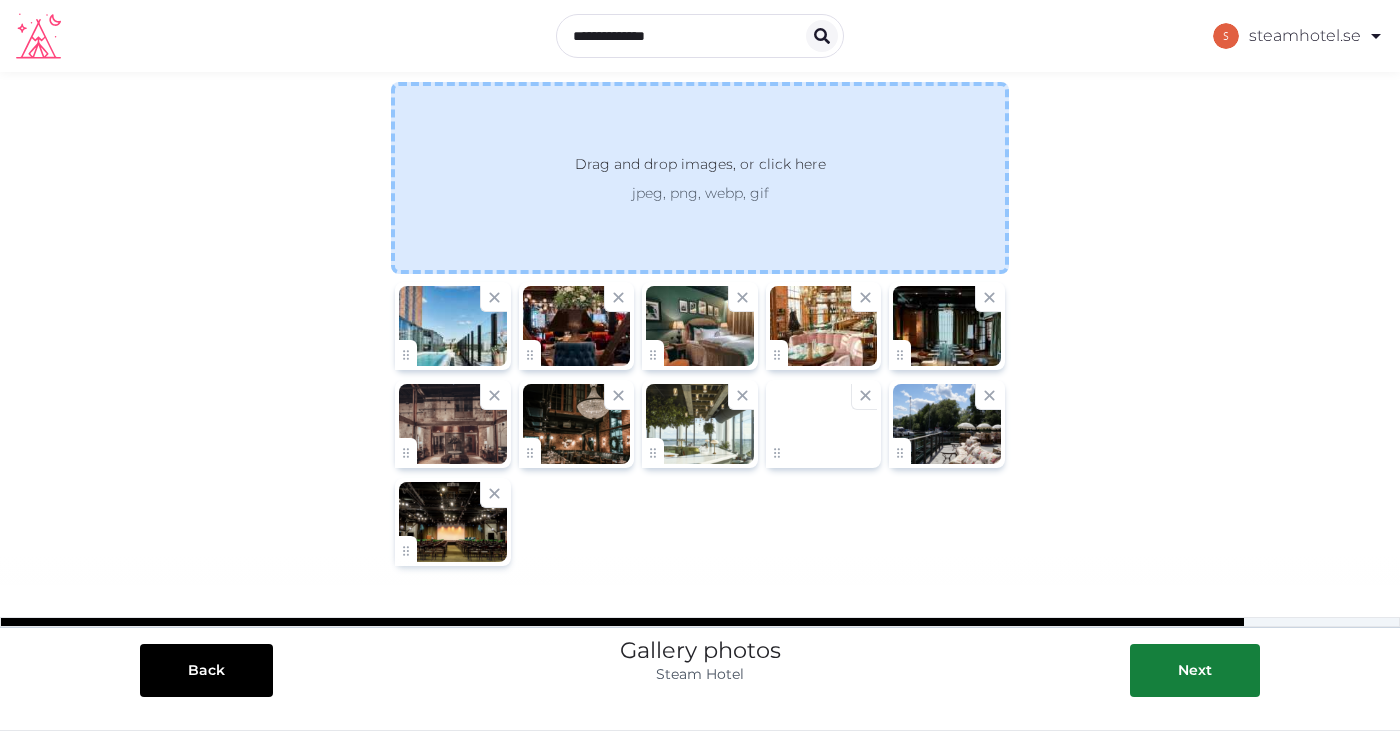 scroll, scrollTop: 8, scrollLeft: 0, axis: vertical 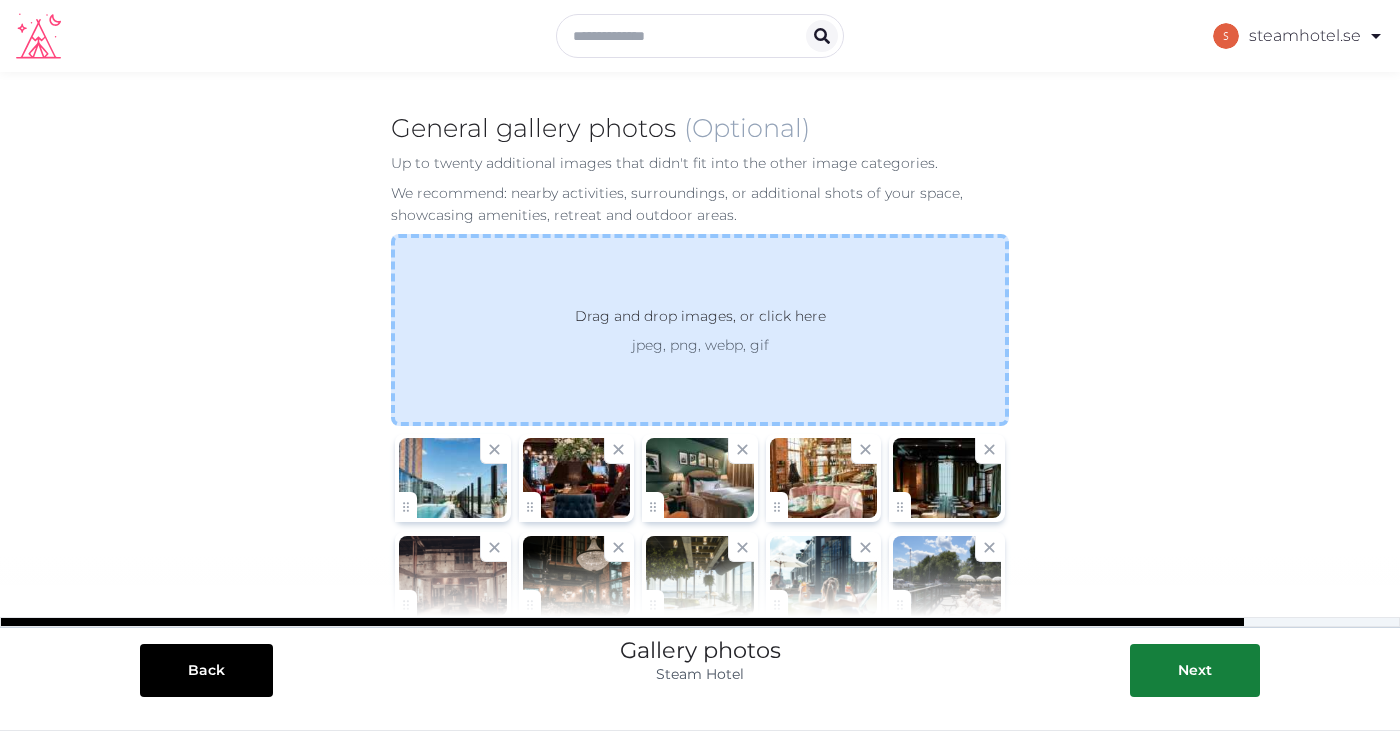 drag, startPoint x: 663, startPoint y: 312, endPoint x: 598, endPoint y: 323, distance: 65.9242 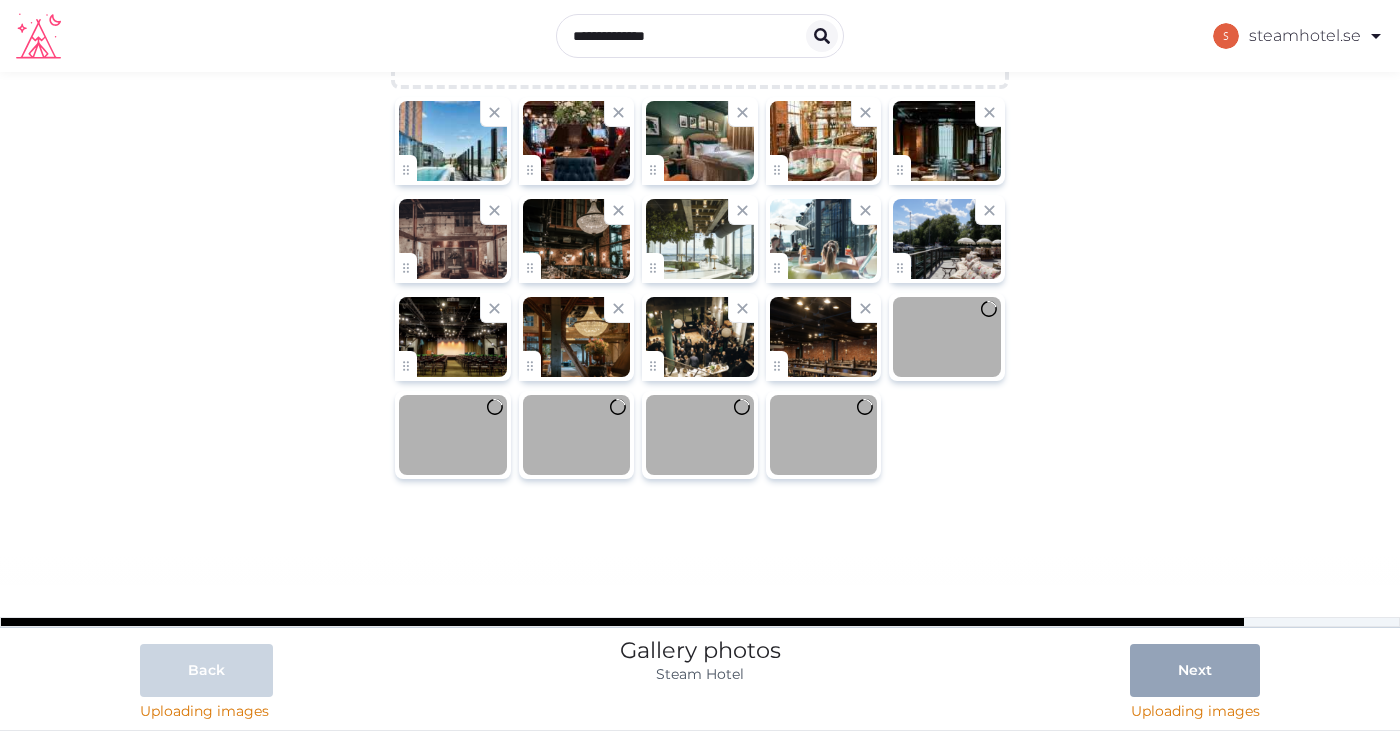 scroll, scrollTop: 348, scrollLeft: 0, axis: vertical 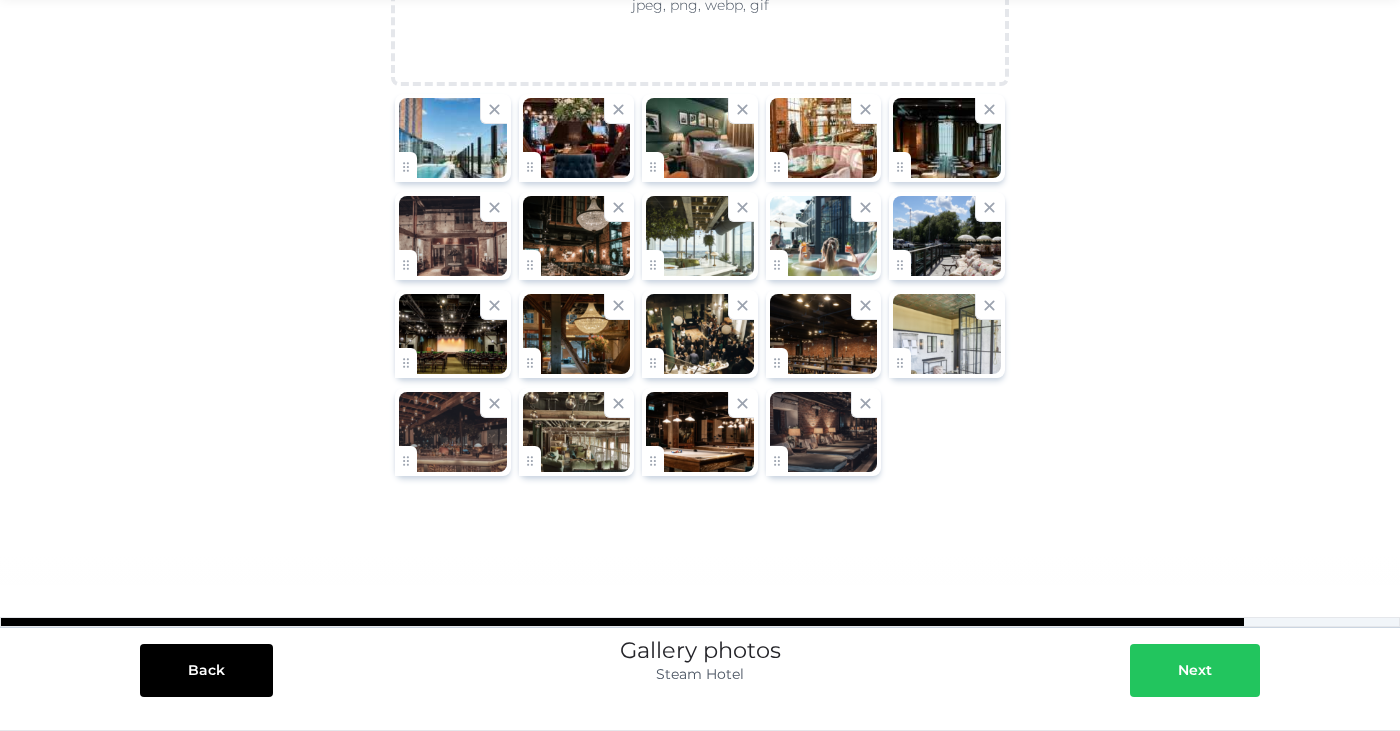 click on "Next" at bounding box center (1195, 670) 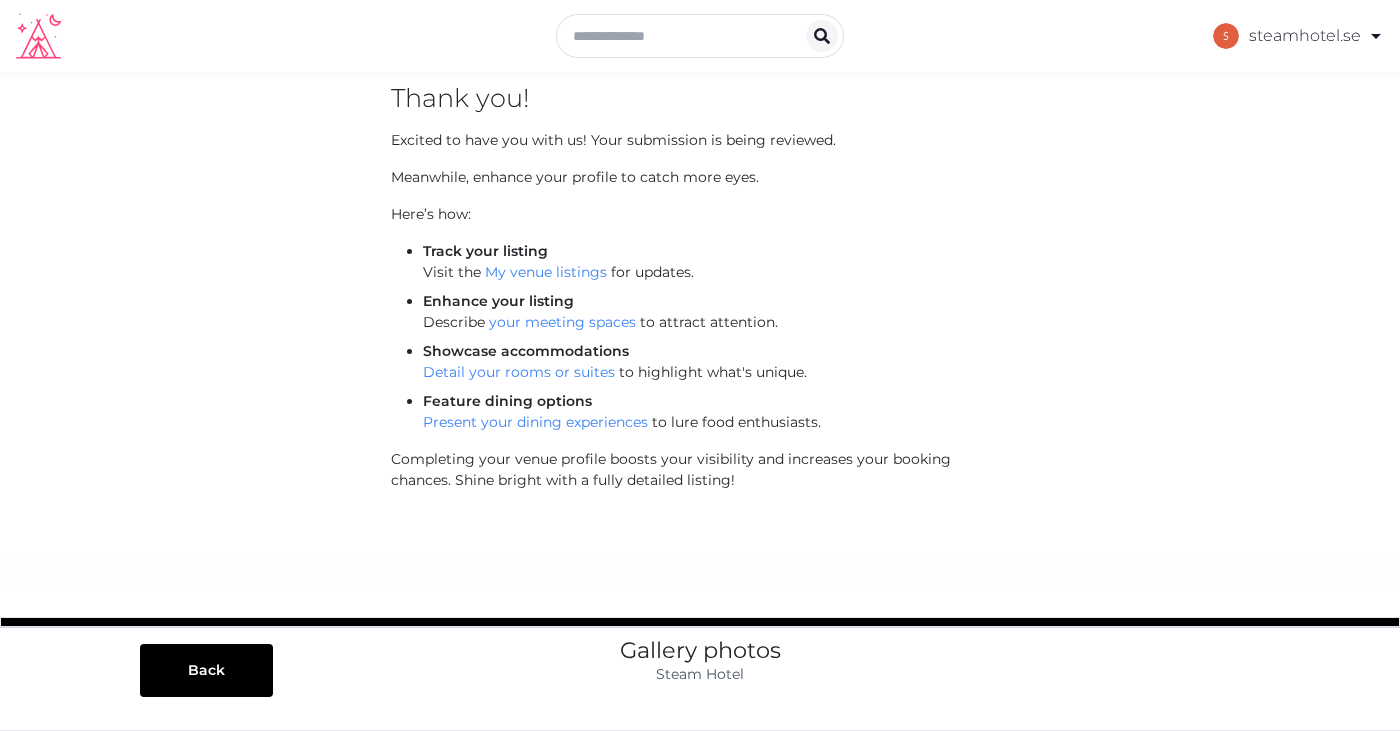 scroll, scrollTop: 55, scrollLeft: 0, axis: vertical 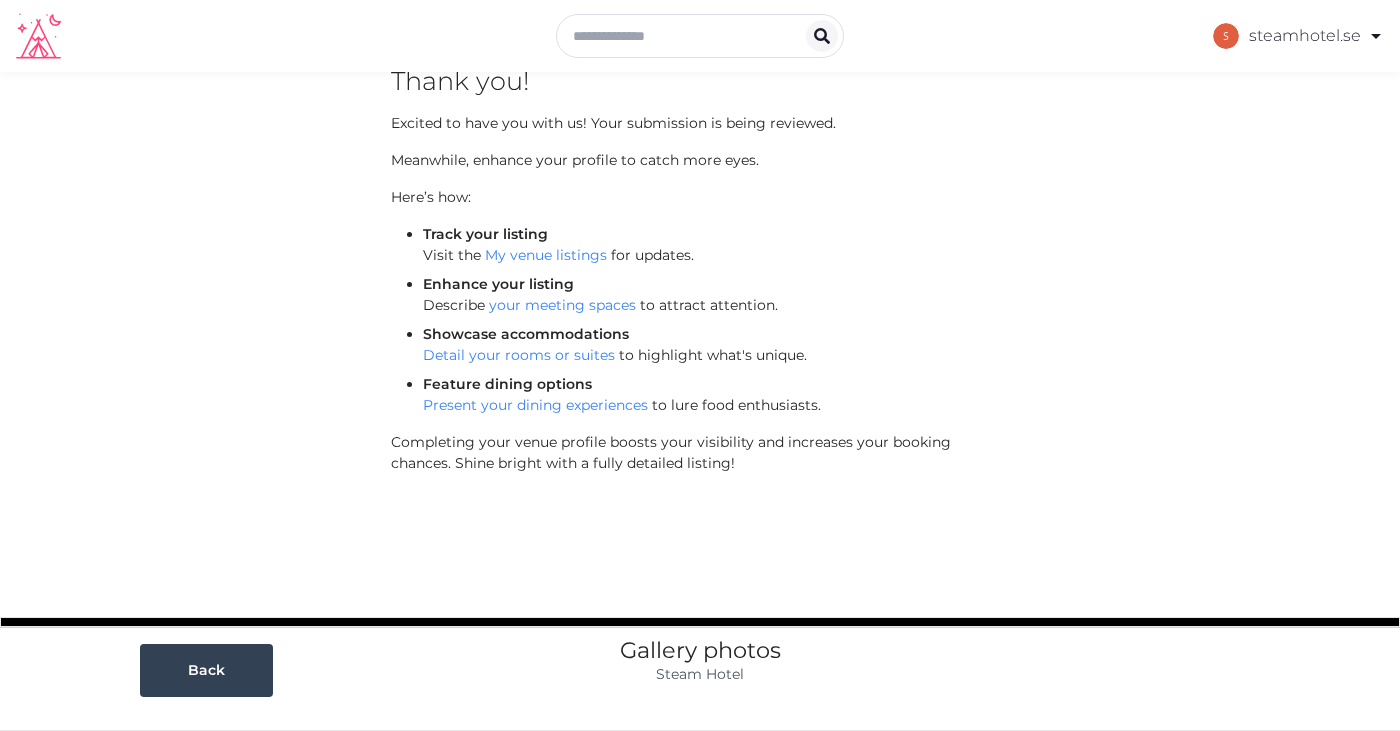 click at bounding box center (245, 670) 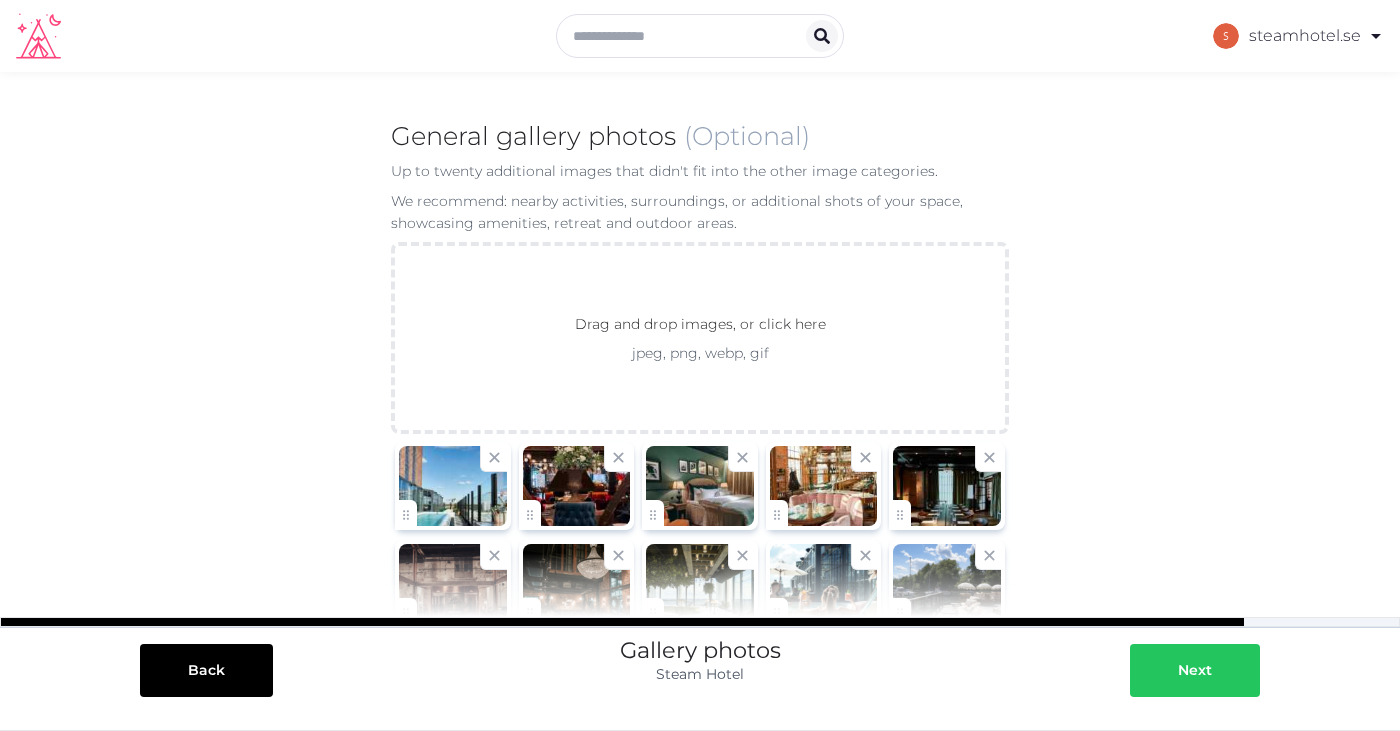 click on "Next" at bounding box center (1195, 670) 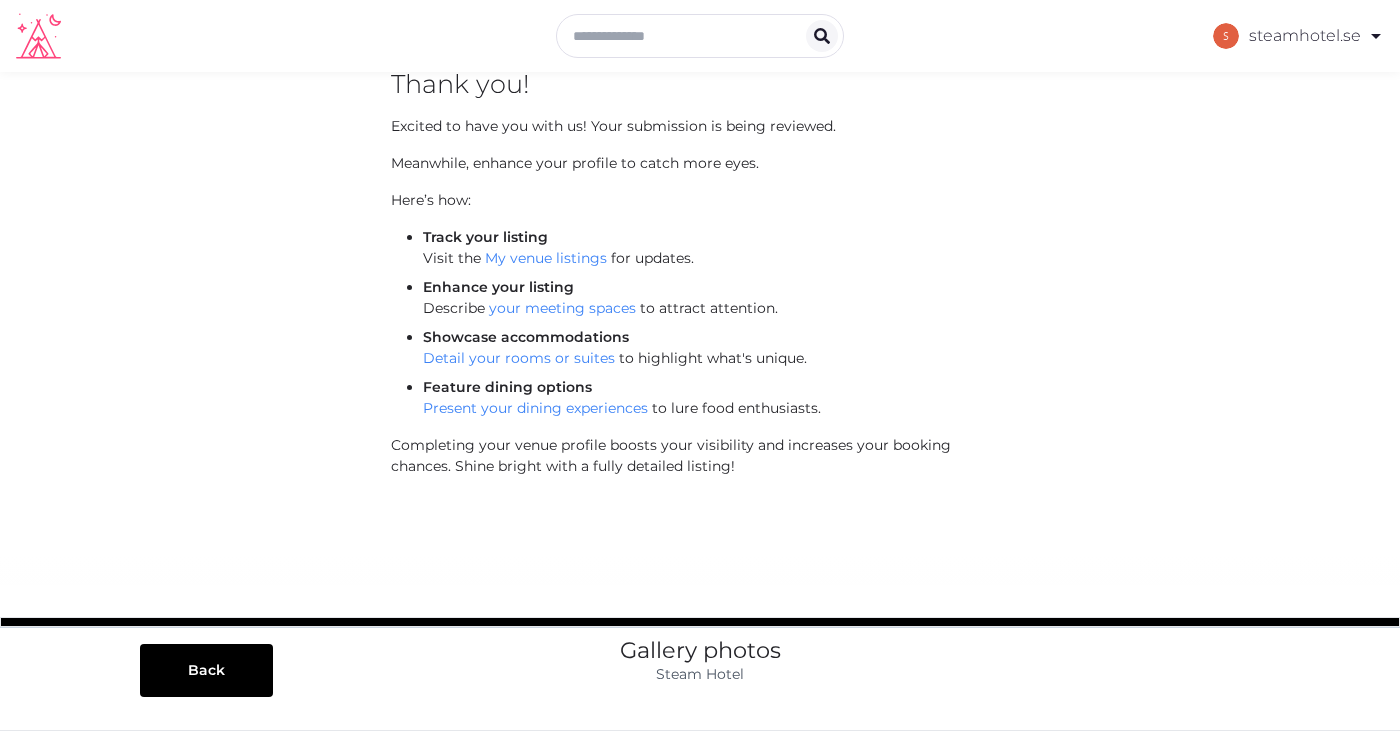 scroll, scrollTop: 55, scrollLeft: 0, axis: vertical 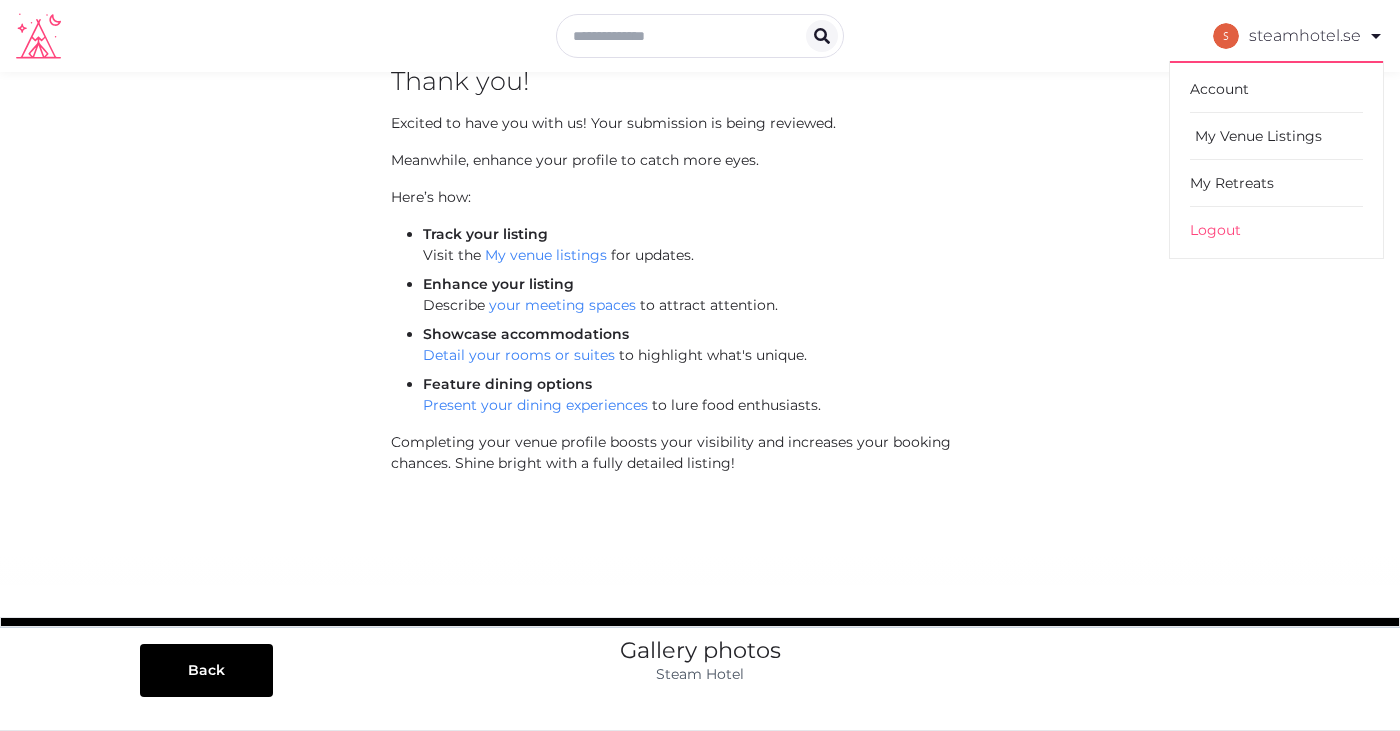 click on "My Venue Listings" at bounding box center (1276, 136) 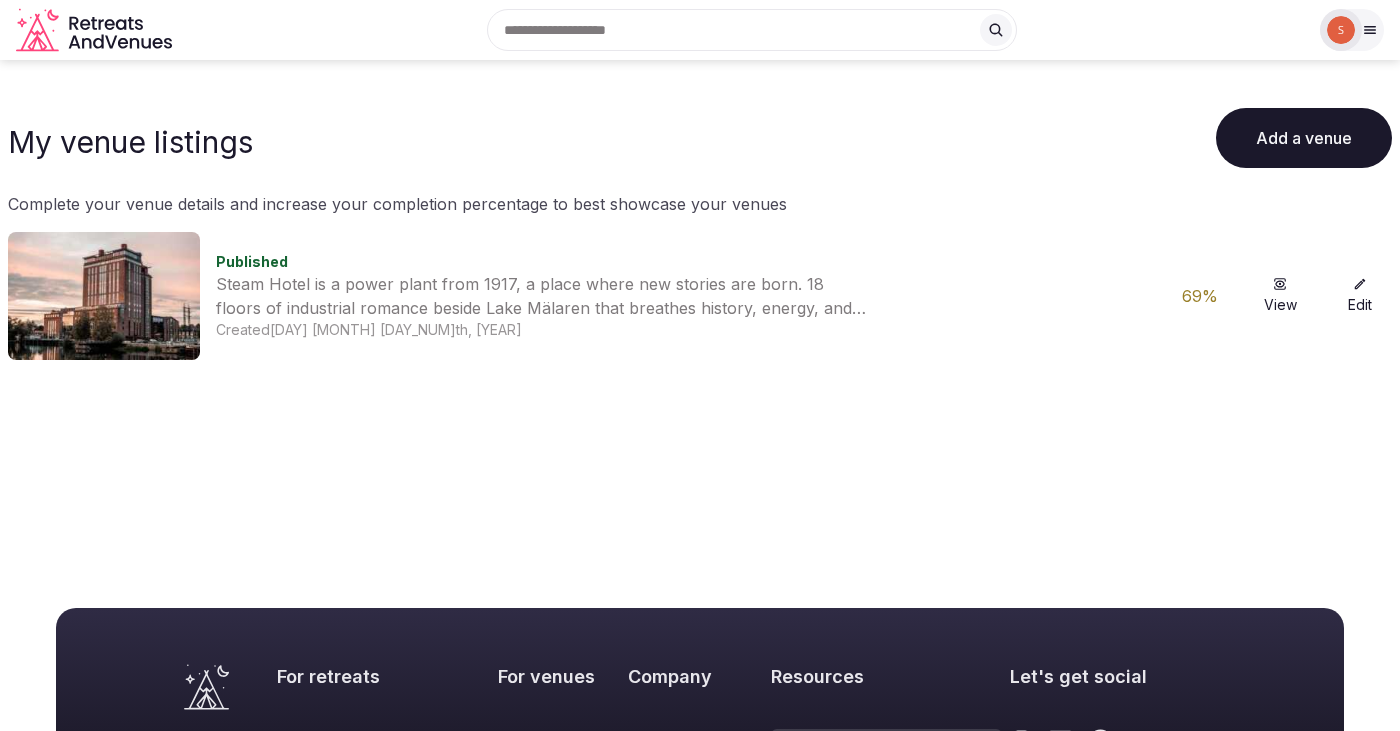 scroll, scrollTop: 0, scrollLeft: 0, axis: both 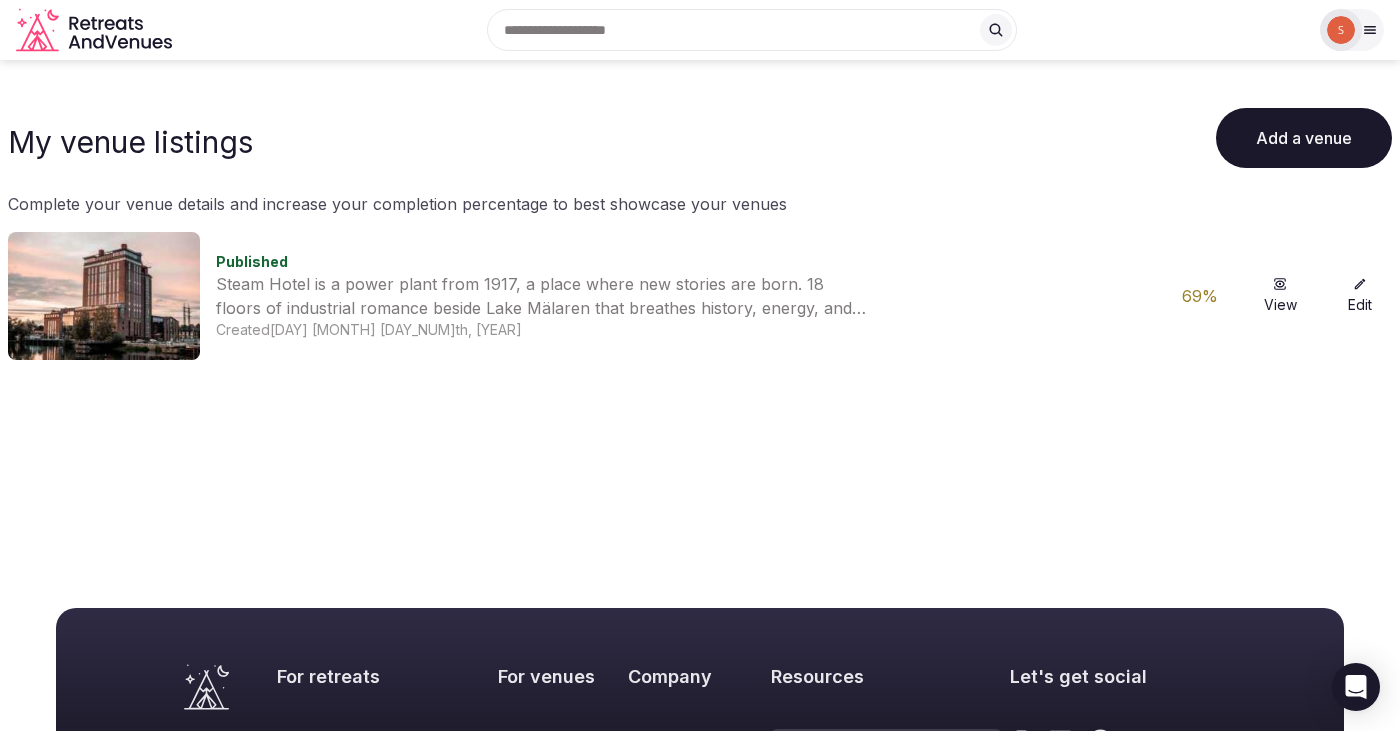 click at bounding box center [104, 296] 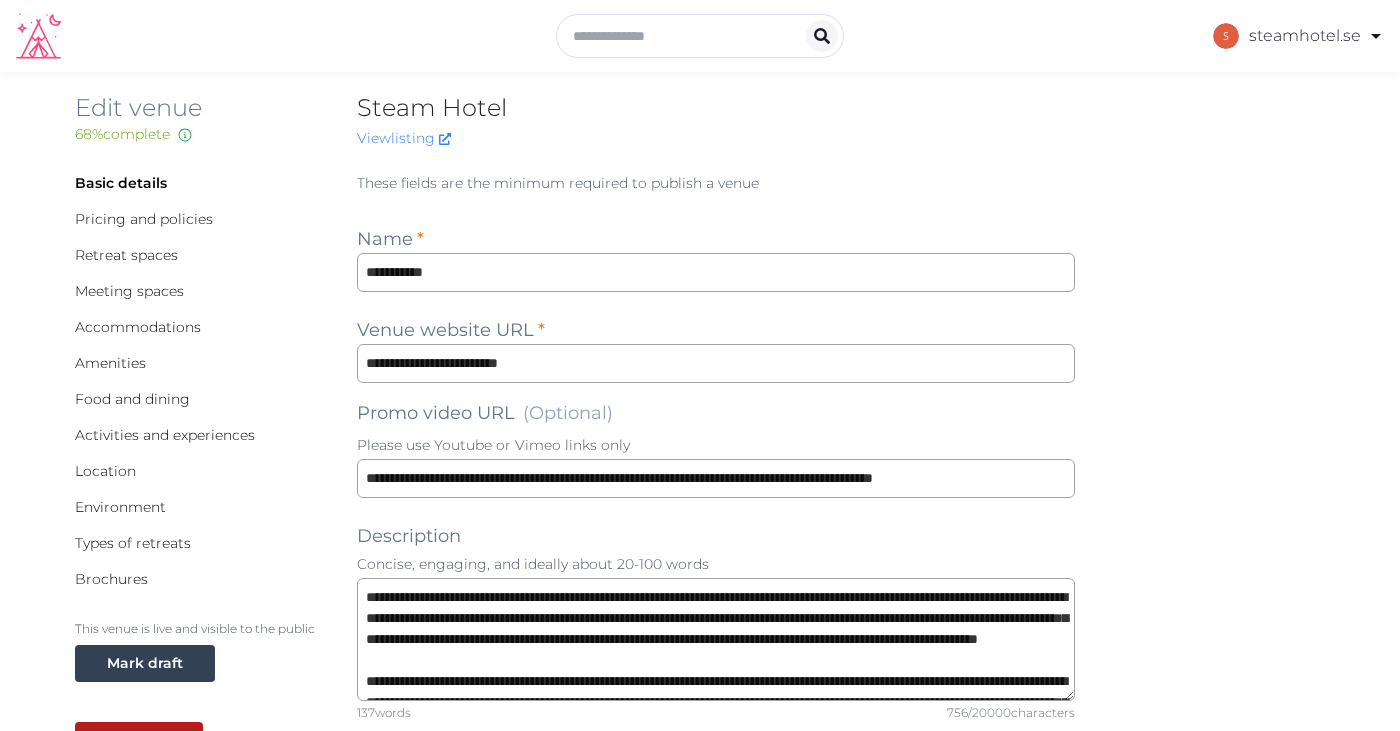 scroll, scrollTop: 11, scrollLeft: 0, axis: vertical 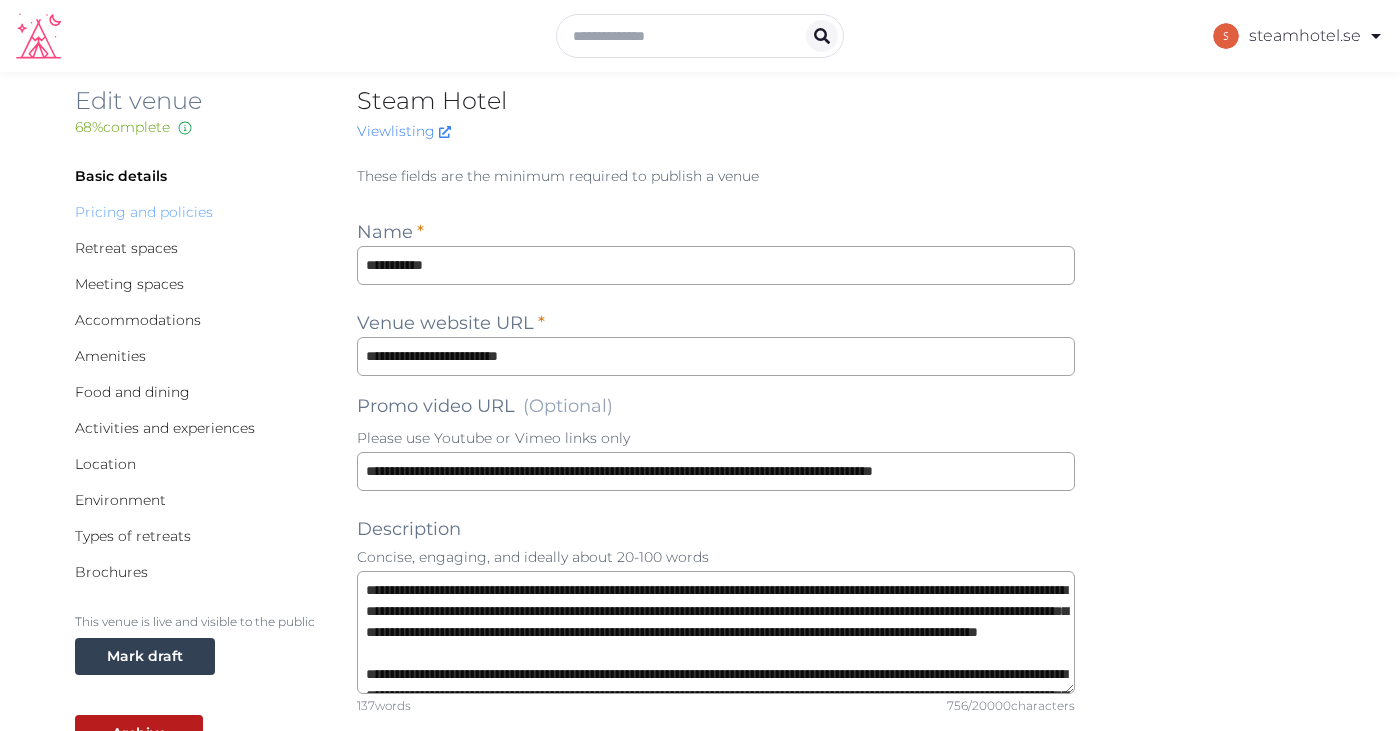 click on "Pricing and policies" at bounding box center [144, 212] 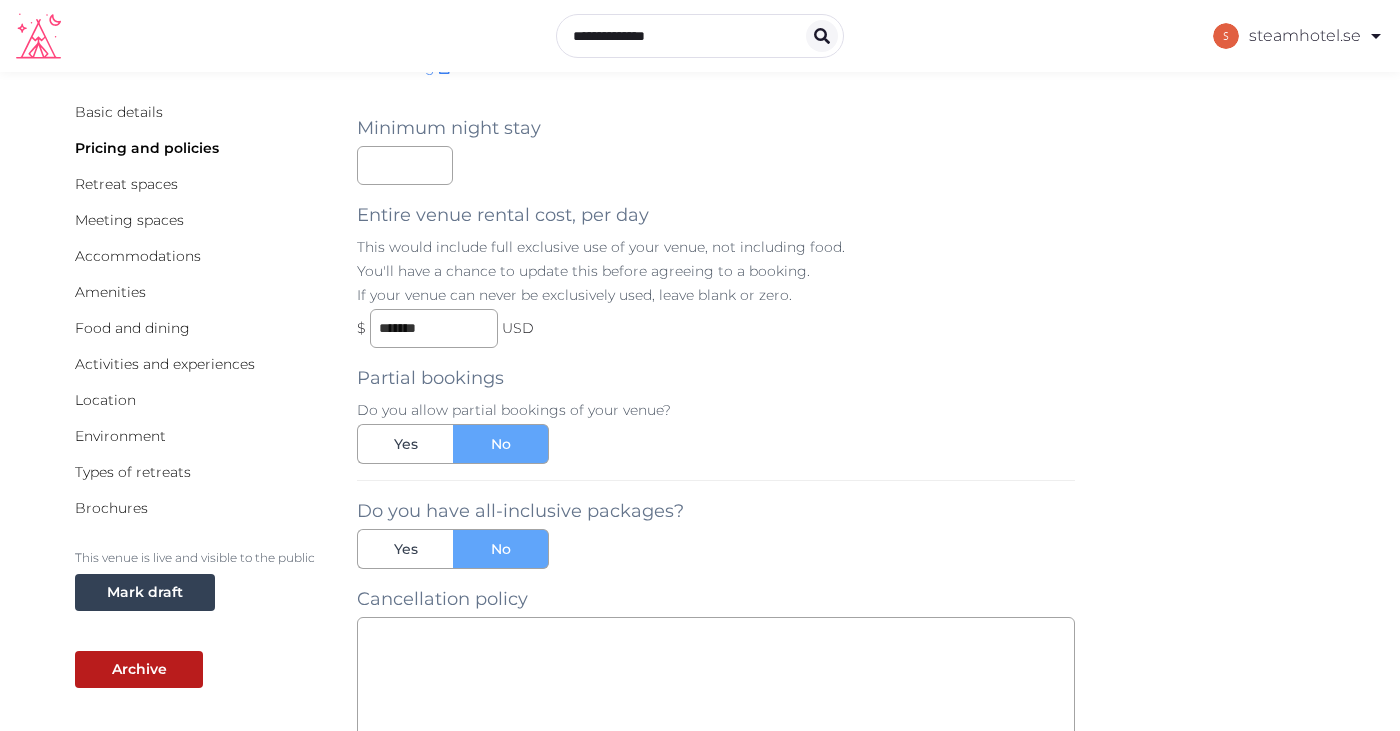 scroll, scrollTop: 80, scrollLeft: 0, axis: vertical 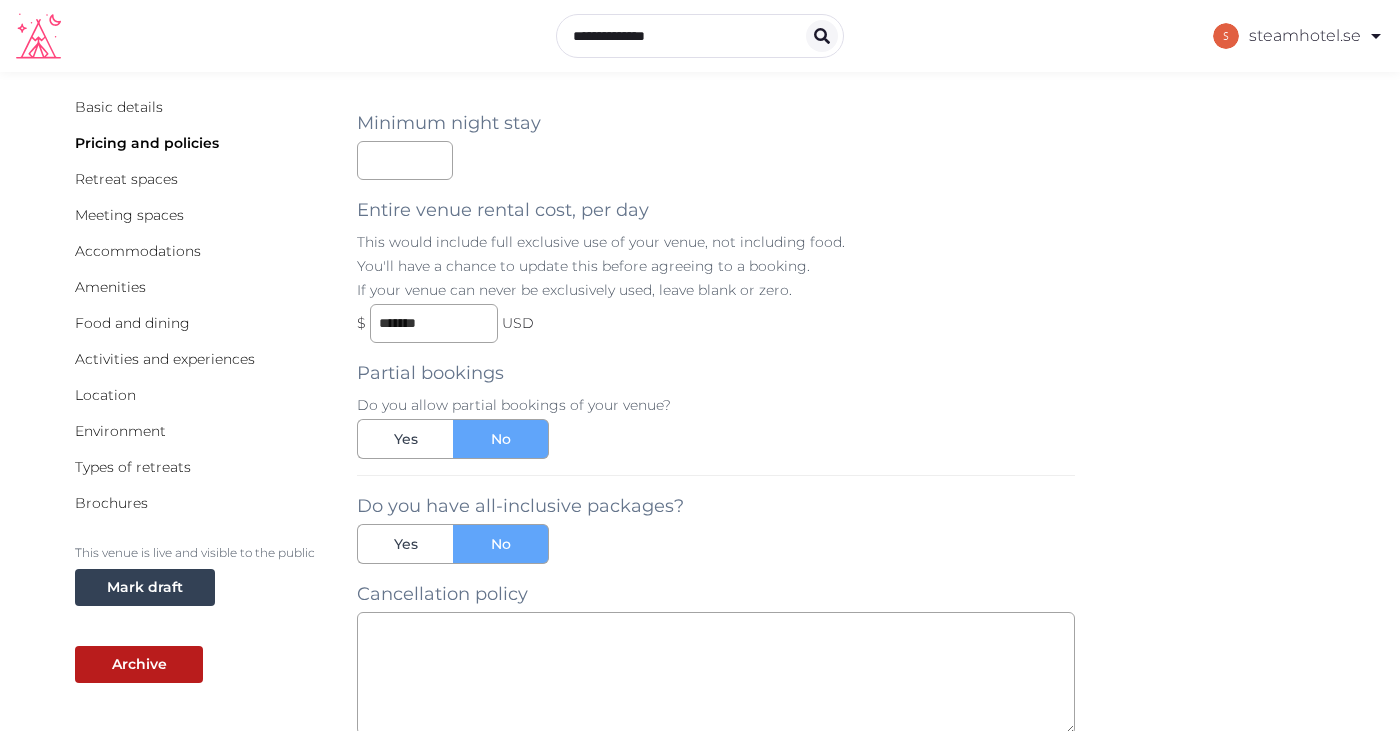 click on "Minimum night stay Entire venue rental cost, per day This would include full exclusive use of your venue, not including food. You'll have a chance to update this before agreeing to a booking. If your venue can never be exclusively used, leave blank or zero. $ ******* USD Partial bookings Do you allow partial bookings of your venue? Yes No Do you have all-inclusive packages? Yes No" at bounding box center [716, 328] 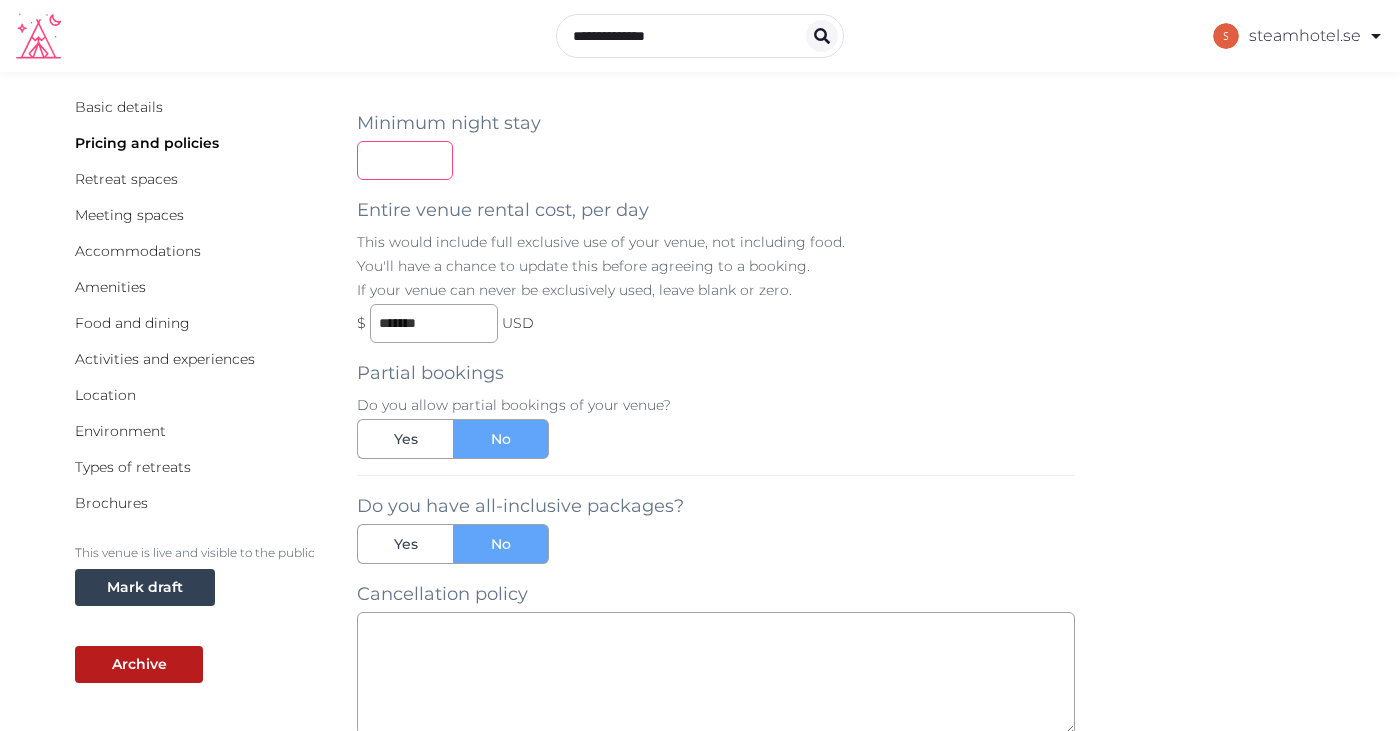 click at bounding box center (405, 160) 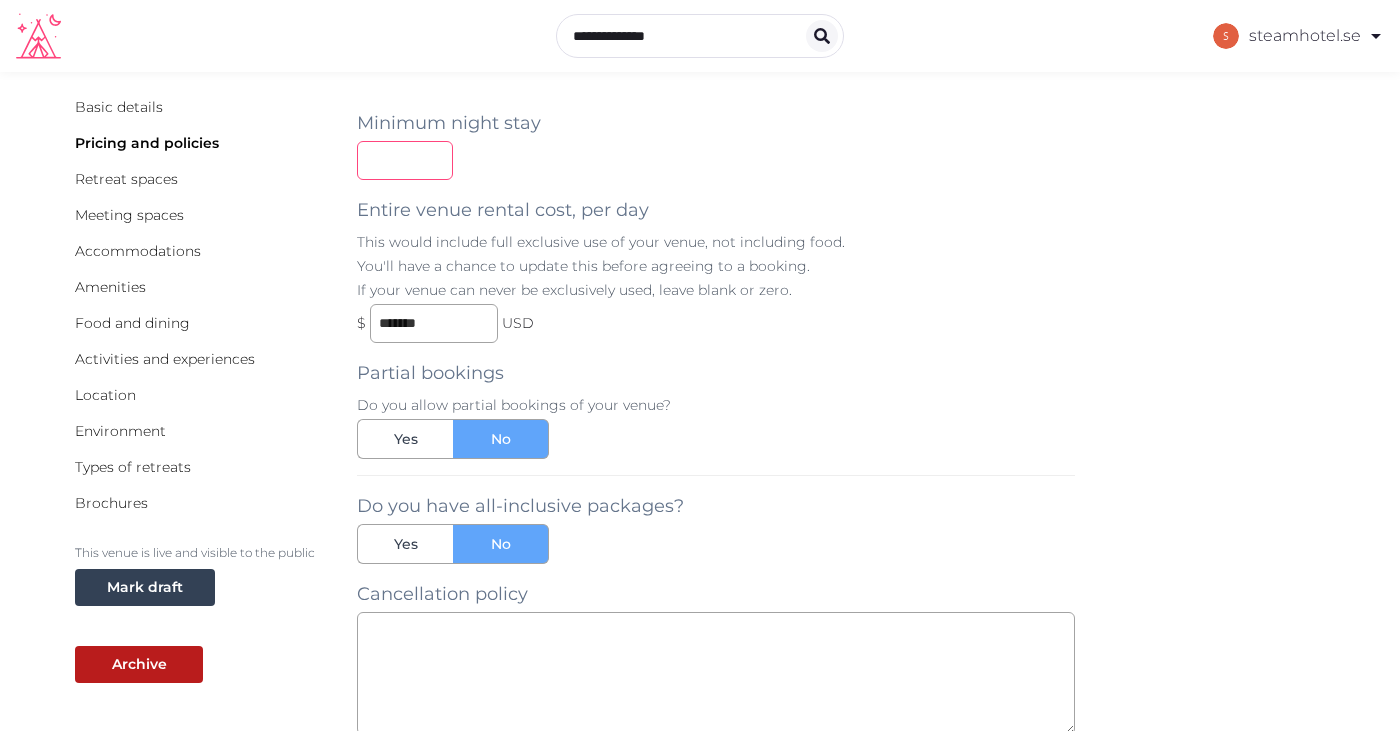 type on "*" 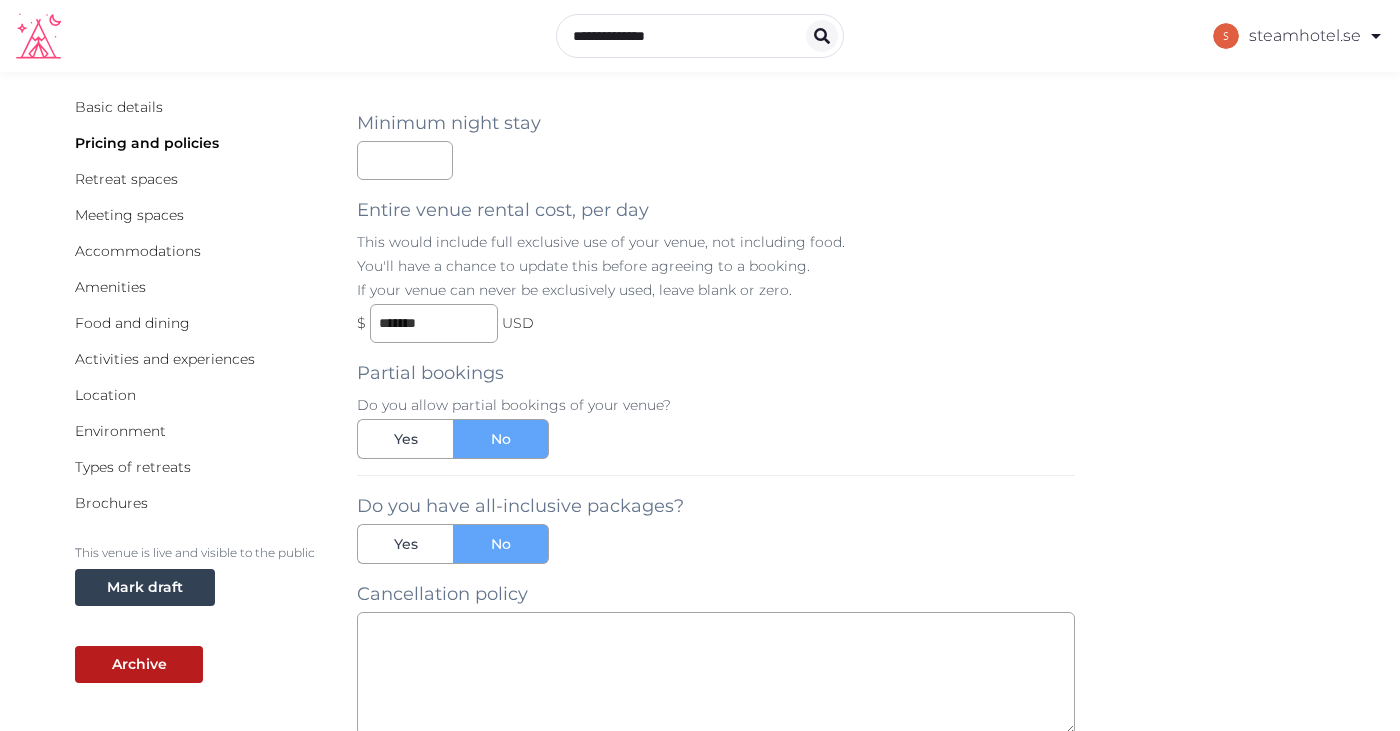 click on "Minimum night stay * Entire venue rental cost, per day This would include full exclusive use of your venue, not including food. You'll have a chance to update this before agreeing to a booking. If your venue can never be exclusively used, leave blank or zero. $ ******* USD Partial bookings Do you allow partial bookings of your venue? Yes No Do you have all-inclusive packages? Yes No" at bounding box center [716, 328] 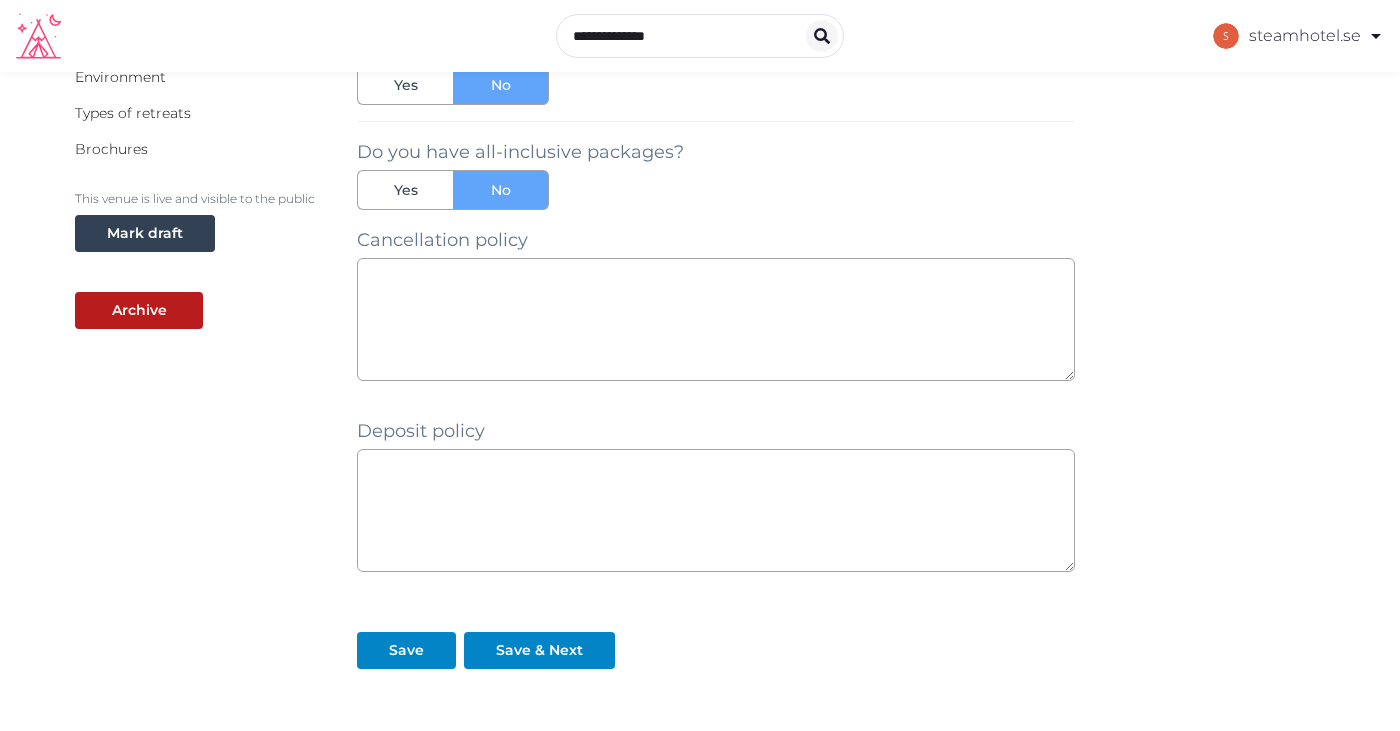 scroll, scrollTop: 432, scrollLeft: 0, axis: vertical 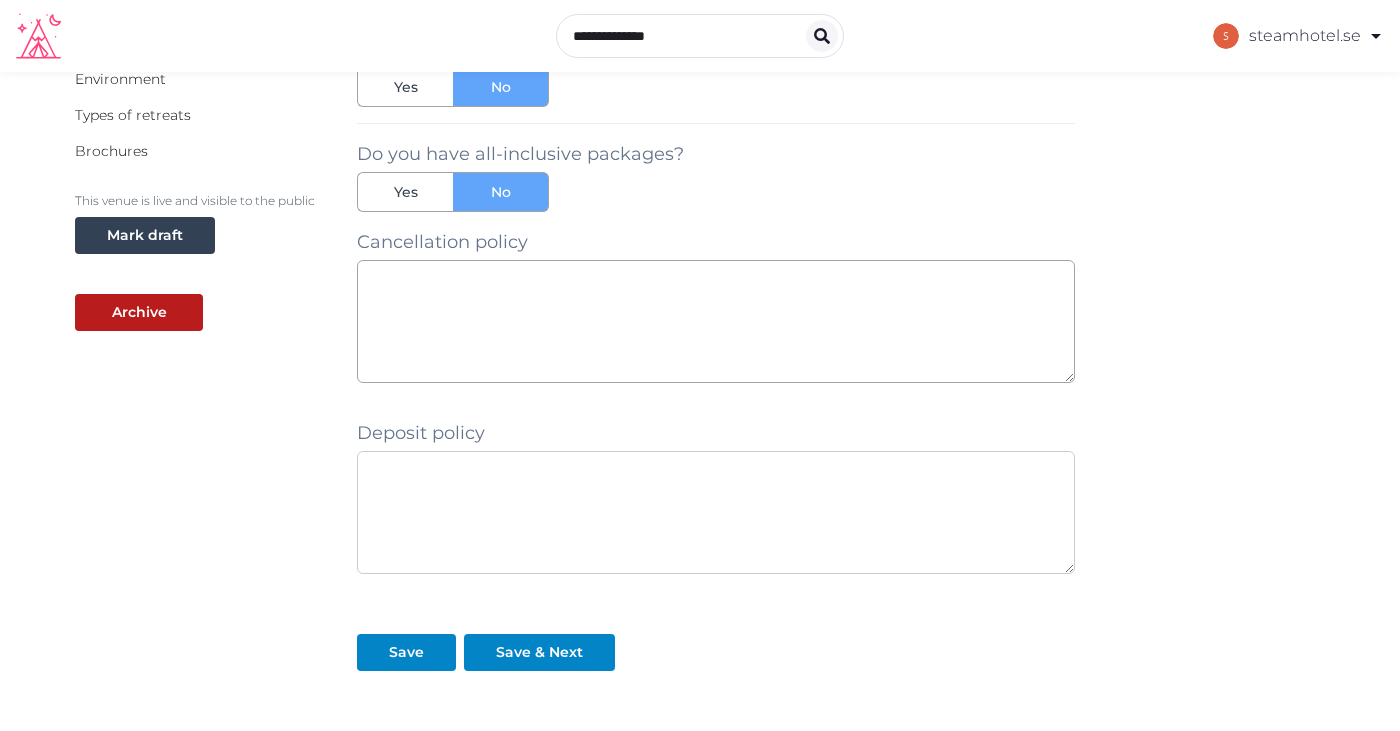click at bounding box center [716, 512] 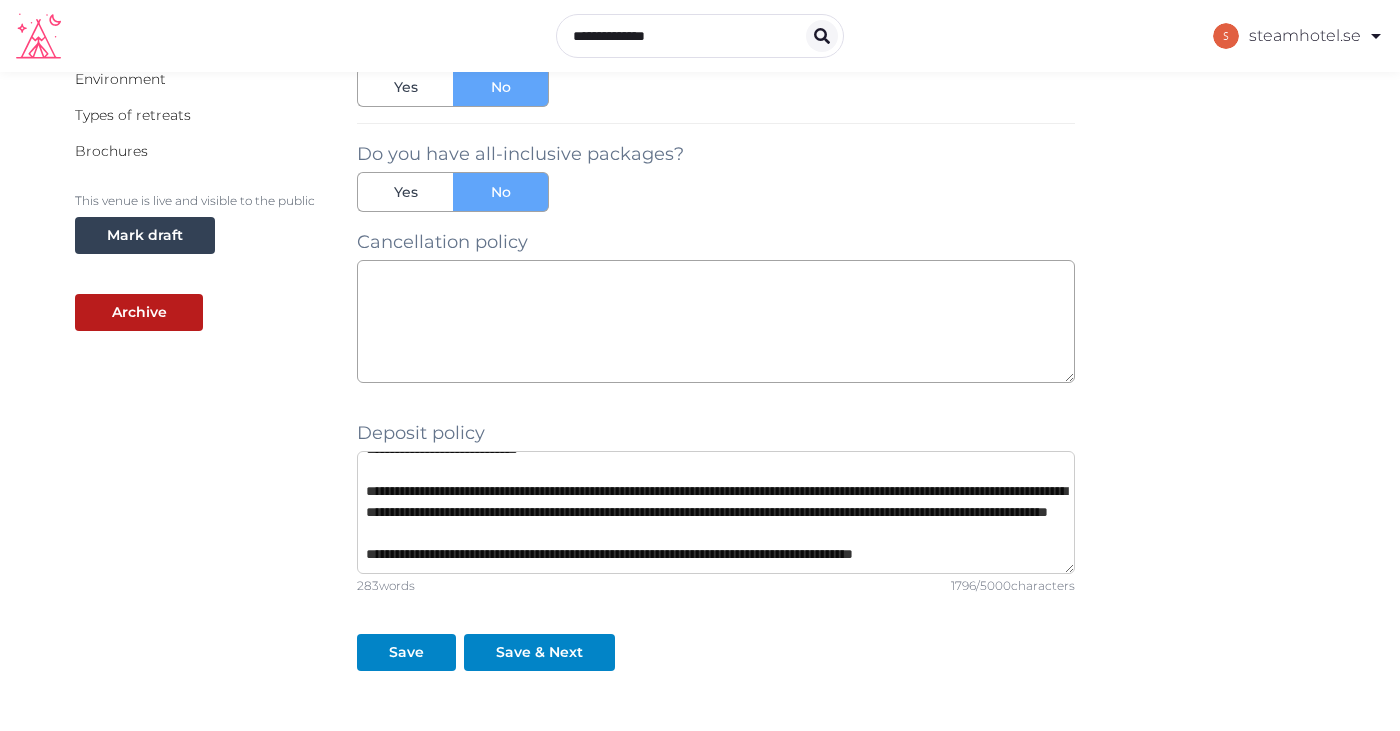 scroll, scrollTop: 462, scrollLeft: 0, axis: vertical 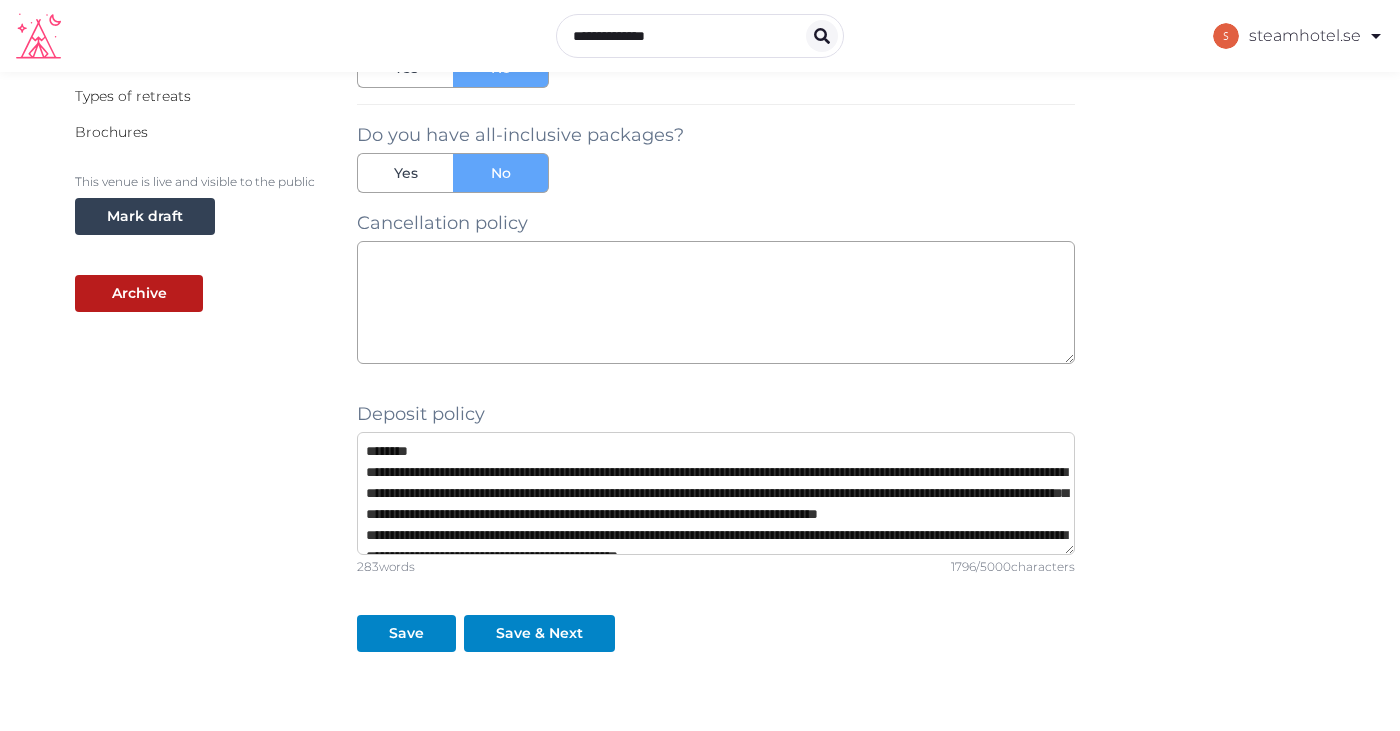 type on "**********" 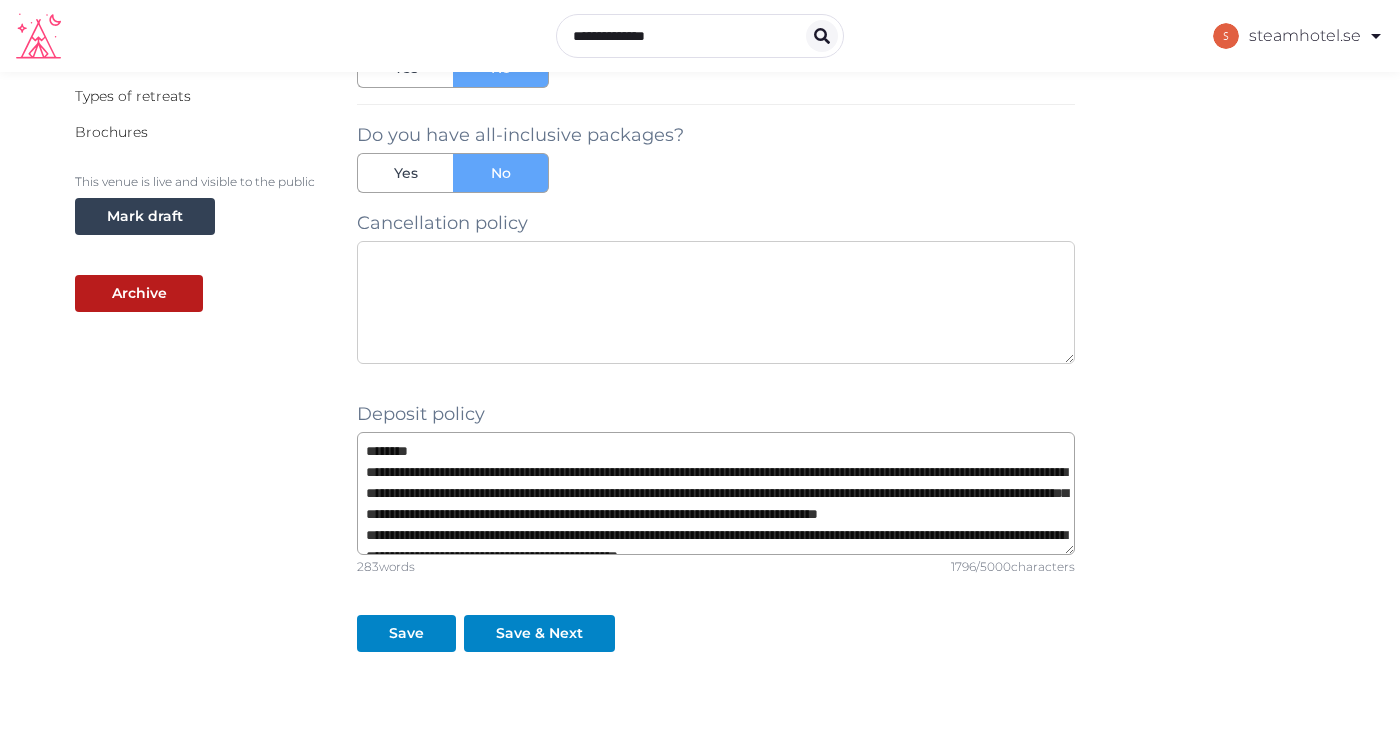 click at bounding box center (716, 302) 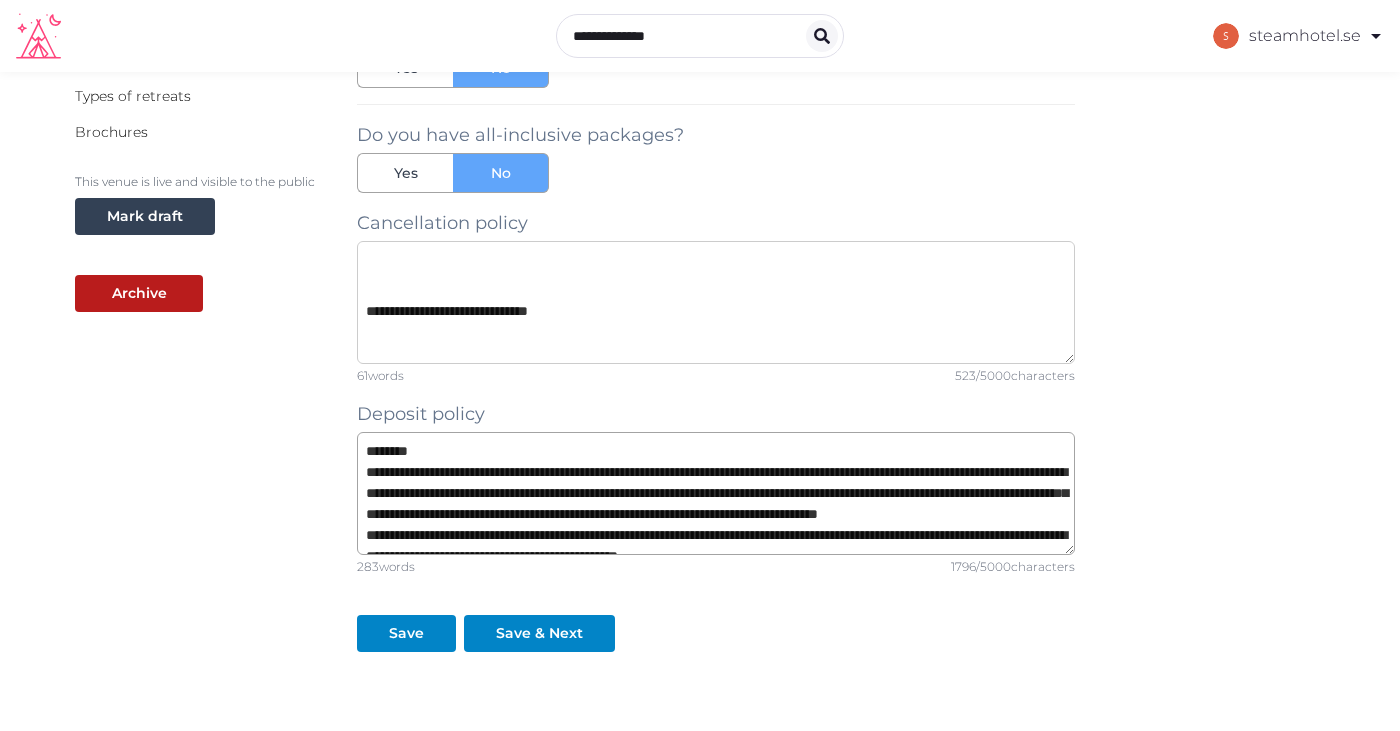 scroll, scrollTop: 1554, scrollLeft: 0, axis: vertical 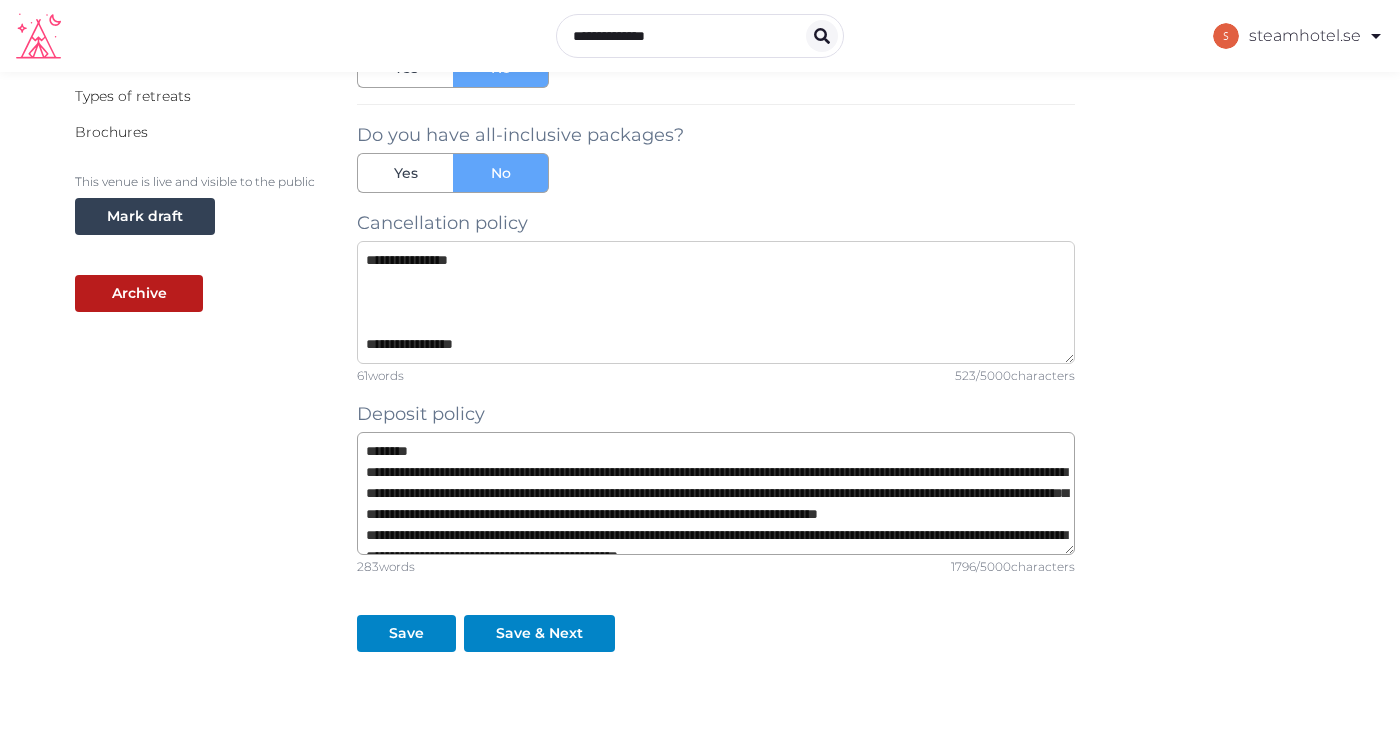 drag, startPoint x: 593, startPoint y: 356, endPoint x: 237, endPoint y: 103, distance: 436.74362 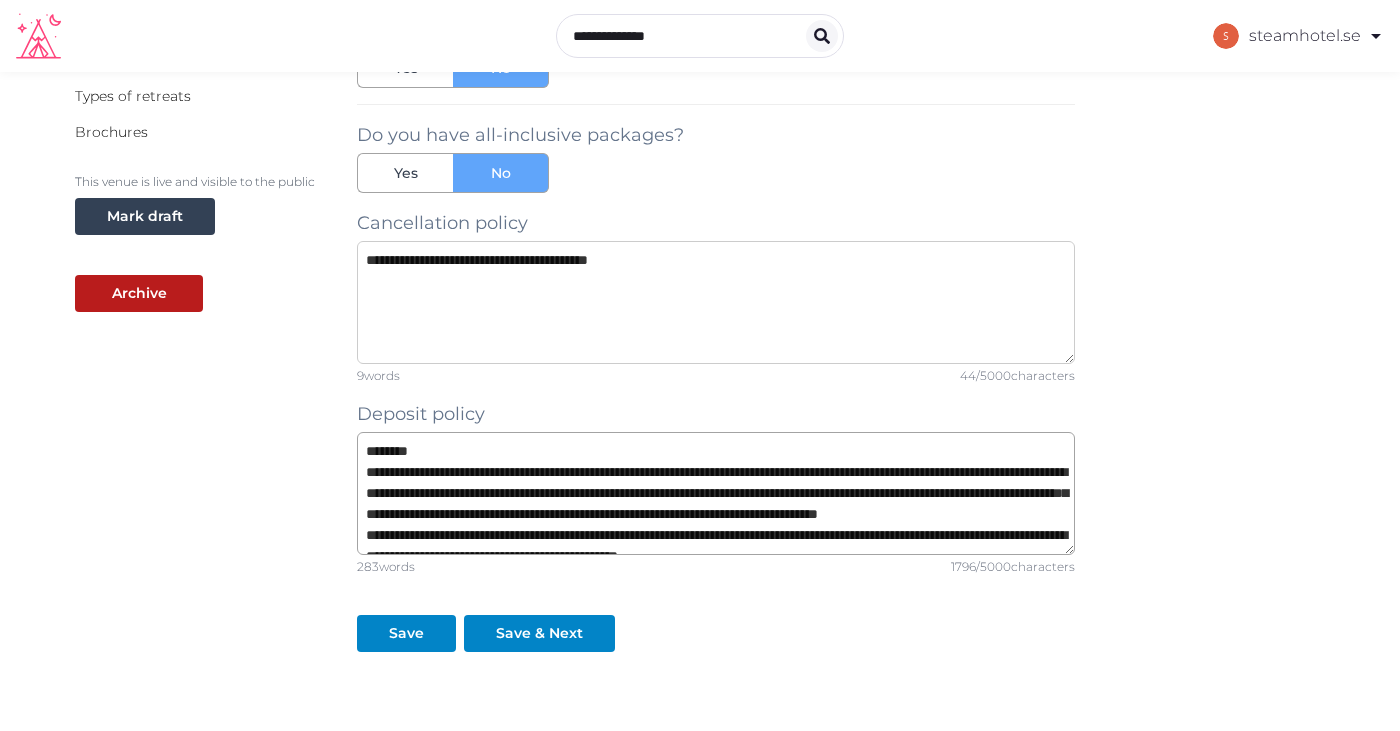 click on "**********" at bounding box center [716, 302] 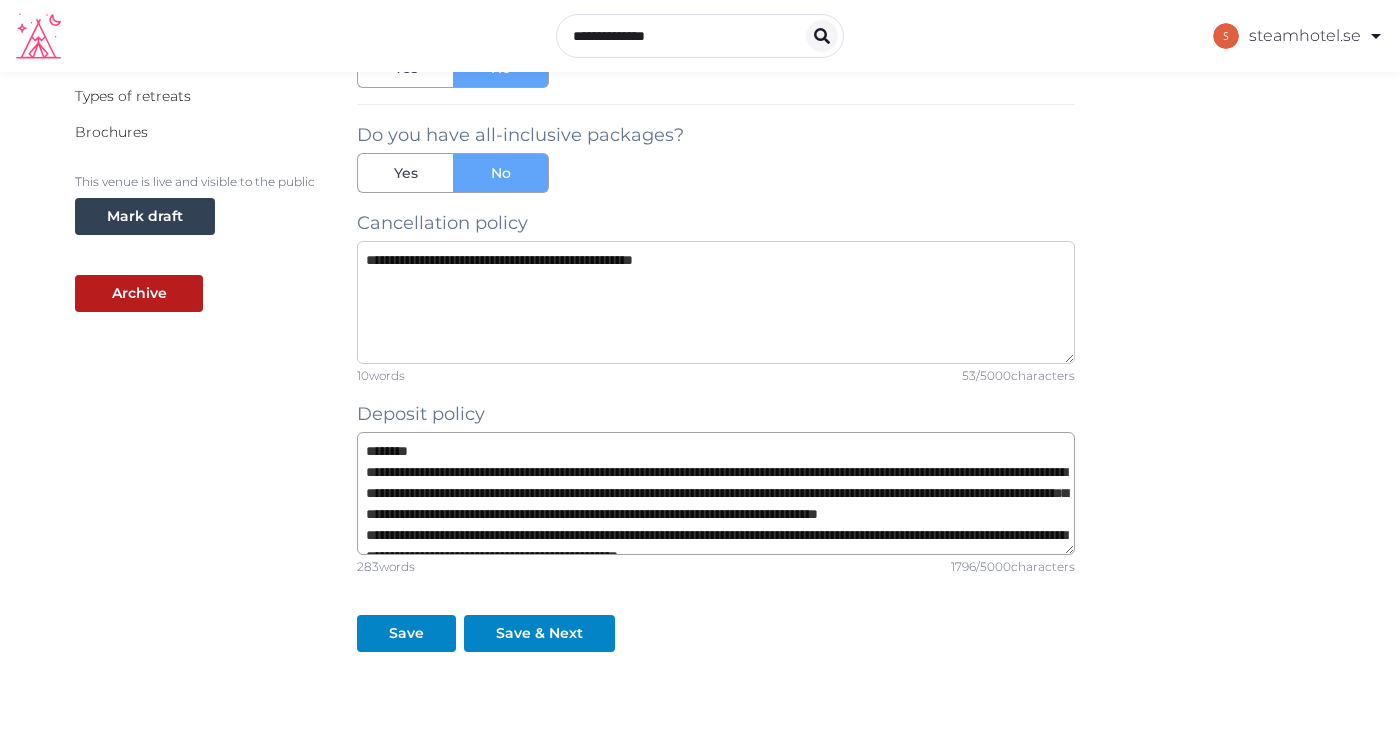 click on "**********" at bounding box center [716, 302] 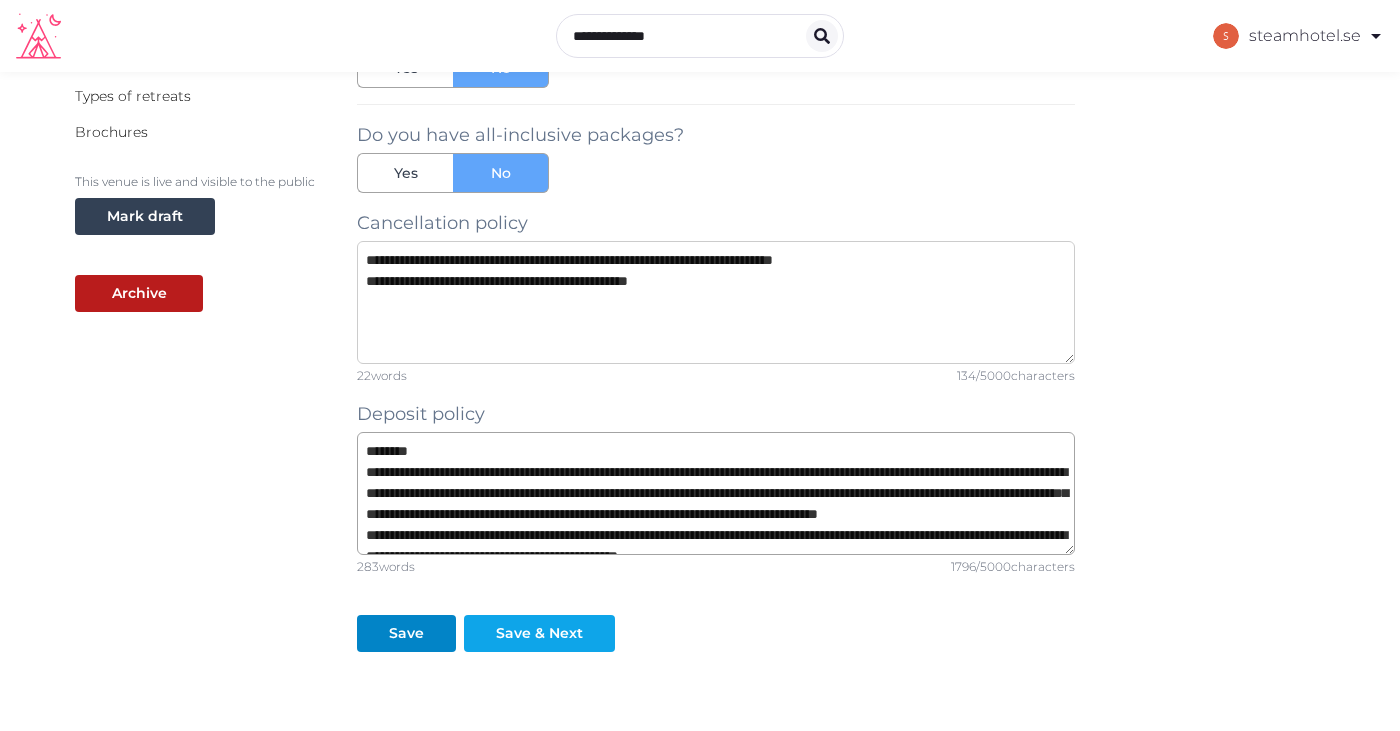 type on "**********" 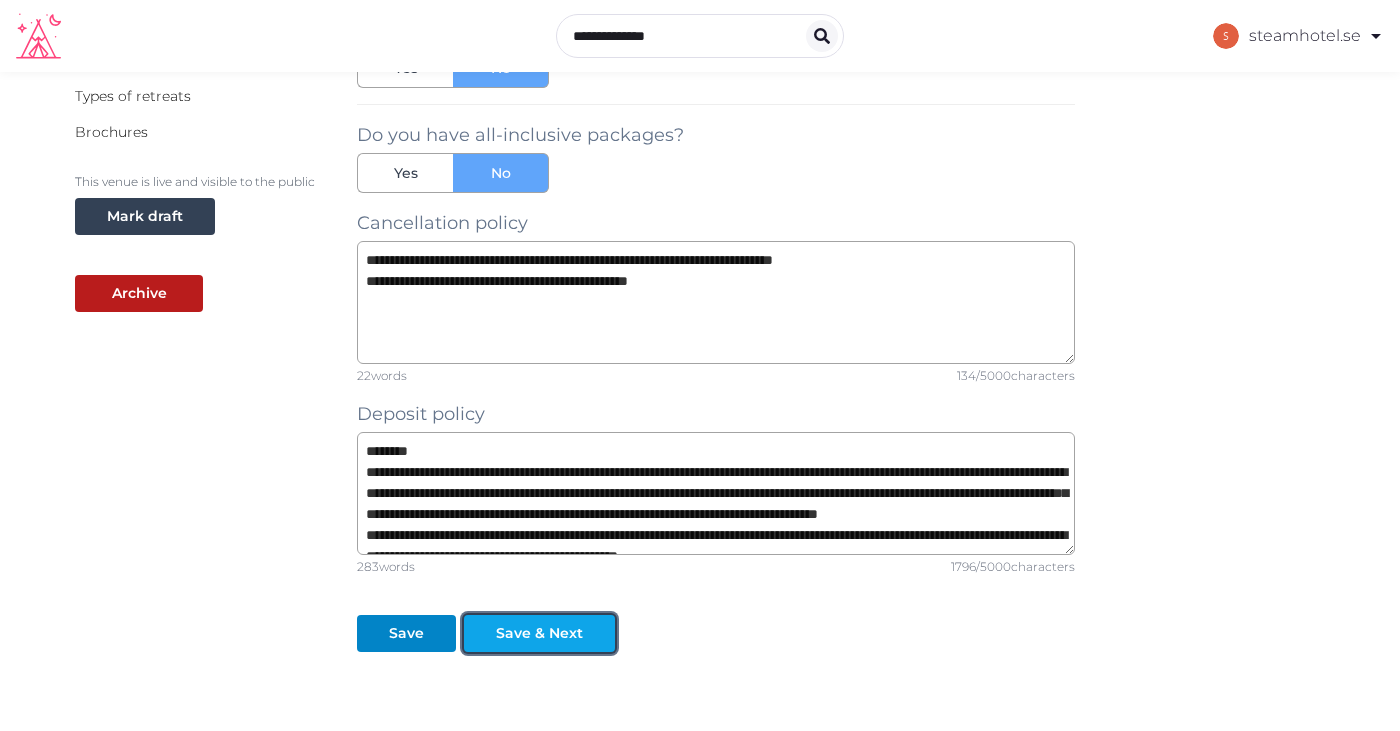 click on "Save & Next" at bounding box center [539, 633] 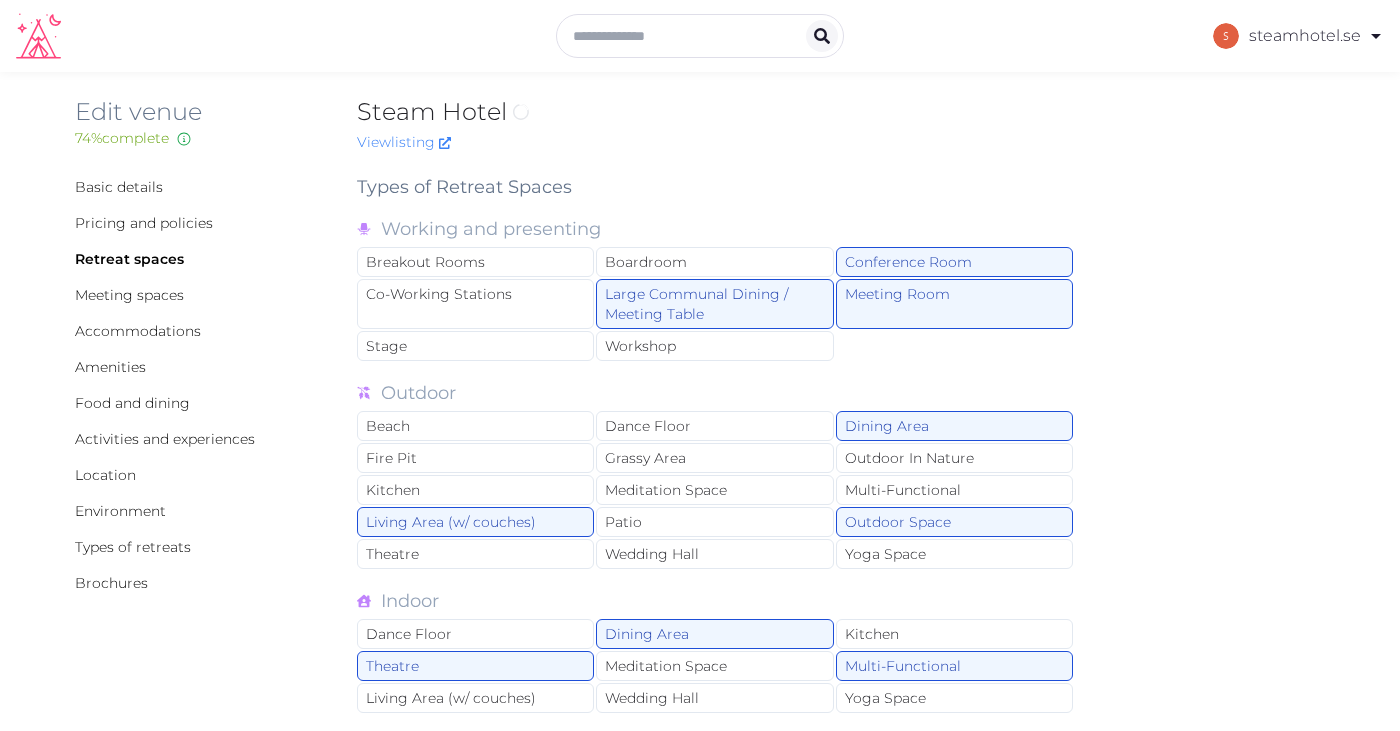 scroll, scrollTop: 0, scrollLeft: 0, axis: both 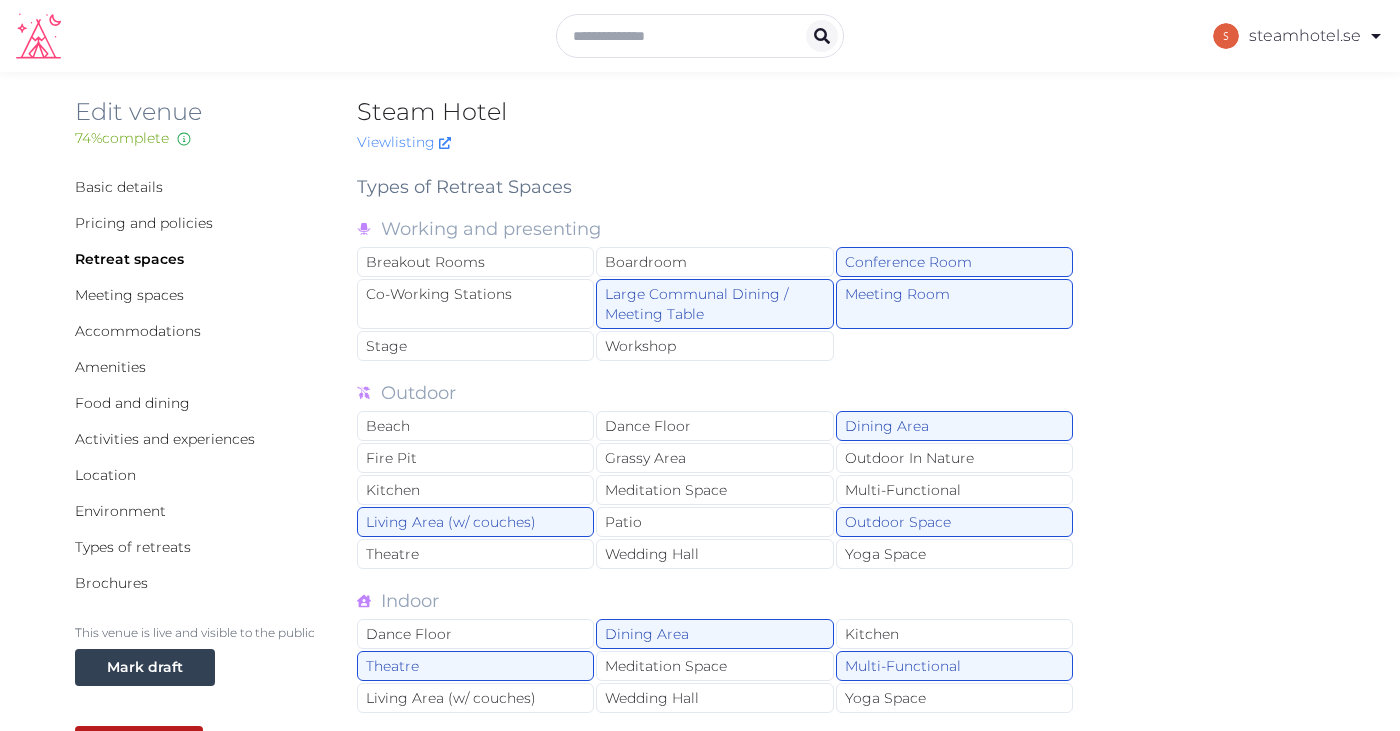 click on "Outdoor" at bounding box center [716, 393] 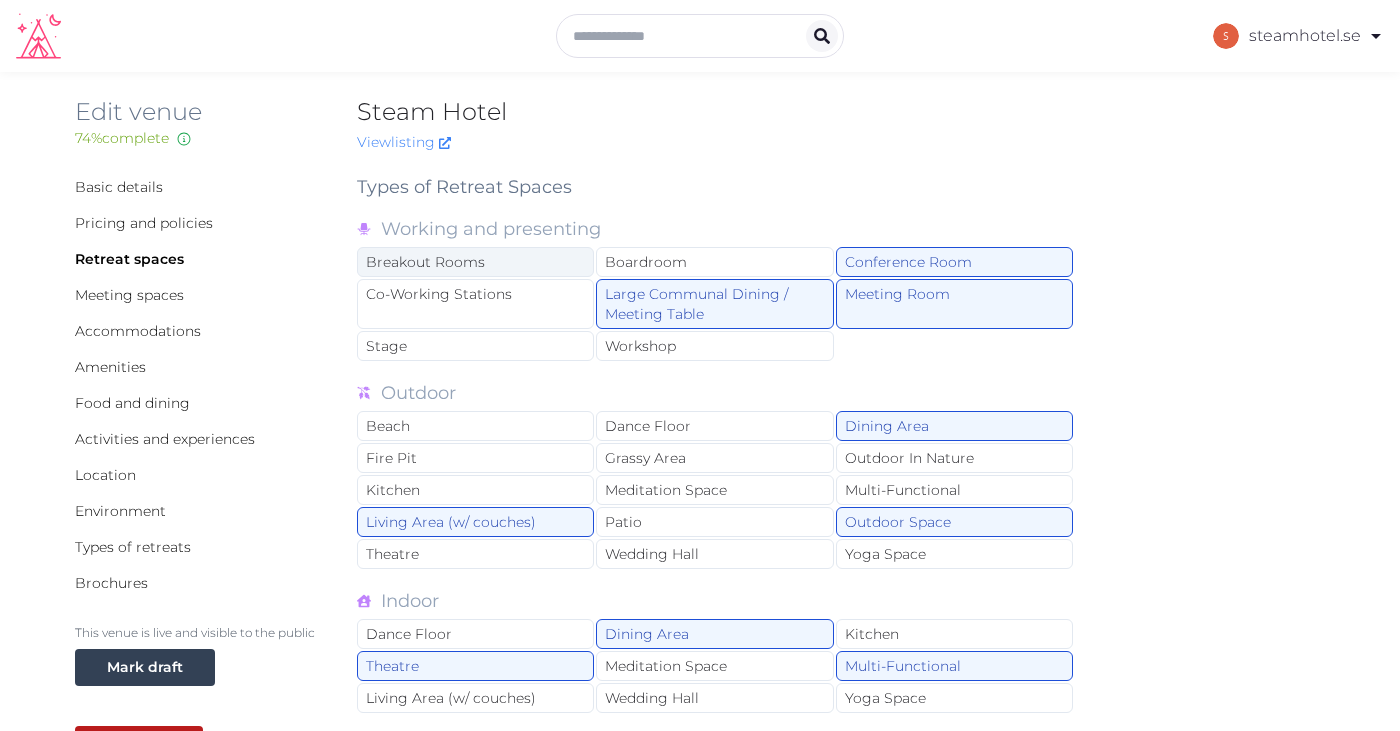 click on "Breakout Rooms" at bounding box center [475, 262] 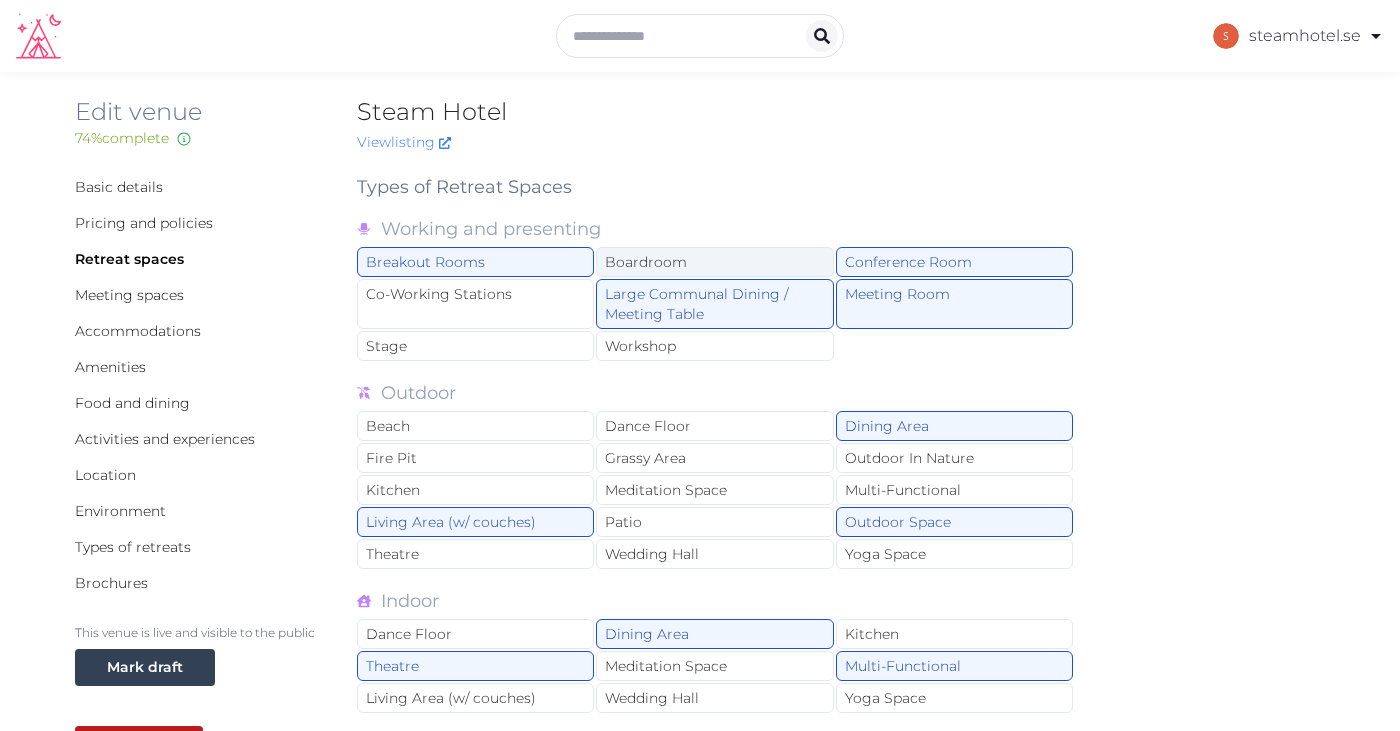 click on "Boardroom" at bounding box center [714, 262] 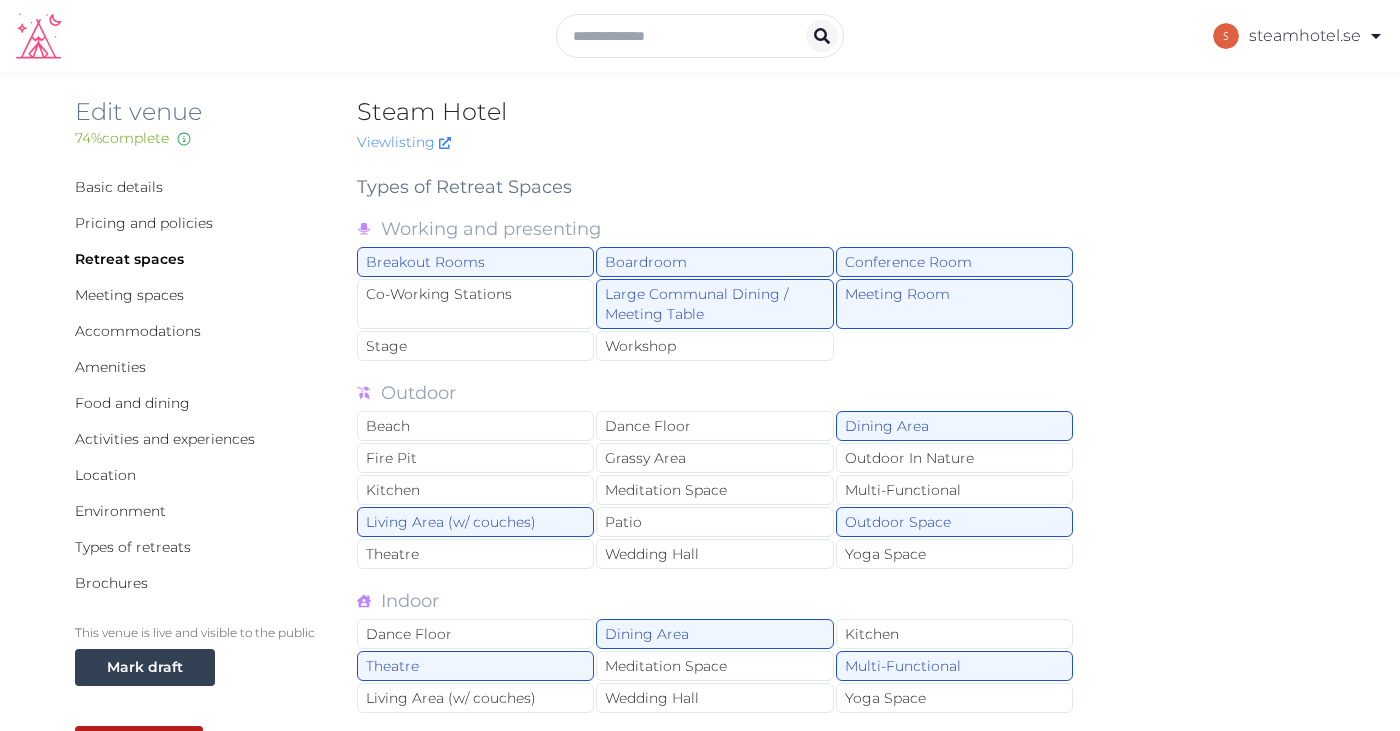 scroll, scrollTop: 12, scrollLeft: 0, axis: vertical 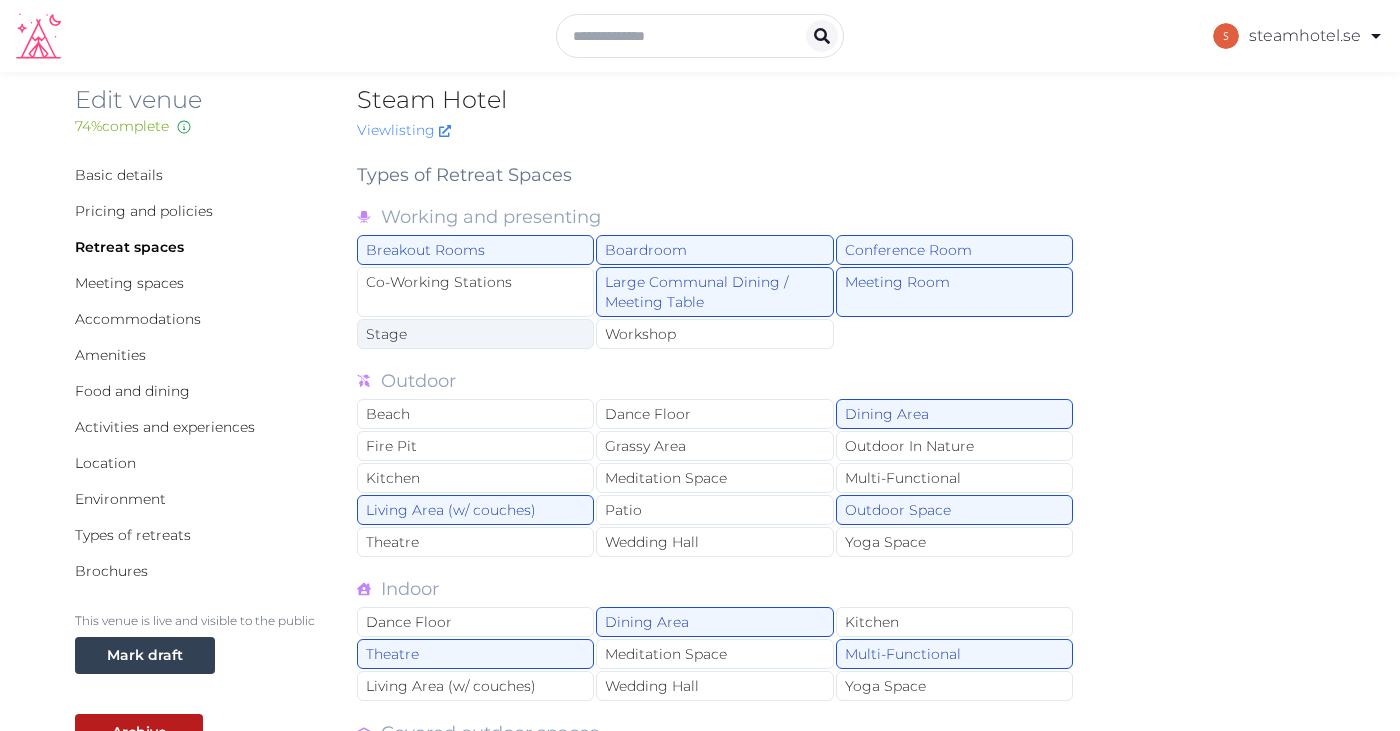 click on "Stage" at bounding box center (475, 334) 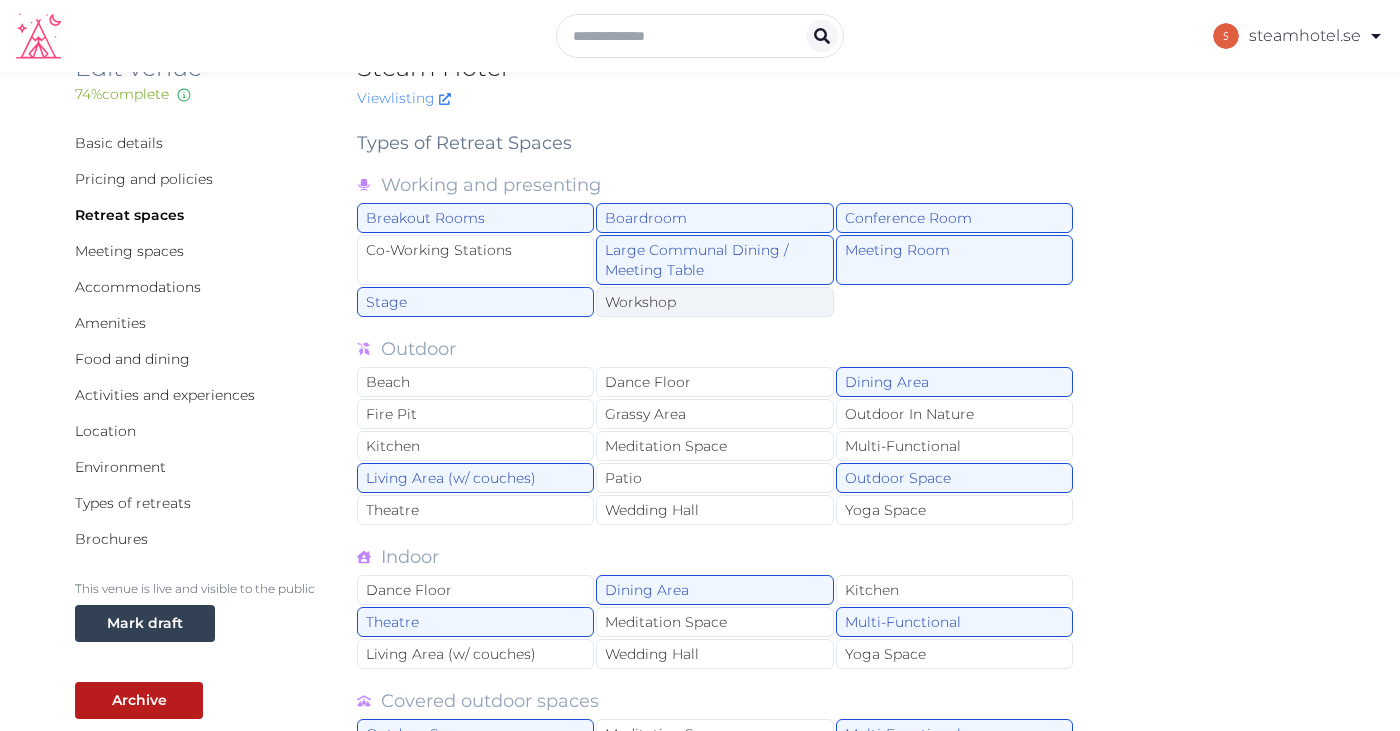 scroll, scrollTop: 46, scrollLeft: 0, axis: vertical 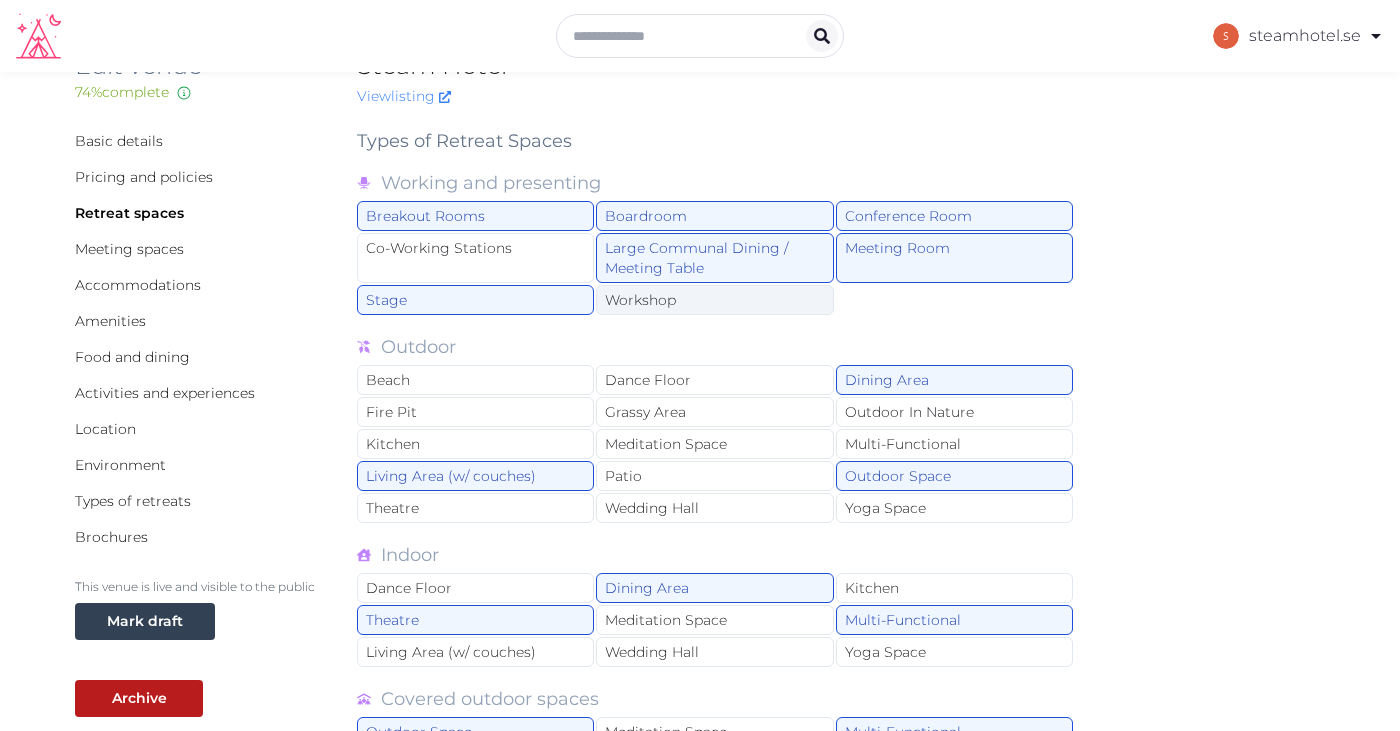 click on "Workshop" at bounding box center (714, 300) 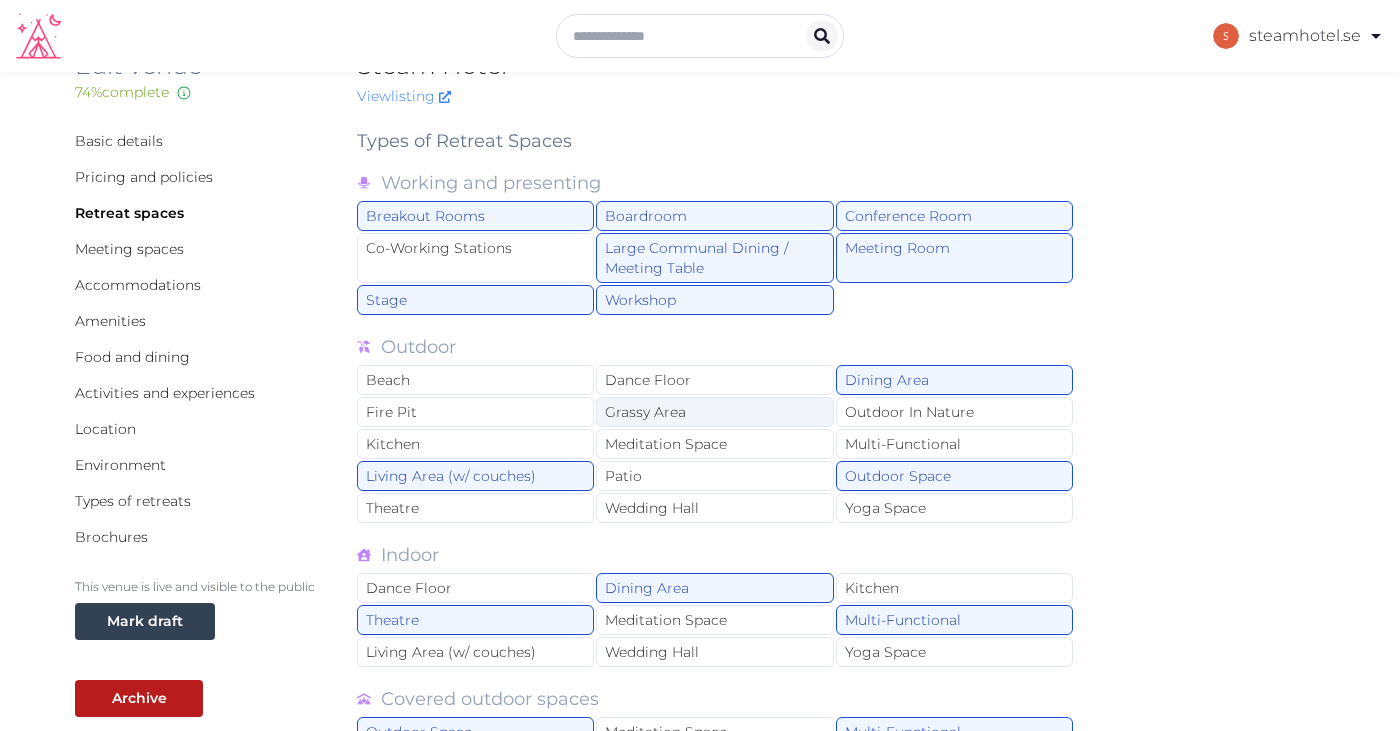 click on "Grassy Area" at bounding box center [714, 412] 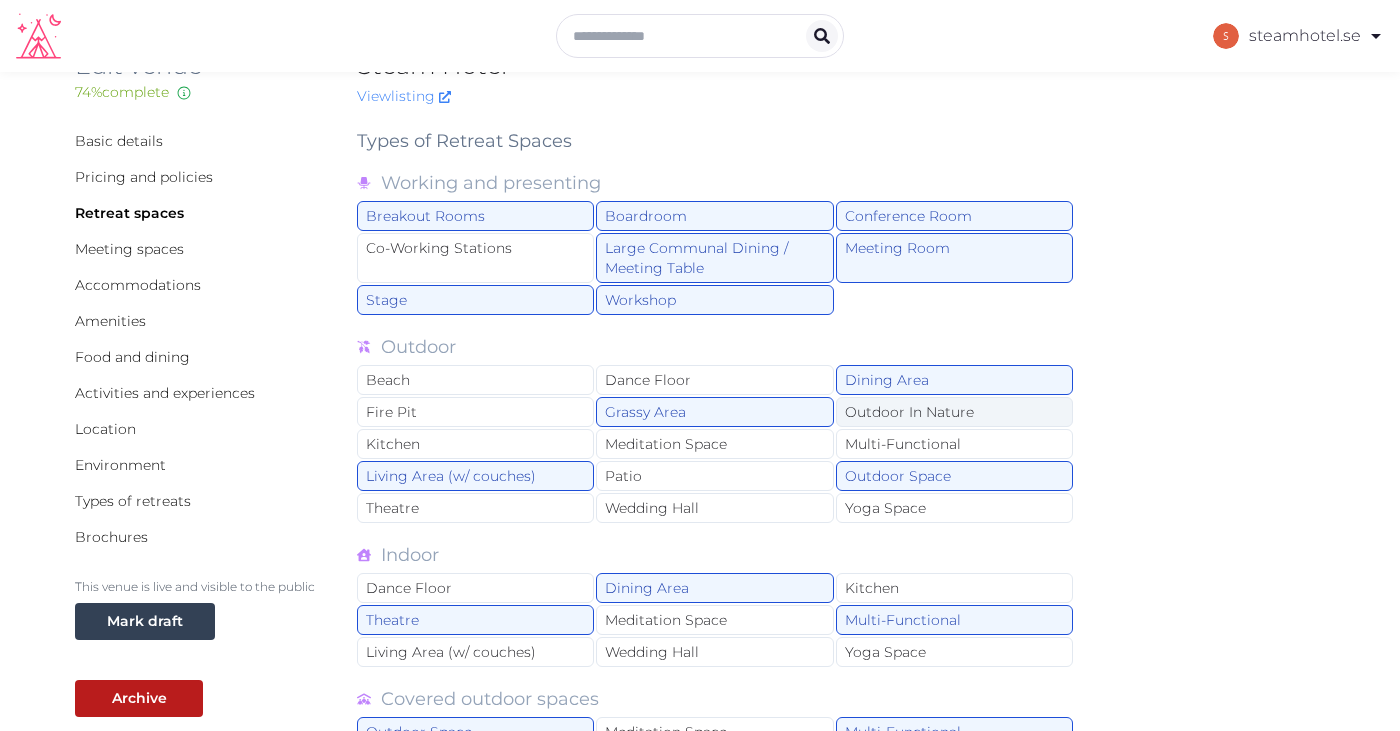 click on "Outdoor In Nature" at bounding box center [954, 412] 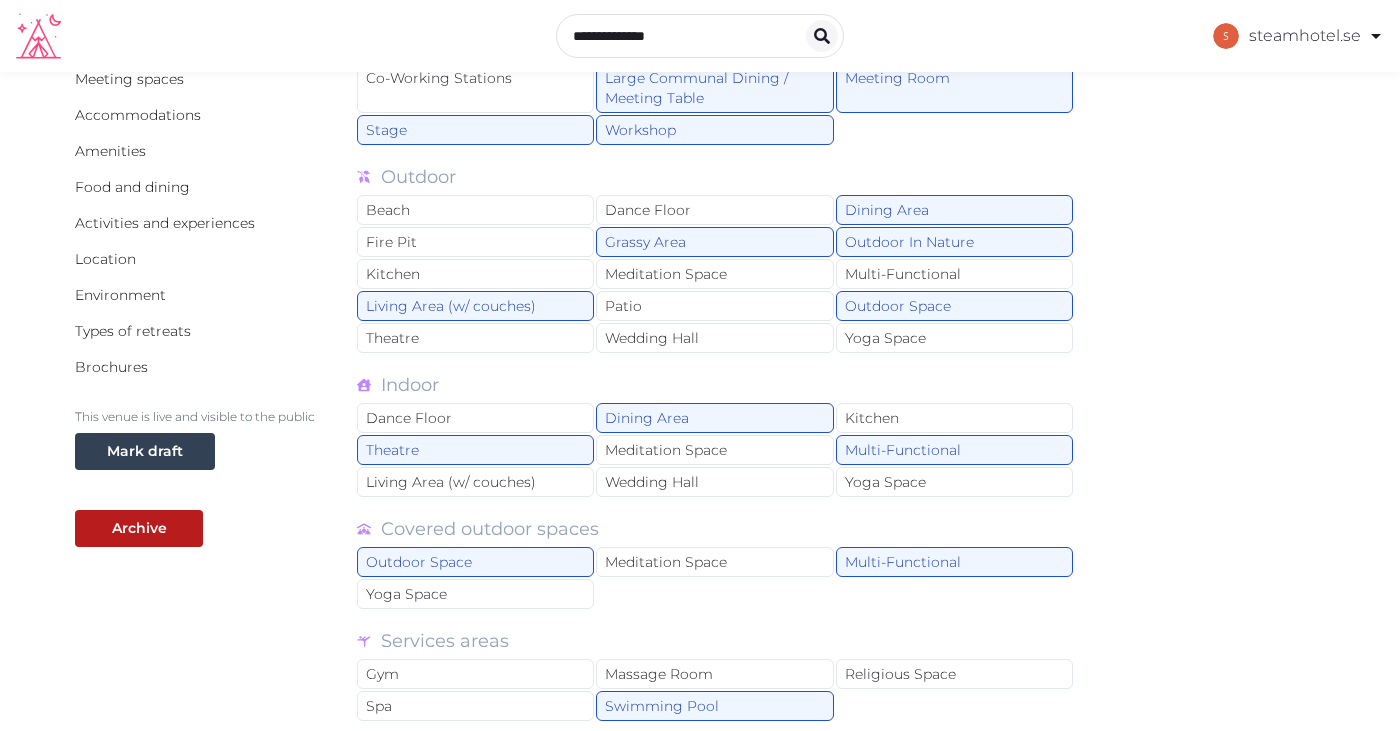 scroll, scrollTop: 277, scrollLeft: 0, axis: vertical 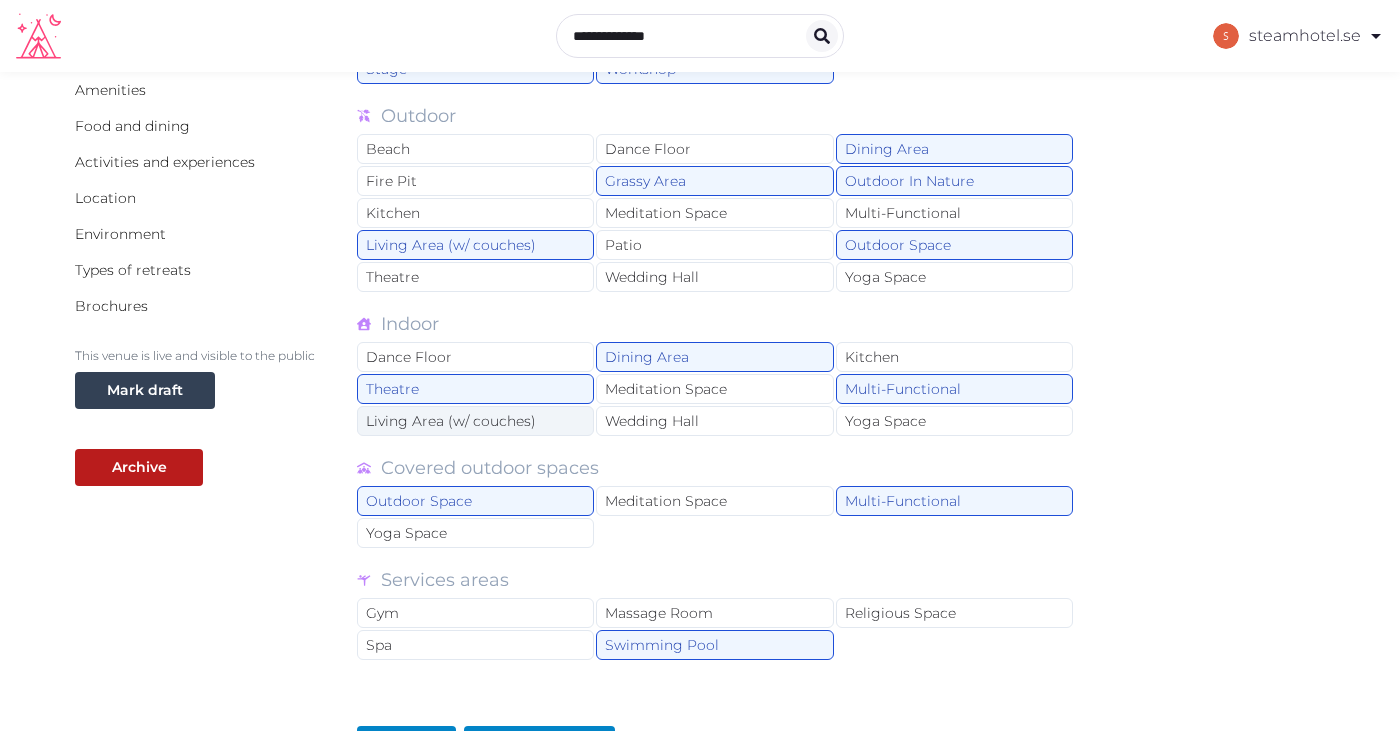 click on "Living Area (w/ couches)" at bounding box center [475, 421] 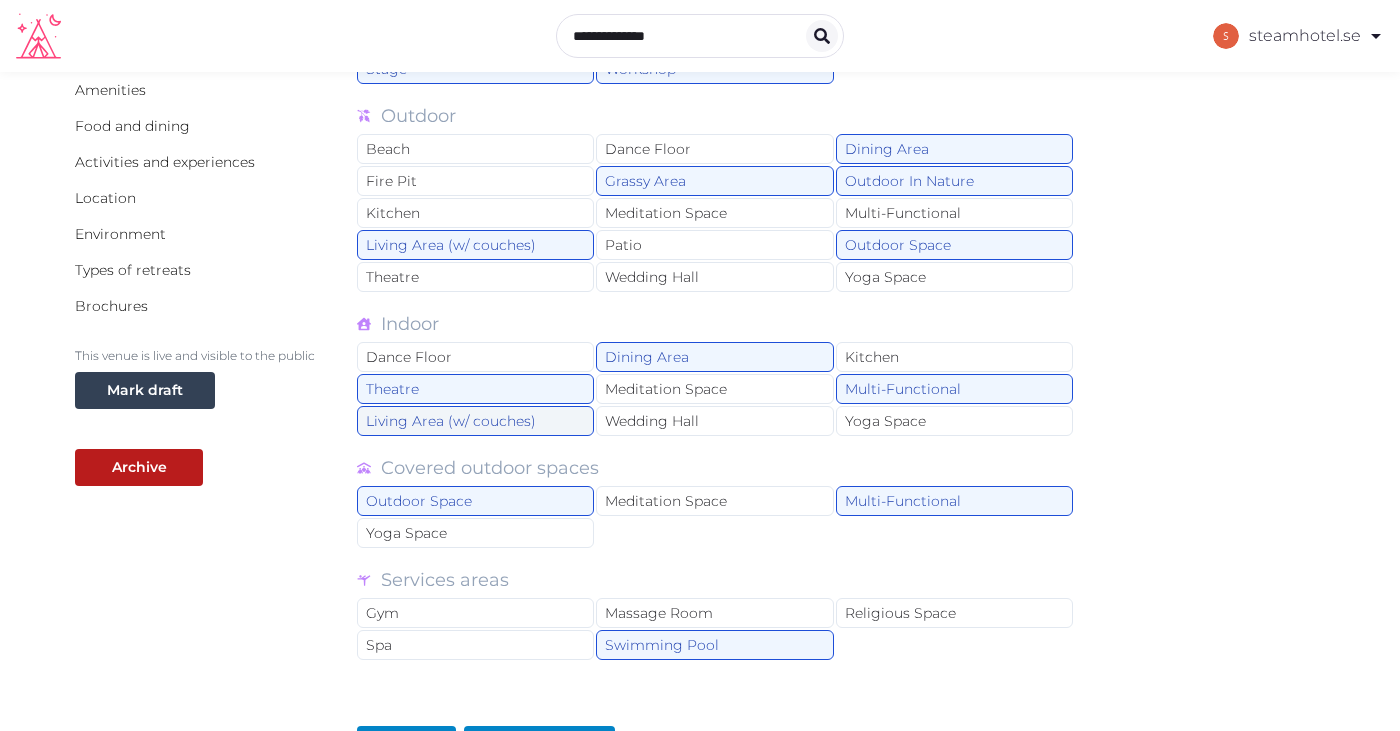 click on "Living Area (w/ couches)" at bounding box center (475, 421) 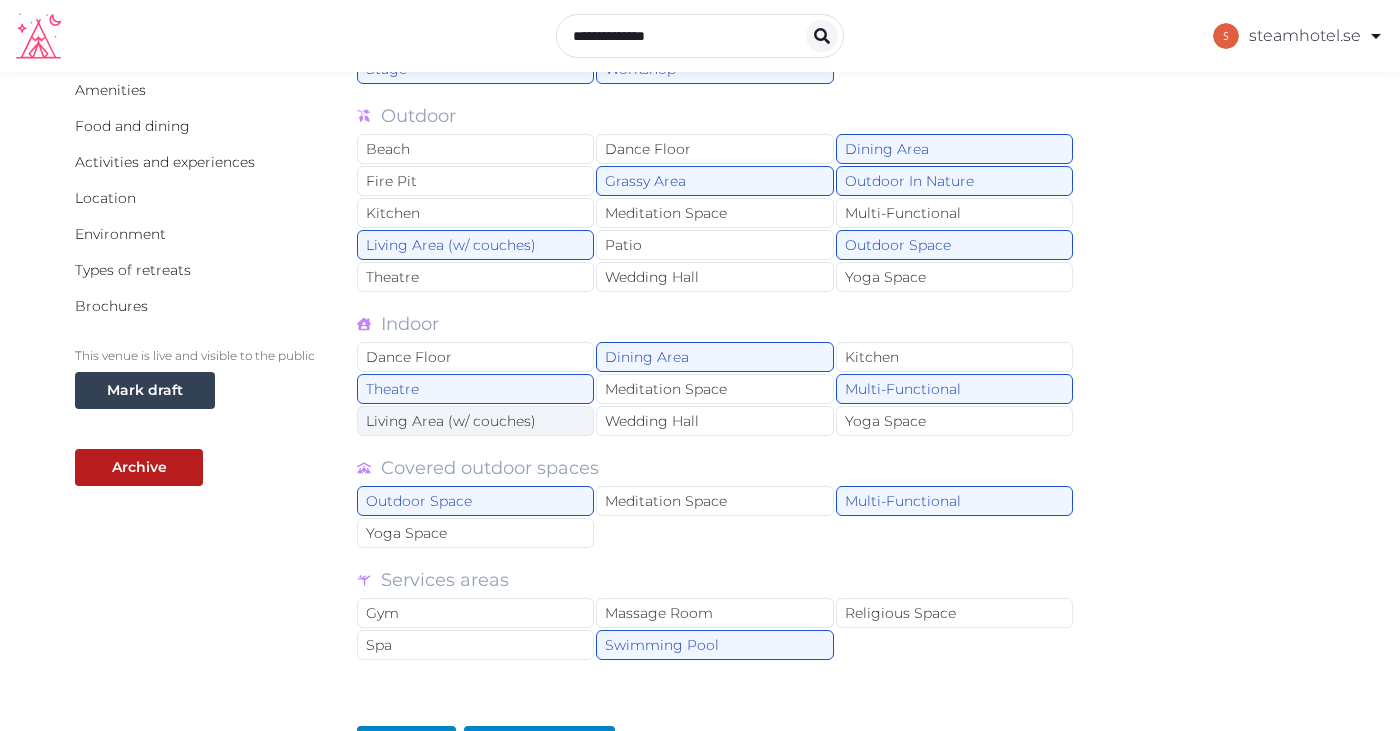 click on "Living Area (w/ couches)" at bounding box center [475, 421] 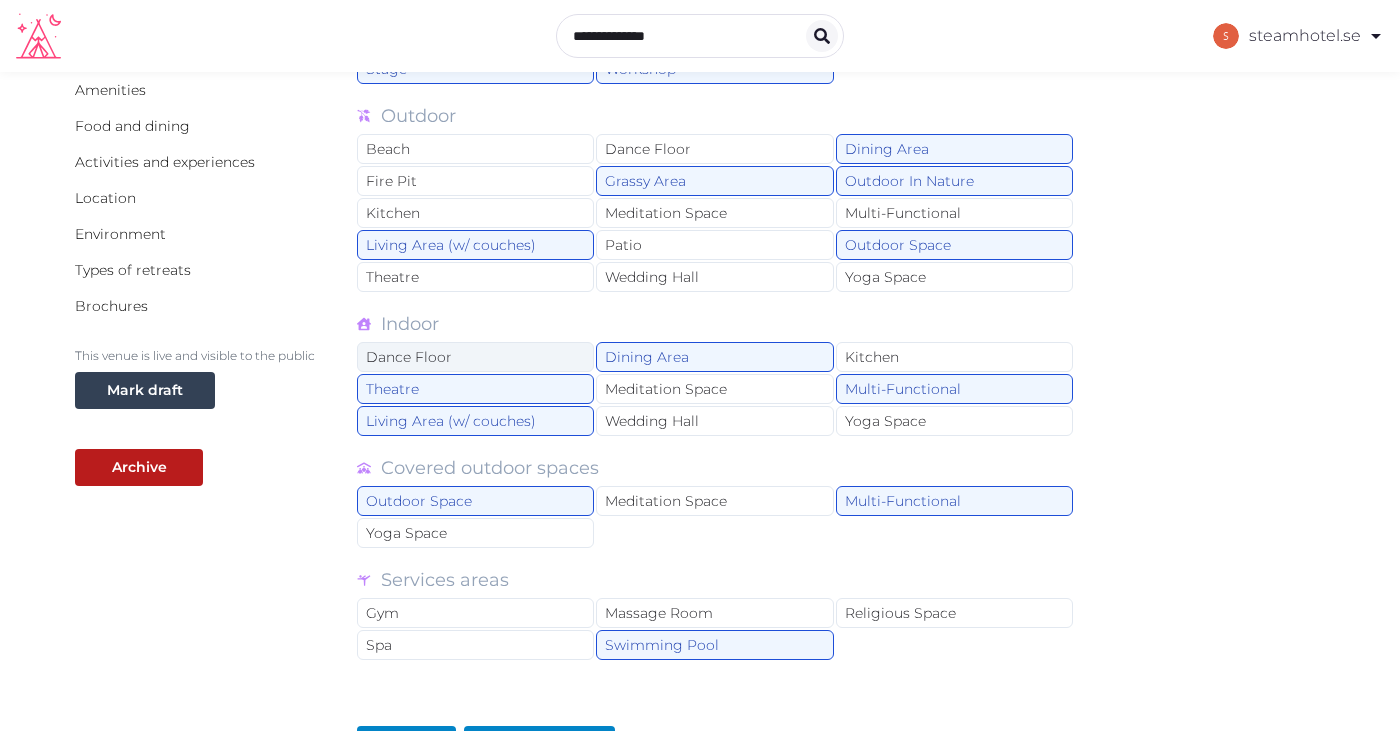 click on "Dance Floor" at bounding box center [475, 357] 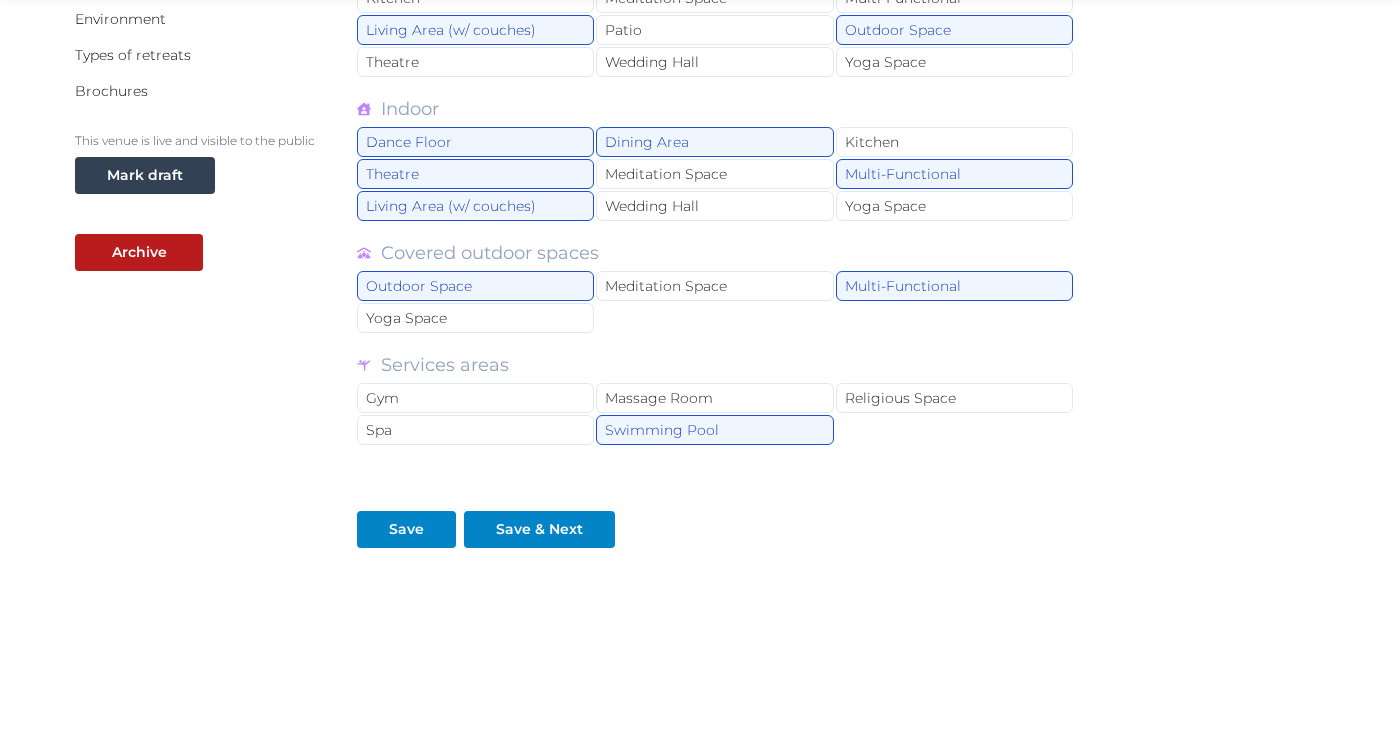 scroll, scrollTop: 501, scrollLeft: 0, axis: vertical 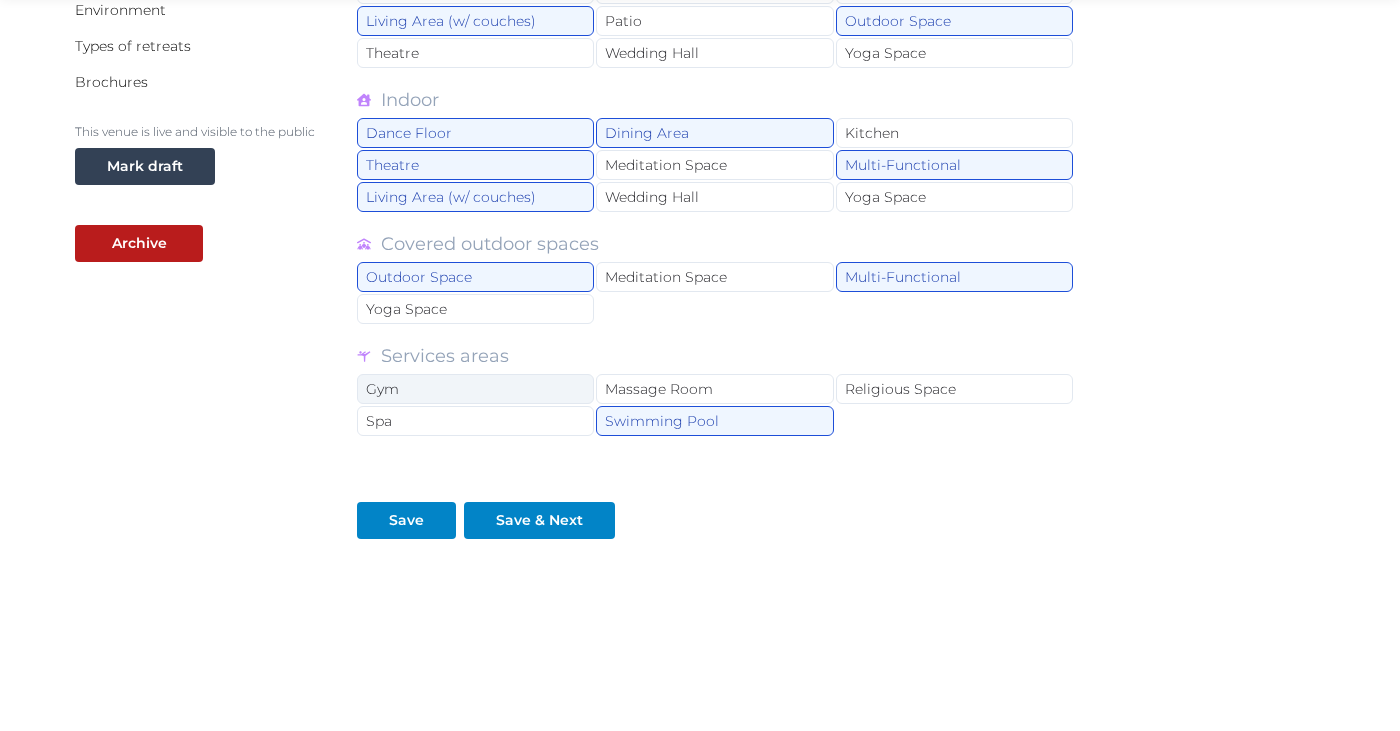 click on "Gym" at bounding box center [475, 389] 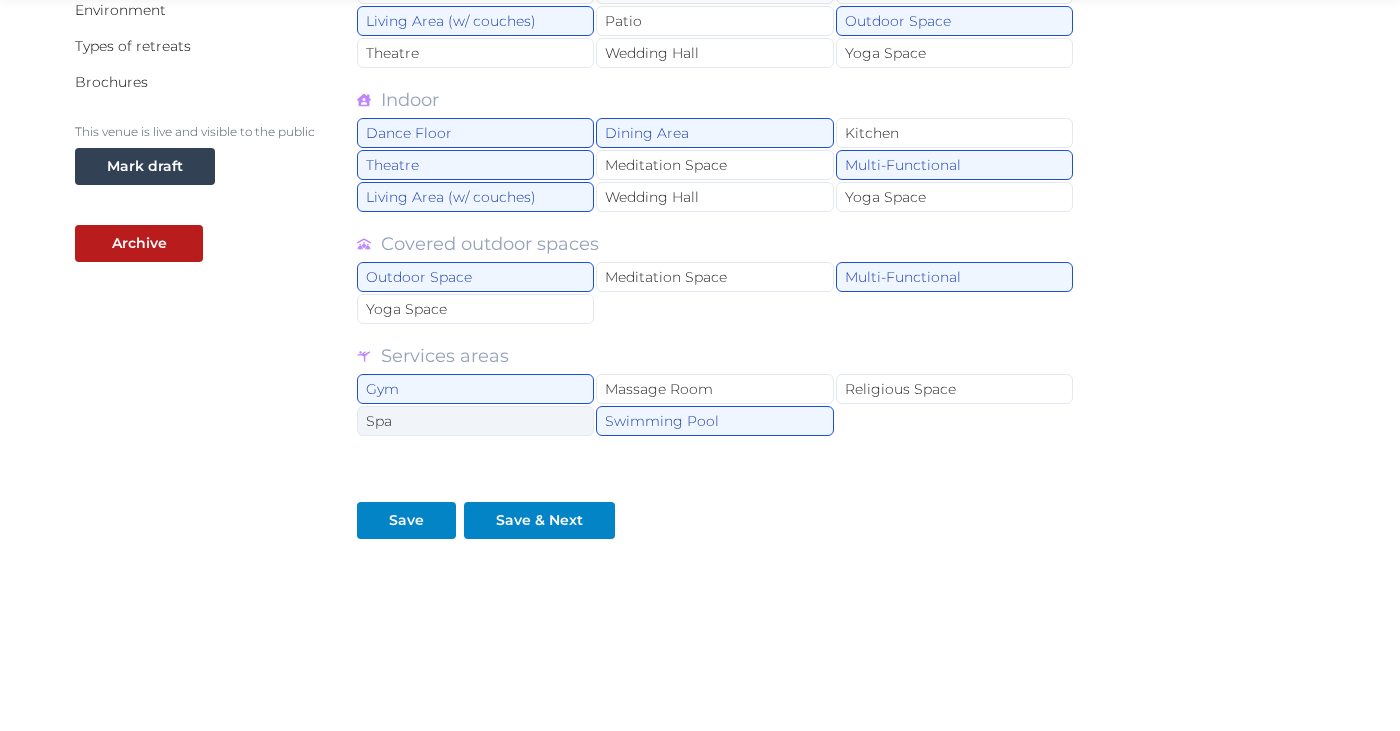 click on "Spa" at bounding box center [475, 421] 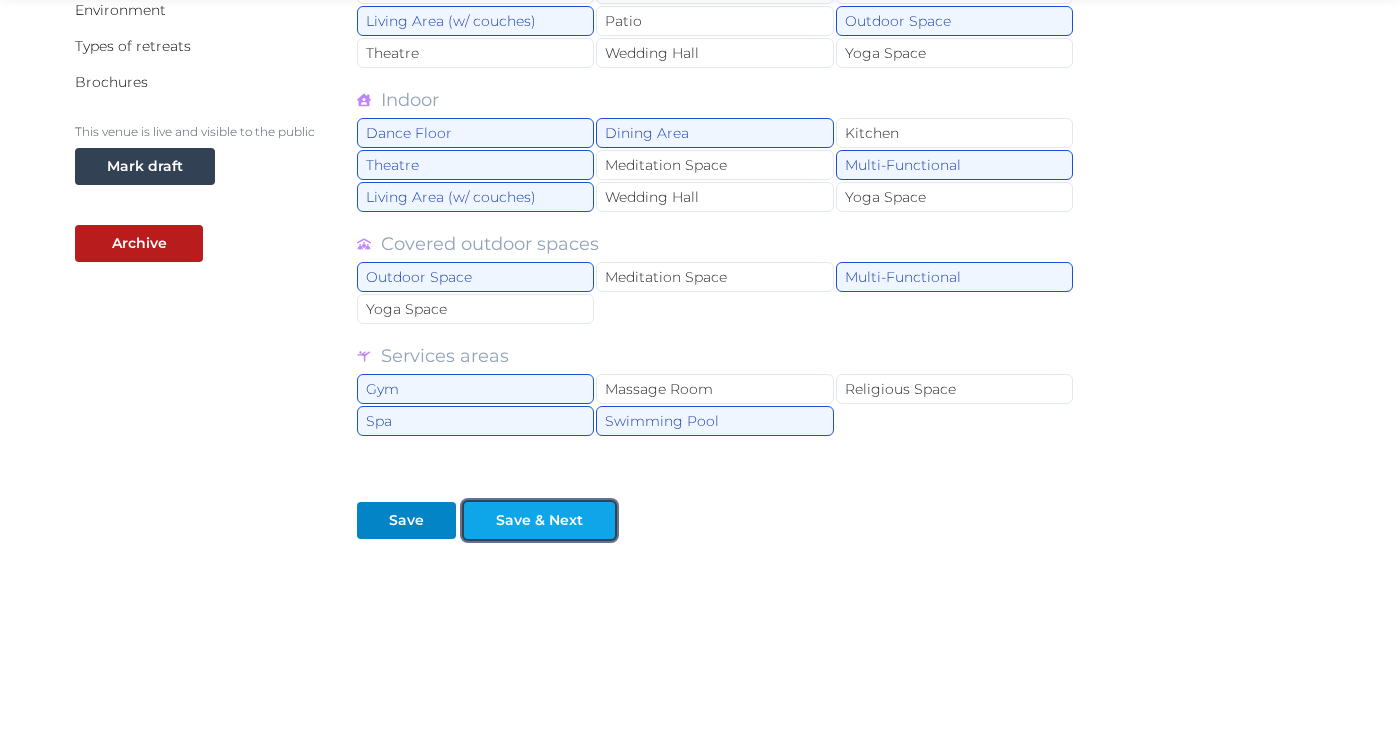 click on "Save & Next" at bounding box center (539, 520) 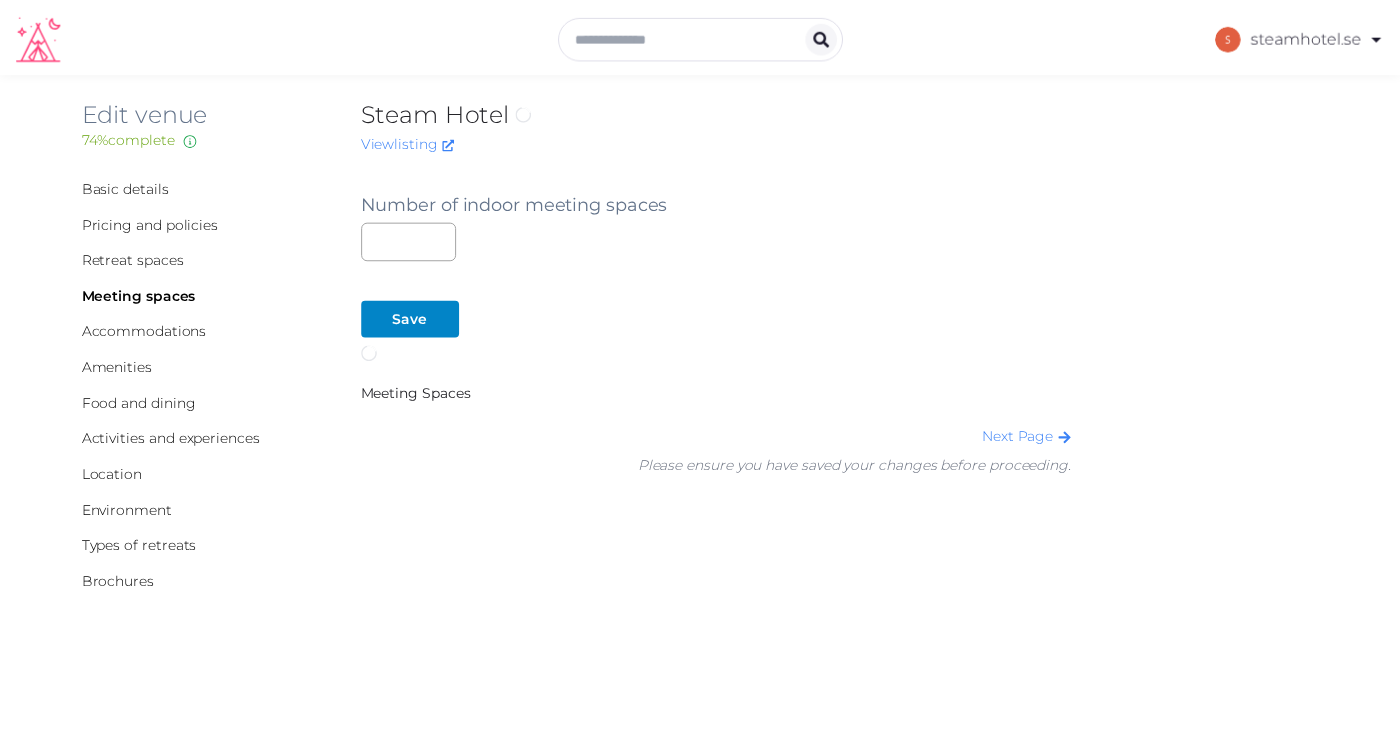 scroll, scrollTop: 0, scrollLeft: 0, axis: both 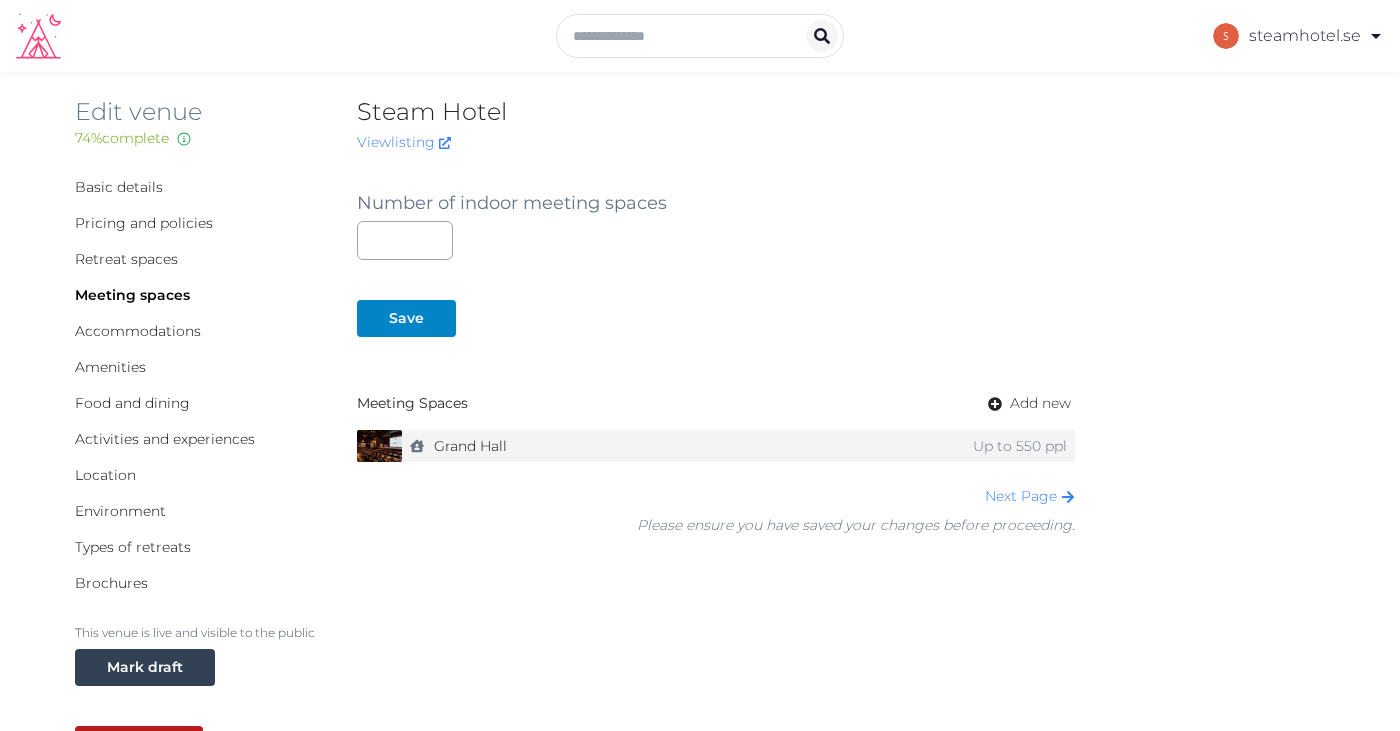 click on "Up to 550 ppl" at bounding box center (995, 446) 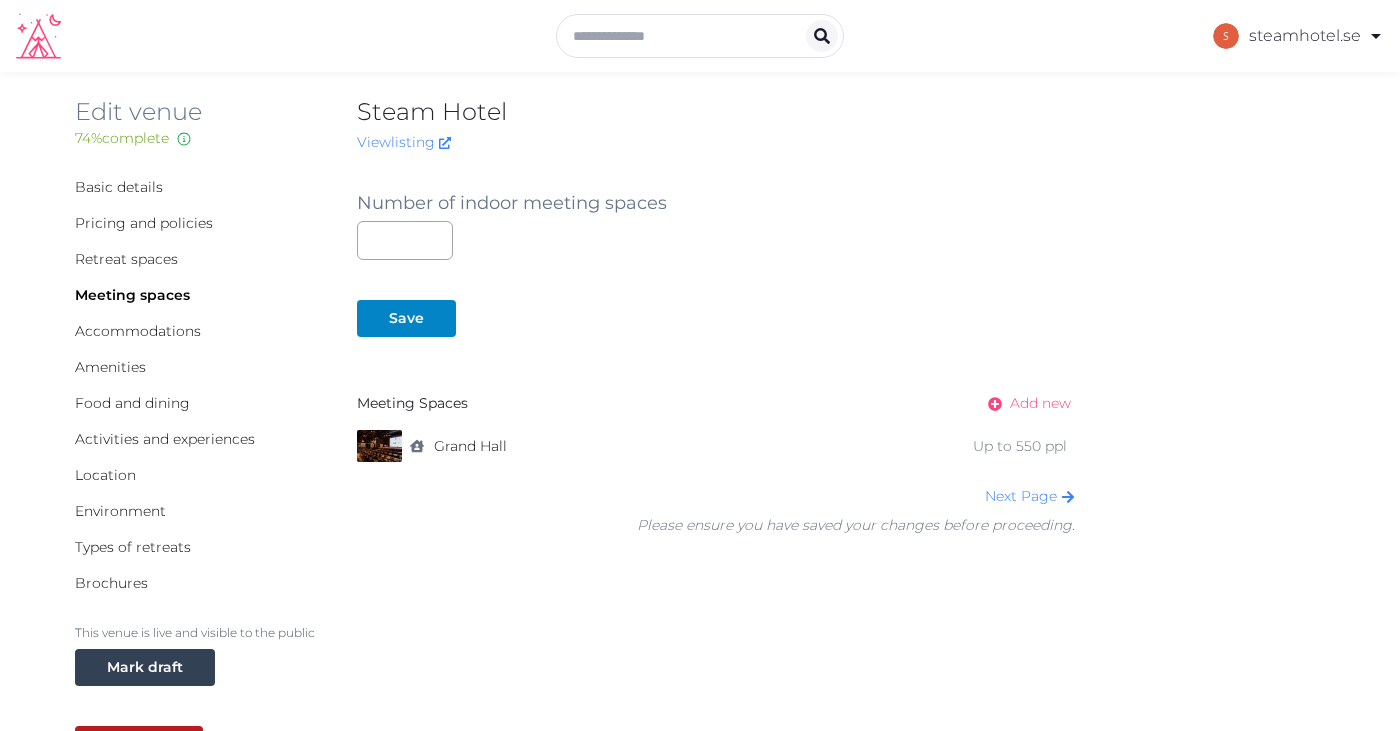 click on "Add new" at bounding box center [1040, 403] 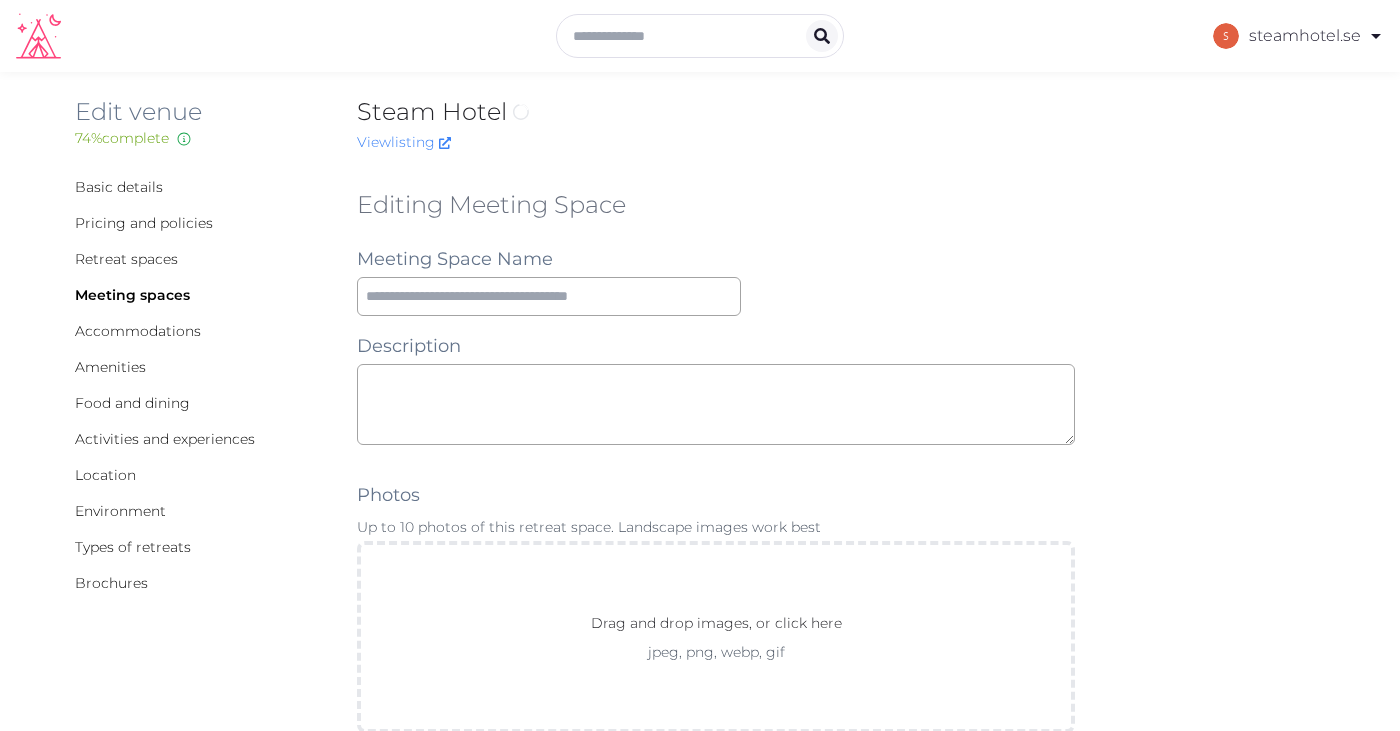 scroll, scrollTop: 0, scrollLeft: 0, axis: both 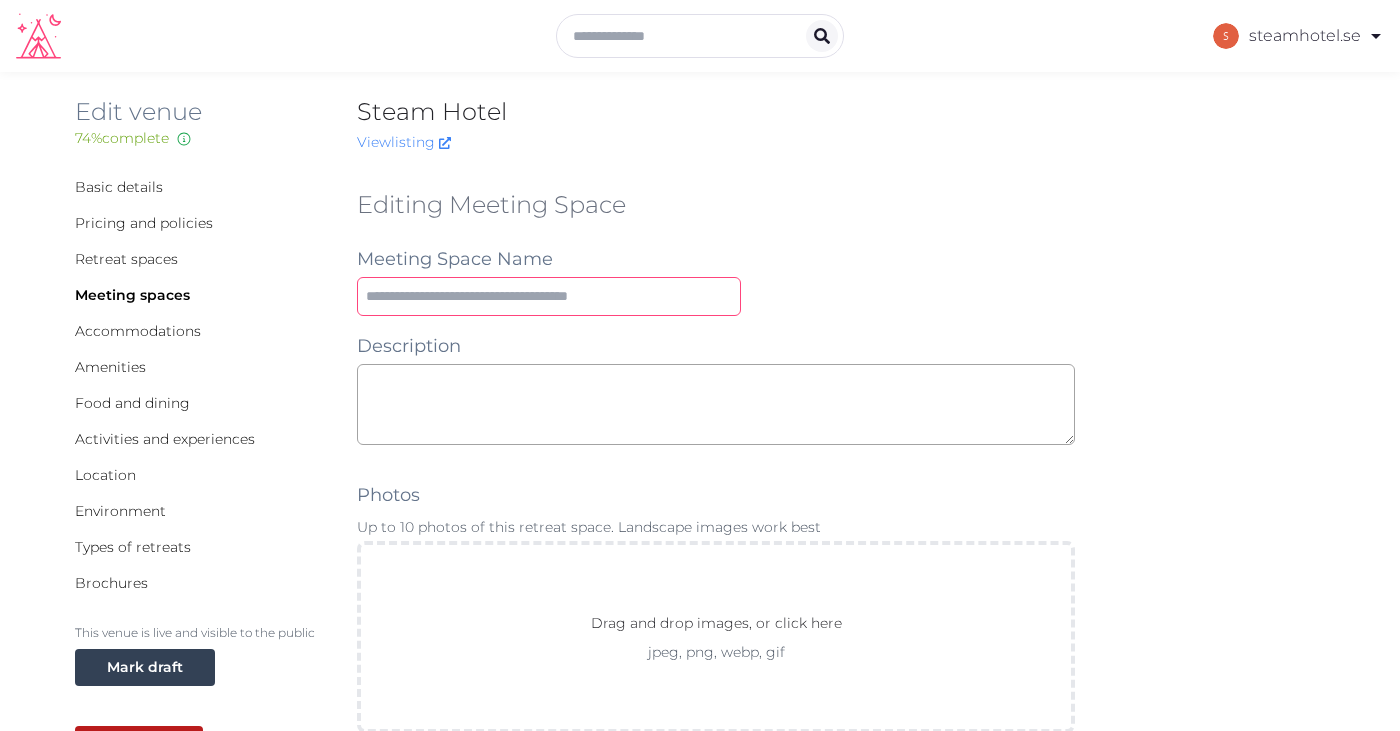 click at bounding box center (549, 296) 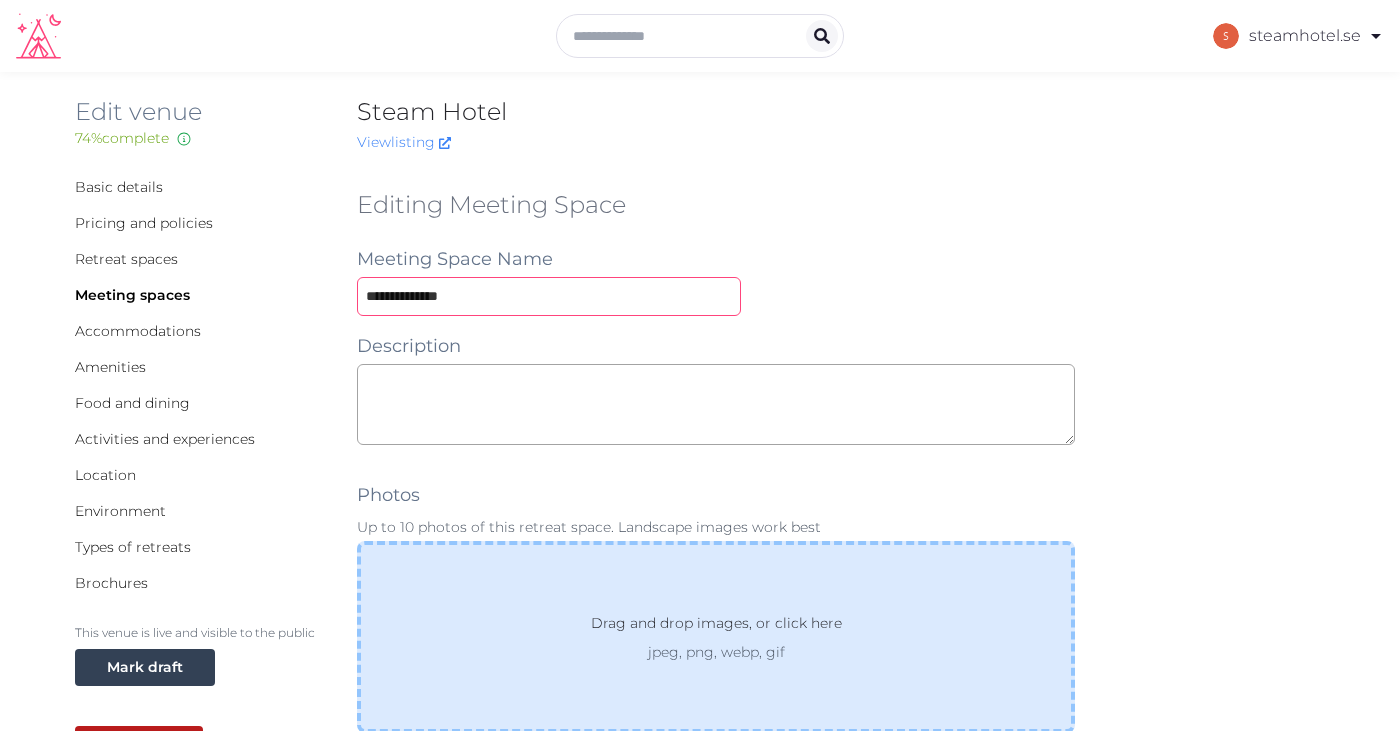 type on "**********" 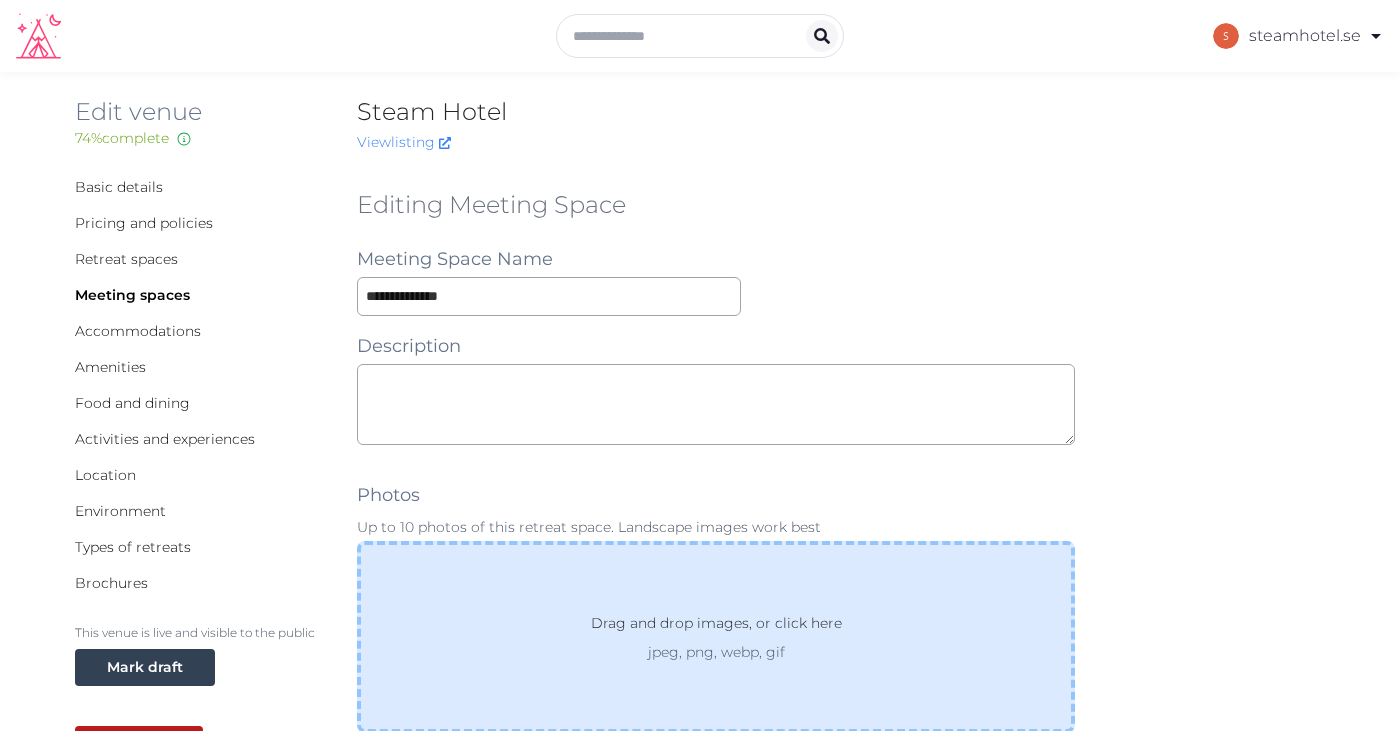 click on "Drag and drop images, or click here" at bounding box center [716, 627] 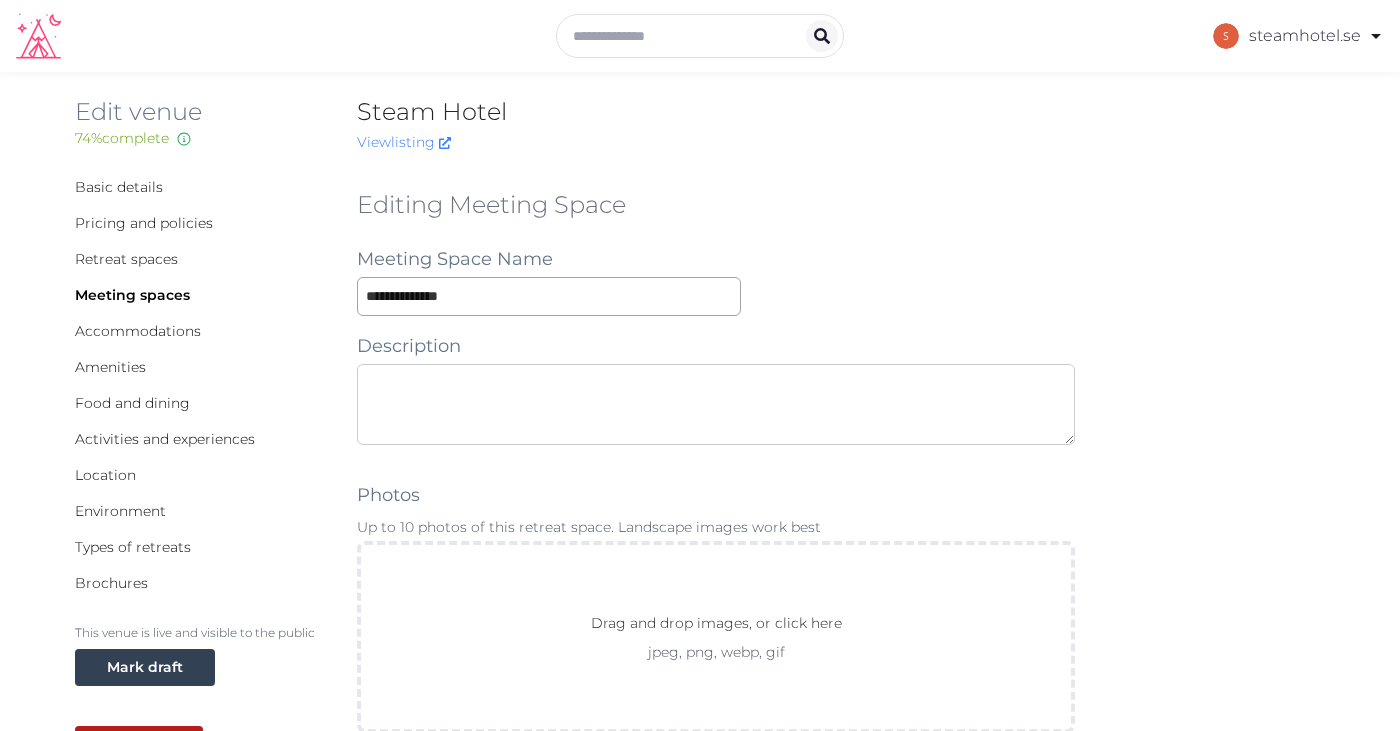 click at bounding box center (716, 404) 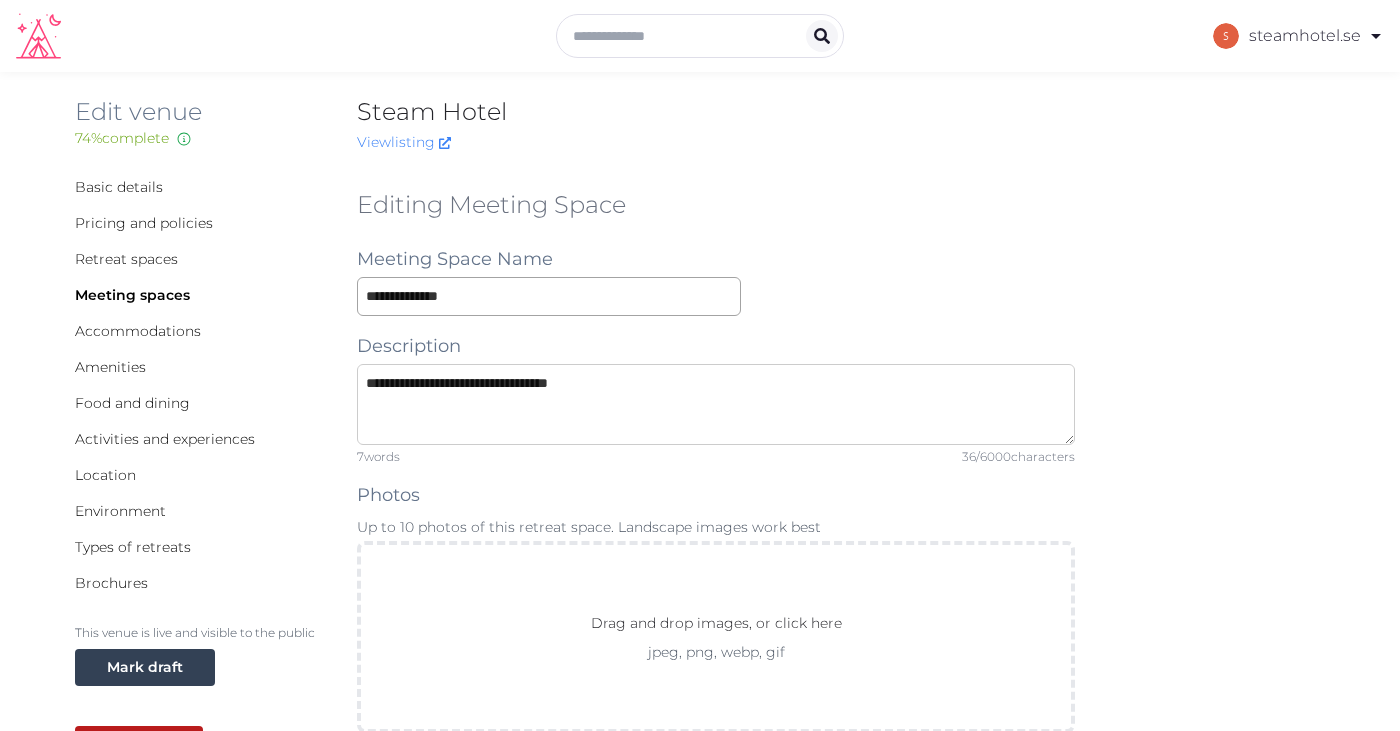click on "**********" at bounding box center [716, 404] 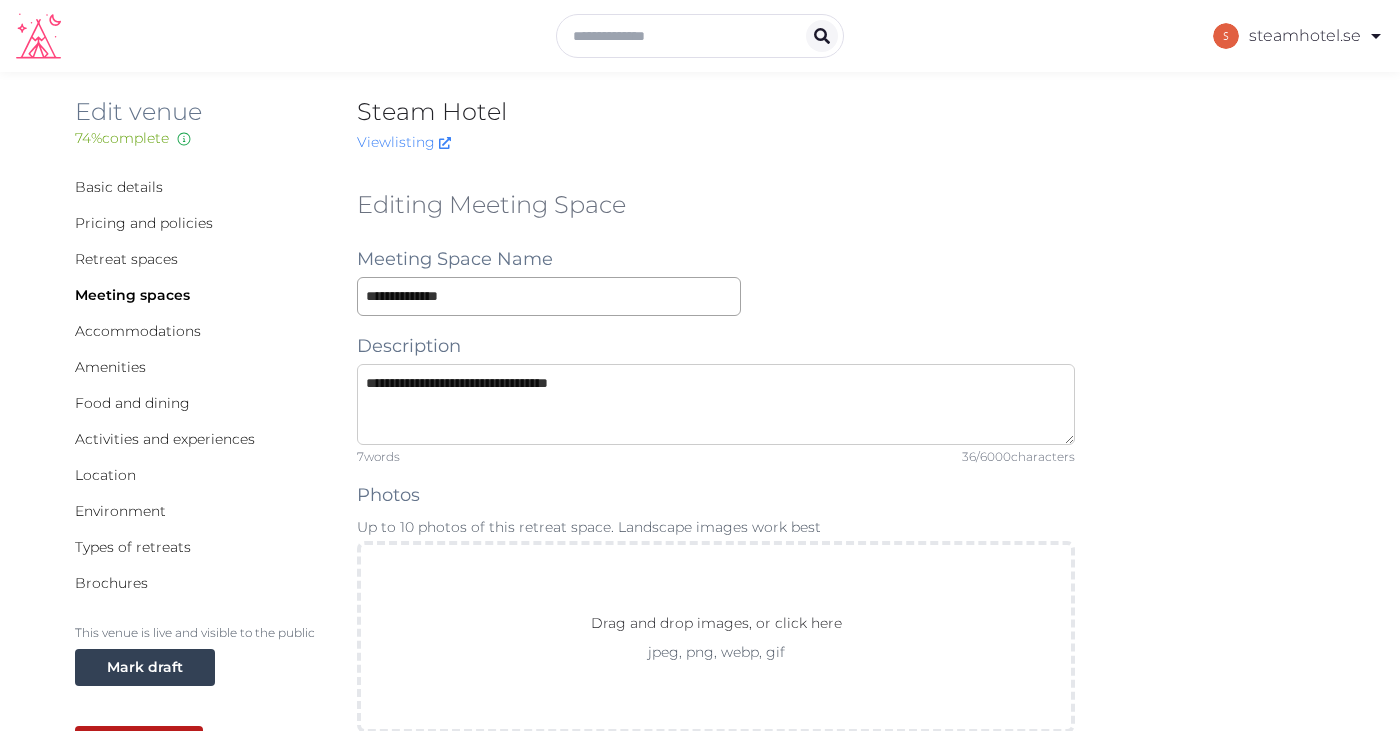 click on "**********" at bounding box center (716, 404) 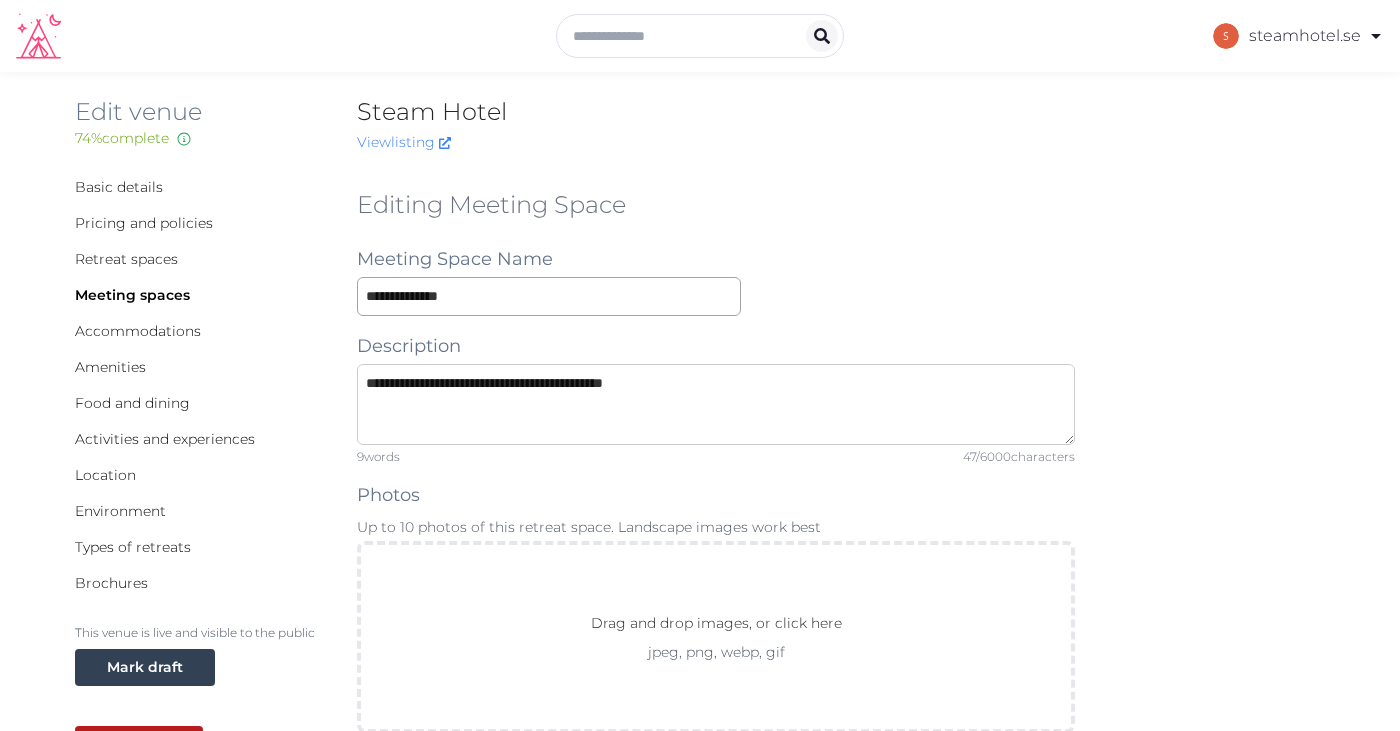 click on "**********" at bounding box center (716, 404) 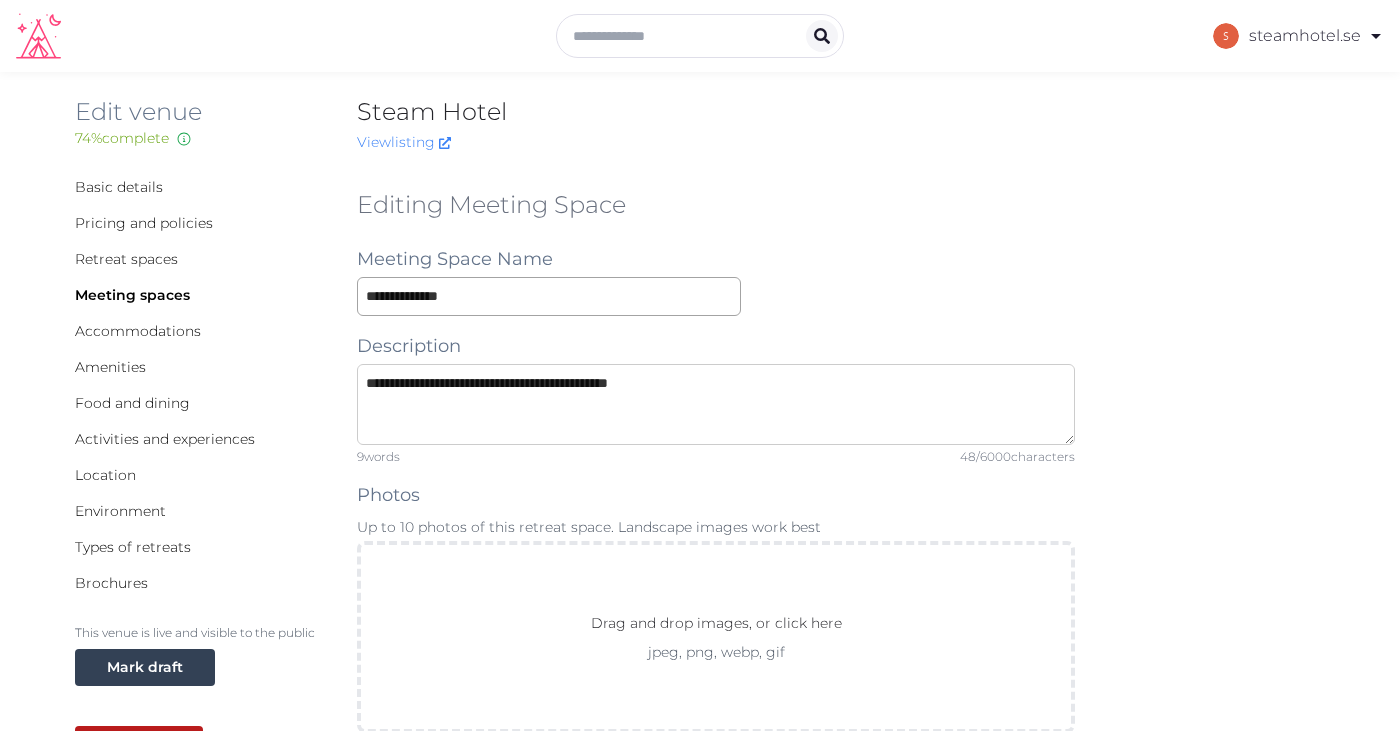 click on "**********" at bounding box center [716, 404] 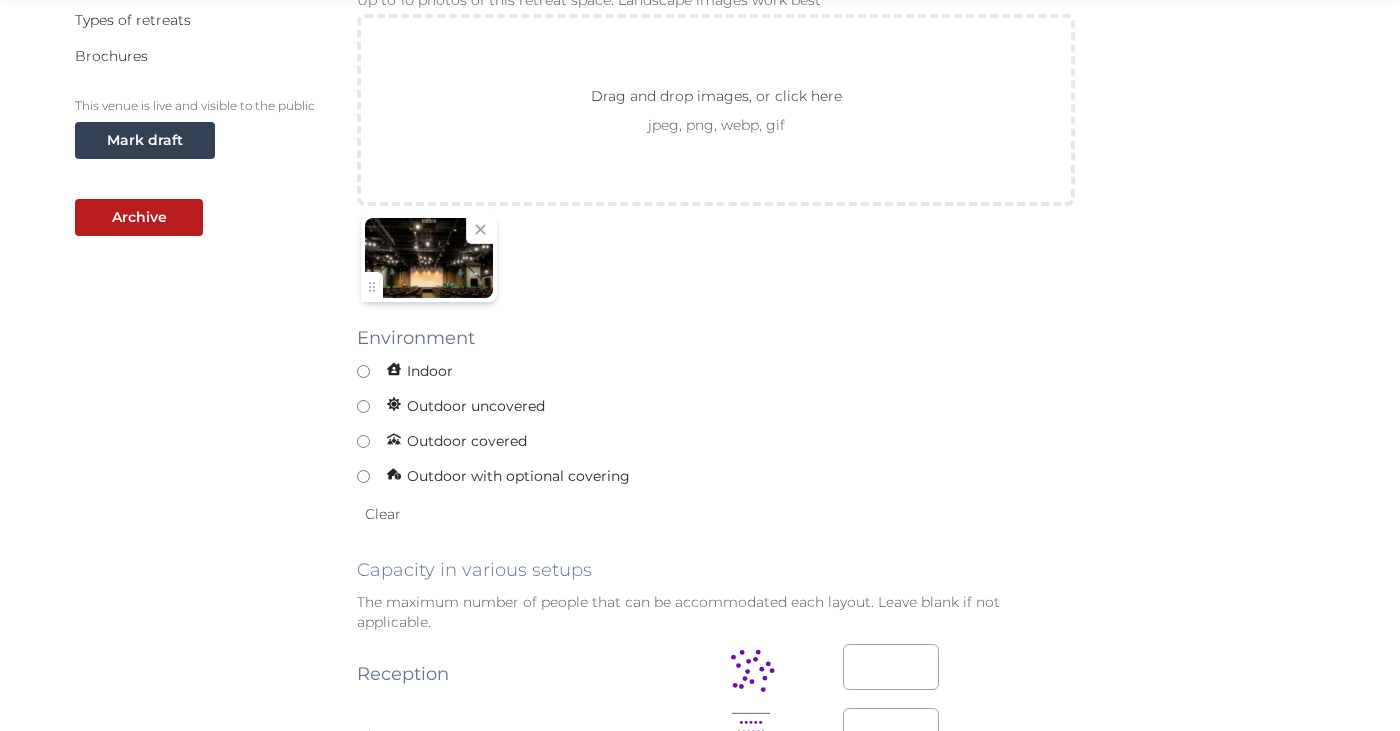 scroll, scrollTop: 530, scrollLeft: 0, axis: vertical 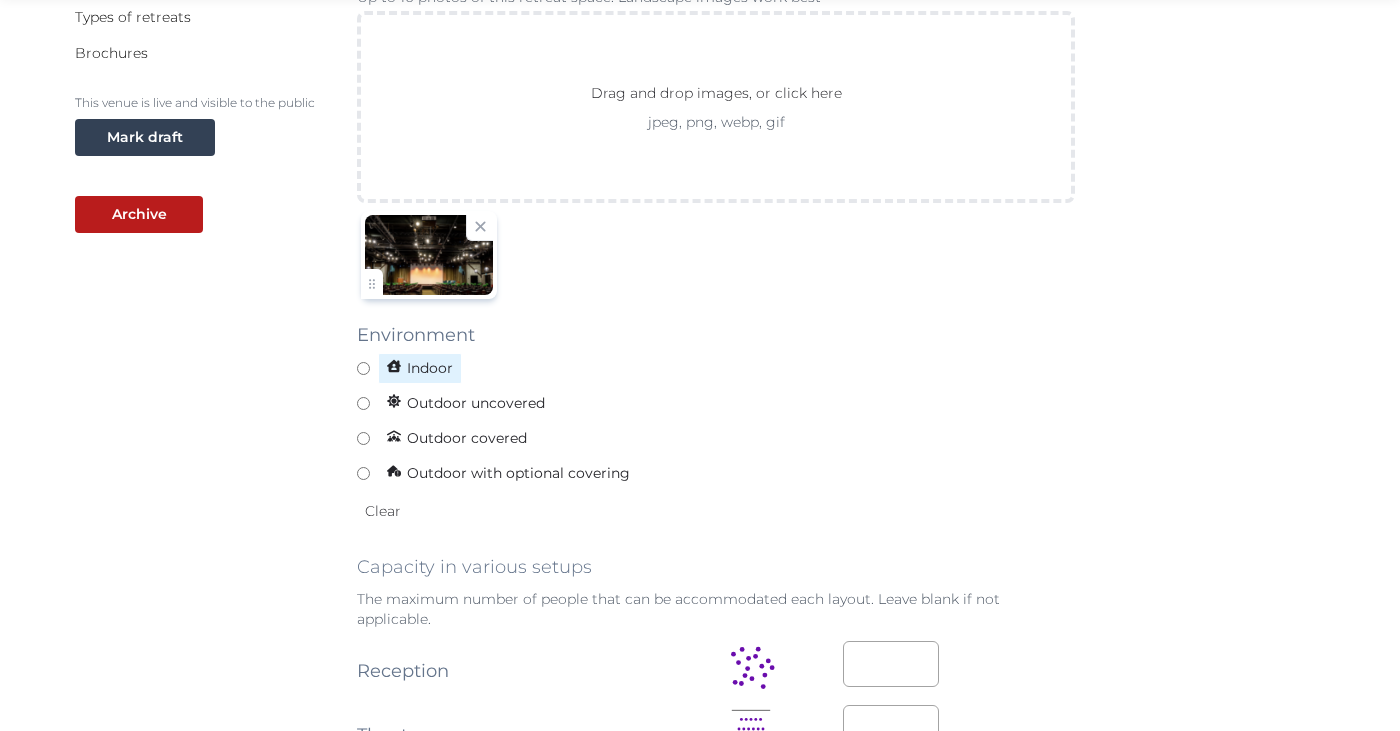type on "**********" 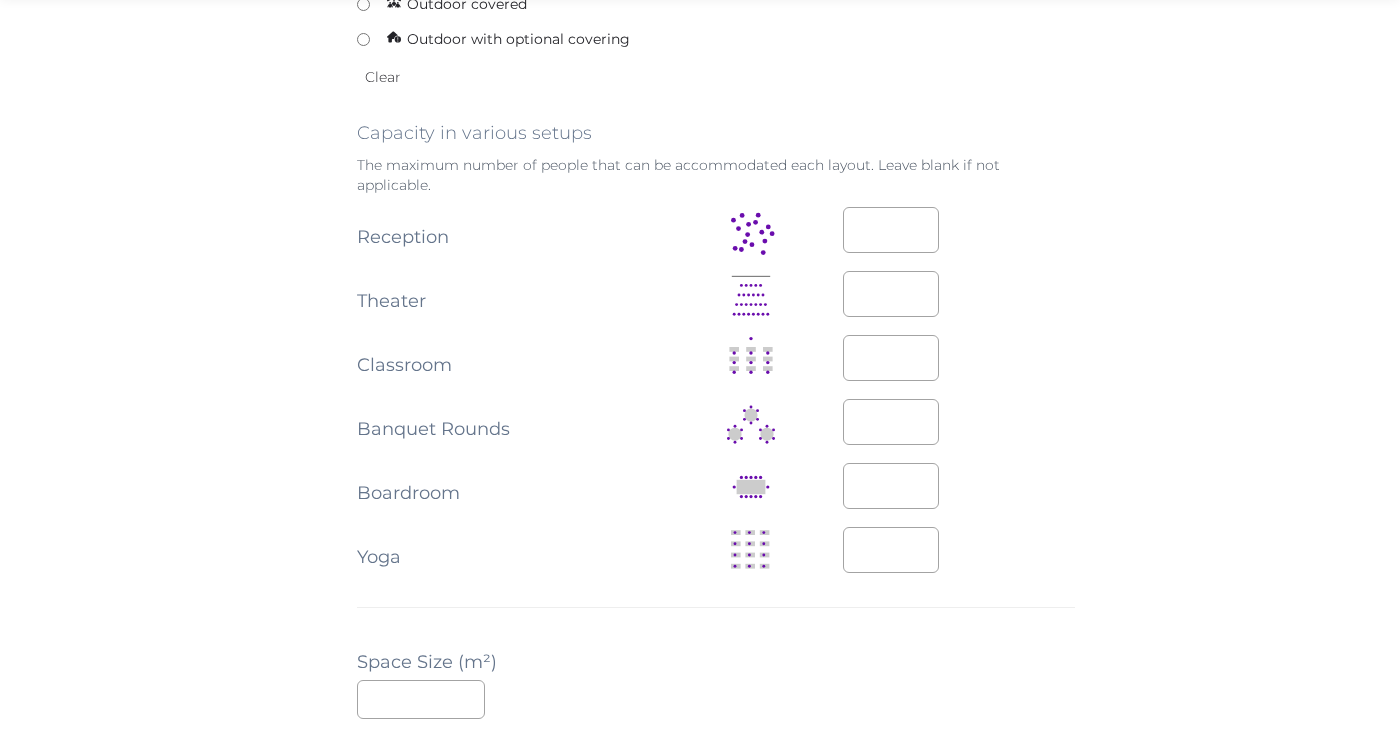 scroll, scrollTop: 967, scrollLeft: 0, axis: vertical 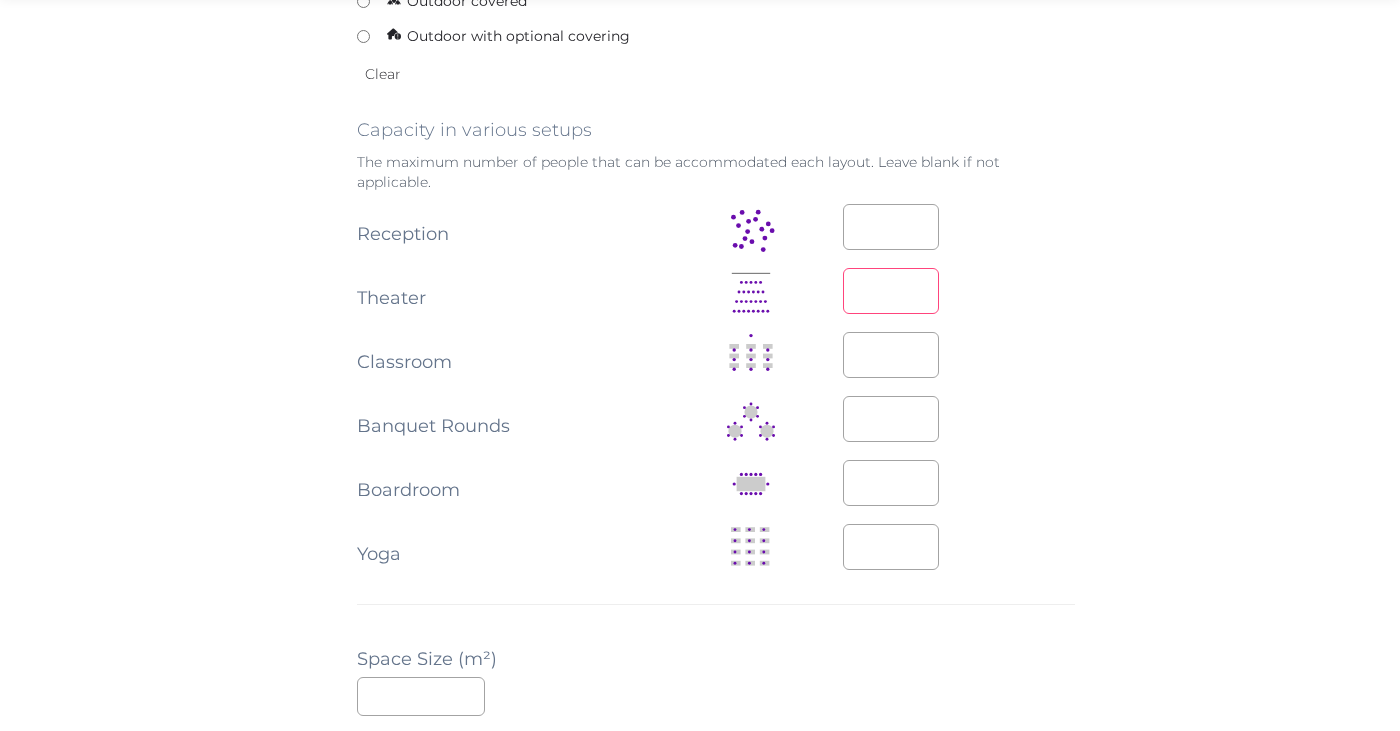 click at bounding box center [891, 291] 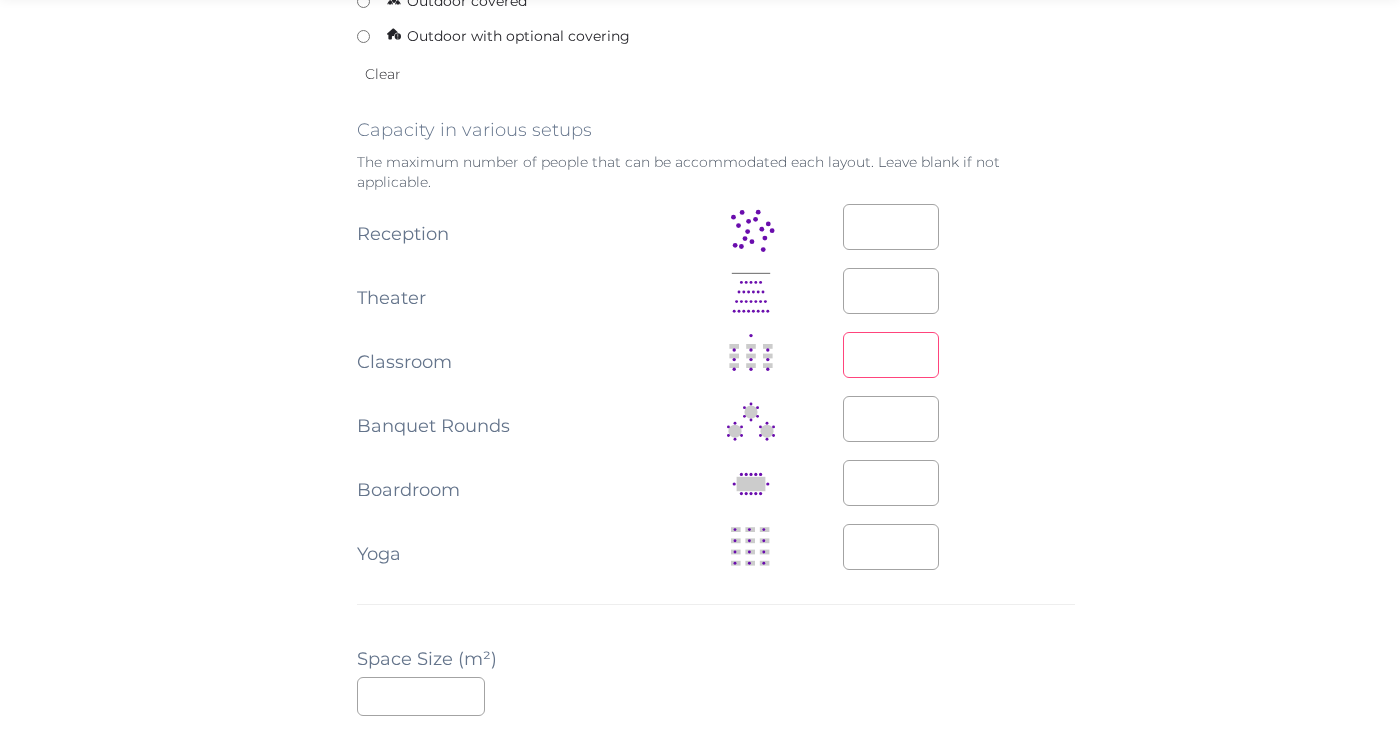 click at bounding box center [891, 355] 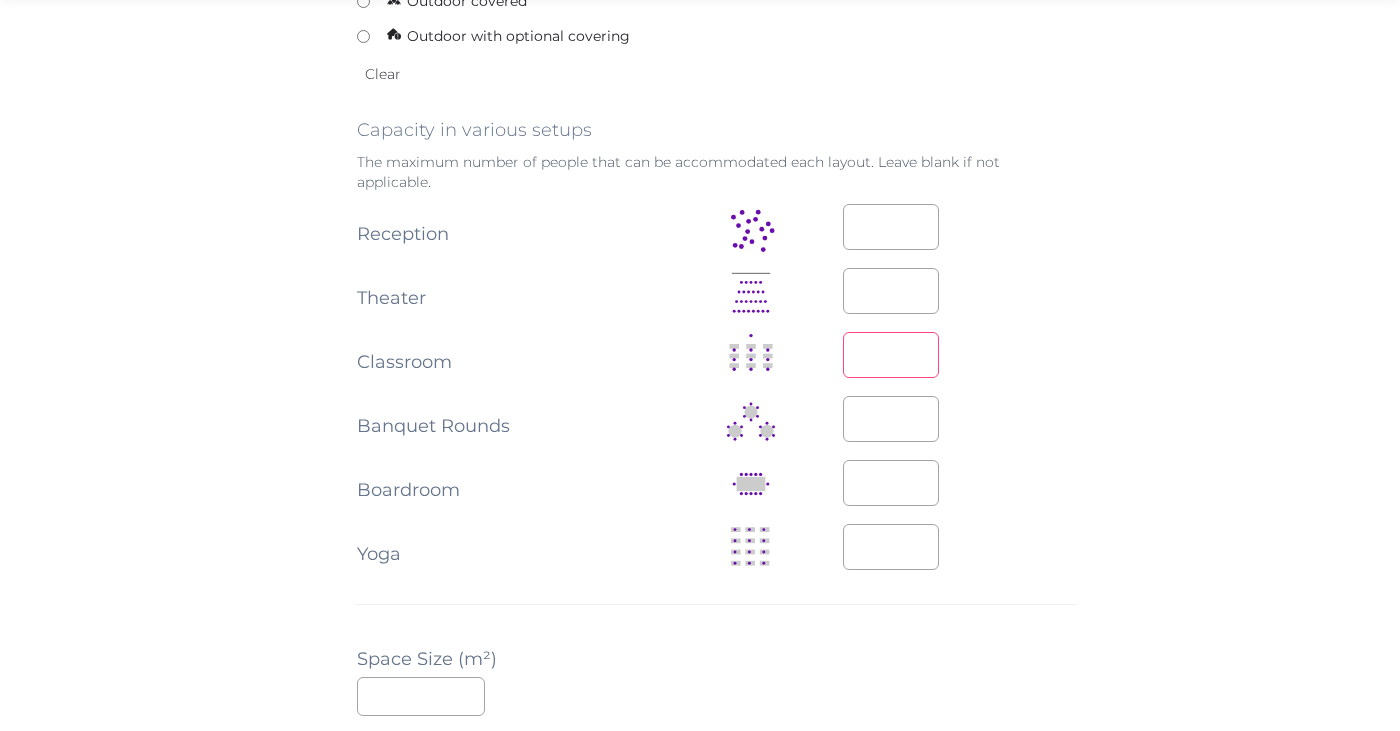 type on "***" 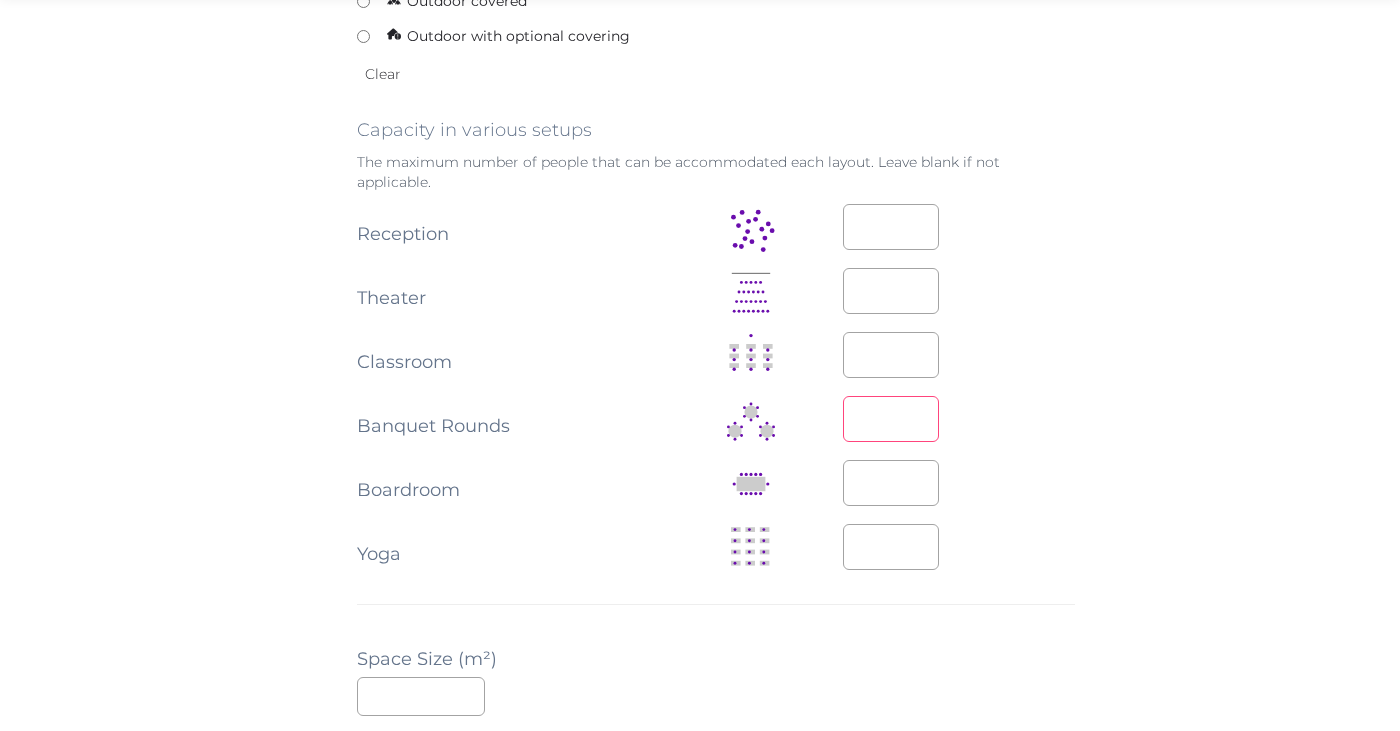 click at bounding box center [891, 419] 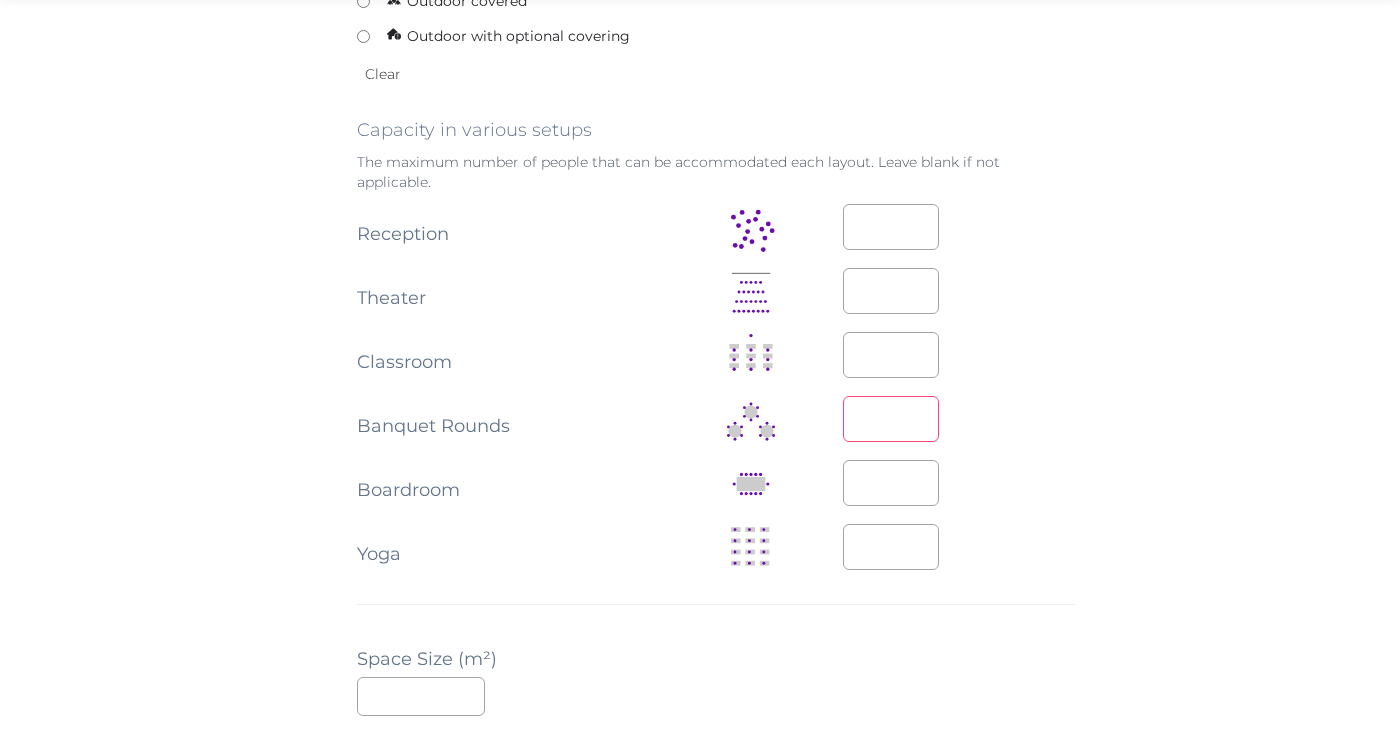 type on "***" 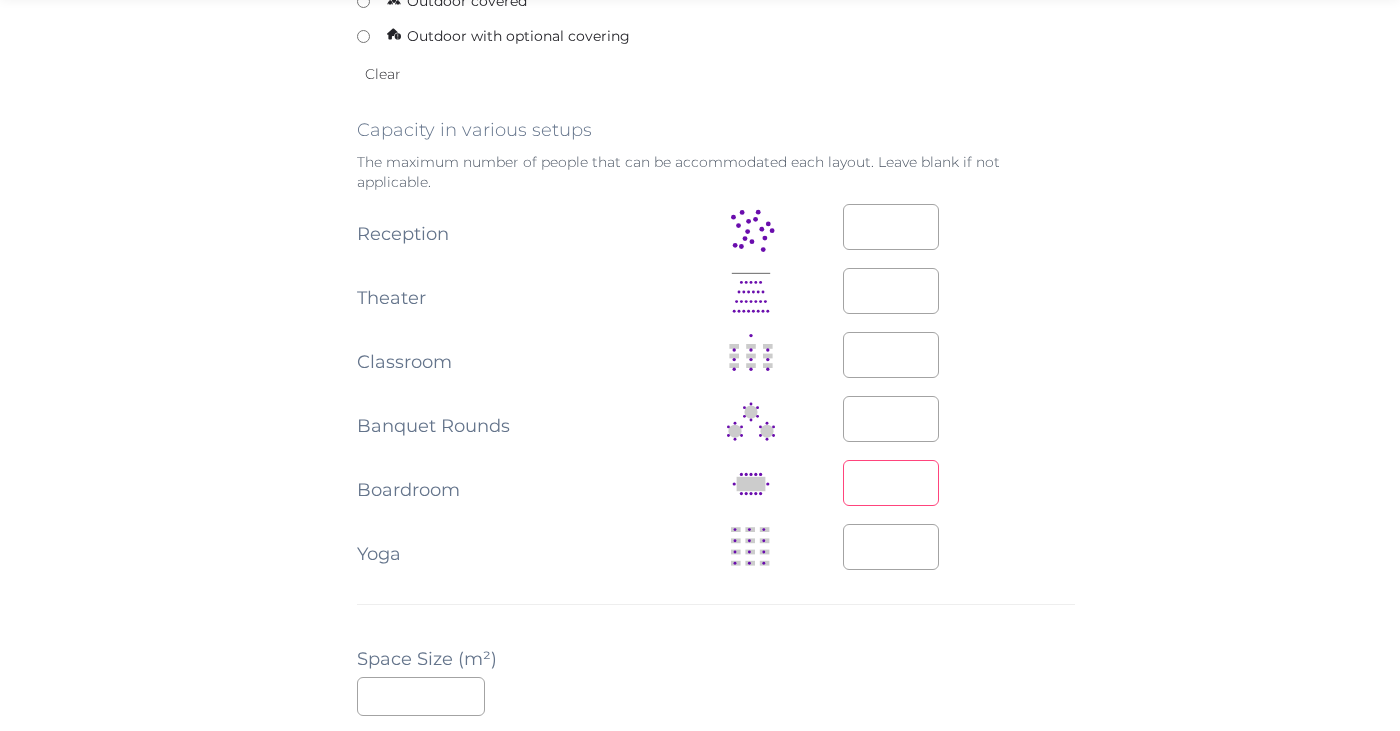 click at bounding box center (891, 483) 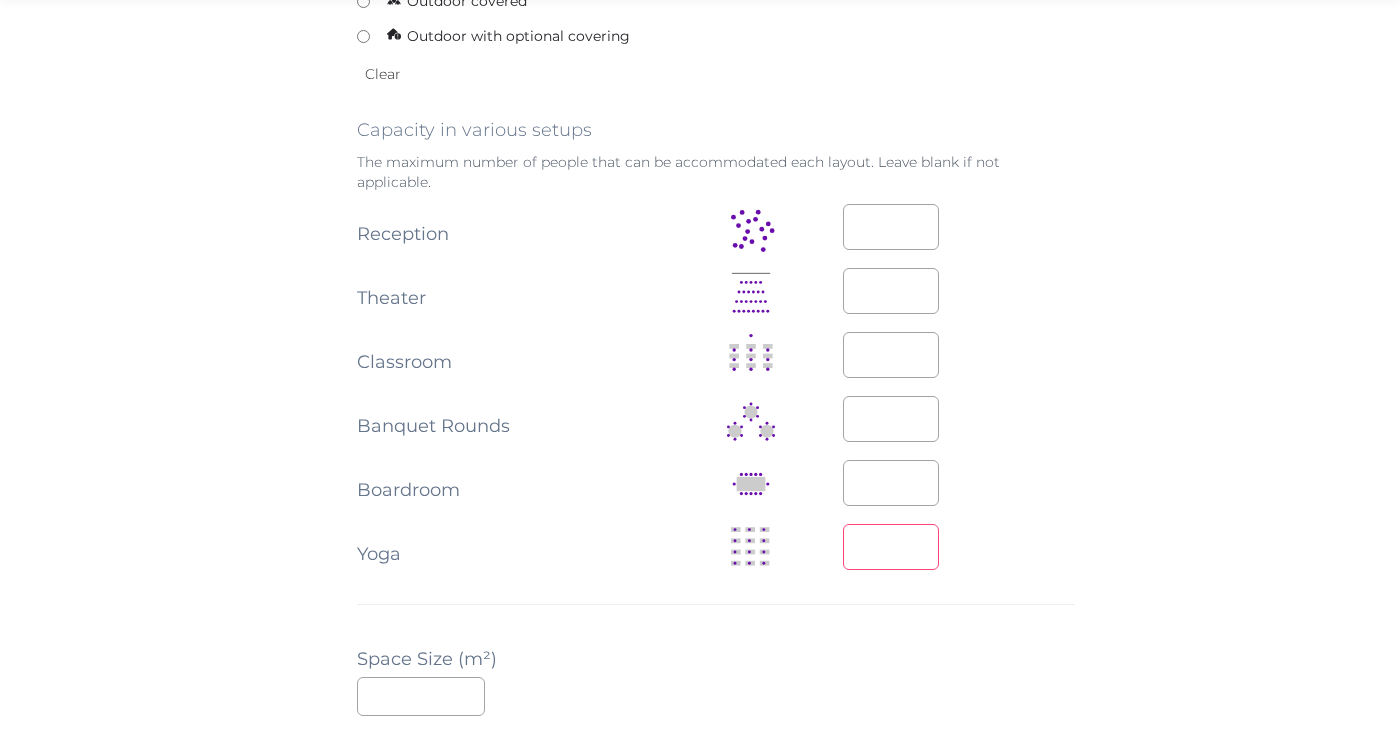 click at bounding box center [891, 547] 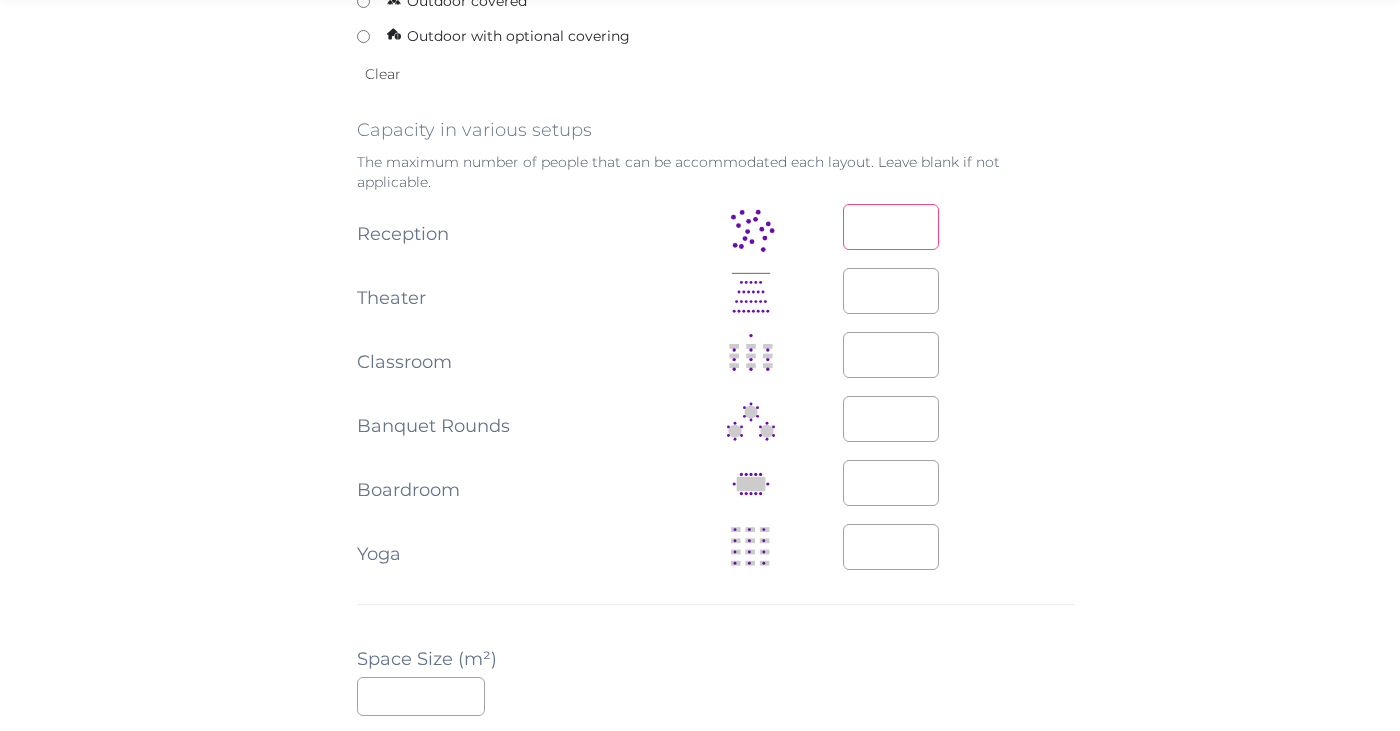 type on "*" 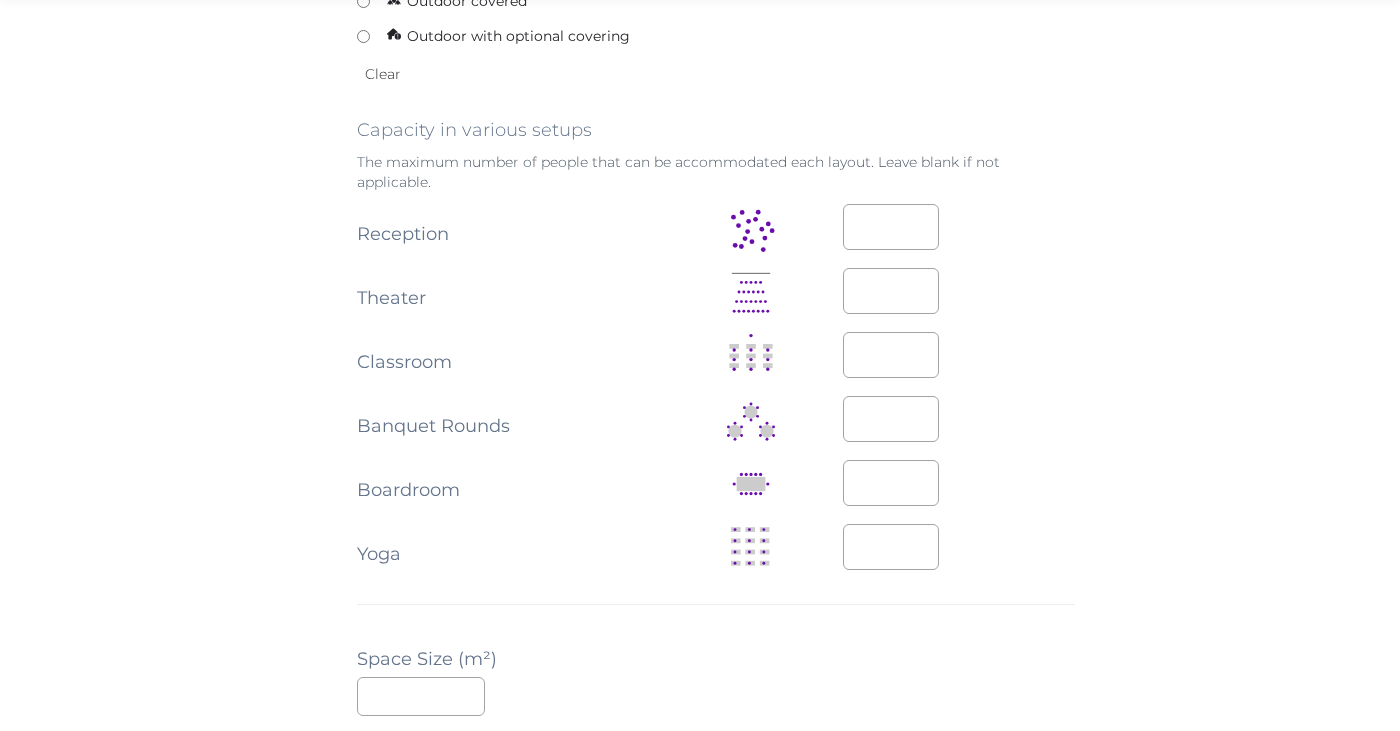 click on "***" at bounding box center (959, 355) 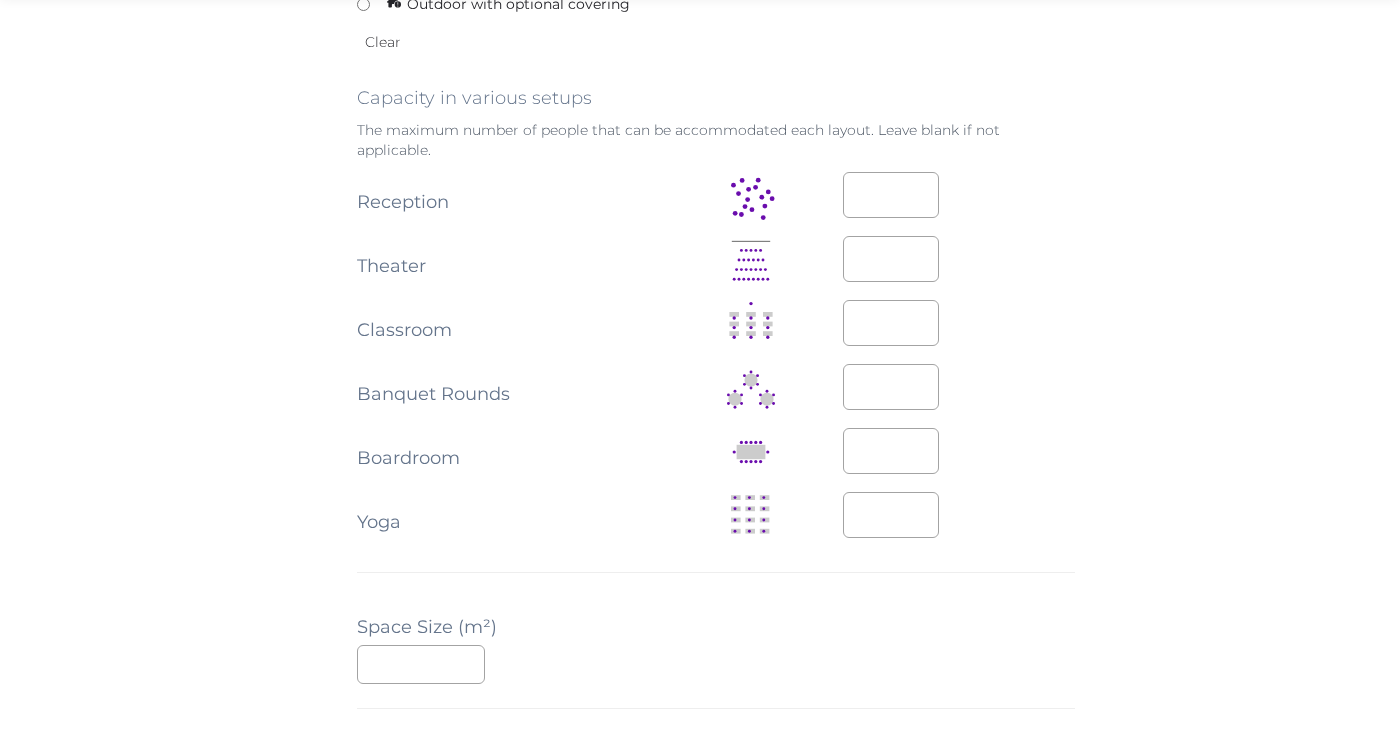 scroll, scrollTop: 1030, scrollLeft: 0, axis: vertical 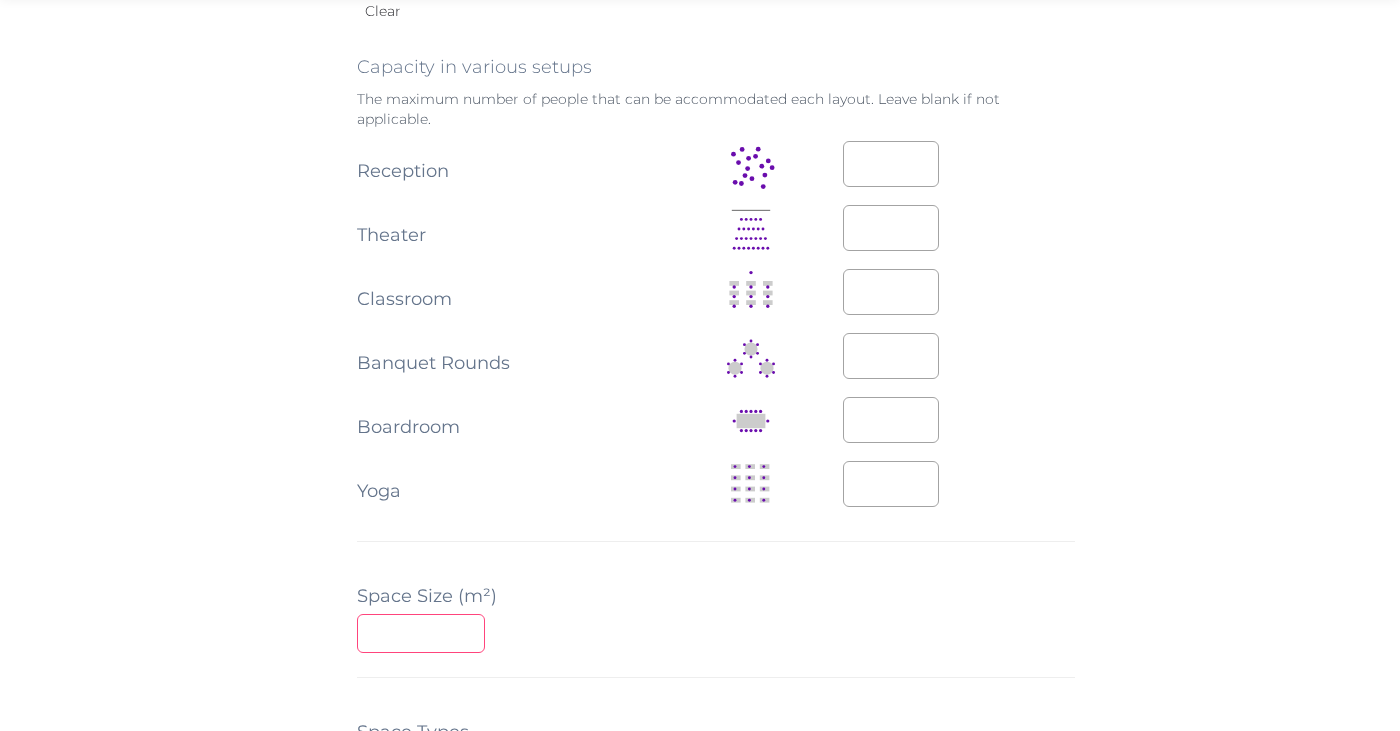 click at bounding box center (421, 633) 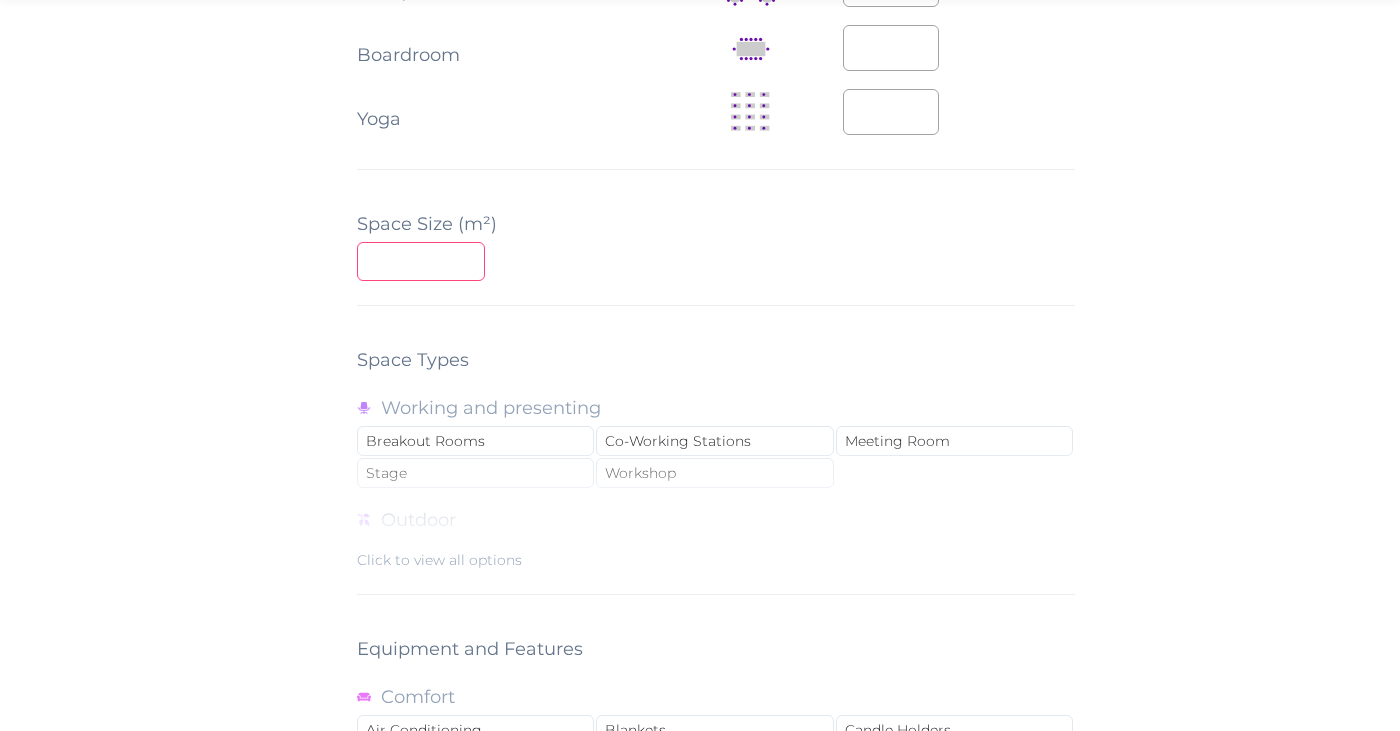 scroll, scrollTop: 1407, scrollLeft: 0, axis: vertical 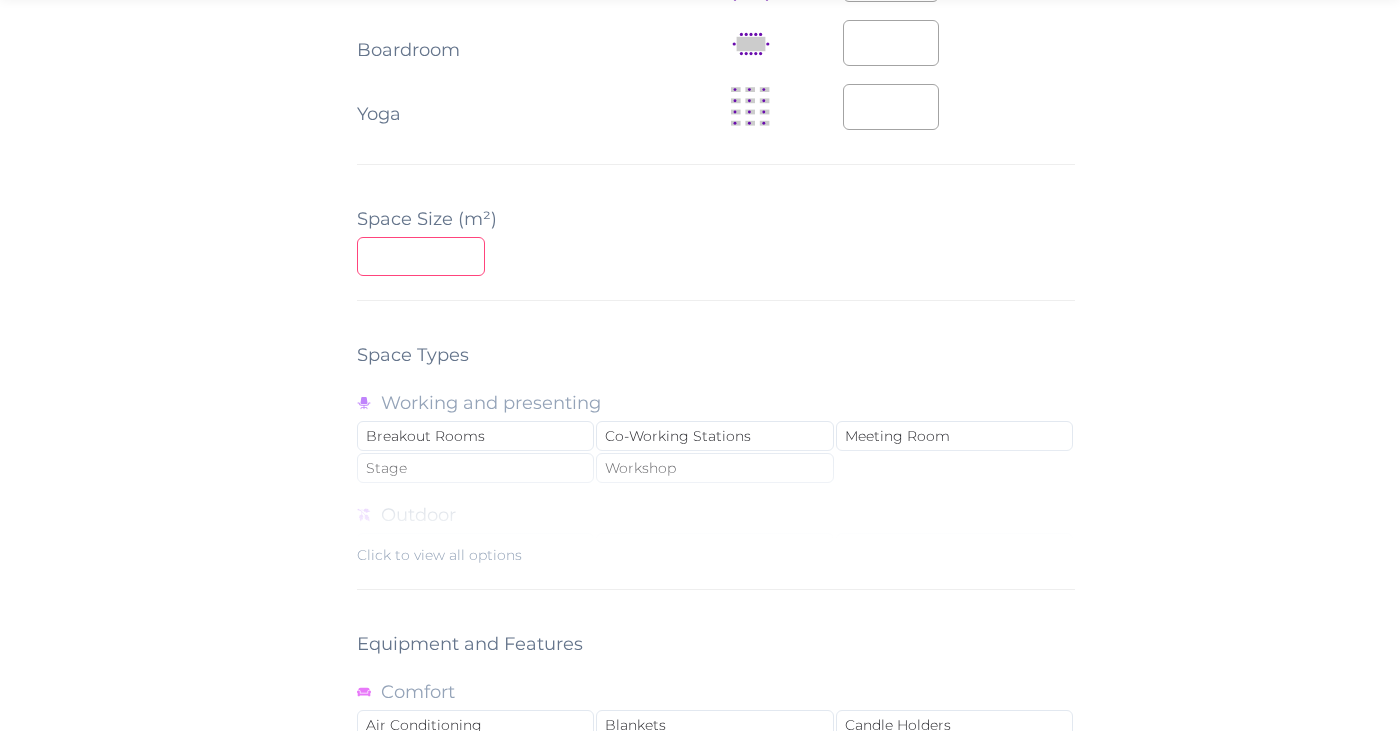 type on "***" 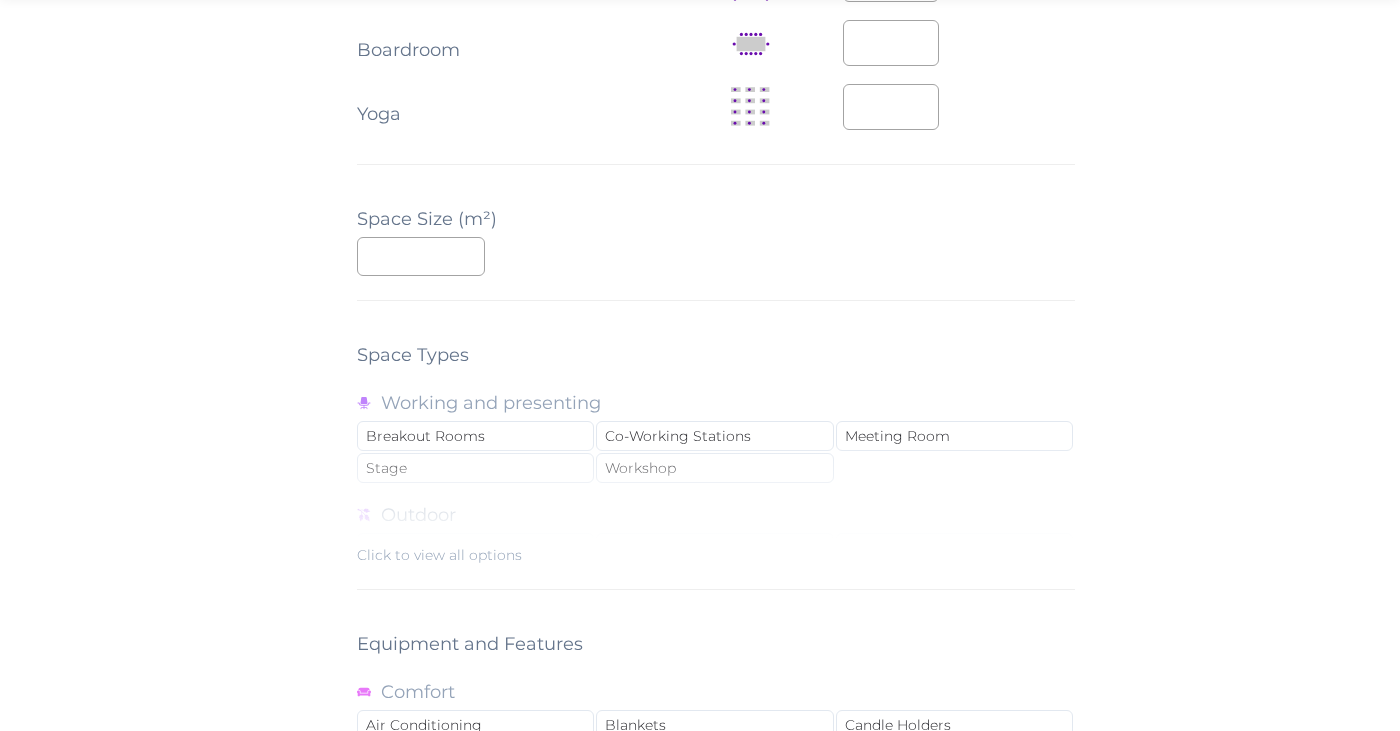 click on "Click to view all options" at bounding box center (716, 501) 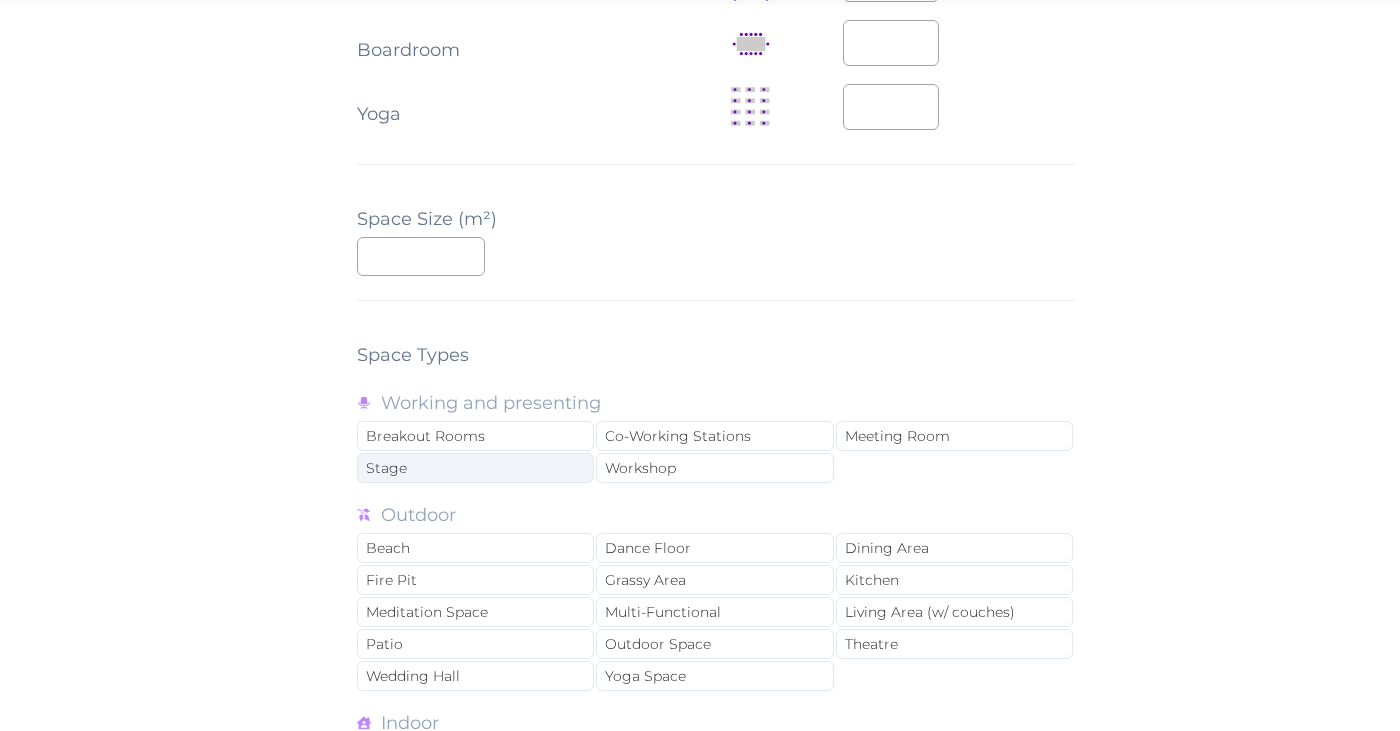 click on "Stage" at bounding box center [475, 468] 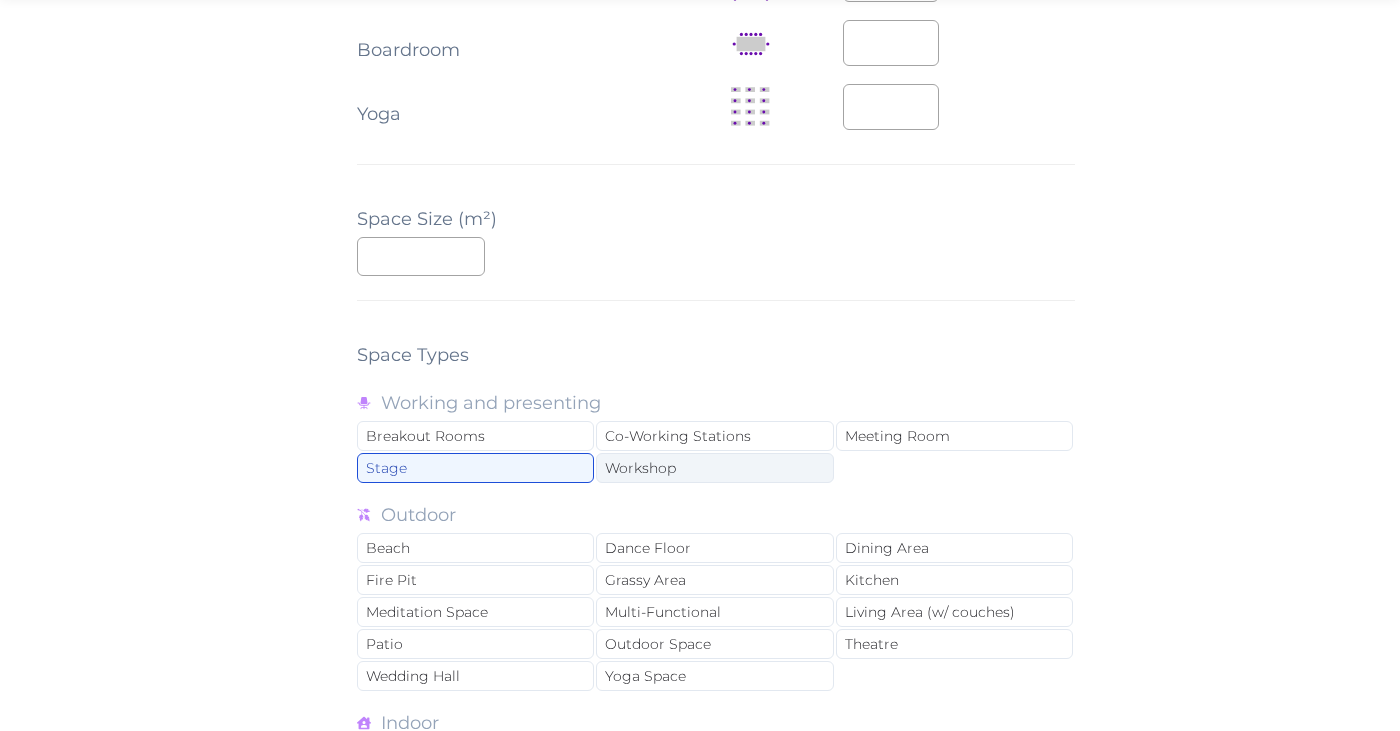 click on "Workshop" at bounding box center [714, 468] 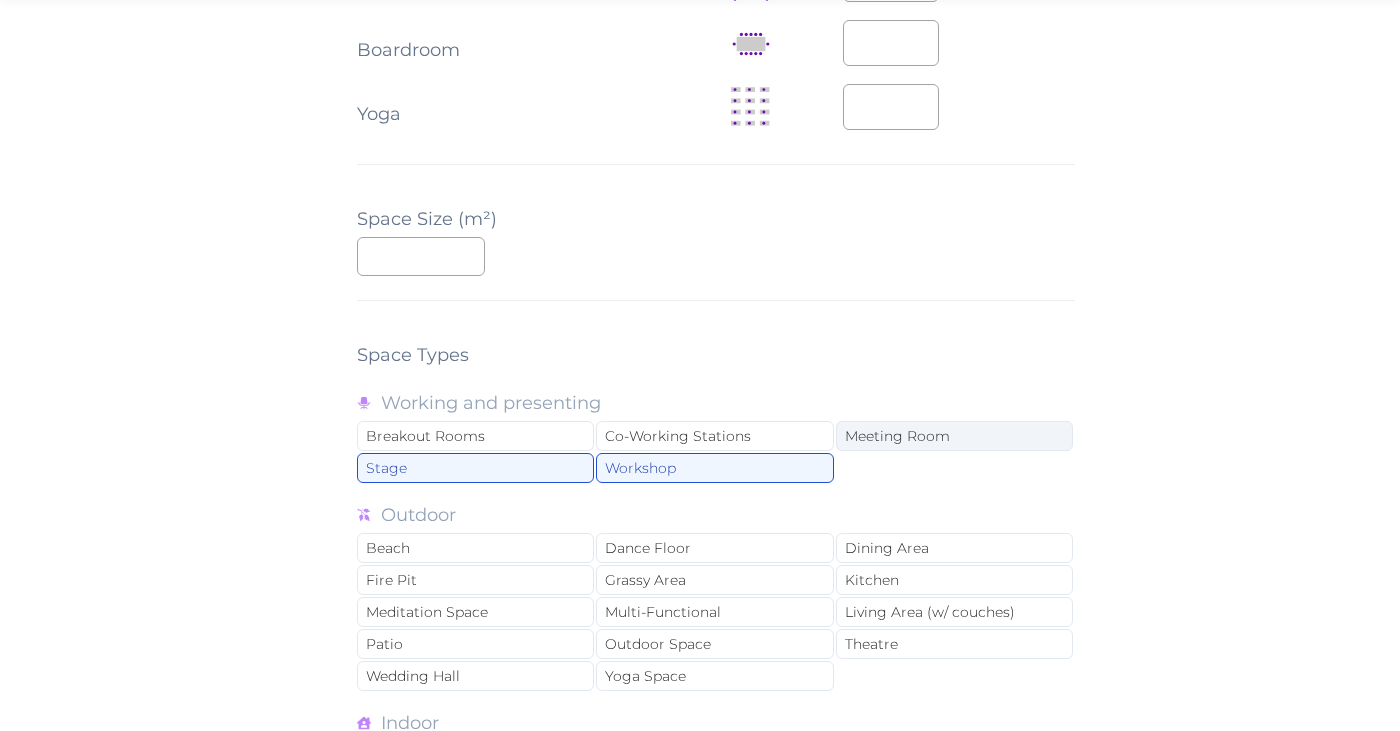 click on "Meeting Room" at bounding box center [954, 436] 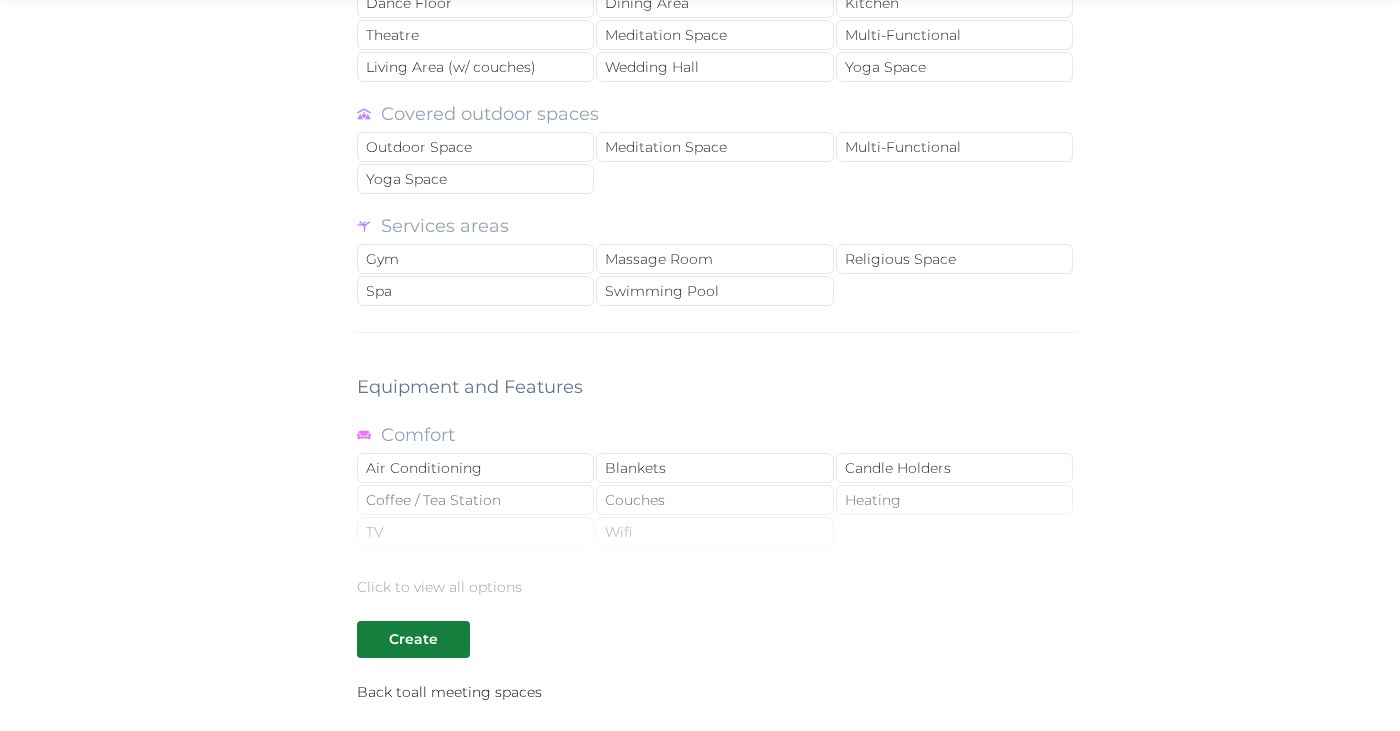 scroll, scrollTop: 2163, scrollLeft: 0, axis: vertical 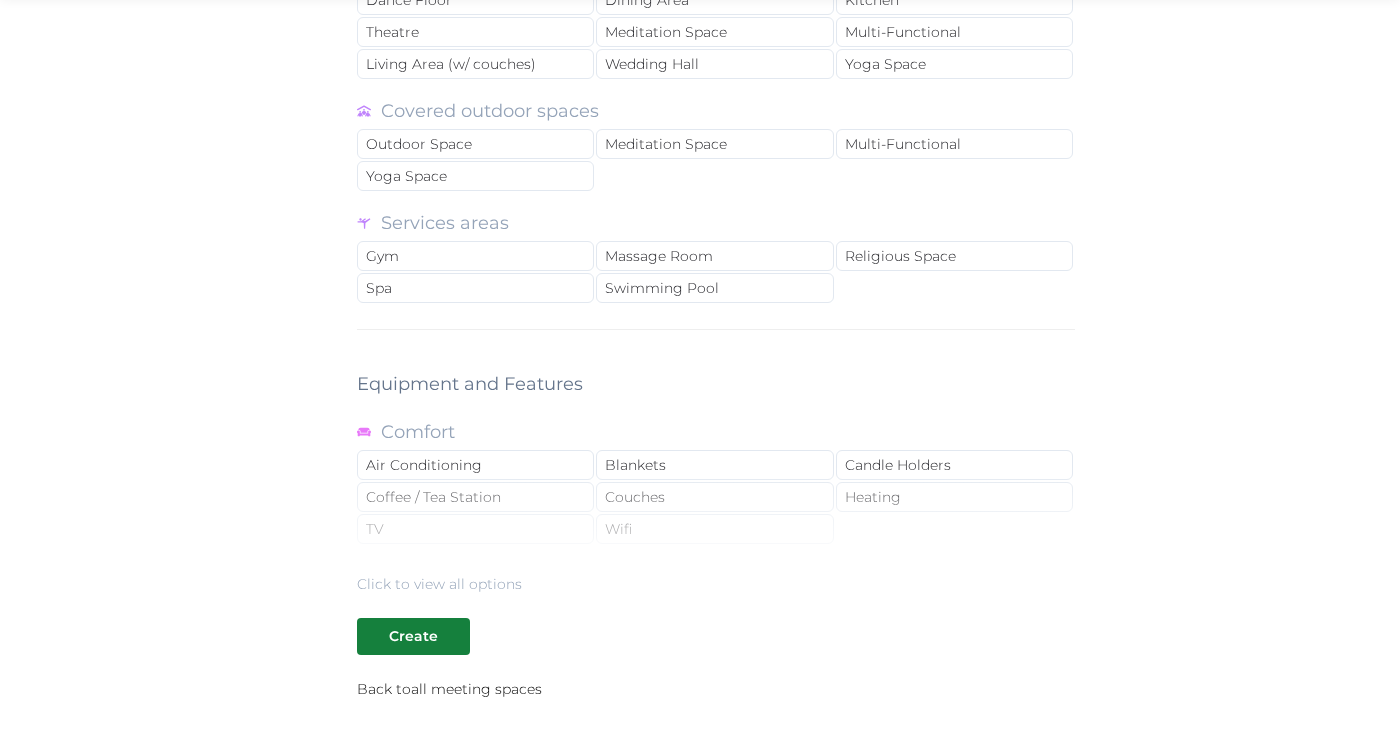 click on "Click to view all options" at bounding box center (716, 530) 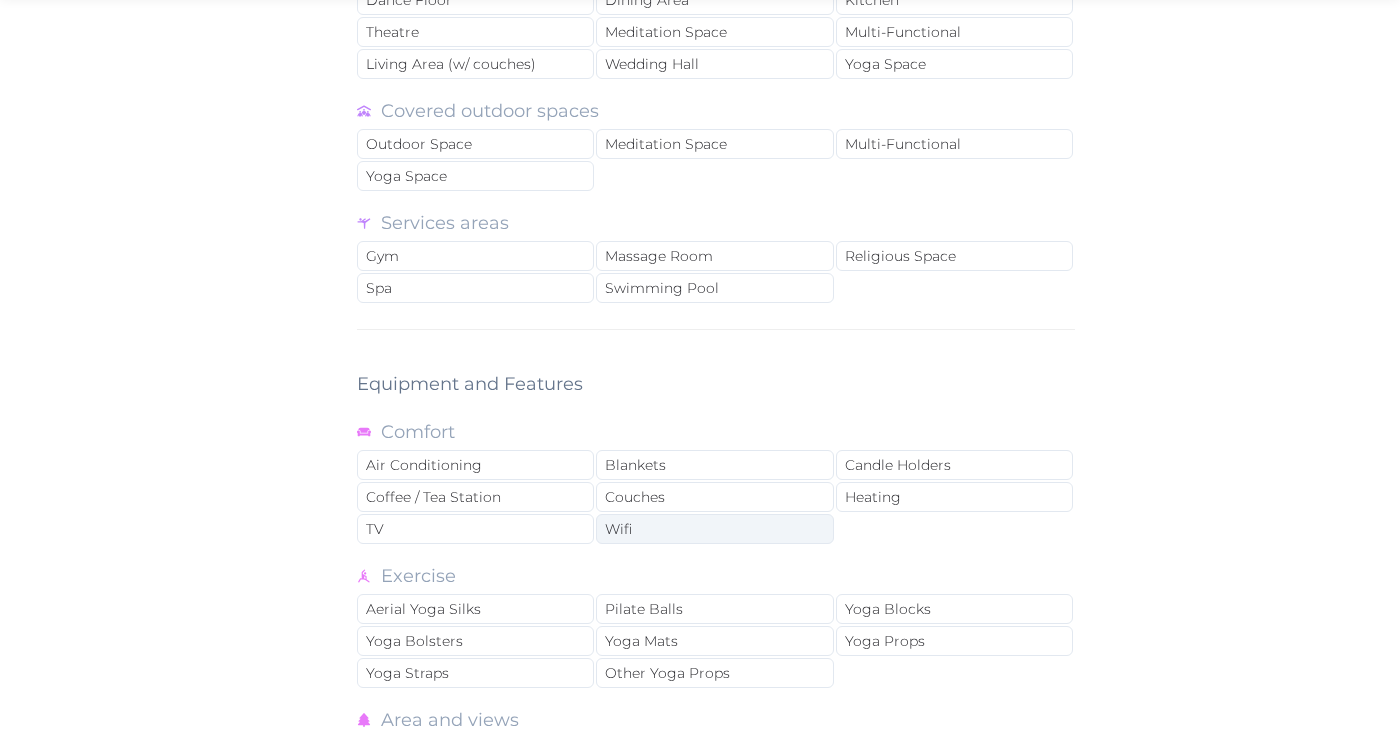 click on "Wifi" at bounding box center [714, 529] 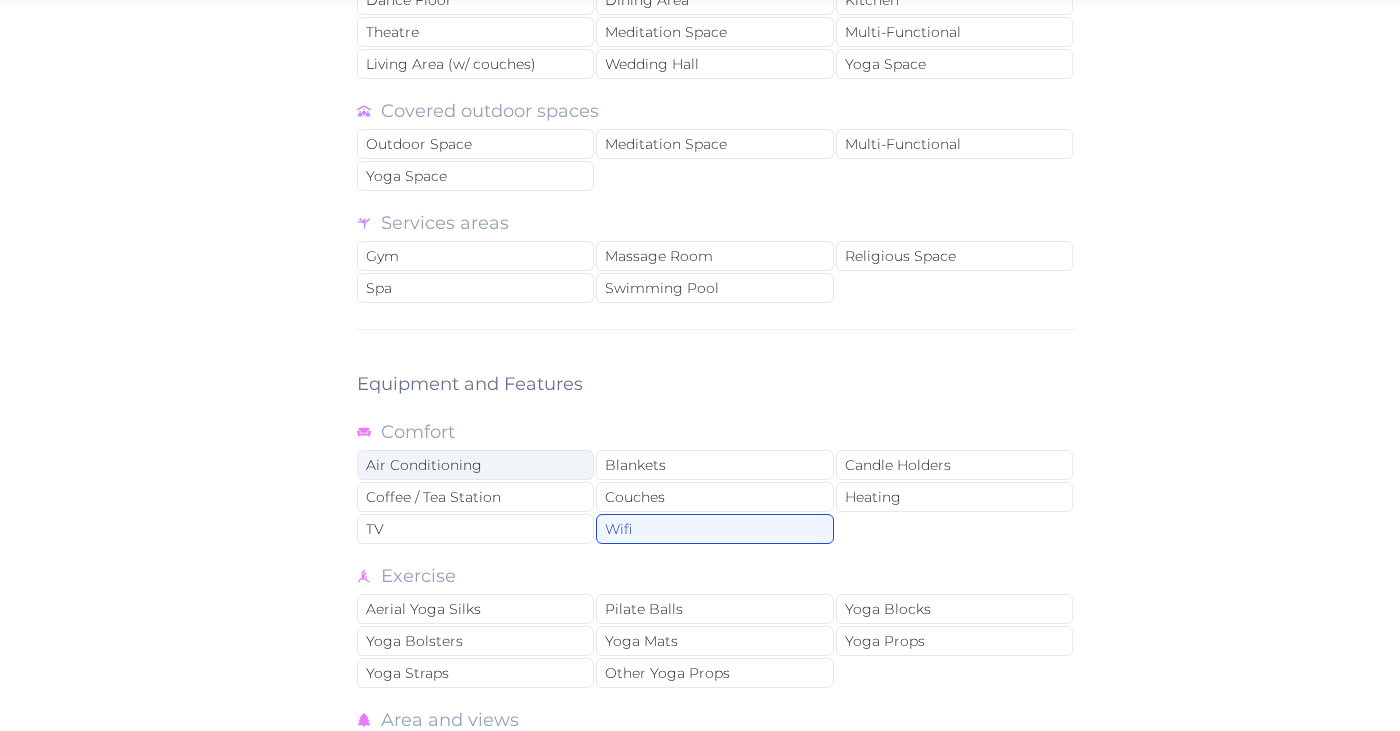 click on "Air Conditioning" at bounding box center [475, 465] 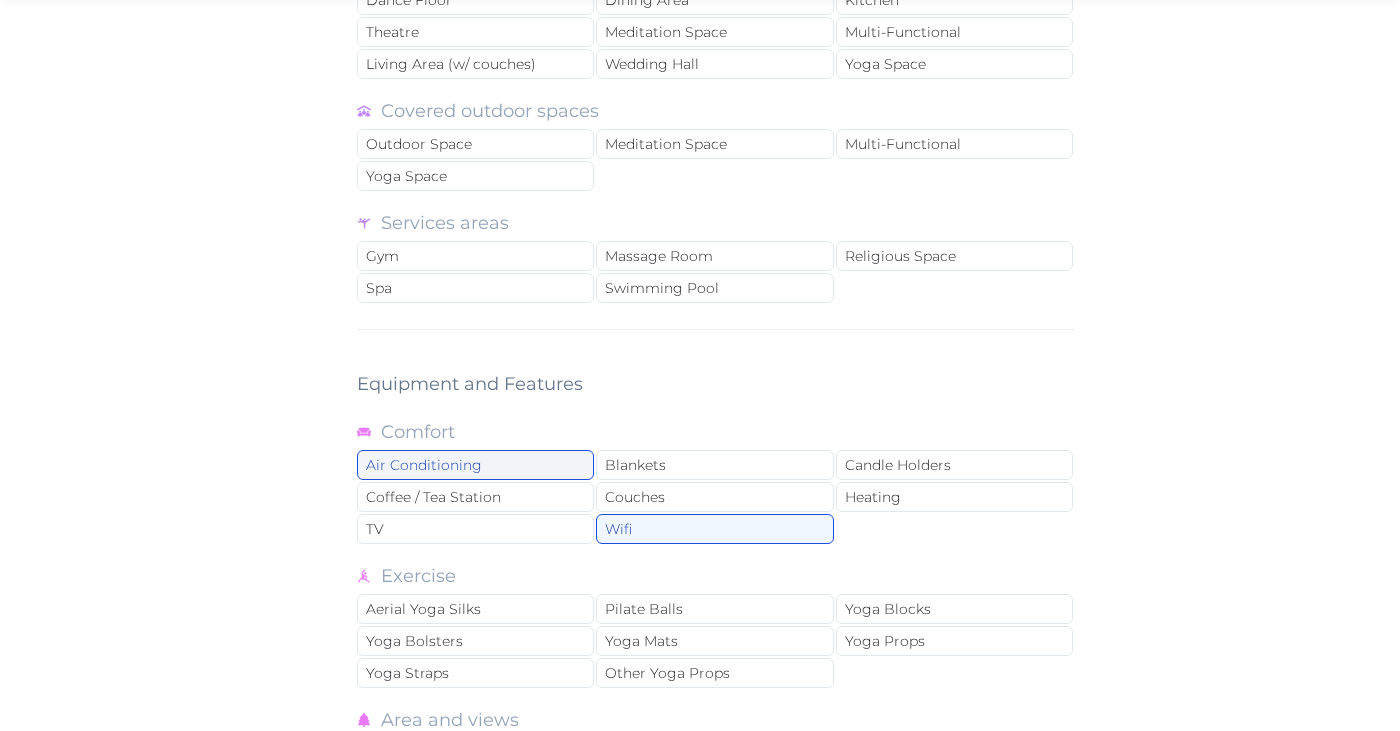 click on "Air Conditioning" at bounding box center [475, 465] 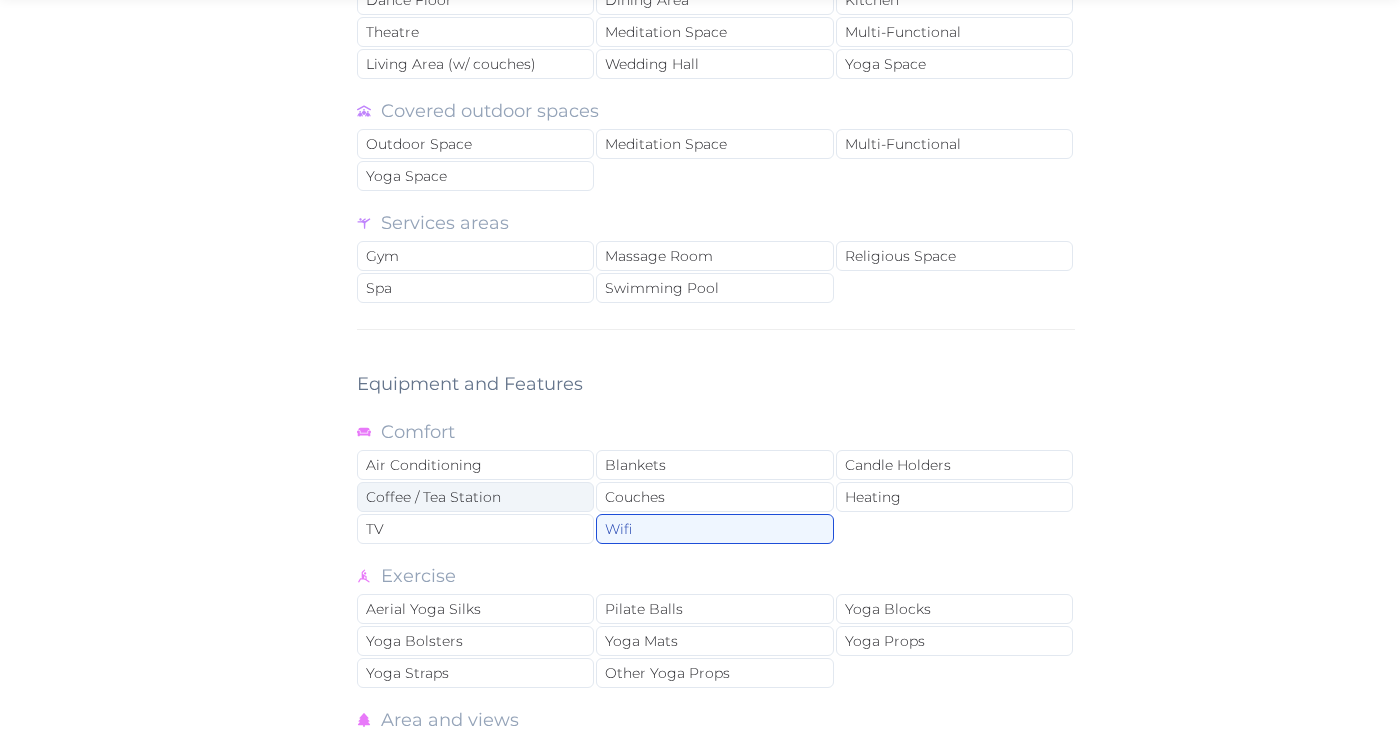 click on "Coffee / Tea Station" at bounding box center [475, 497] 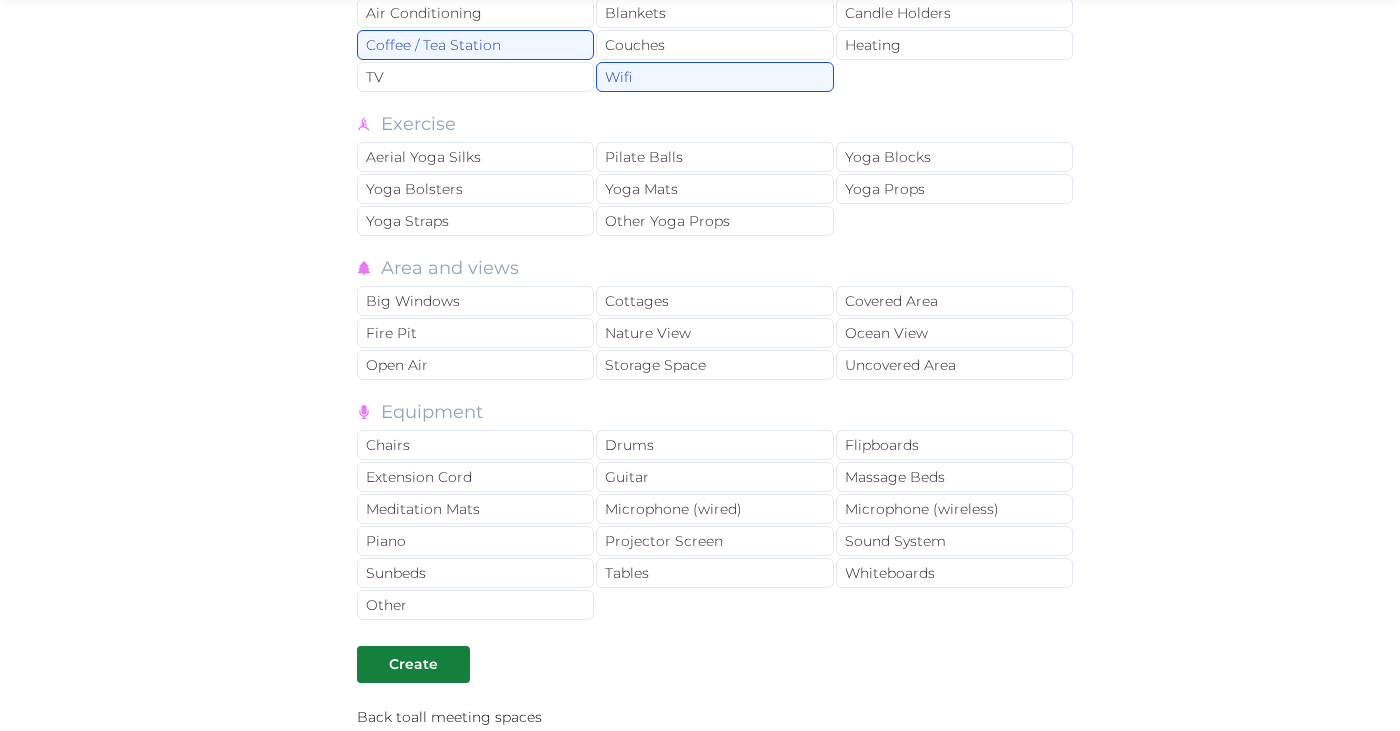 scroll, scrollTop: 2620, scrollLeft: 0, axis: vertical 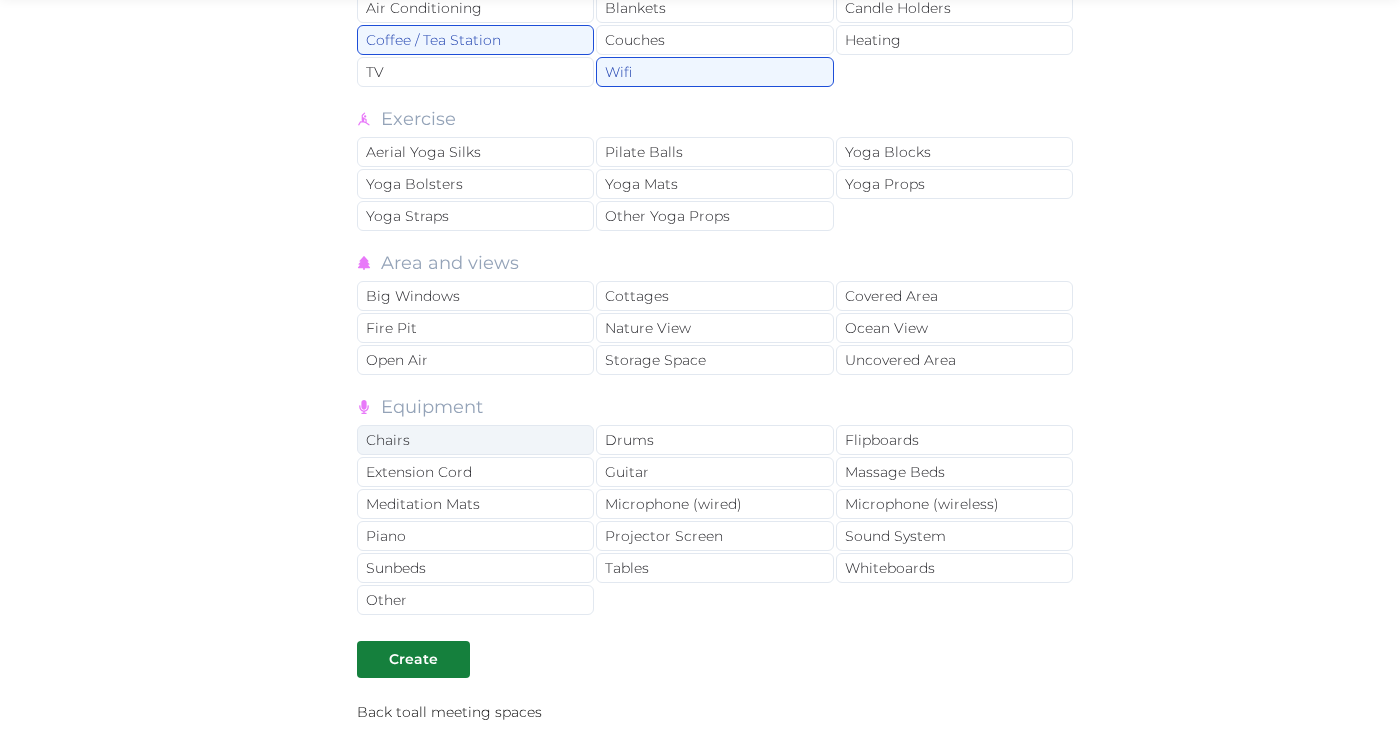 click on "Chairs" at bounding box center (475, 440) 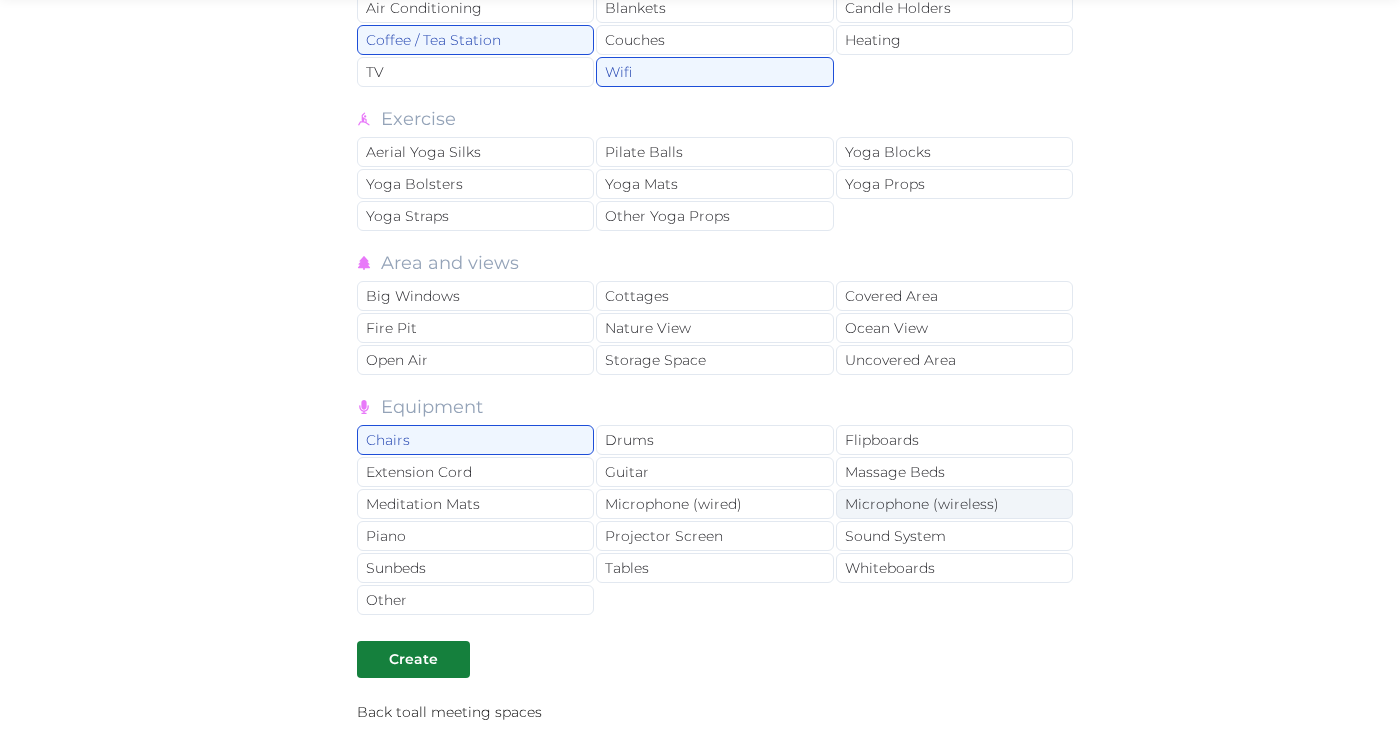 click on "Microphone (wireless)" at bounding box center (954, 504) 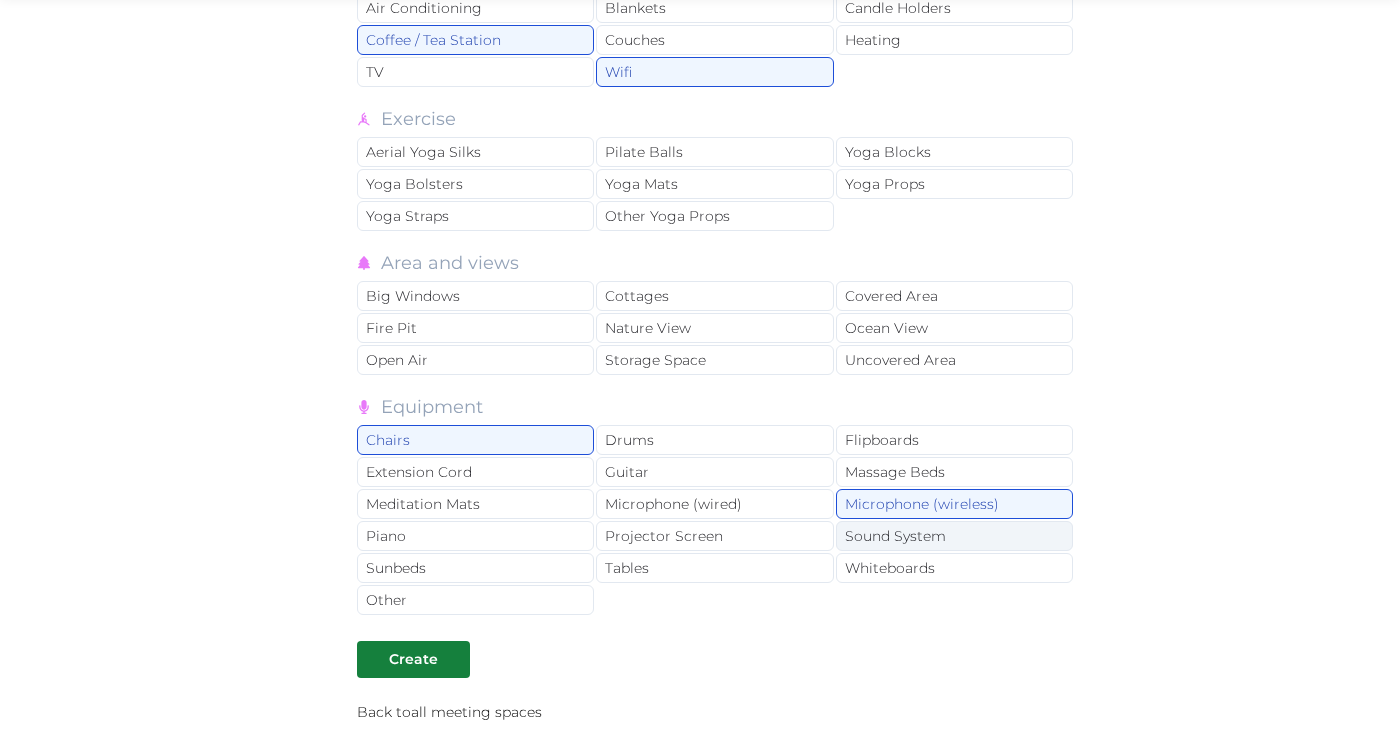 click on "Sound System" at bounding box center [954, 536] 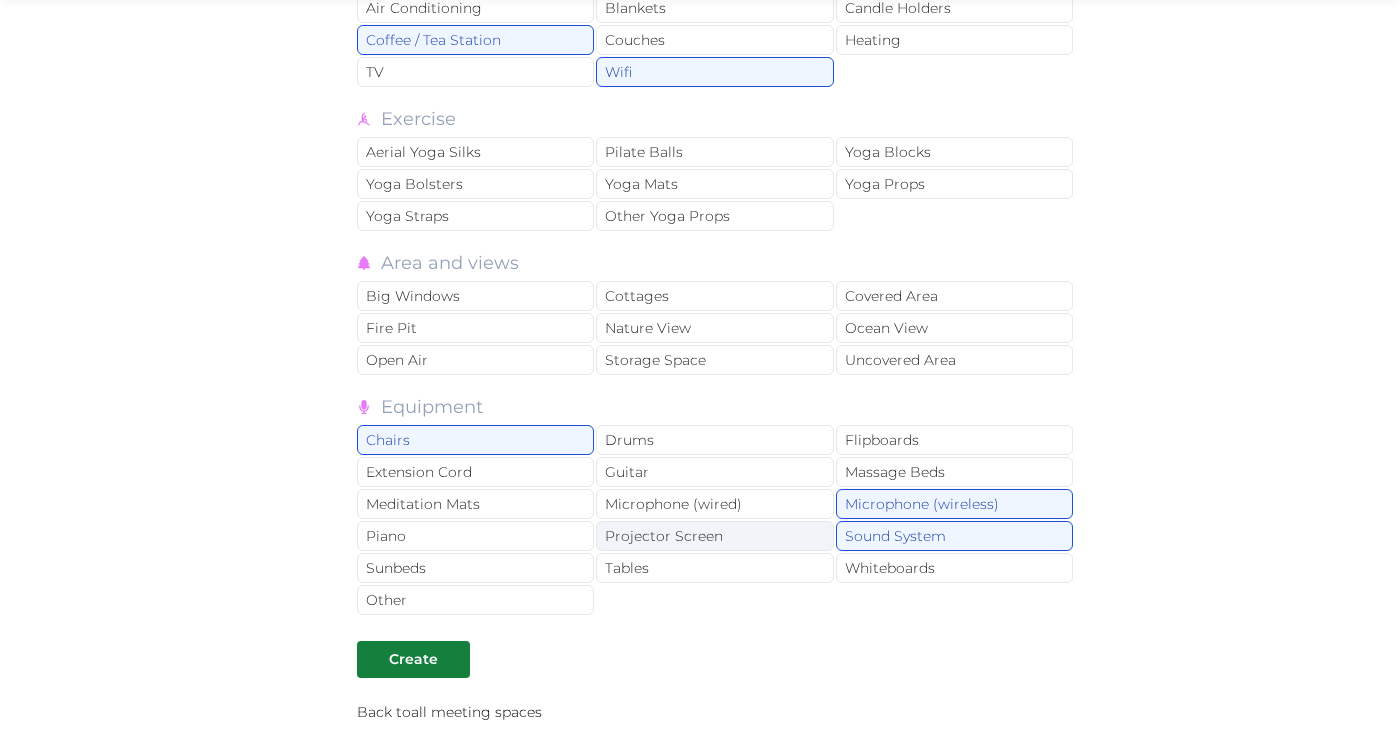 click on "Projector Screen" at bounding box center [714, 536] 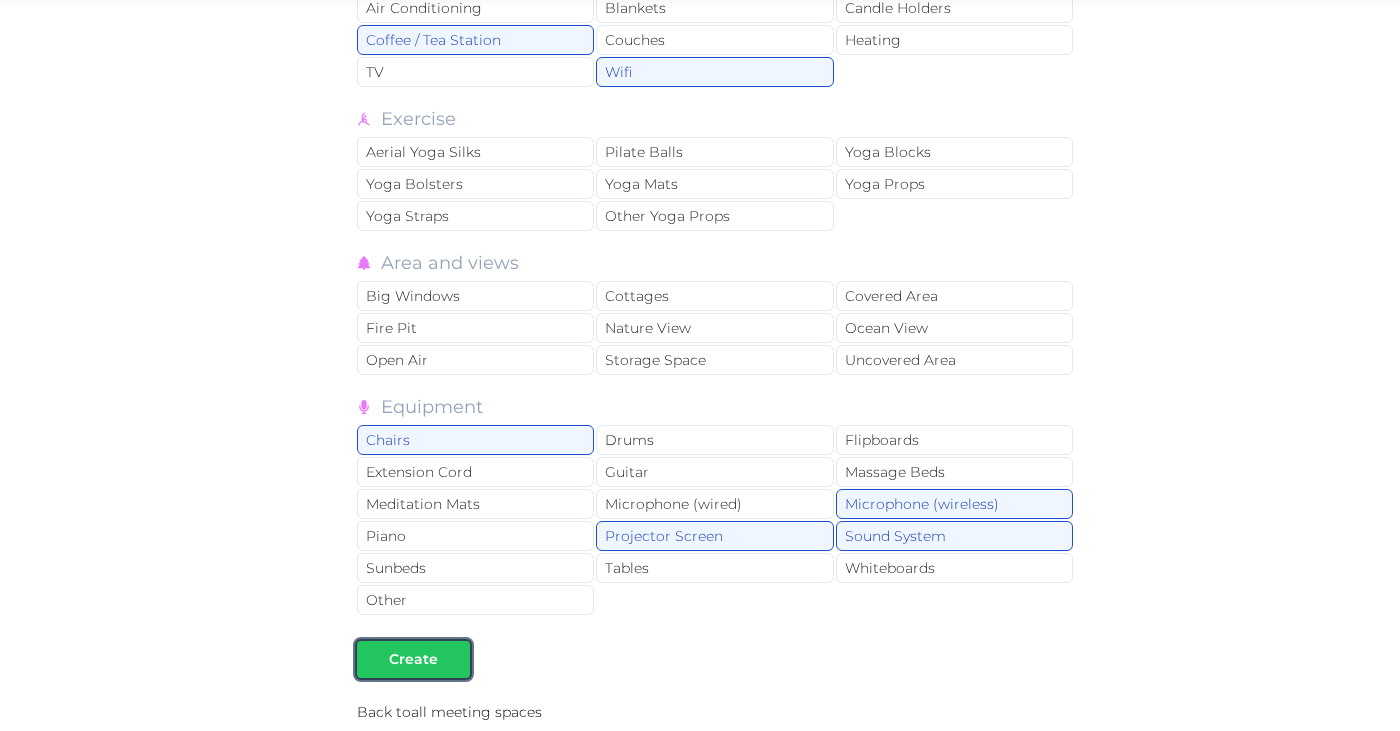 click on "Create" at bounding box center (413, 659) 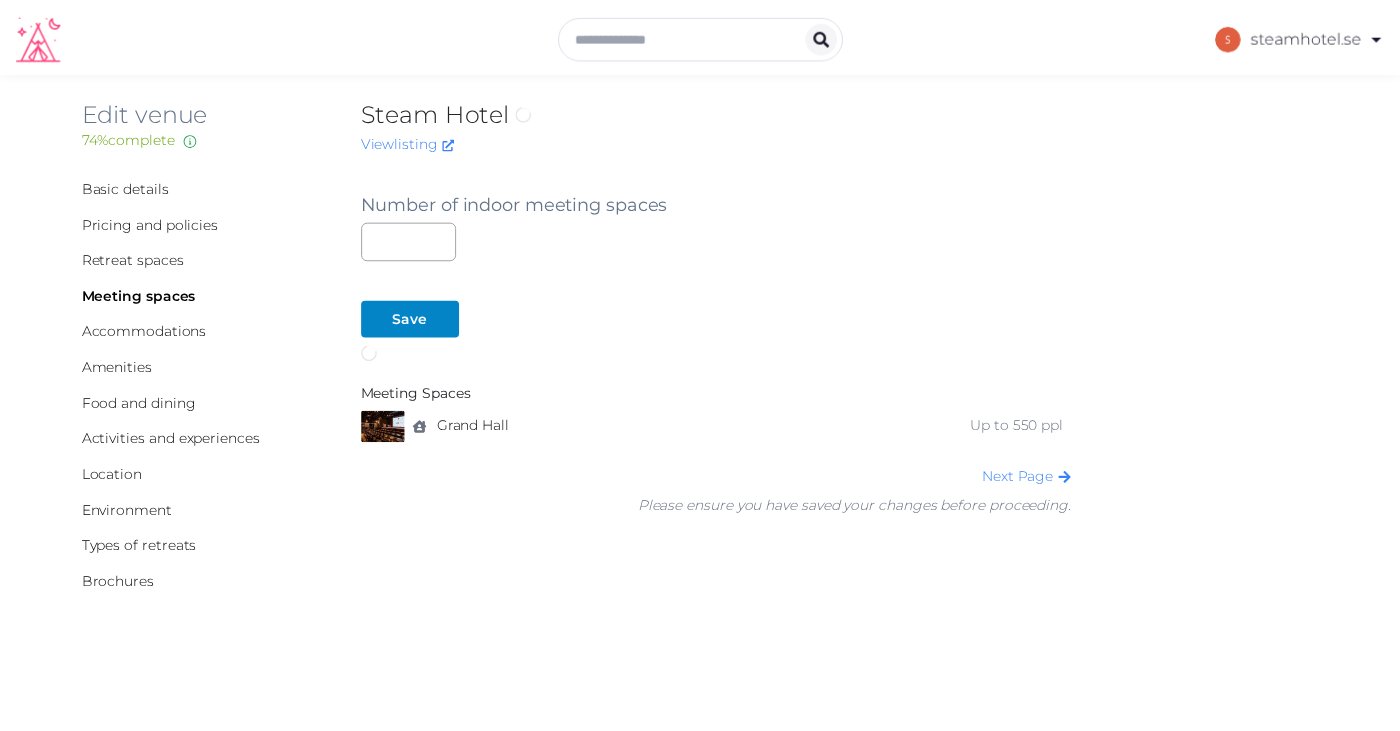 scroll, scrollTop: 0, scrollLeft: 0, axis: both 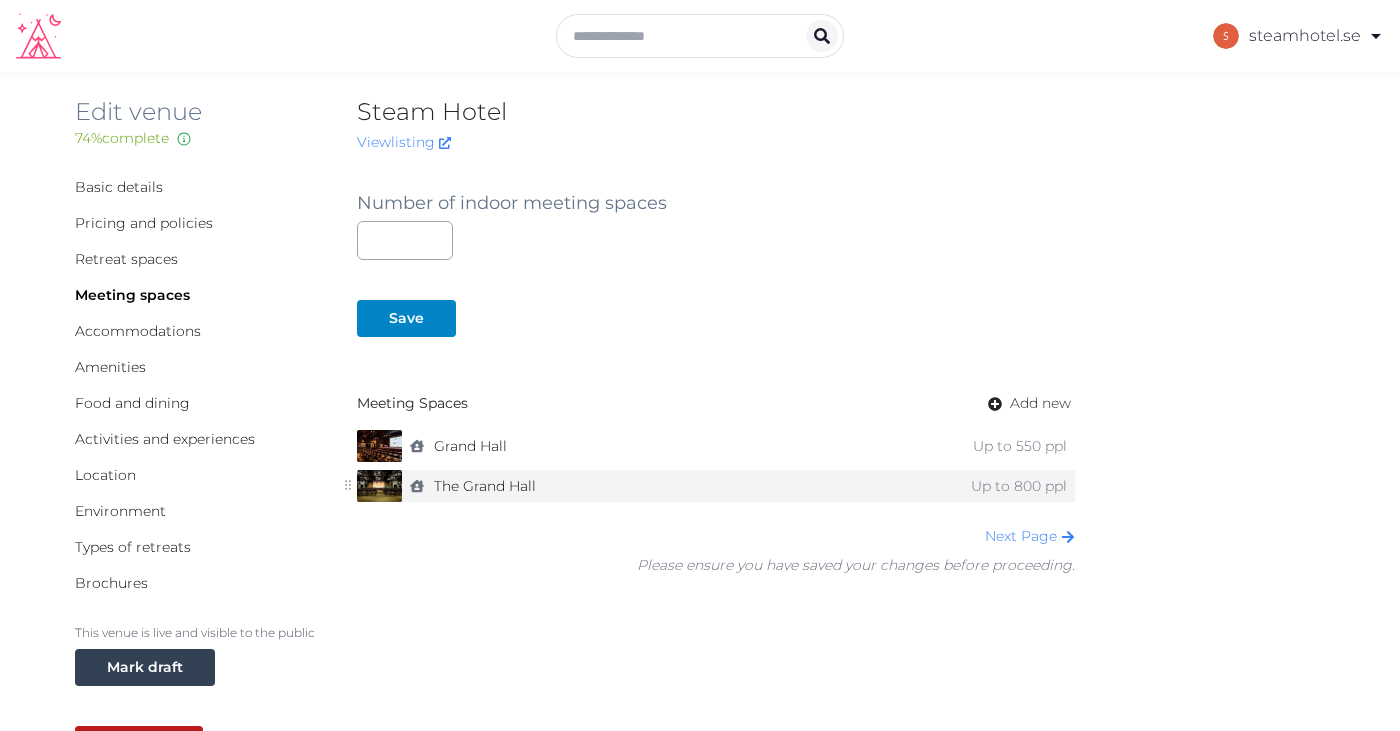 click on "indoor The Grand Hall Up to 800 ppl" at bounding box center (738, 486) 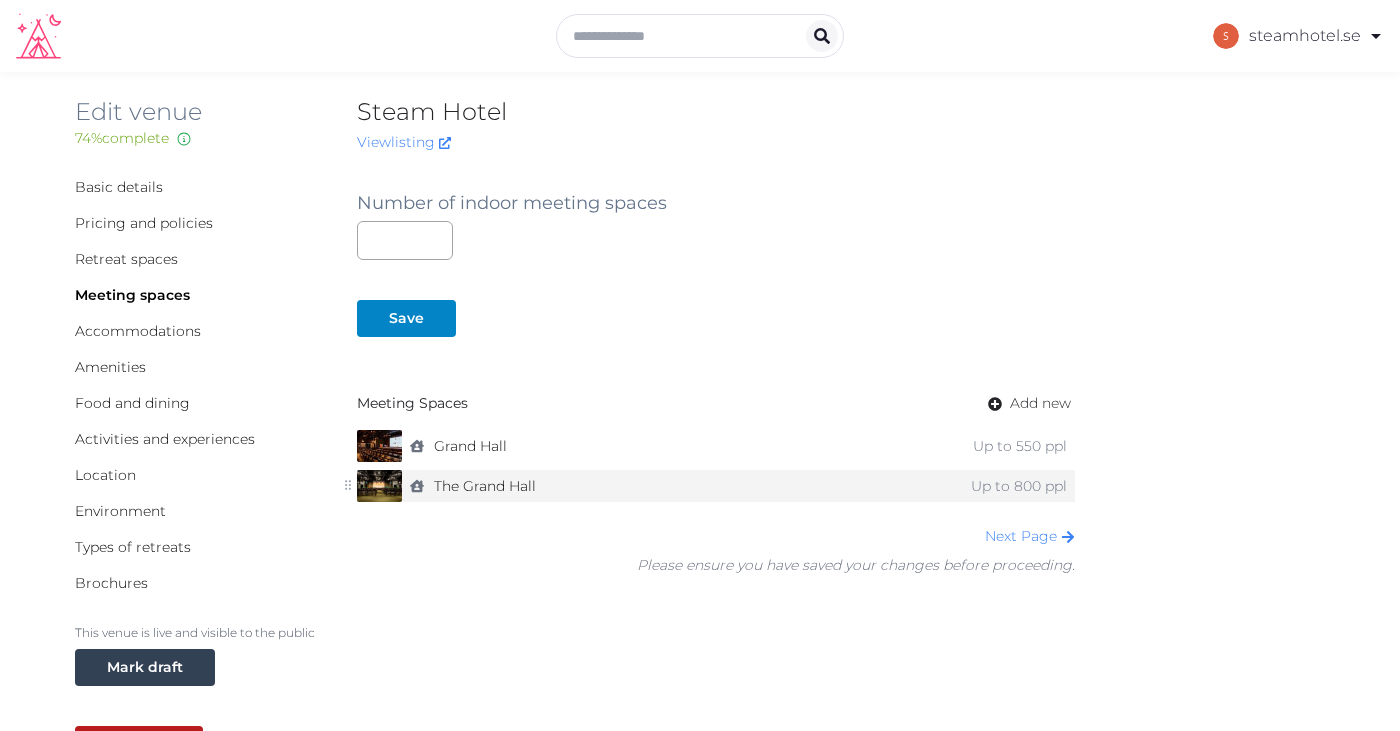 click 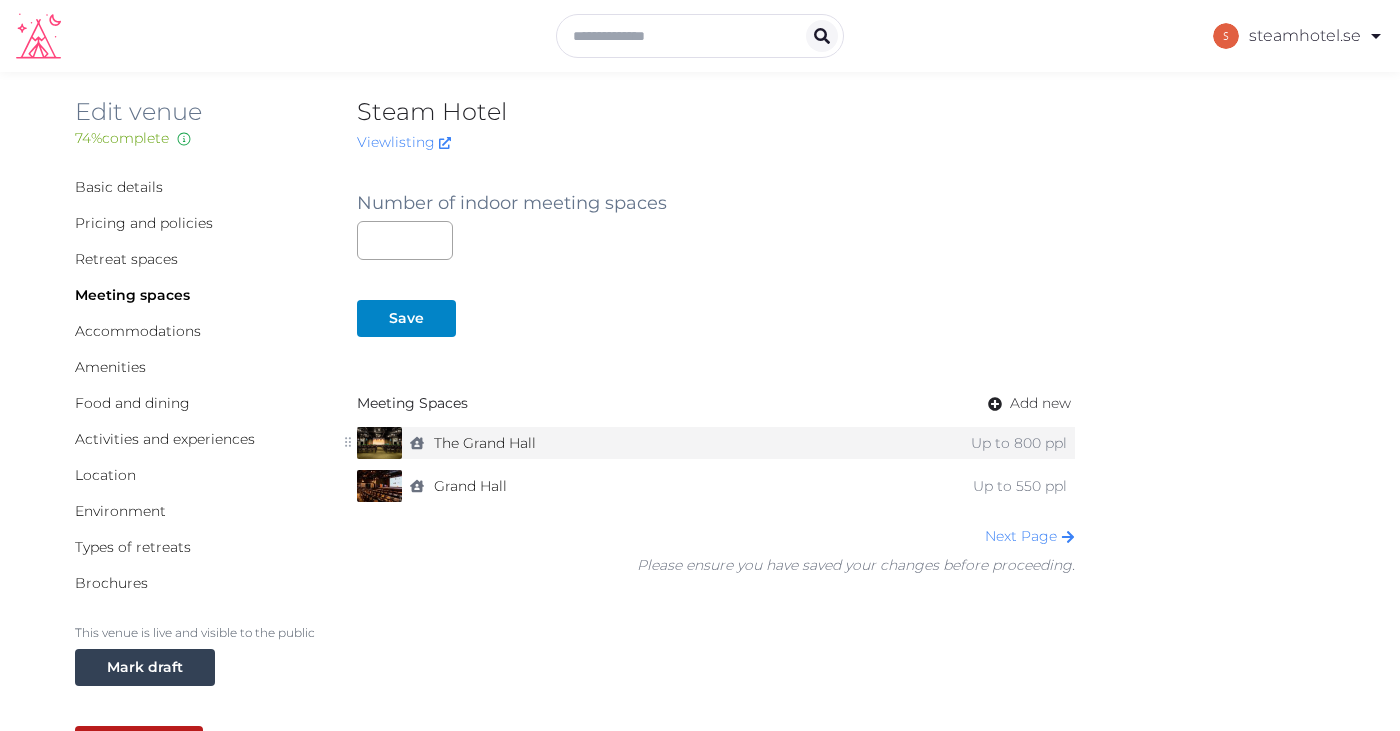 drag, startPoint x: 347, startPoint y: 485, endPoint x: 346, endPoint y: 442, distance: 43.011627 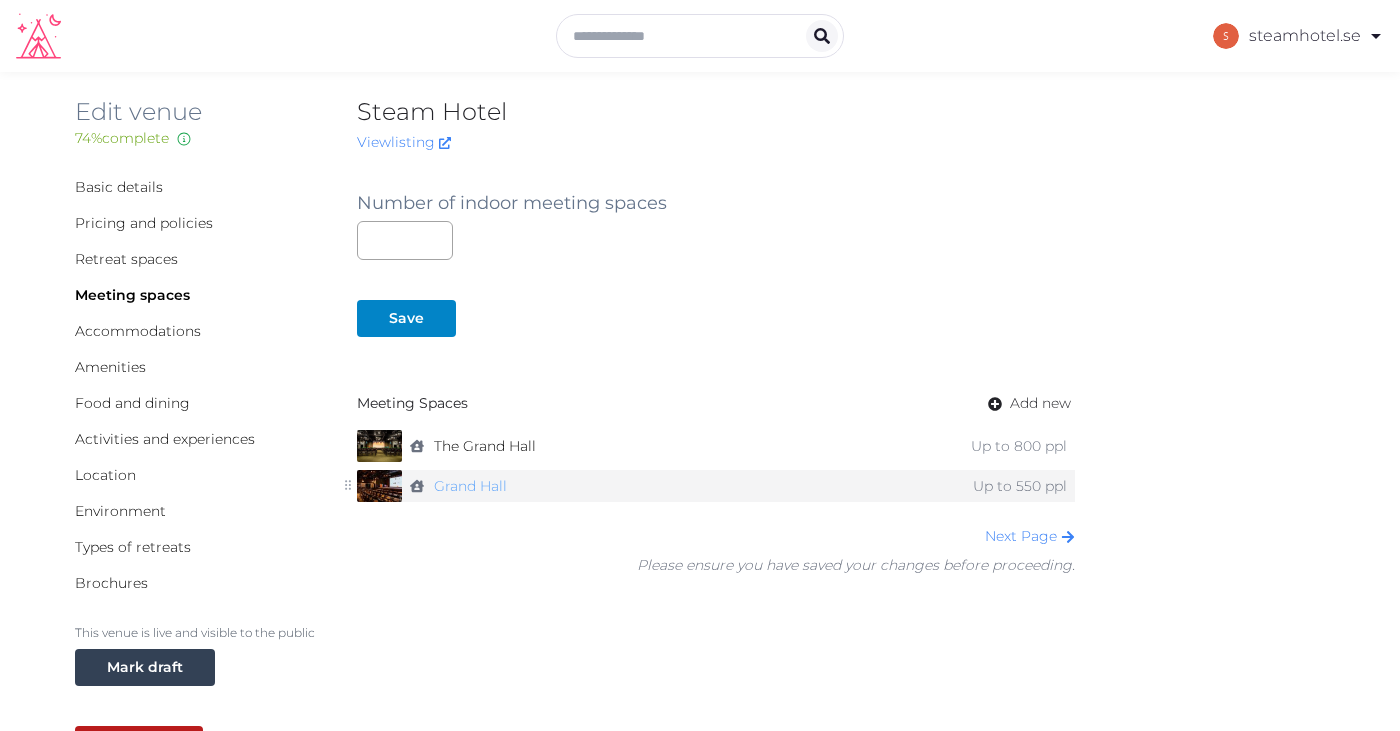 click on "Grand Hall" at bounding box center [470, 486] 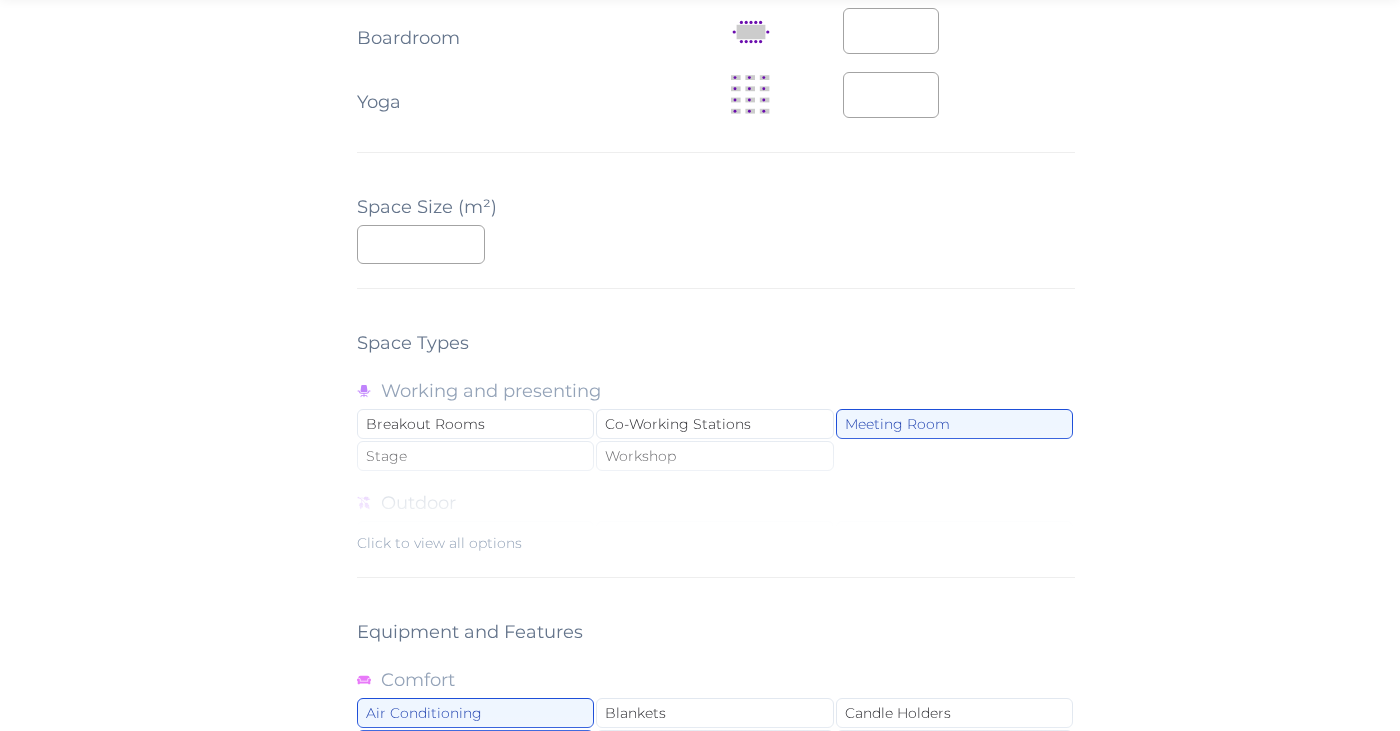 scroll, scrollTop: 1539, scrollLeft: 0, axis: vertical 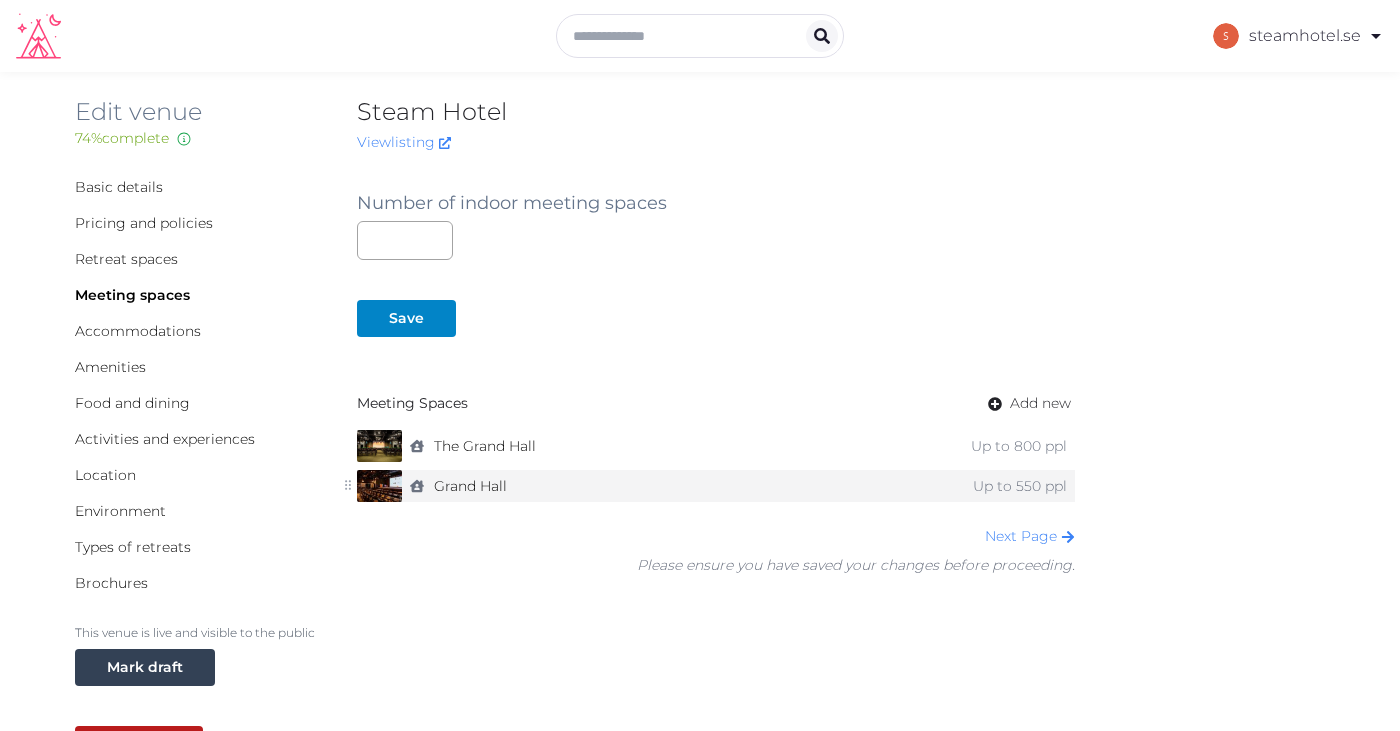 click 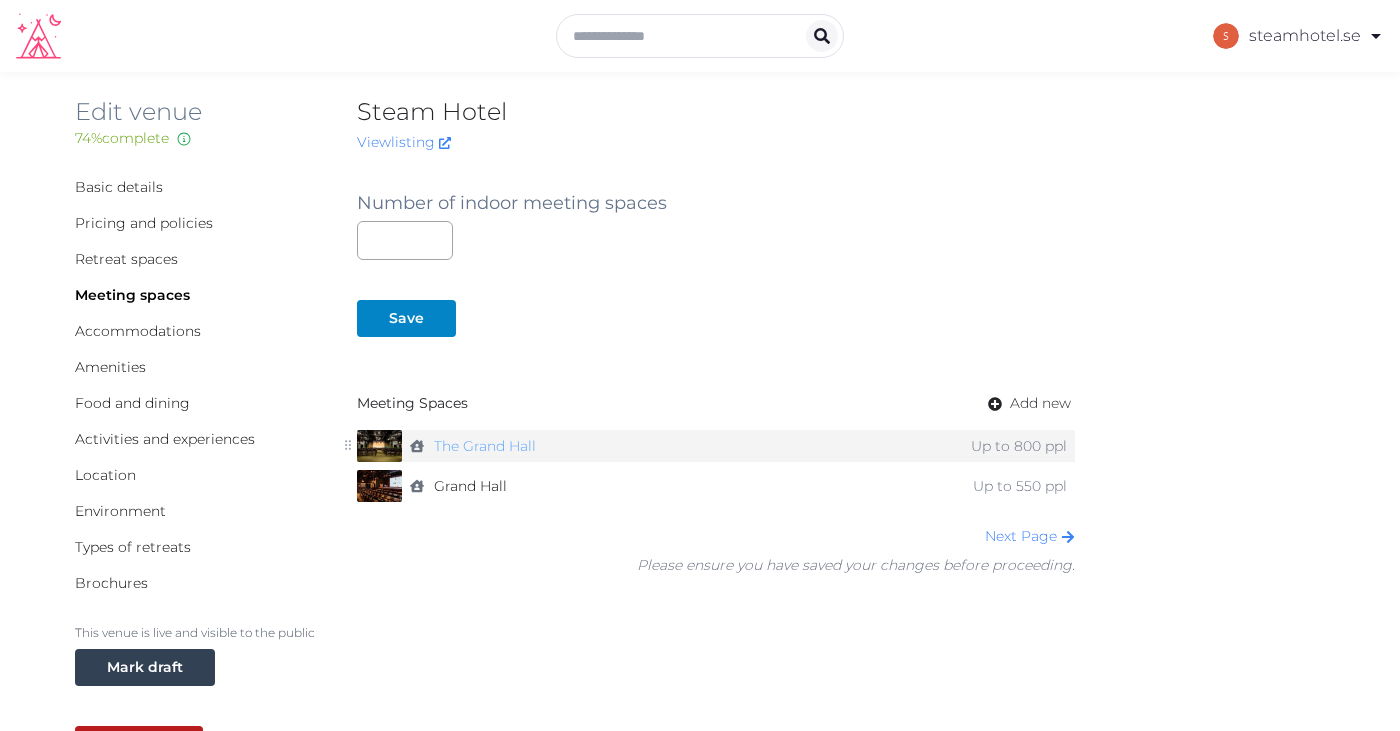 click on "The Grand Hall" at bounding box center [485, 446] 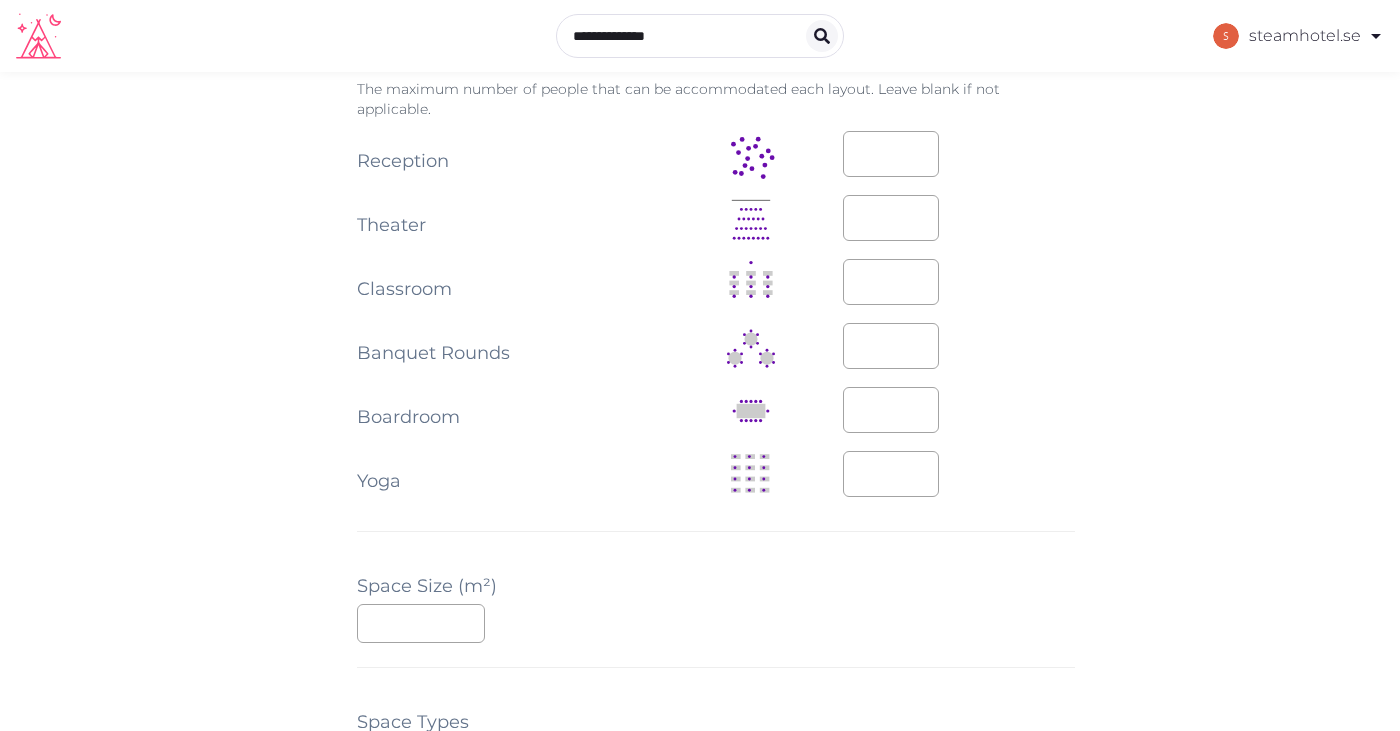 scroll, scrollTop: 1026, scrollLeft: 0, axis: vertical 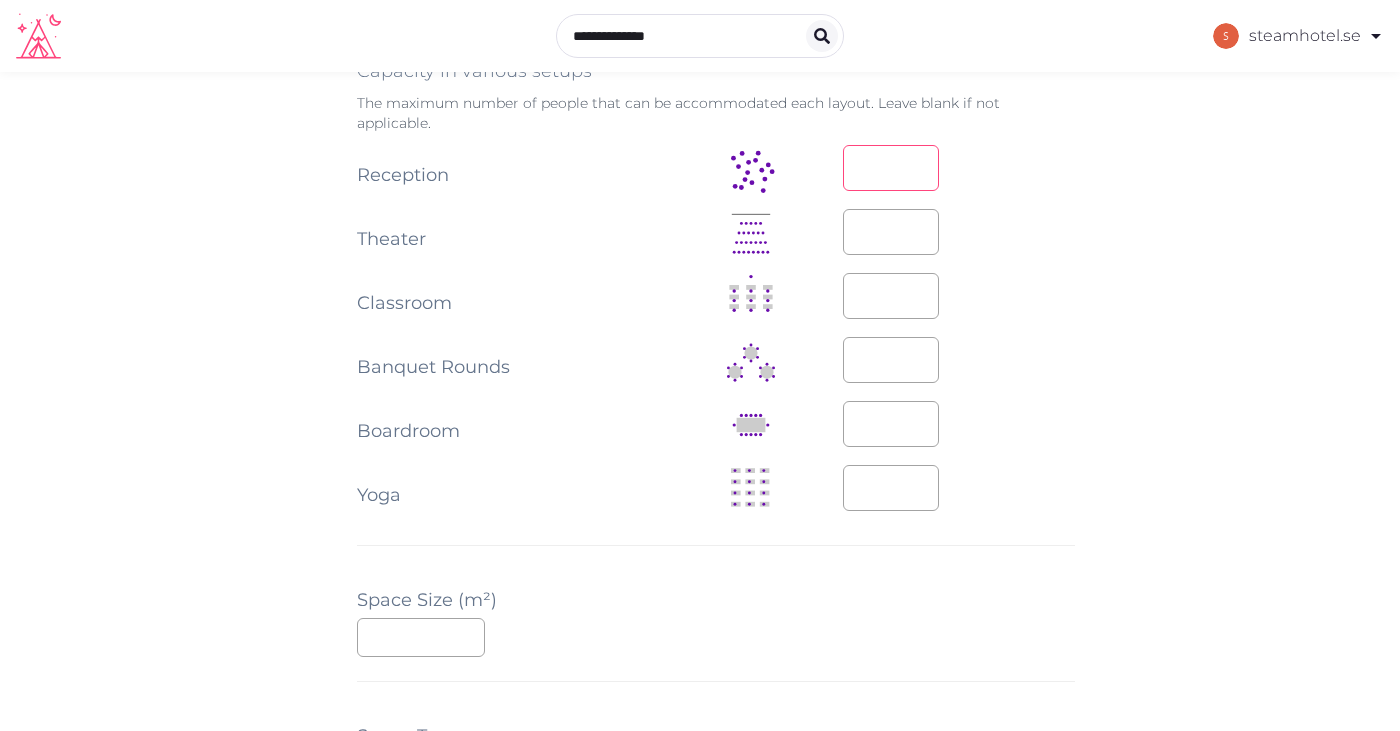 drag, startPoint x: 916, startPoint y: 144, endPoint x: 836, endPoint y: 144, distance: 80 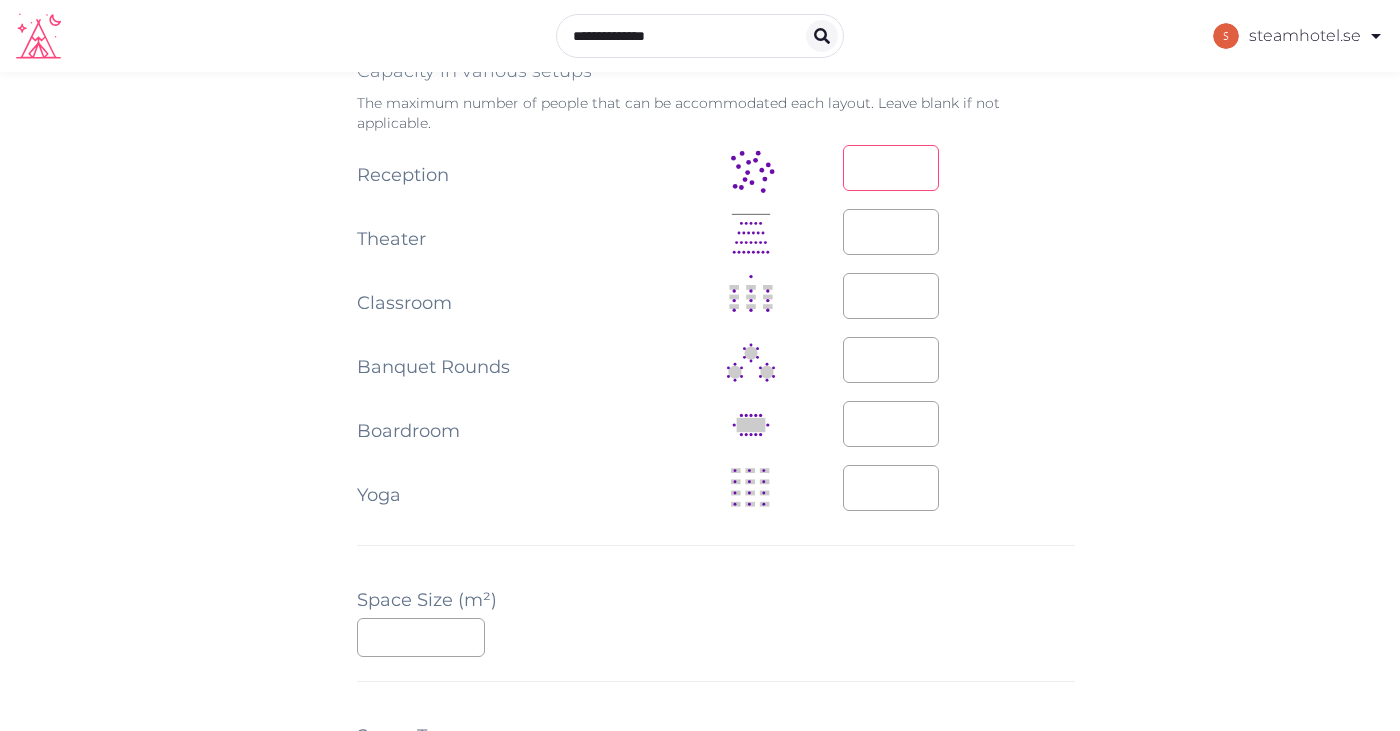 type on "***" 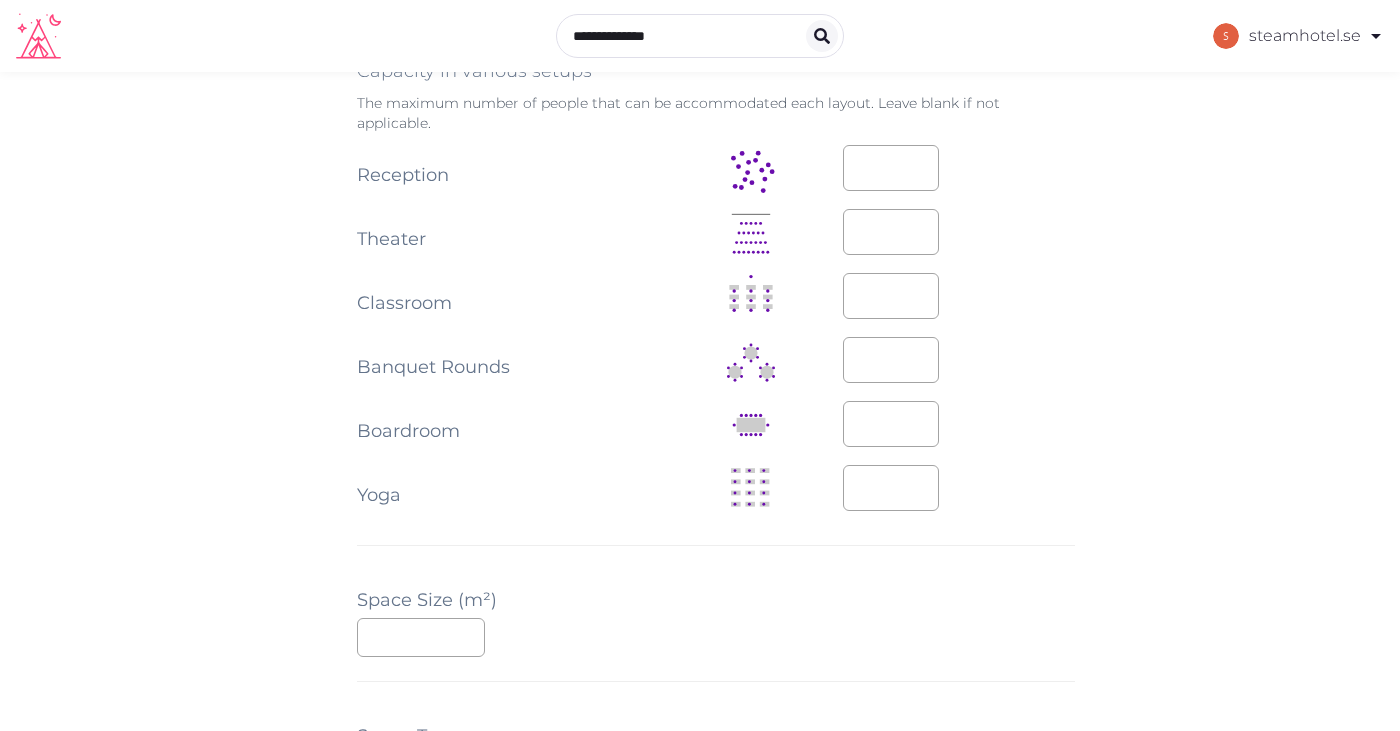 click on "**********" at bounding box center [716, 340] 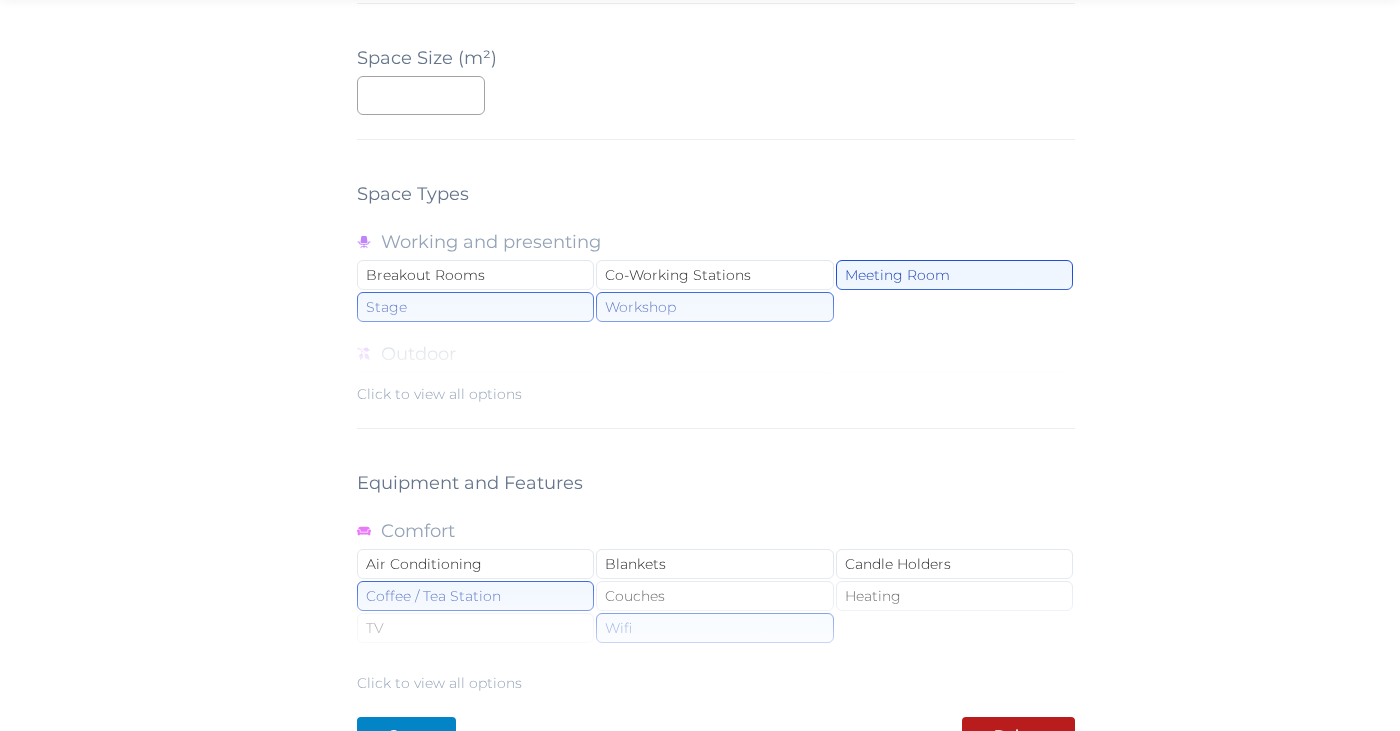 scroll, scrollTop: 1808, scrollLeft: 0, axis: vertical 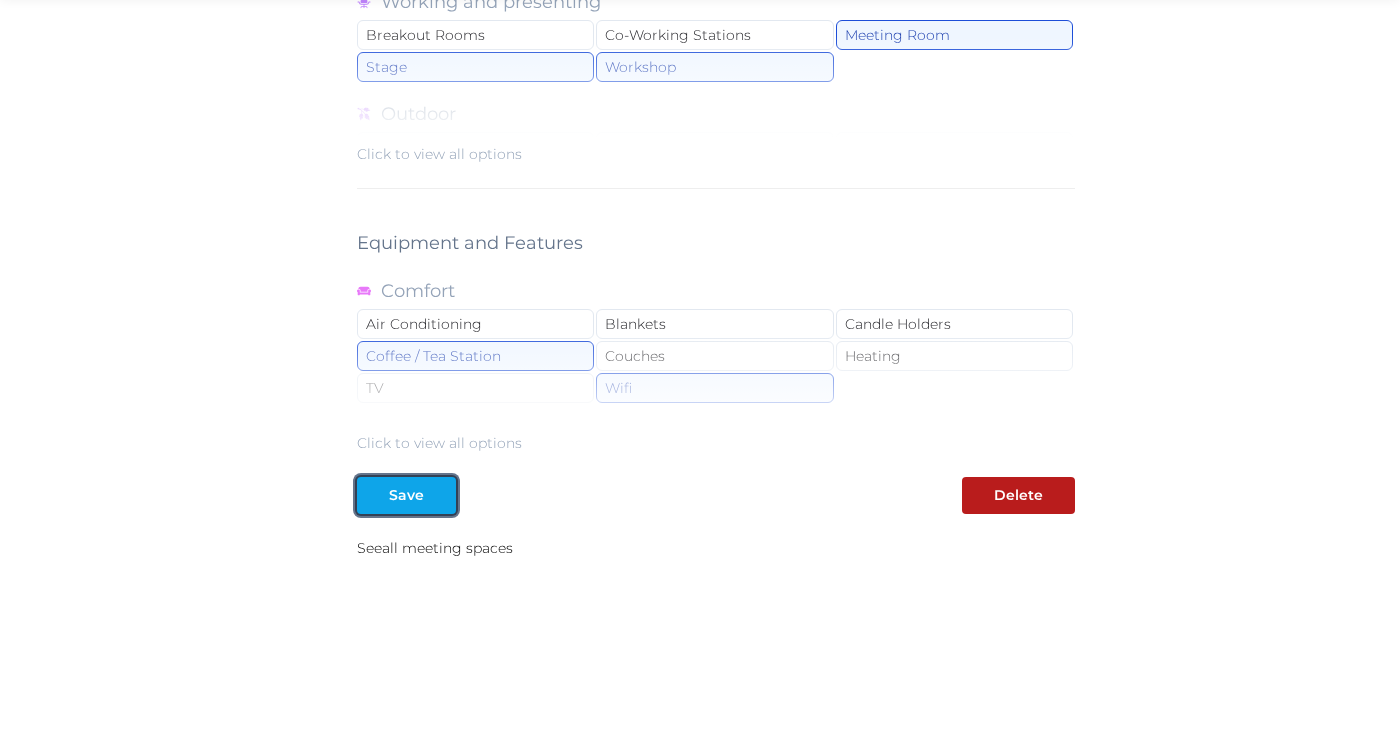 click on "Save" at bounding box center (406, 495) 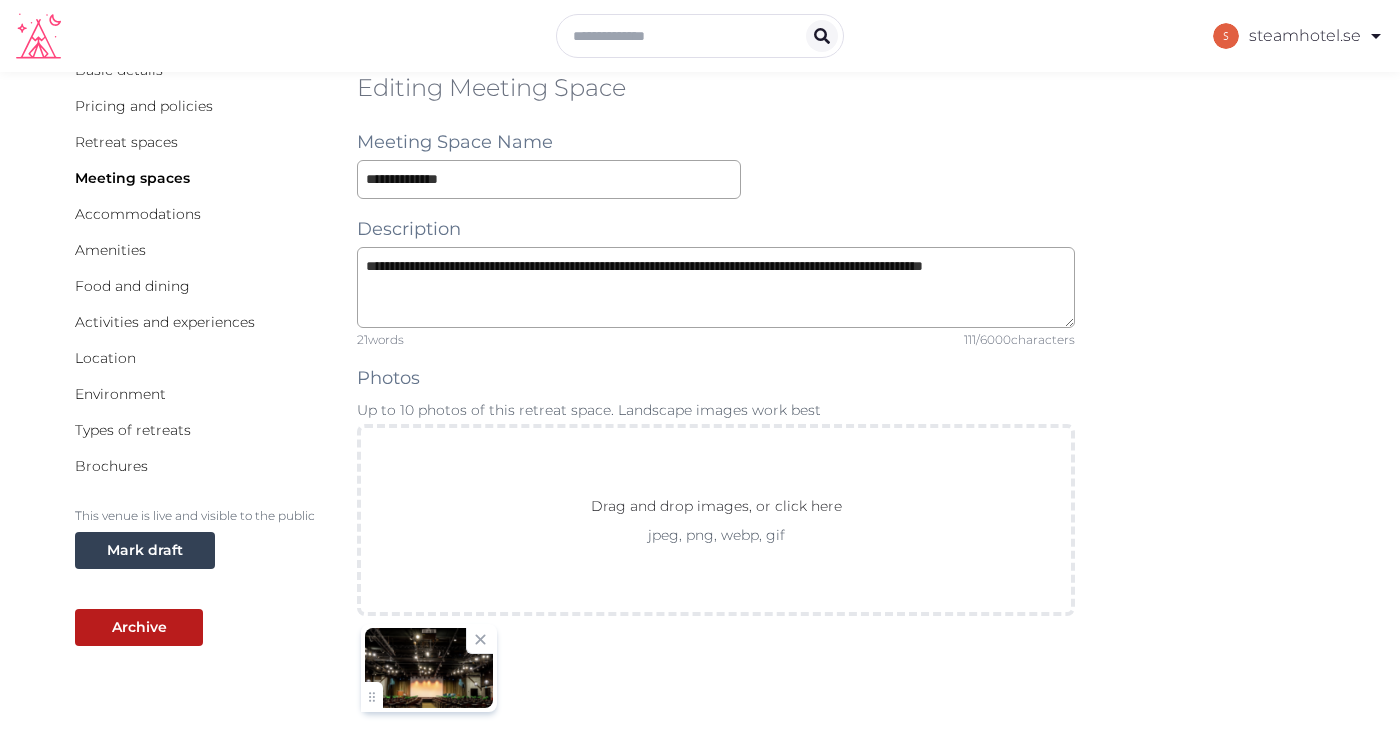 scroll, scrollTop: 0, scrollLeft: 0, axis: both 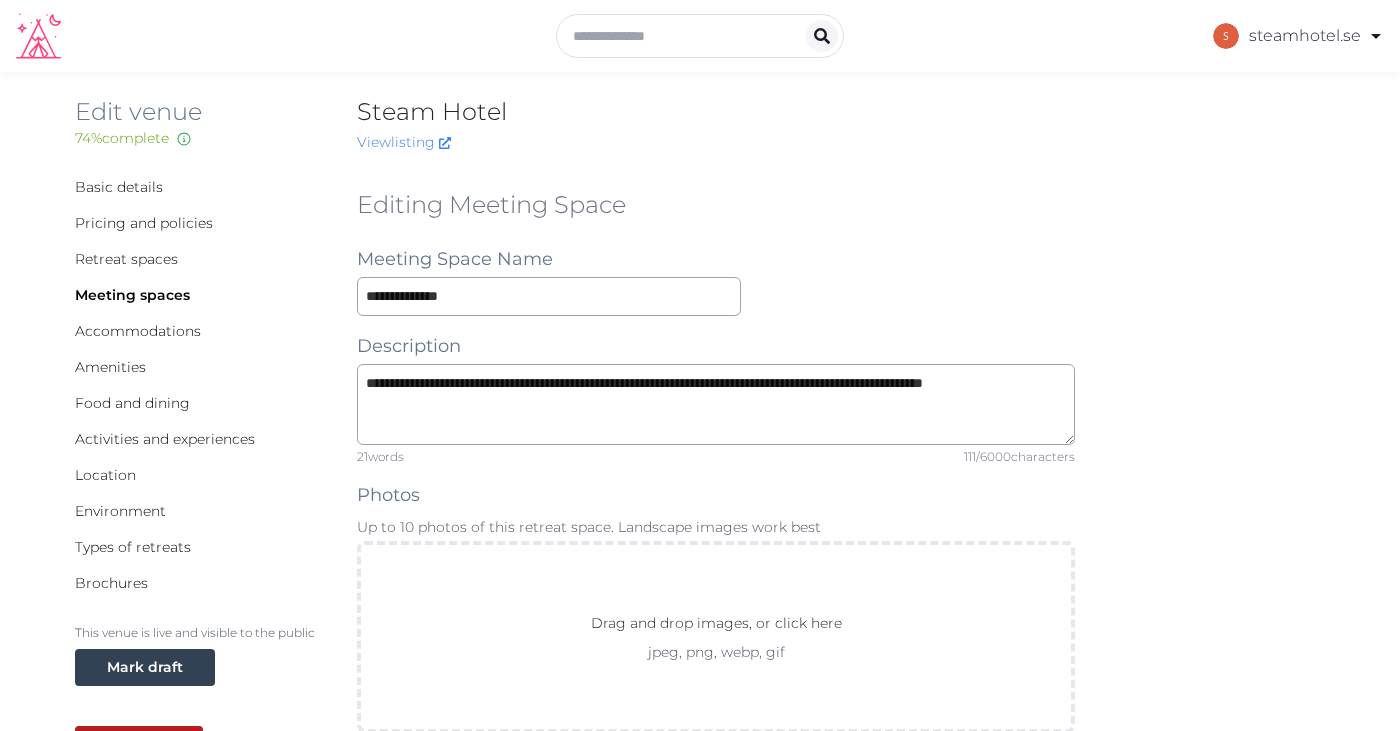 click on "Meeting spaces" at bounding box center [200, 295] 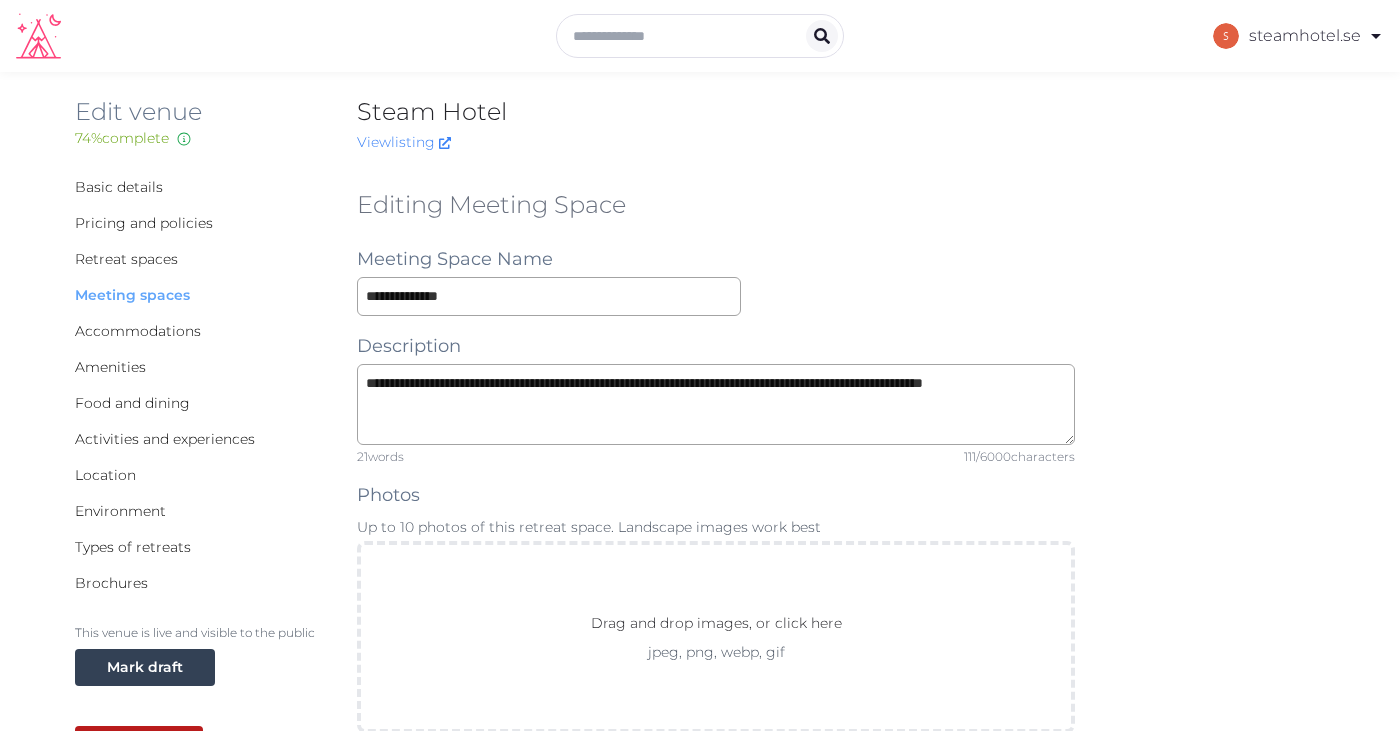 click on "Meeting spaces" at bounding box center [132, 295] 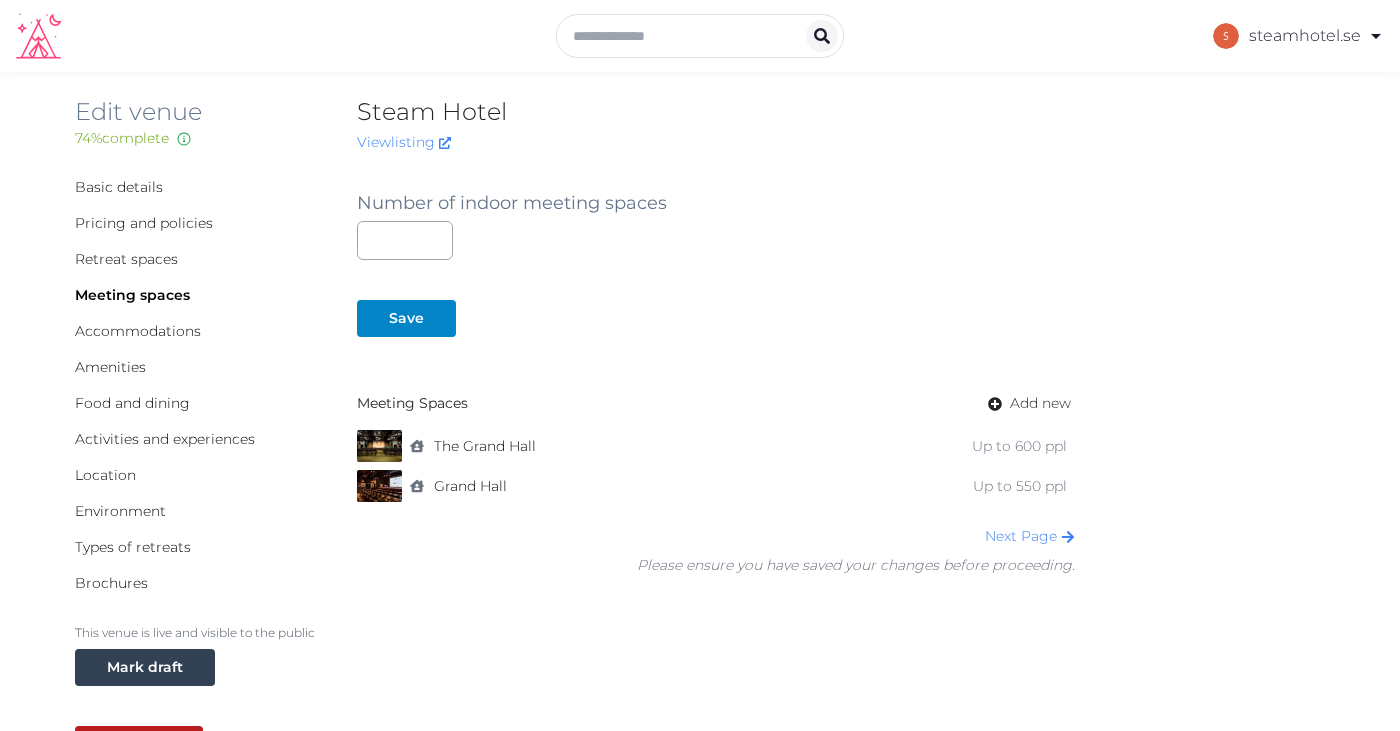 scroll, scrollTop: 0, scrollLeft: 0, axis: both 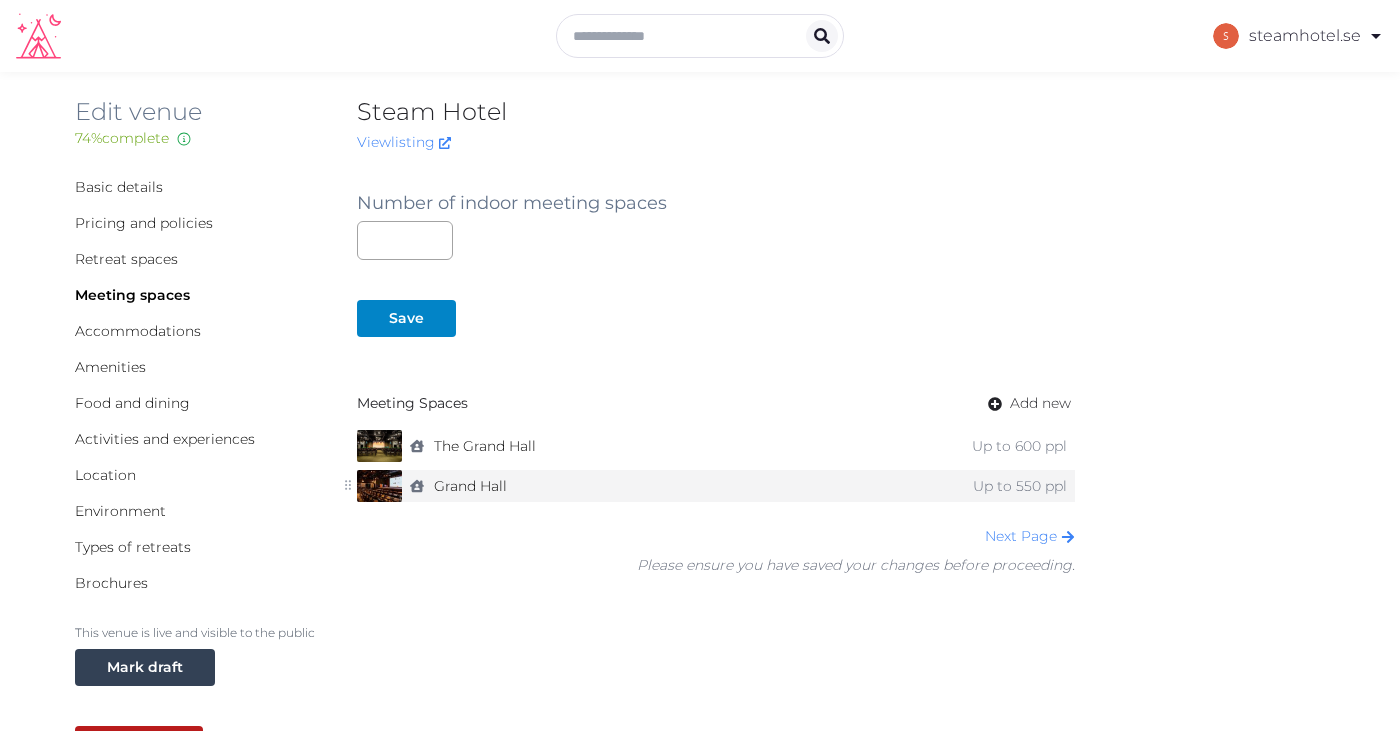click on "indoor Grand Hall  Up to 550 ppl" at bounding box center (738, 486) 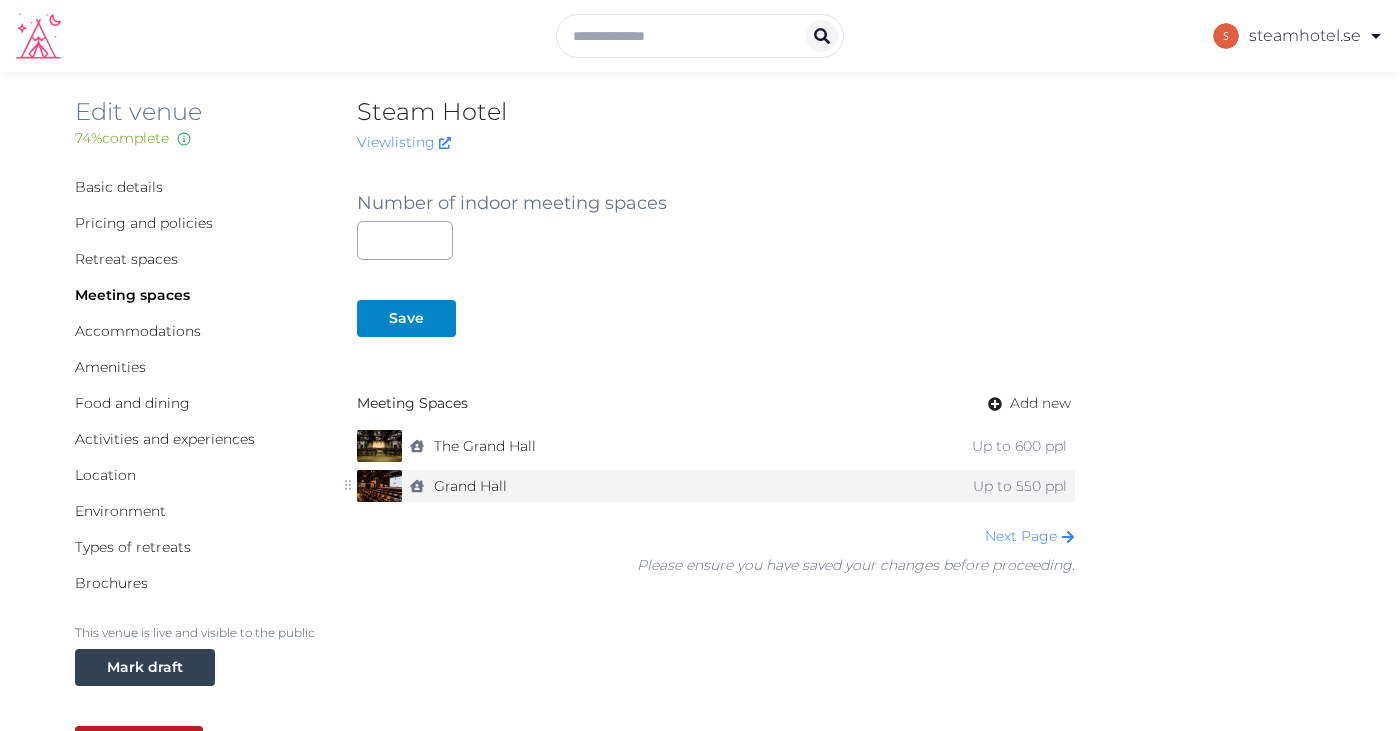 click at bounding box center [379, 486] 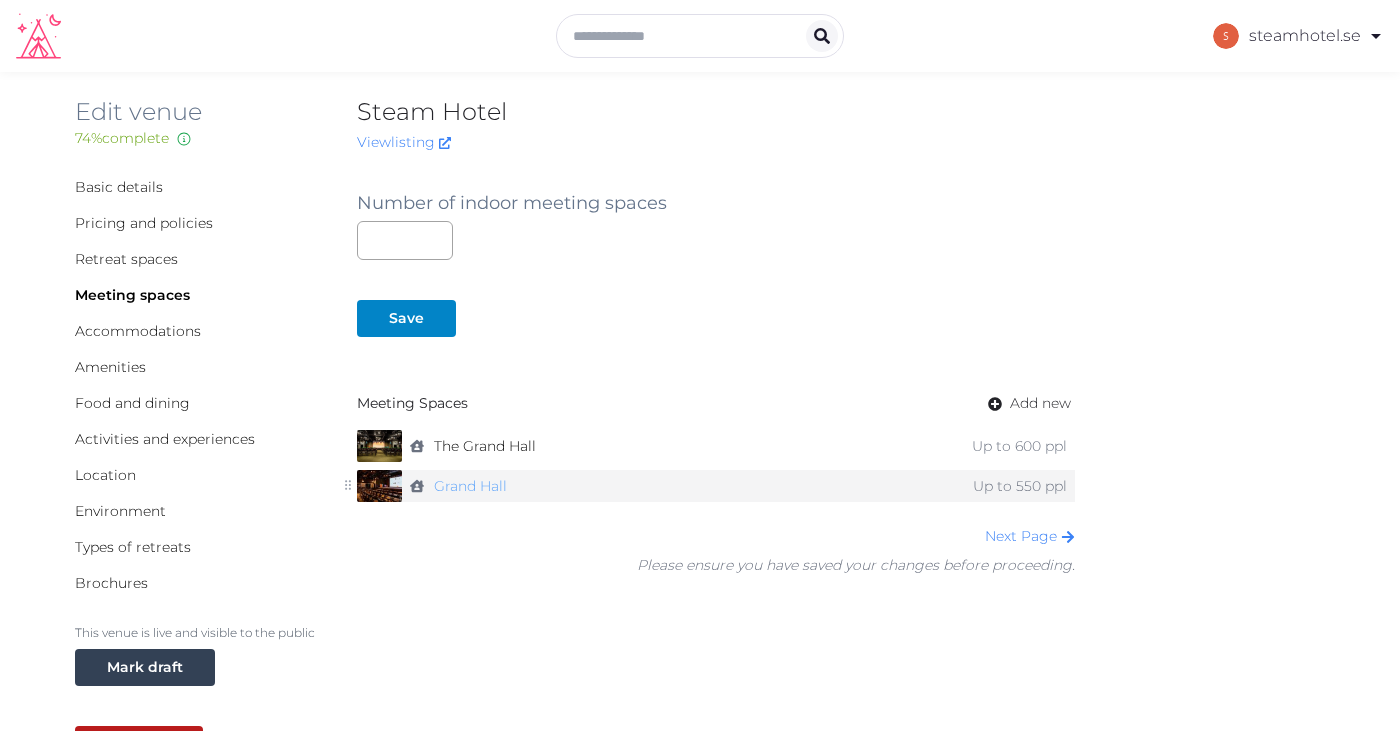 click on "Grand Hall" at bounding box center [470, 486] 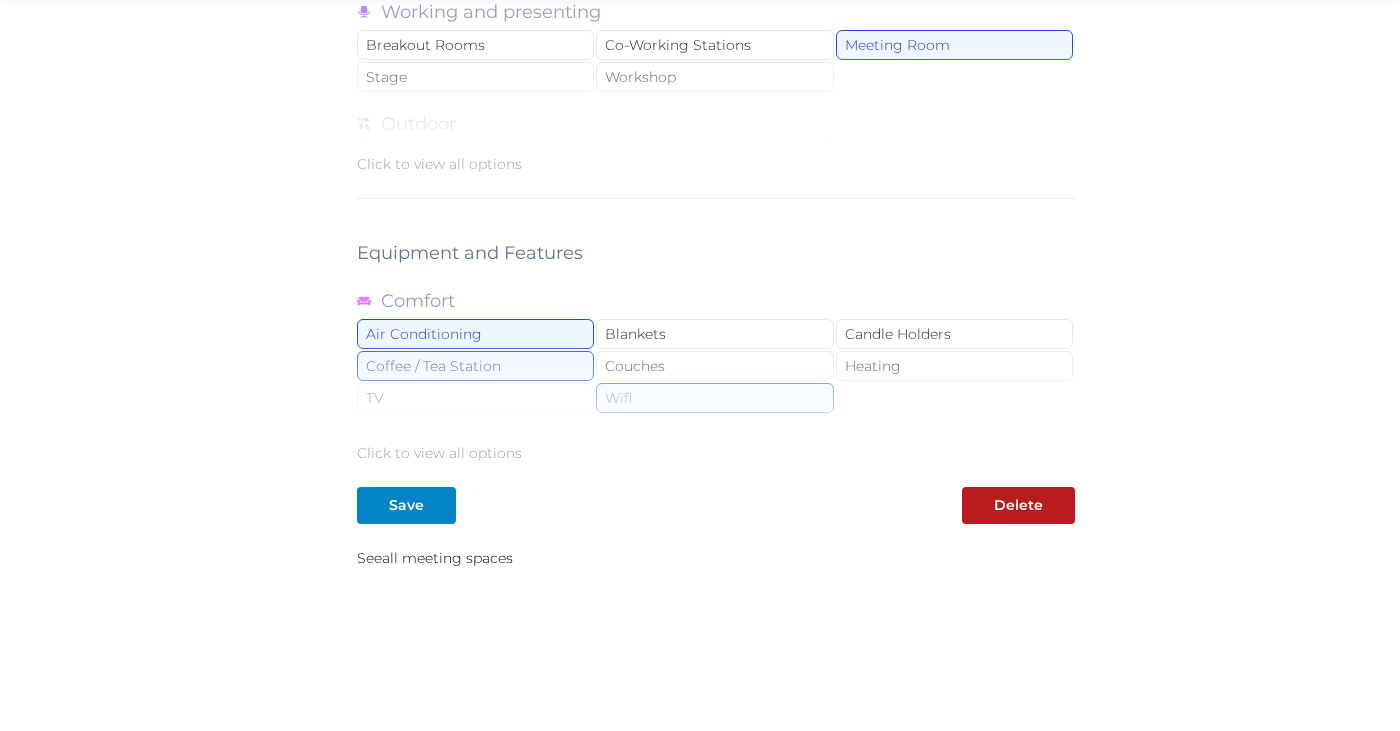 scroll, scrollTop: 1808, scrollLeft: 0, axis: vertical 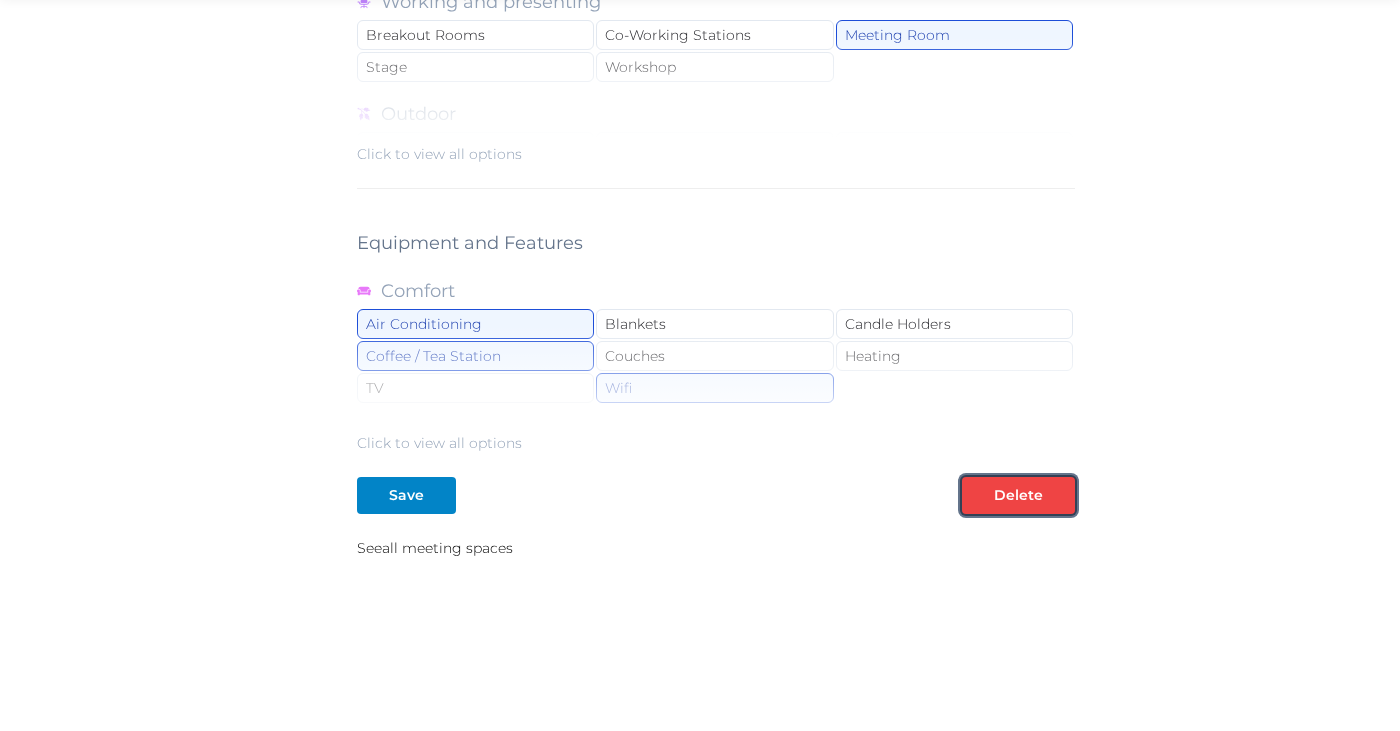 click on "Delete" at bounding box center [1018, 495] 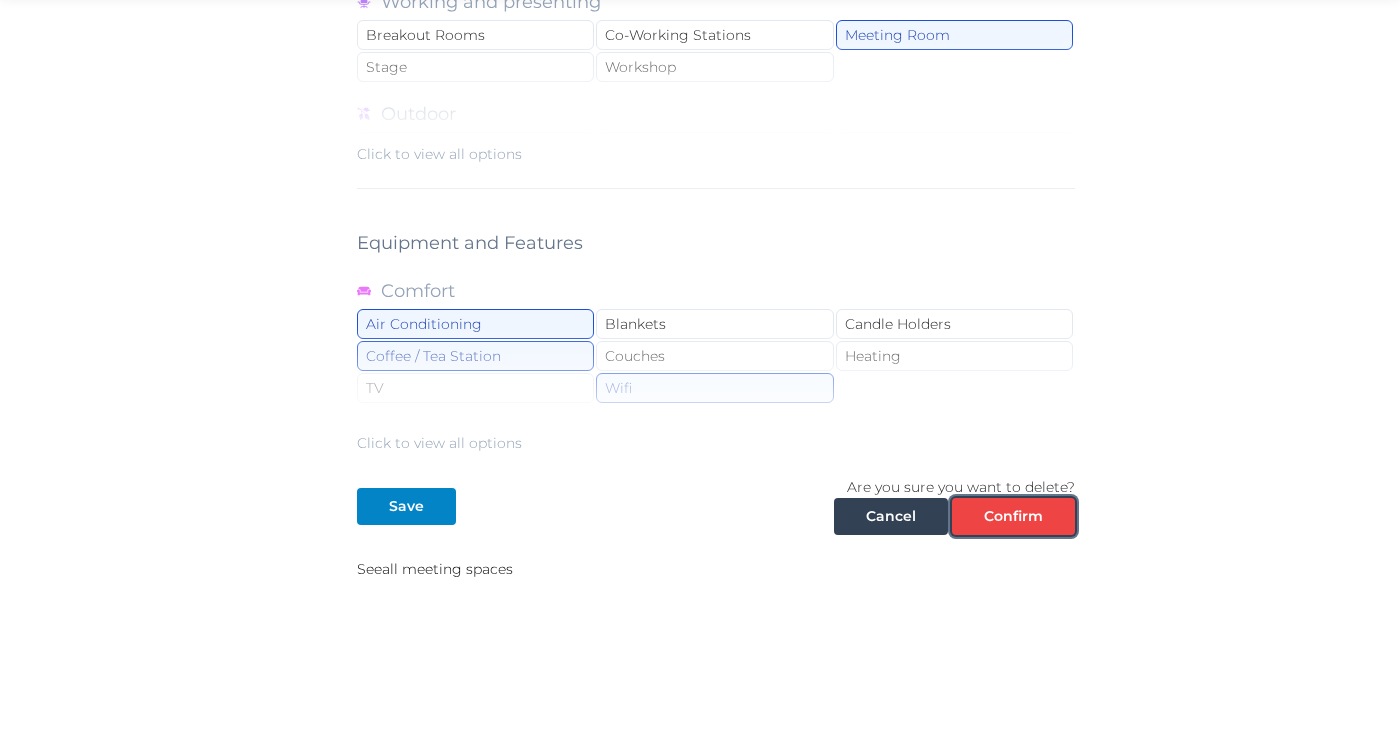 click on "Confirm" at bounding box center [1013, 516] 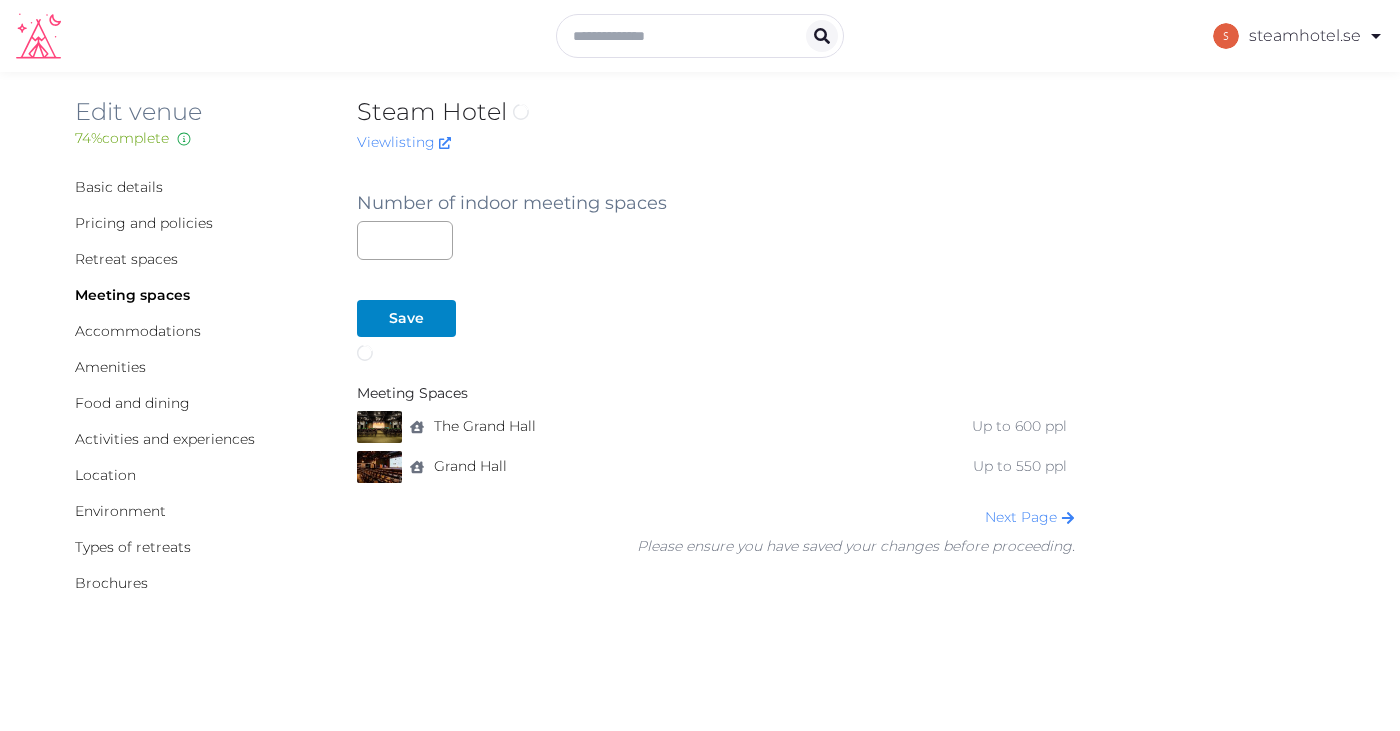 scroll, scrollTop: 0, scrollLeft: 0, axis: both 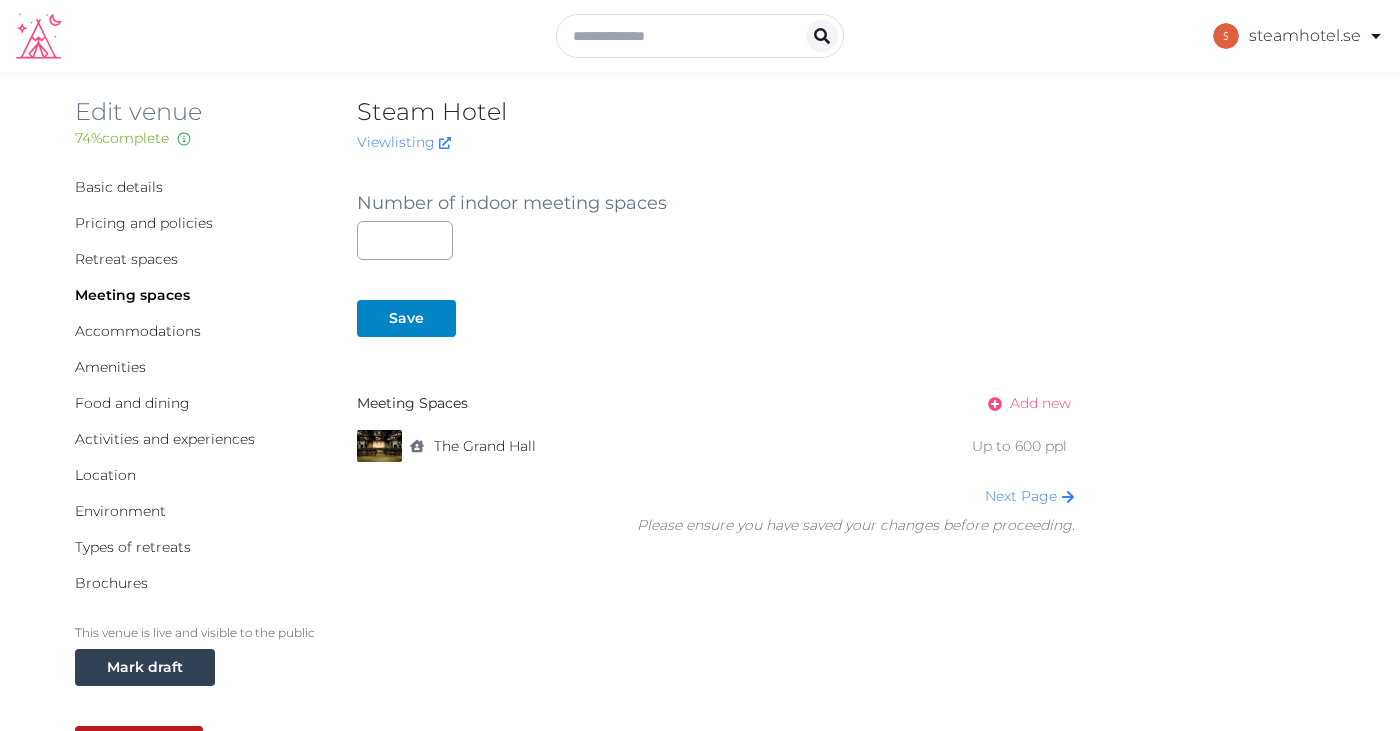 click 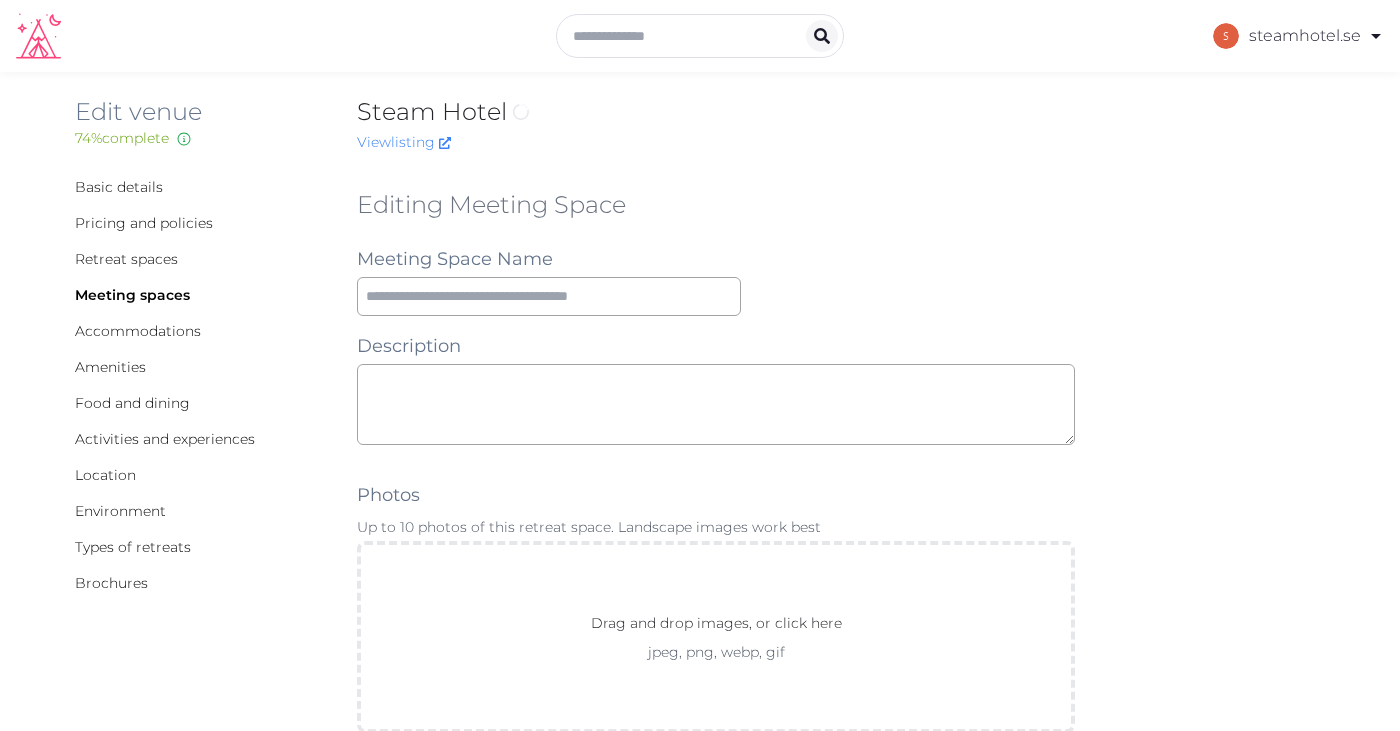 scroll, scrollTop: 0, scrollLeft: 0, axis: both 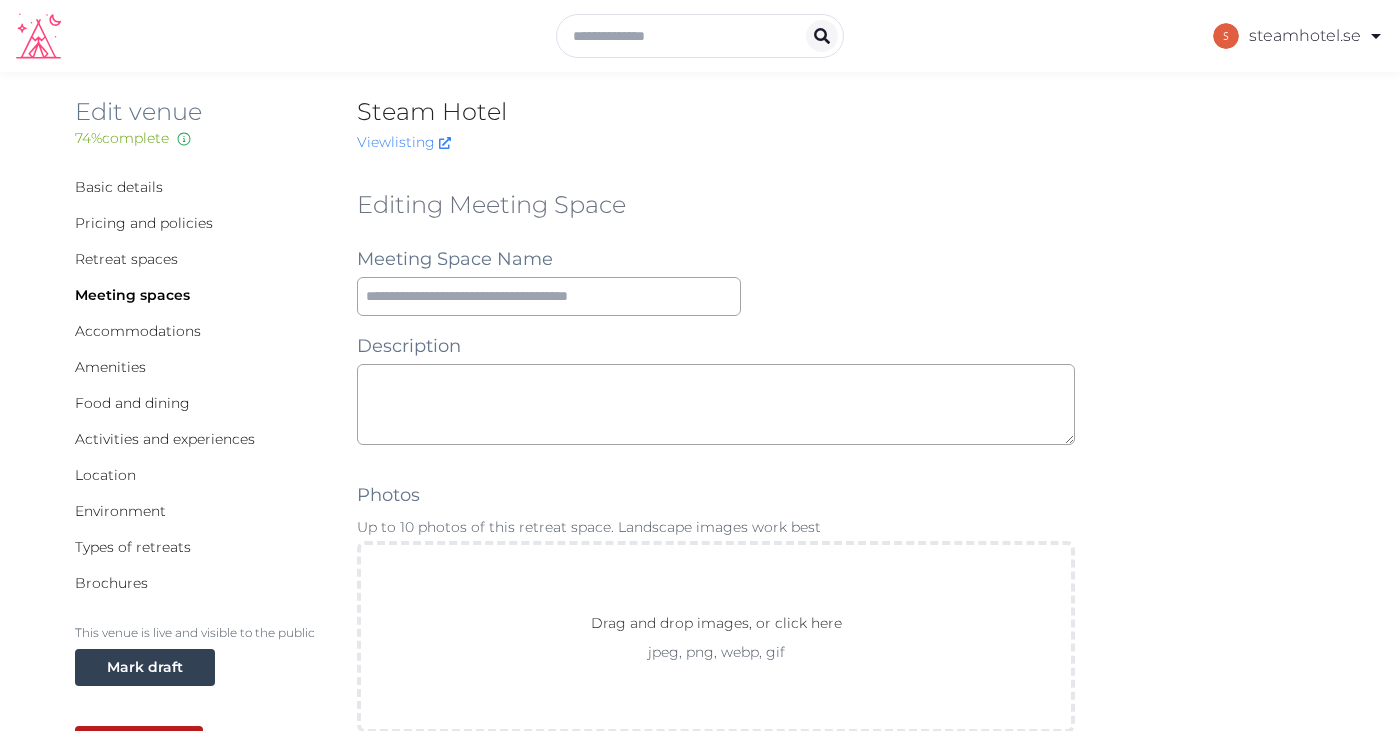 click on "Editing Meeting Space  Meeting Space Name Description Photos Up to 10 photos of this retreat space. Landscape images work best Drag and drop images, or click here jpeg, png, webp, gif
To pick up a draggable item, press the space bar.
While dragging, use the arrow keys to move the item.
Press space again to drop the item in its new position, or press escape to cancel.
Environment Indoor Outdoor uncovered Outdoor covered Outdoor with optional covering Clear Capacity in various setups The maximum number of people that can be accommodated each layout. Leave blank if not applicable. Reception Theater Classroom Banquet Rounds Boardroom Yoga Space Size (m²) Space Types Working and presenting Breakout Rooms Co-Working Stations Meeting Room Stage Workshop Outdoor Beach Dance Floor Dining Area Fire Pit Grassy Area Kitchen Meditation Space Multi-Functional Living Area (w/ couches) Patio Outdoor Space Theatre Wedding Hall Yoga Space Indoor Dance Floor Dining Area Kitchen Theatre Meditation Space Gym Spa" at bounding box center (716, 1317) 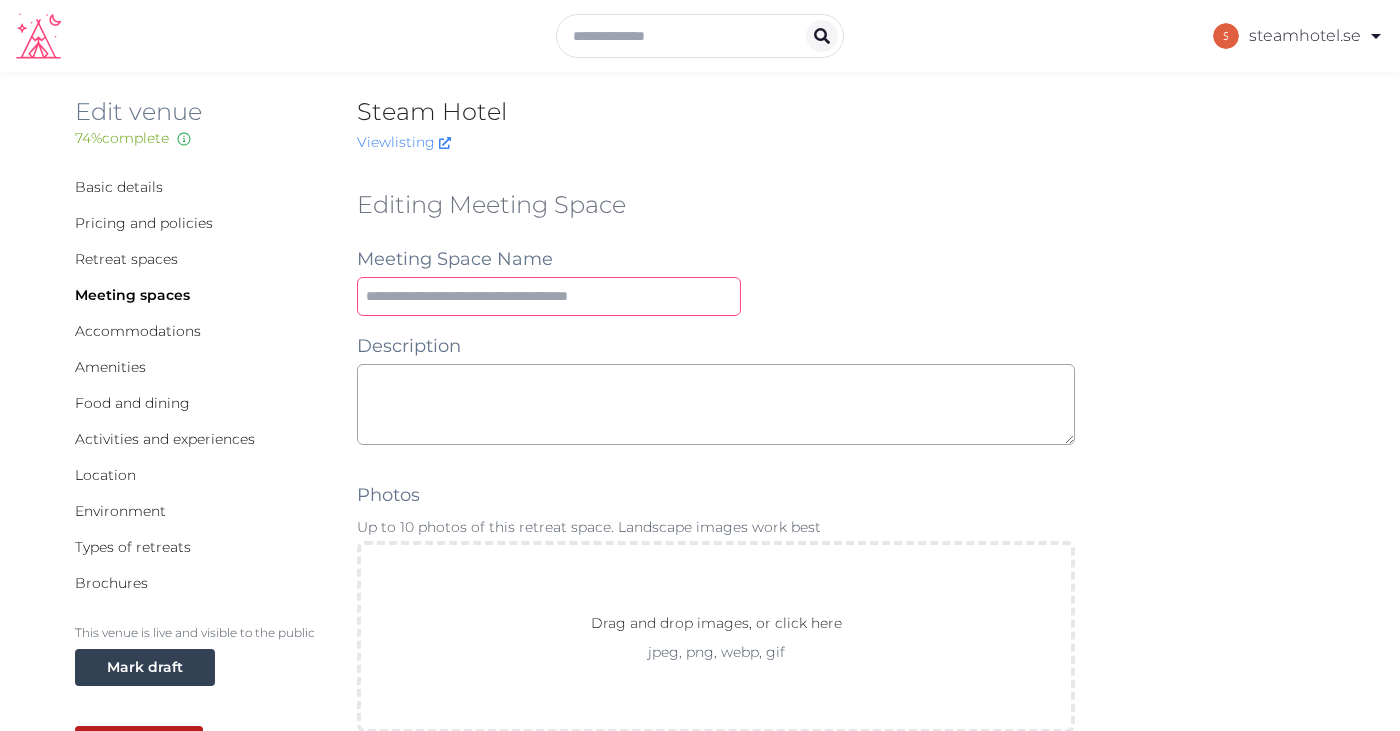 click at bounding box center (549, 296) 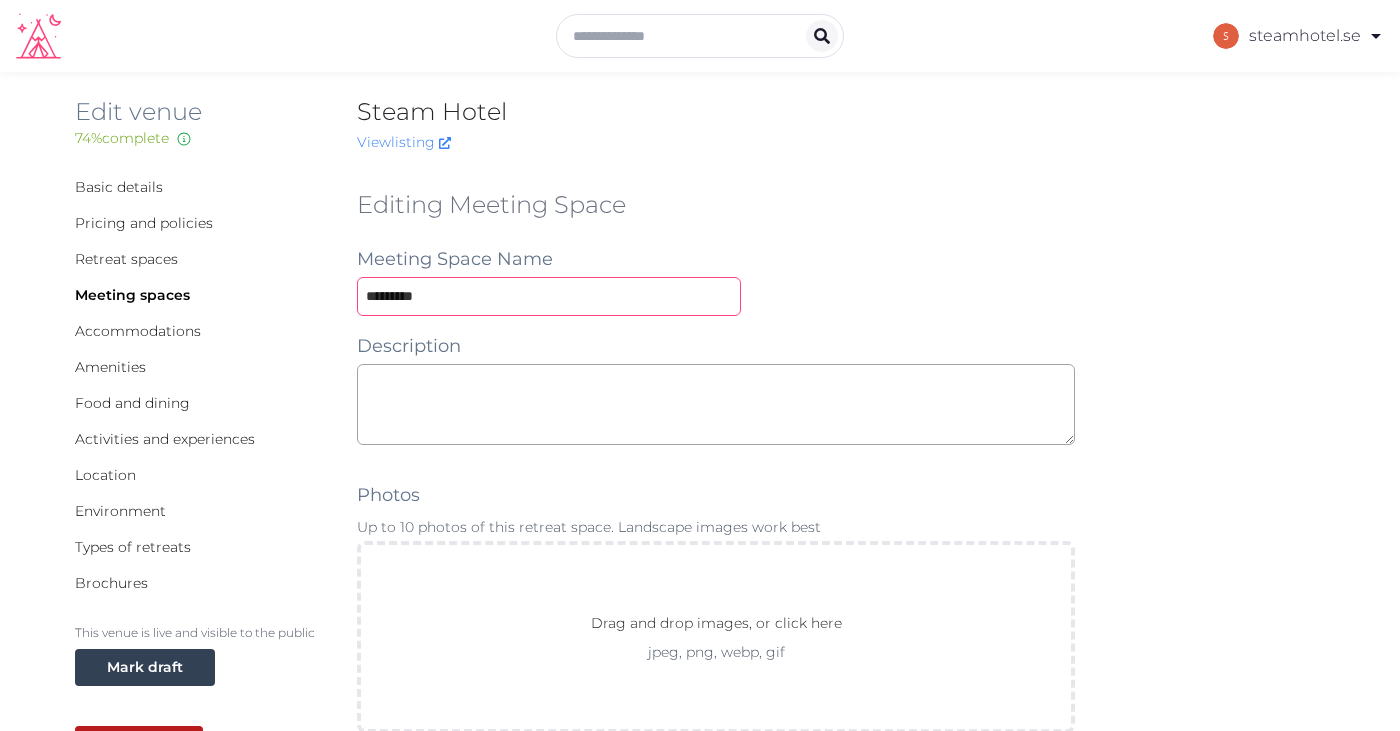 type on "*********" 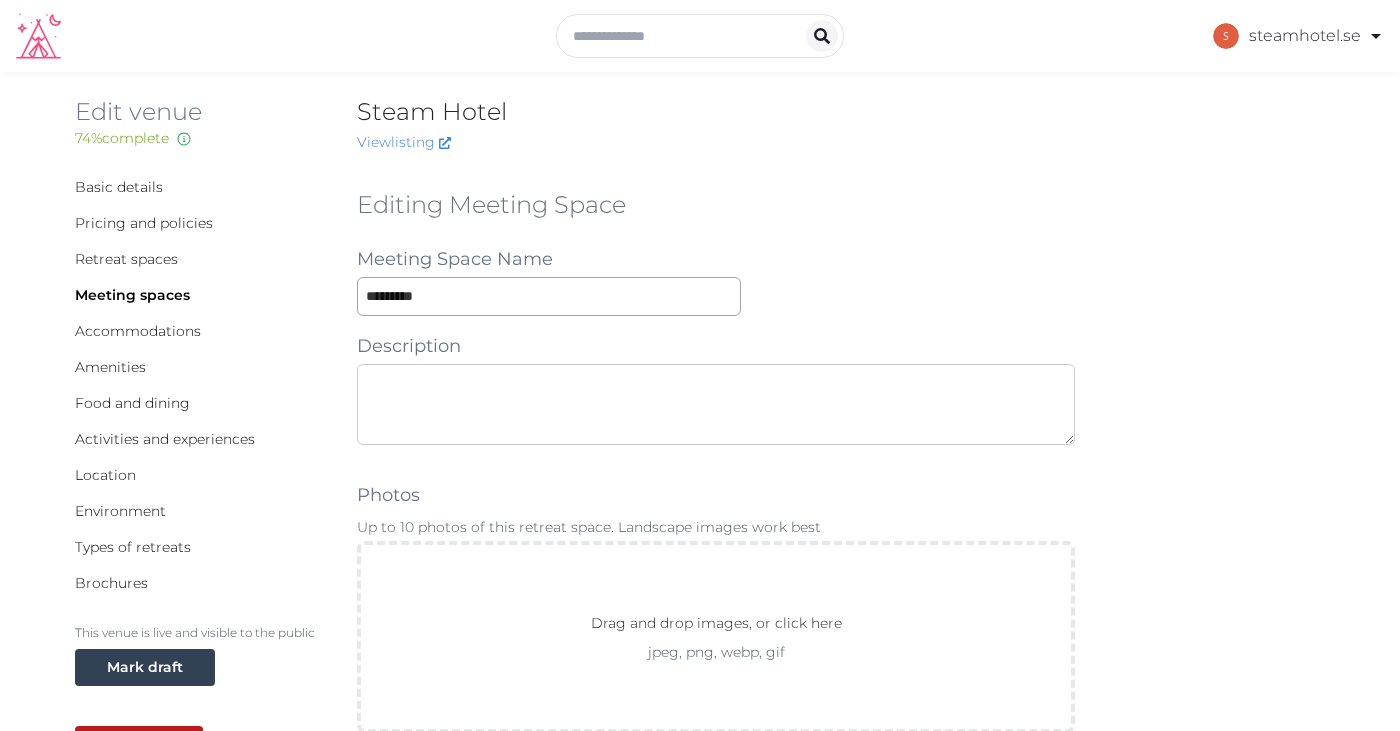 click at bounding box center [716, 404] 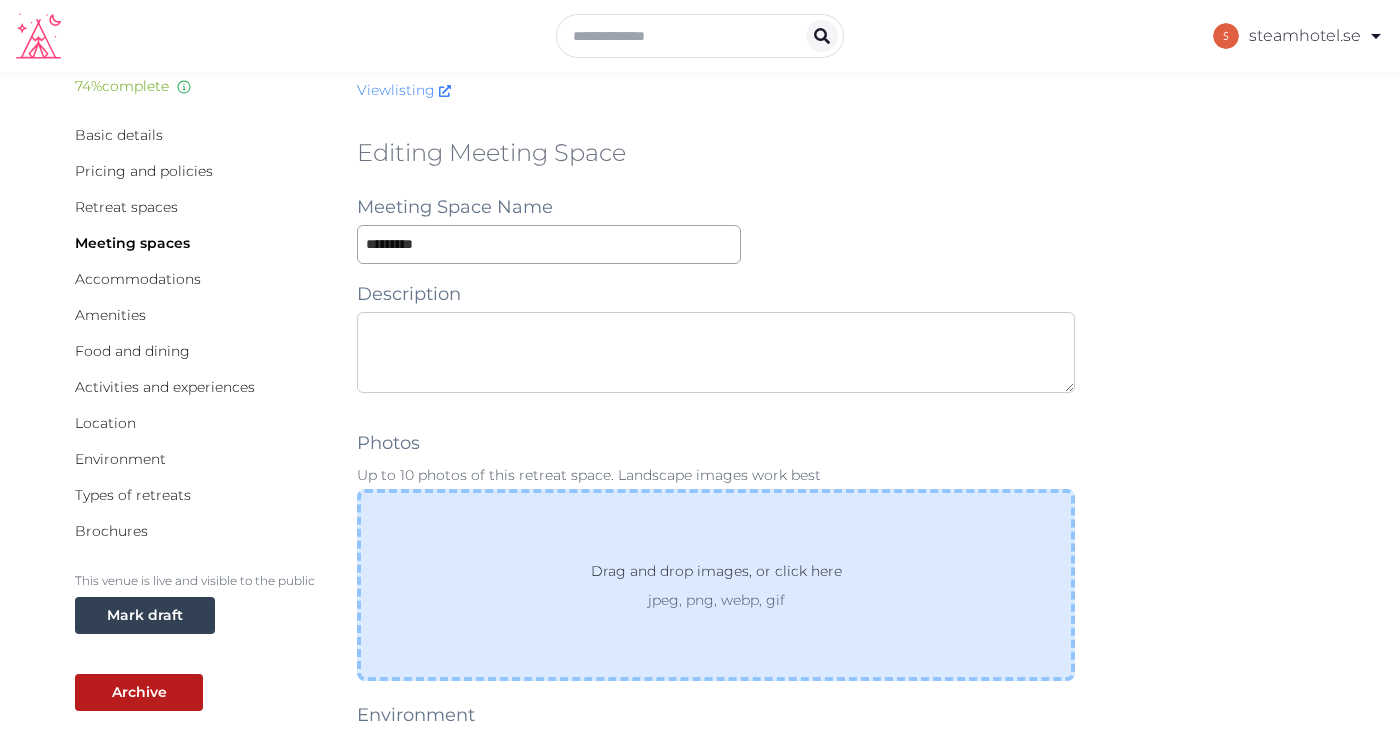 scroll, scrollTop: 73, scrollLeft: 0, axis: vertical 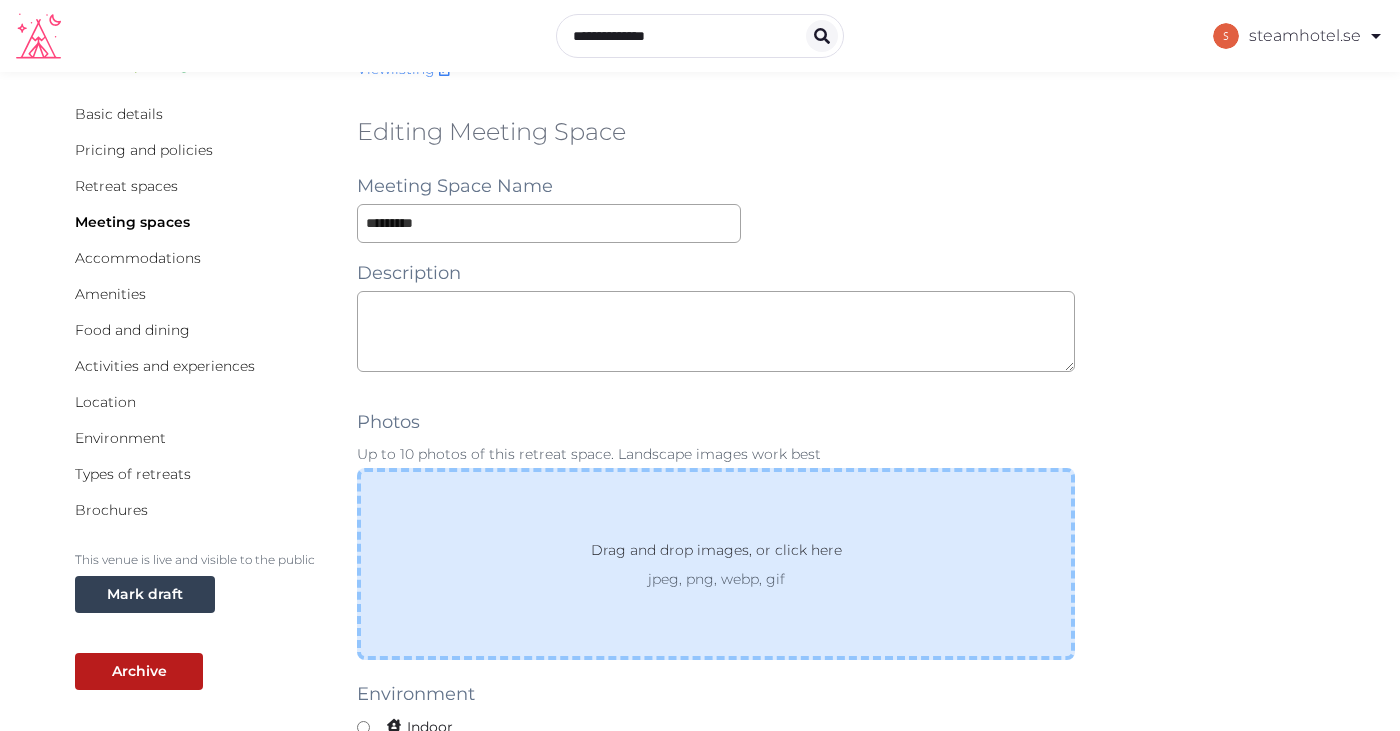 click on "Drag and drop images, or click here jpeg, png, webp, gif" at bounding box center [716, 564] 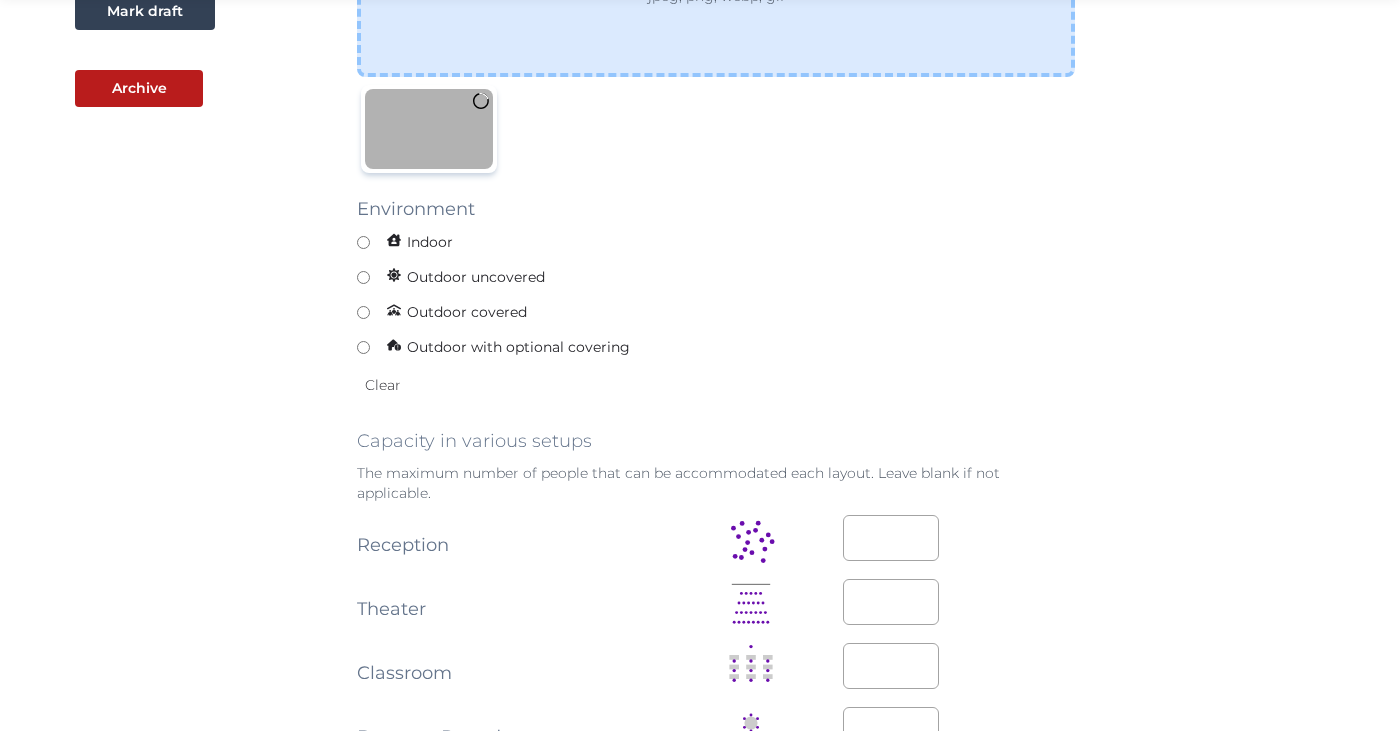scroll, scrollTop: 683, scrollLeft: 0, axis: vertical 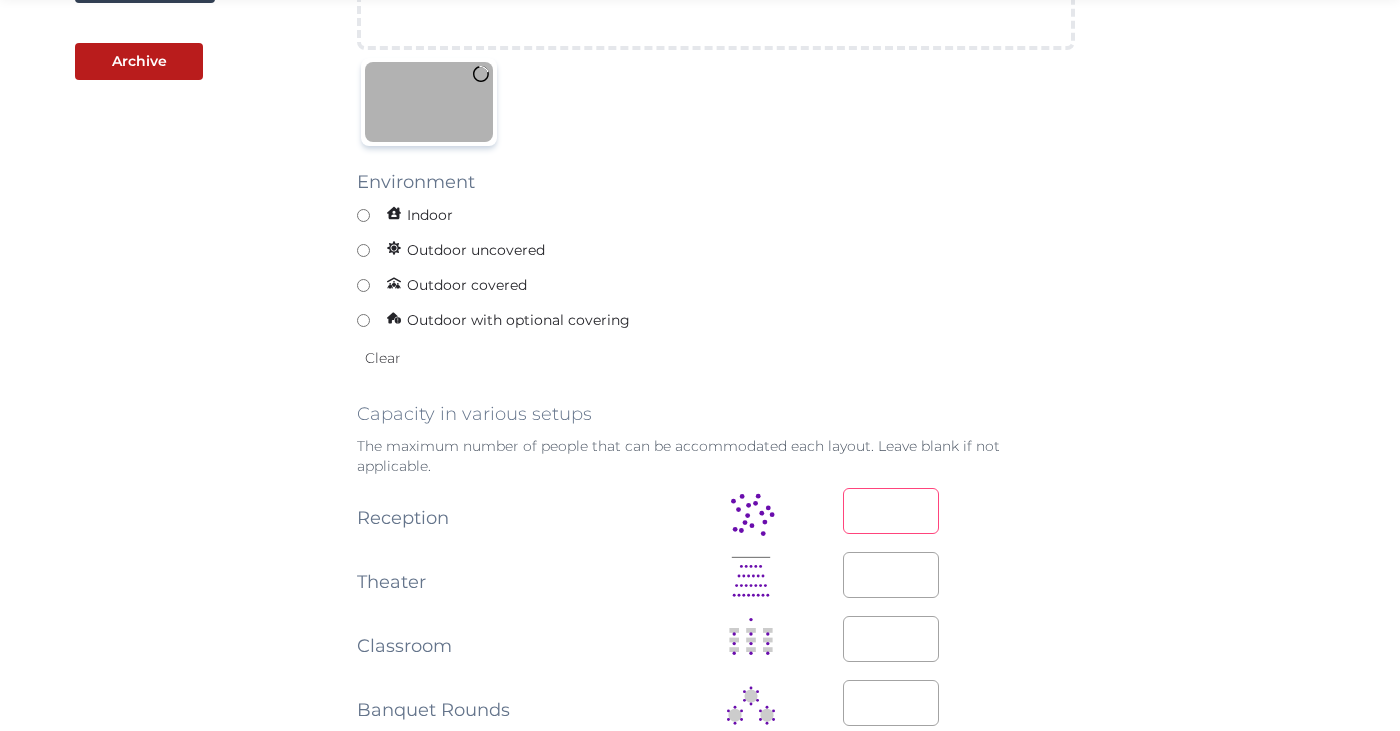 click at bounding box center (891, 511) 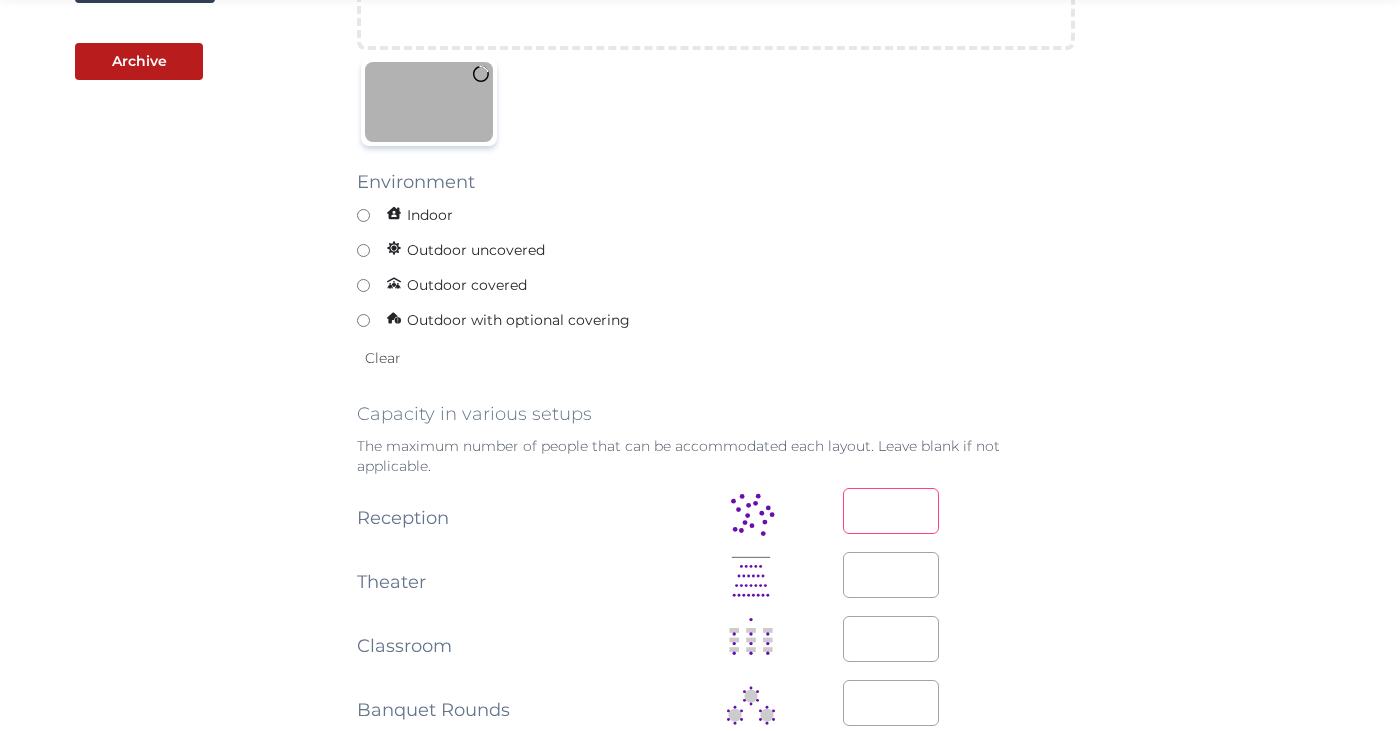 type on "***" 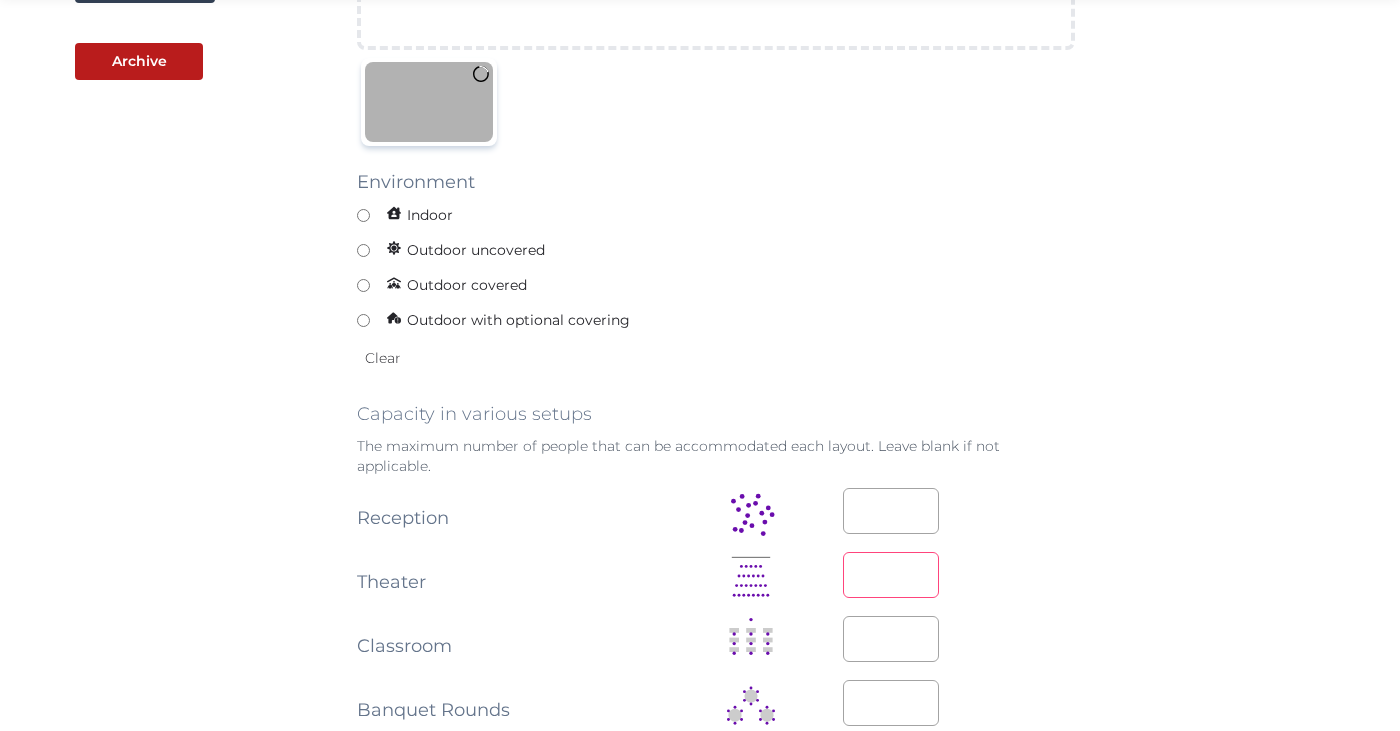 click at bounding box center (891, 575) 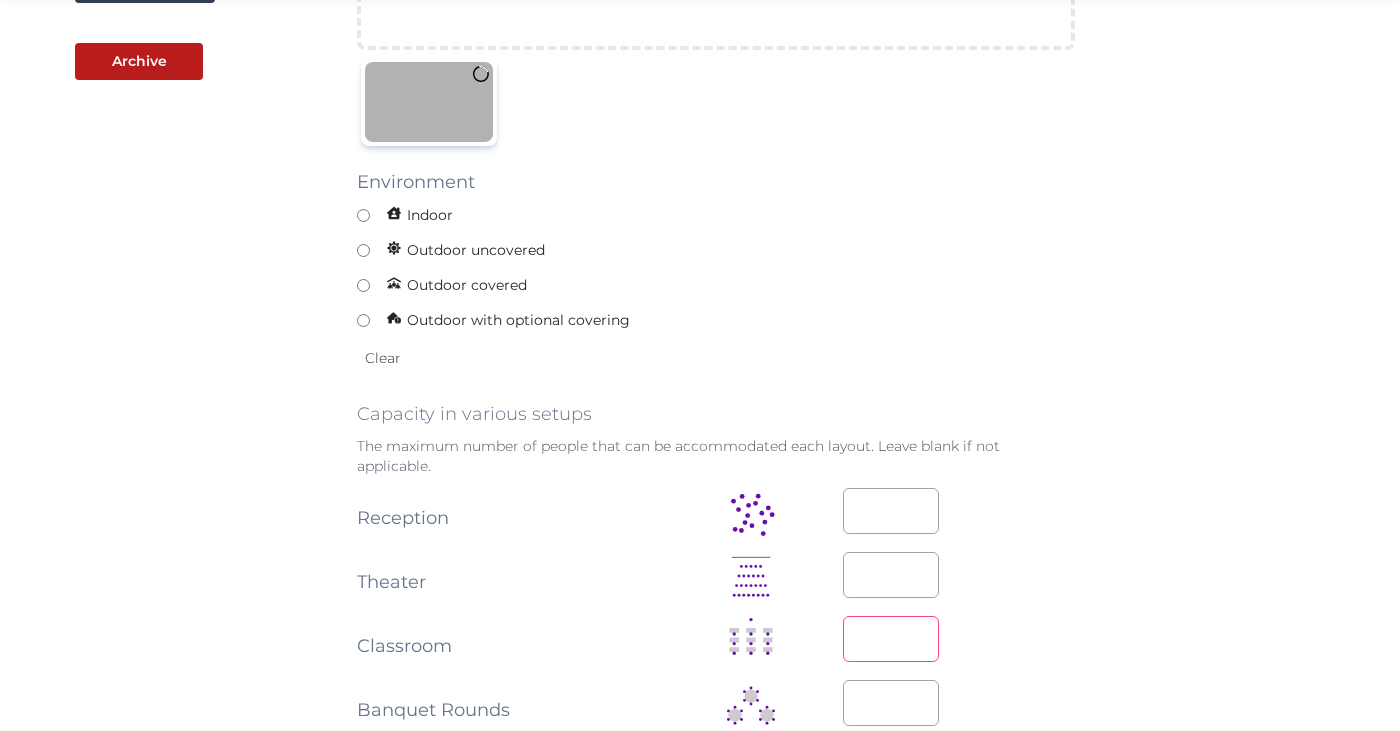 click at bounding box center [891, 639] 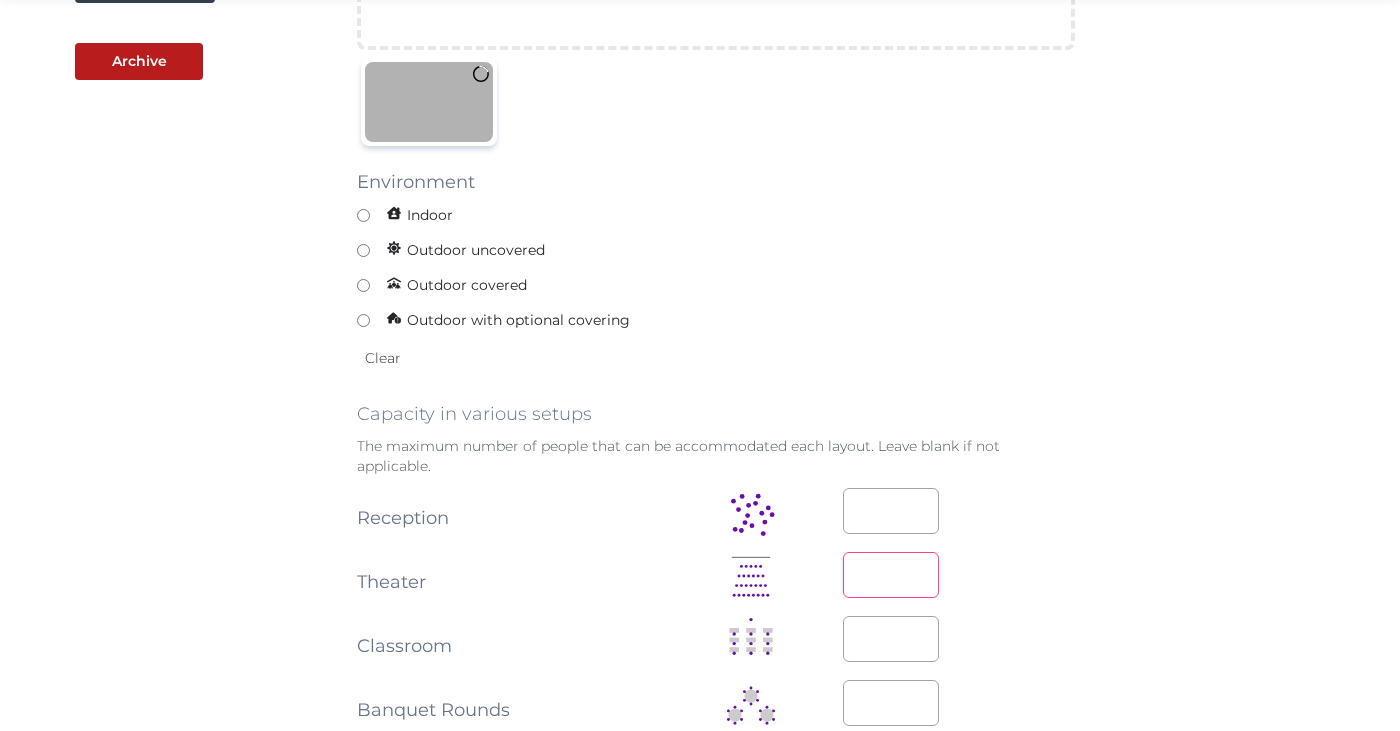 click on "***" at bounding box center [891, 575] 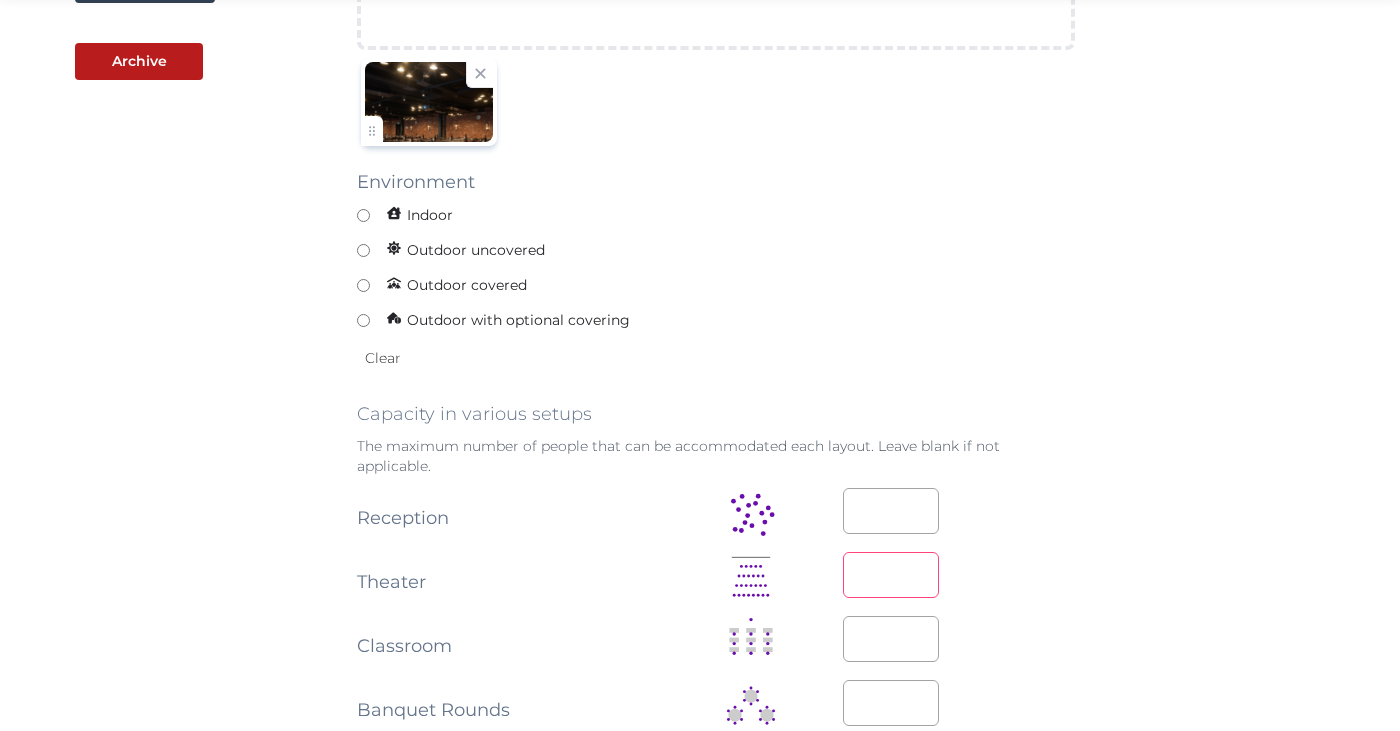 type on "***" 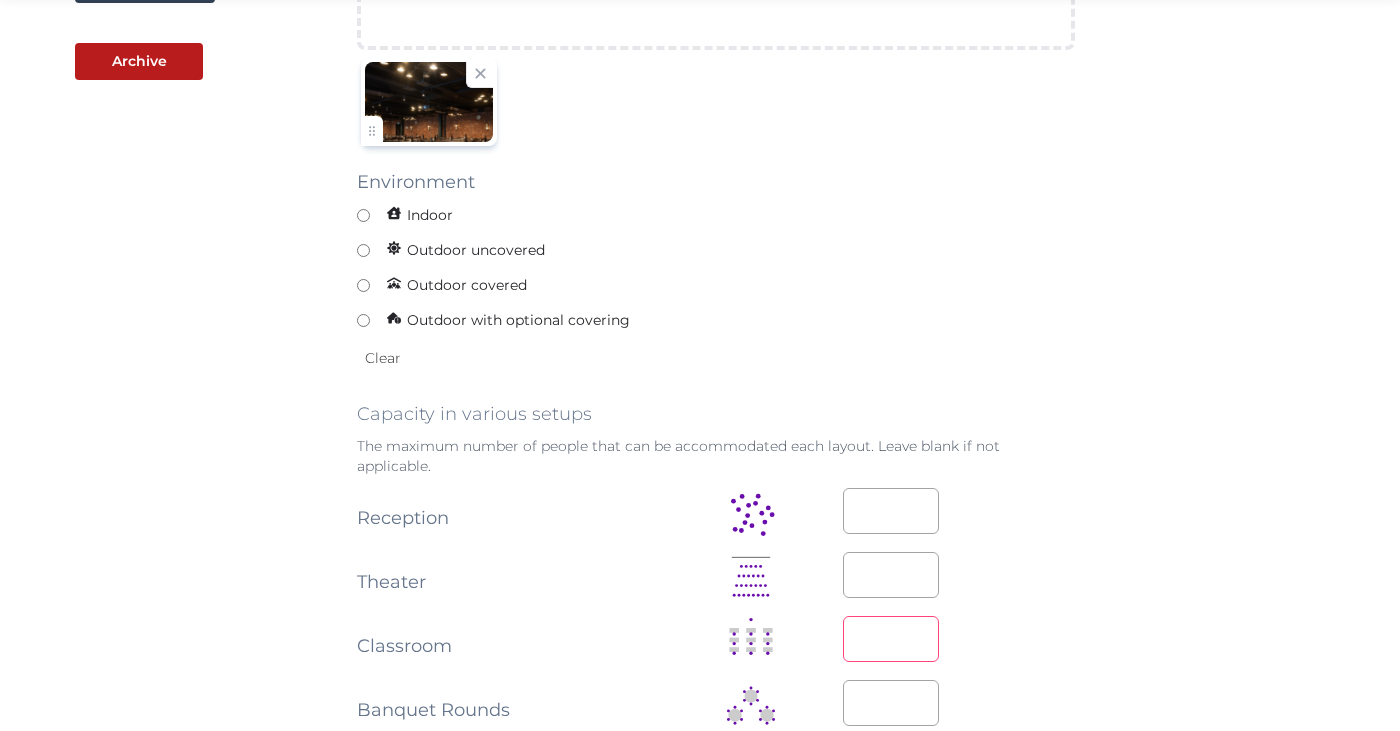 click at bounding box center (891, 639) 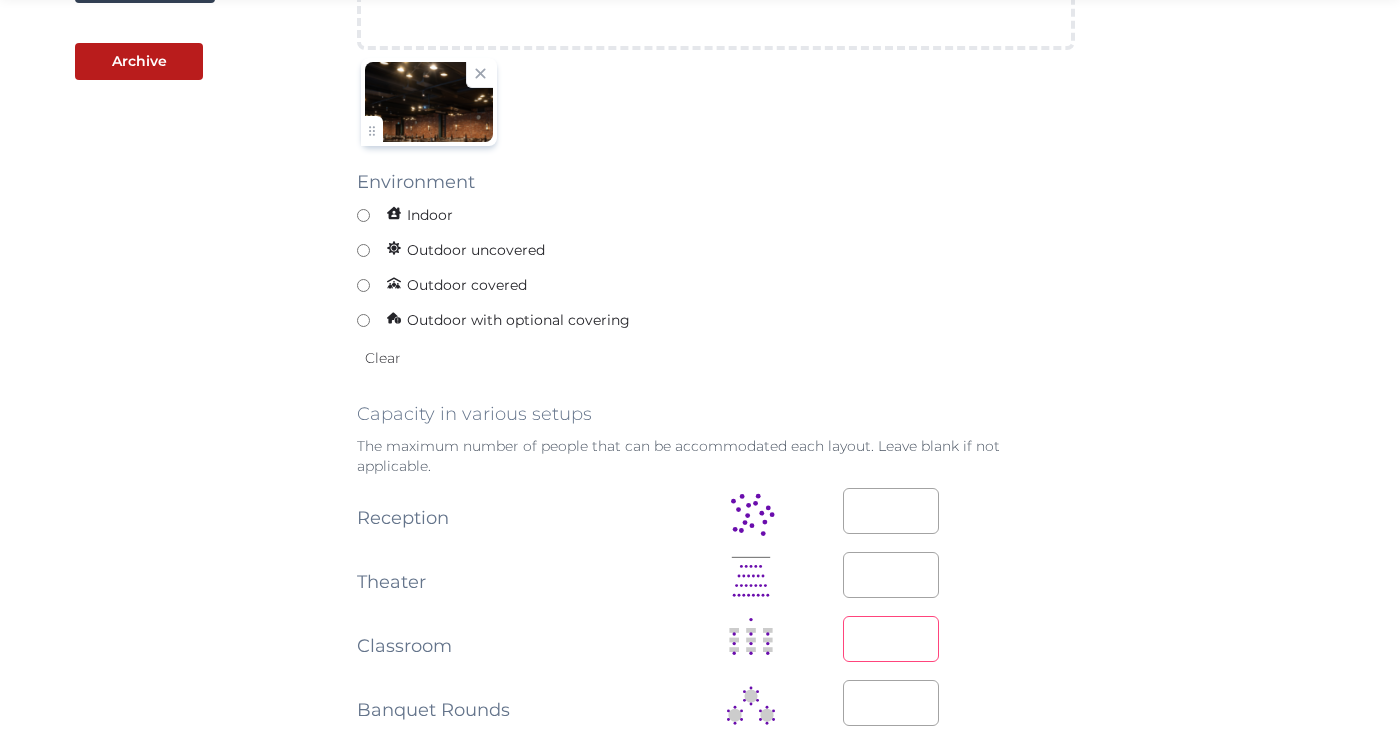 type on "***" 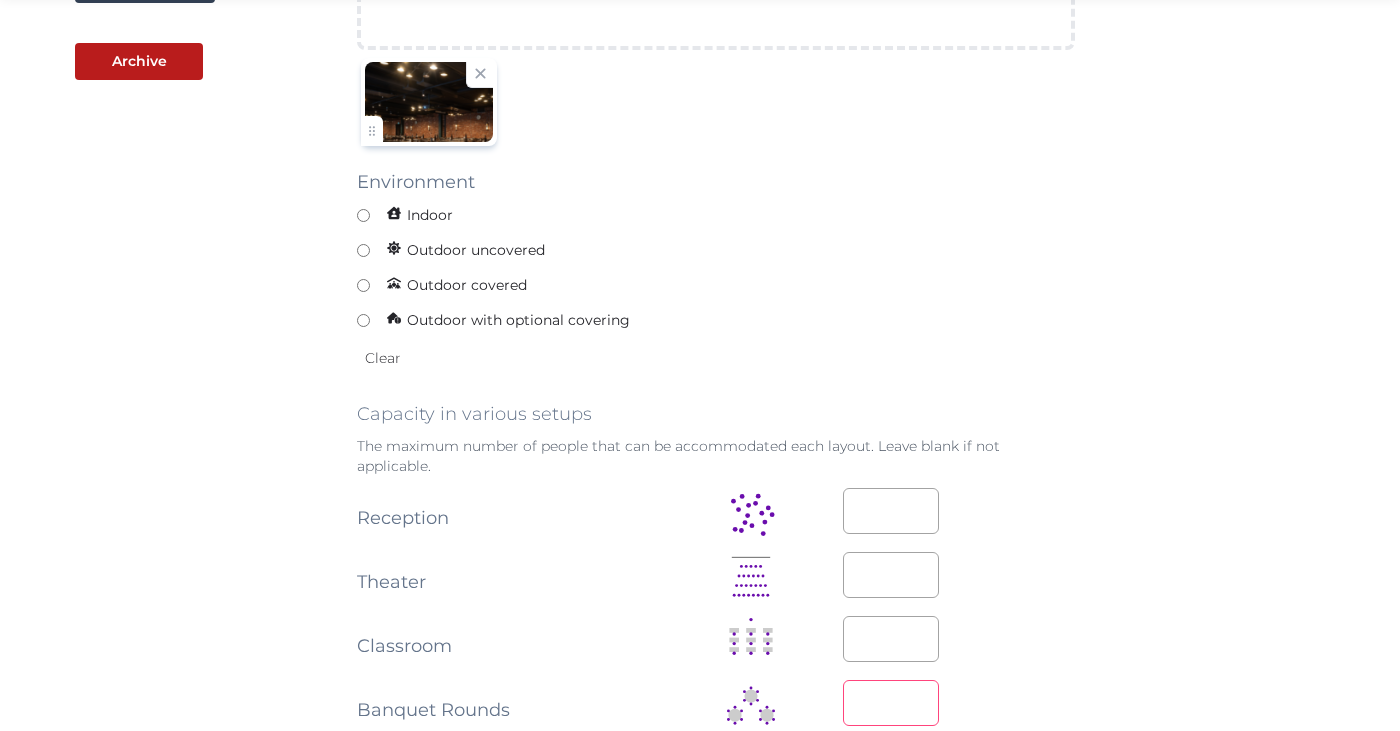 click at bounding box center (891, 703) 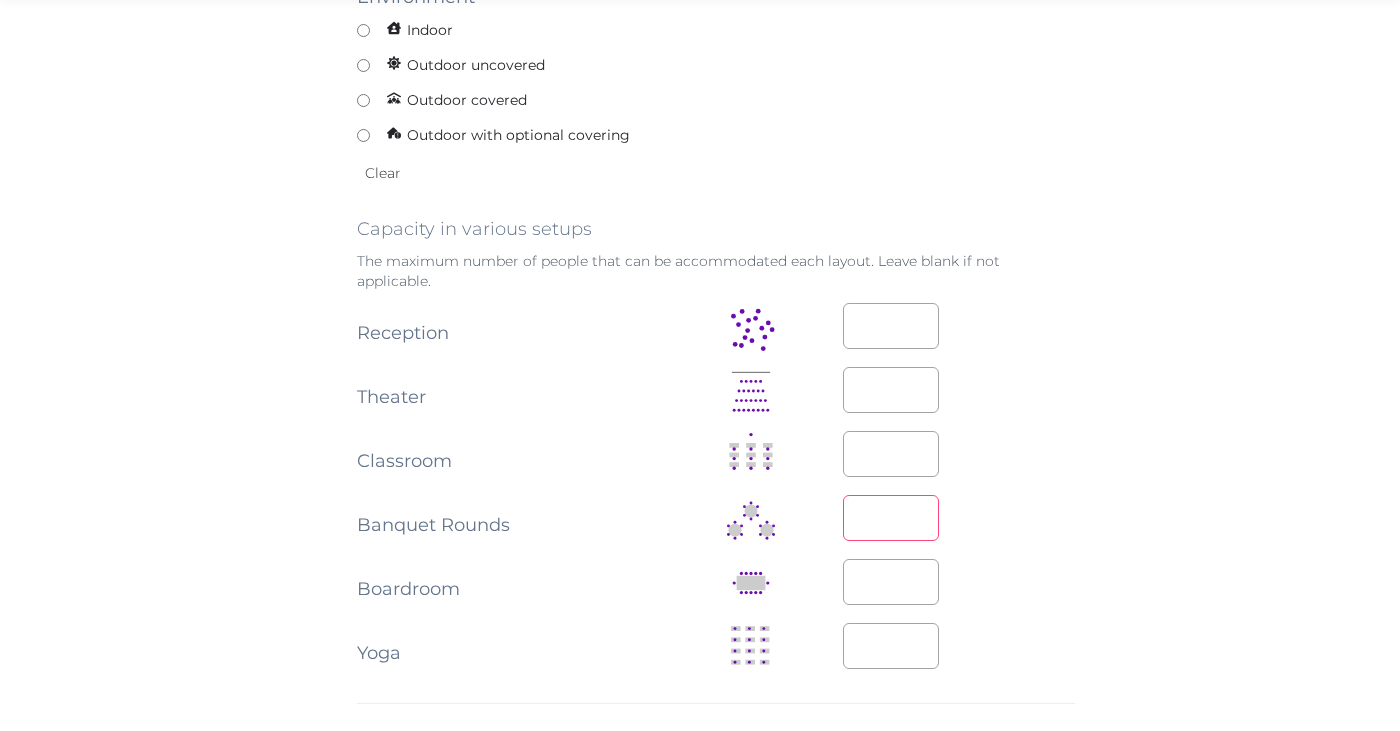 scroll, scrollTop: 904, scrollLeft: 0, axis: vertical 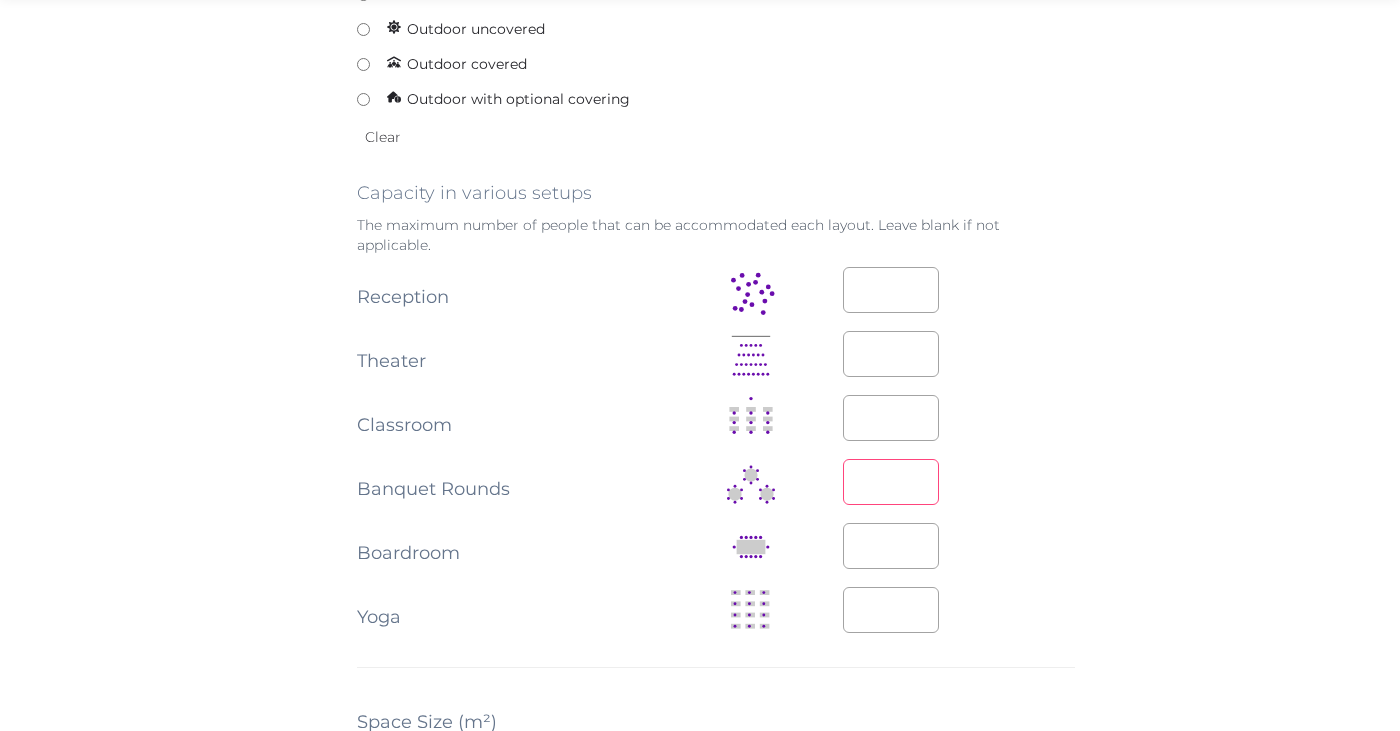 type on "***" 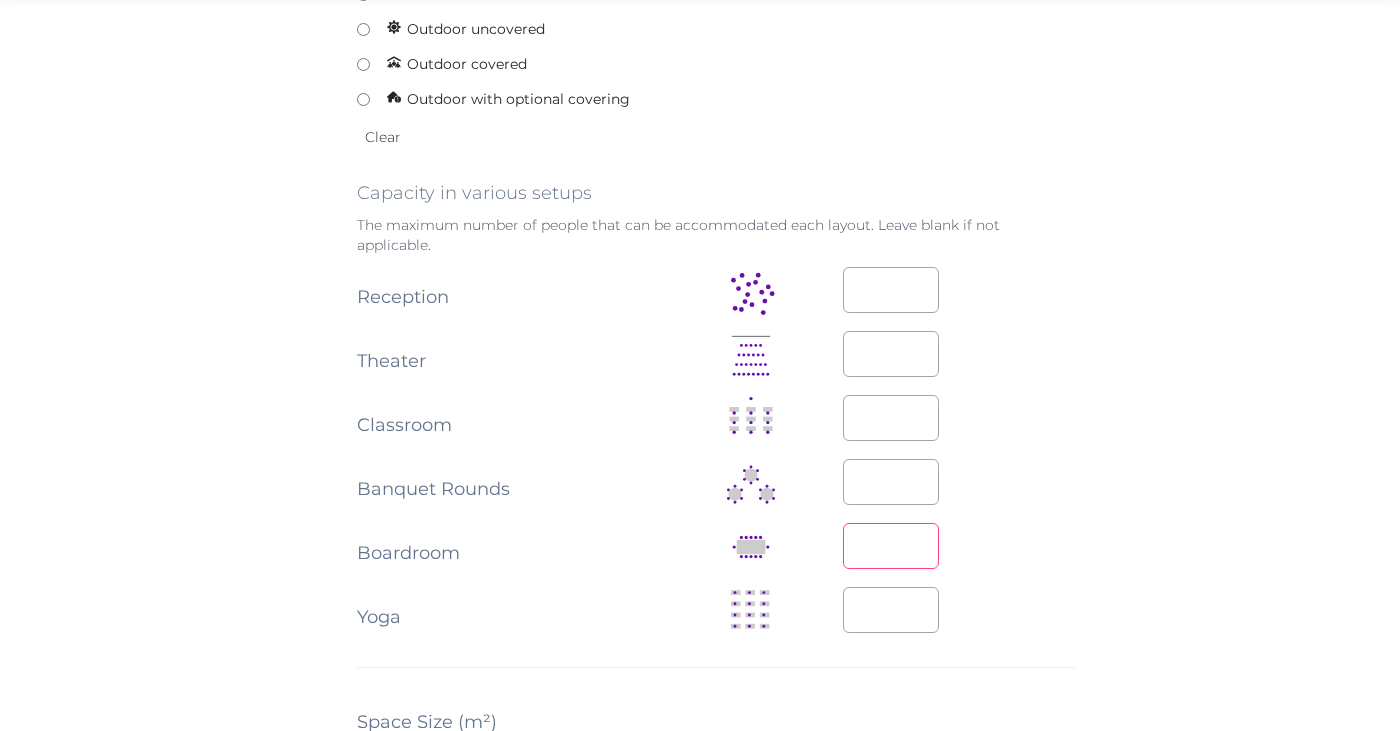 click at bounding box center (891, 546) 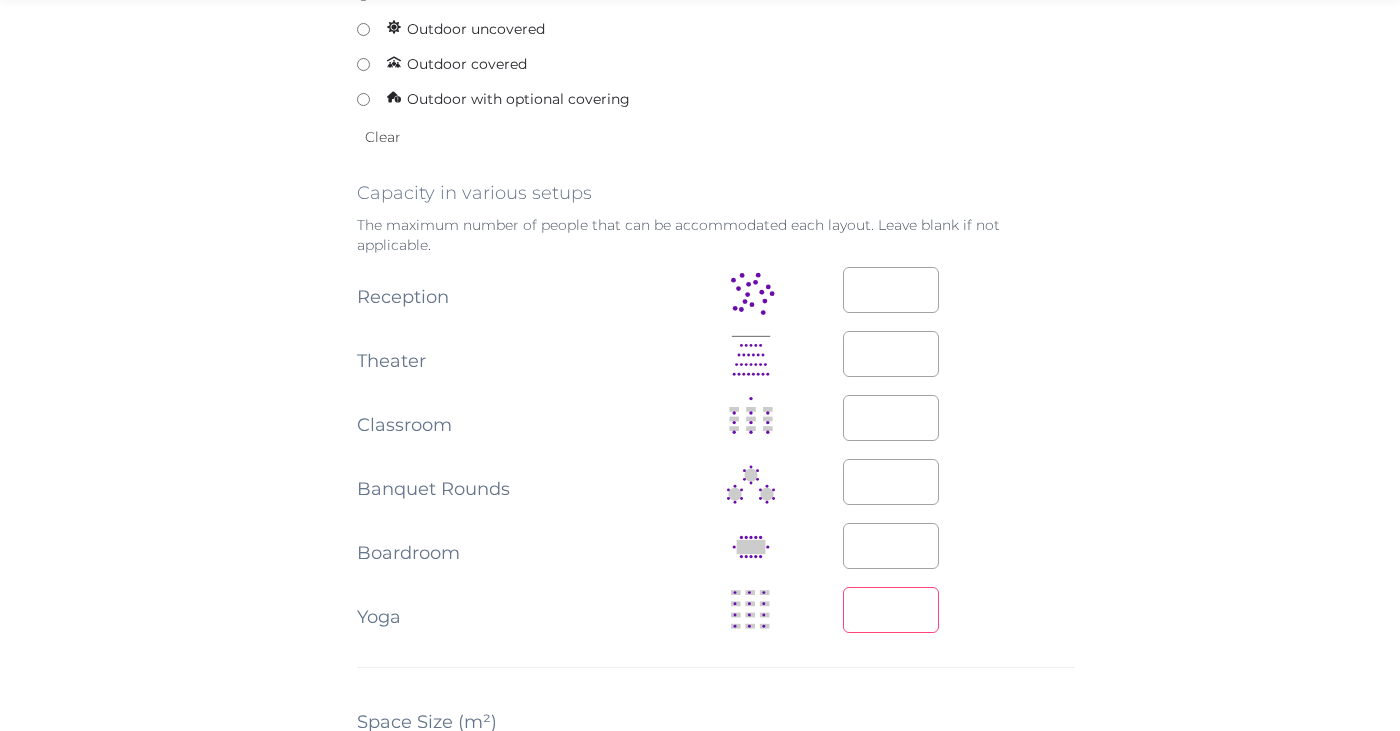 click at bounding box center (891, 610) 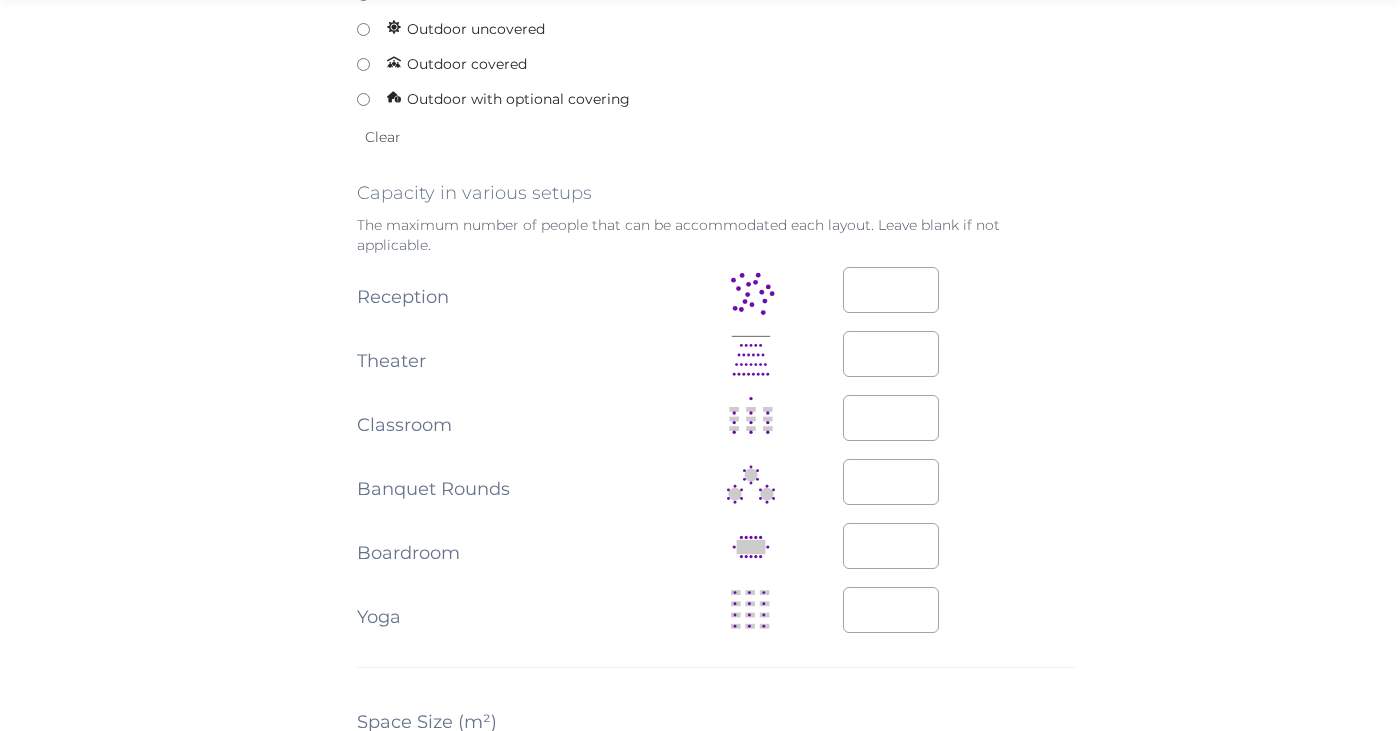 click on "**" at bounding box center (959, 610) 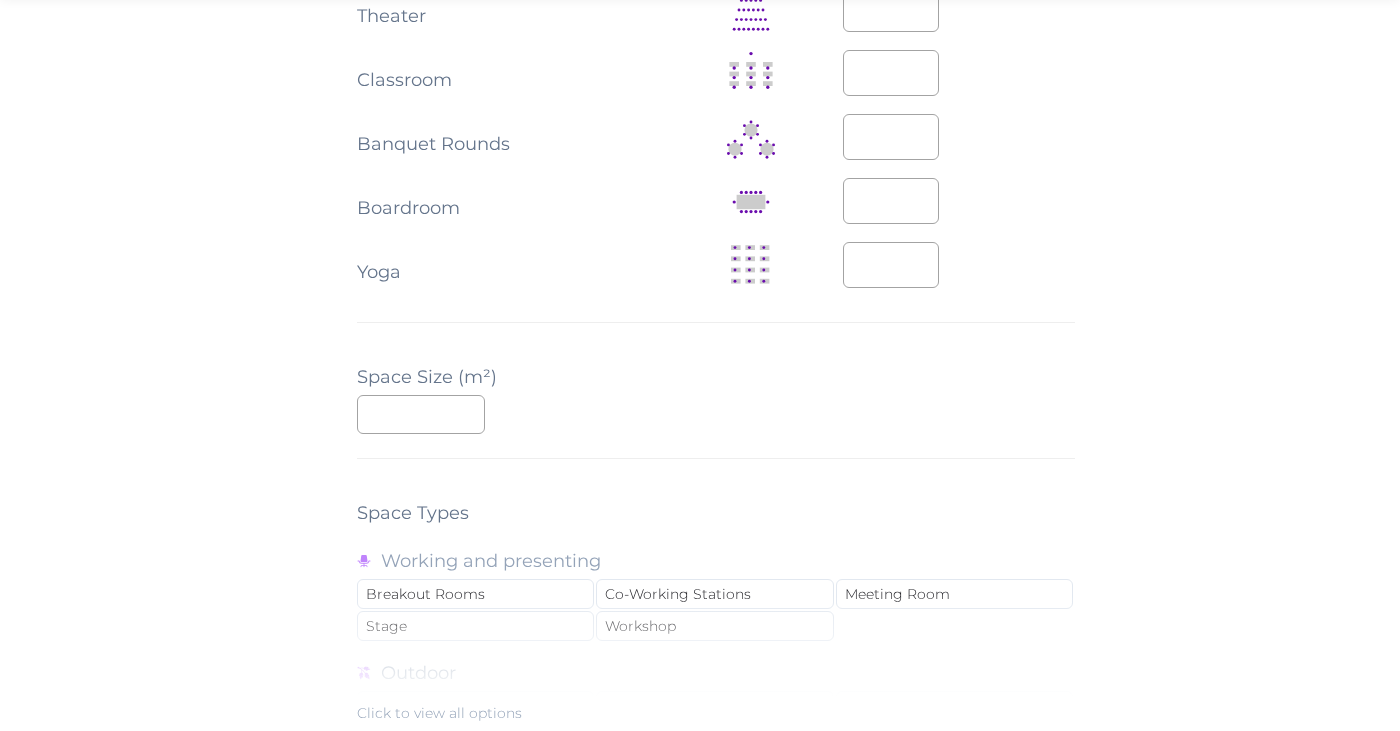 scroll, scrollTop: 1273, scrollLeft: 0, axis: vertical 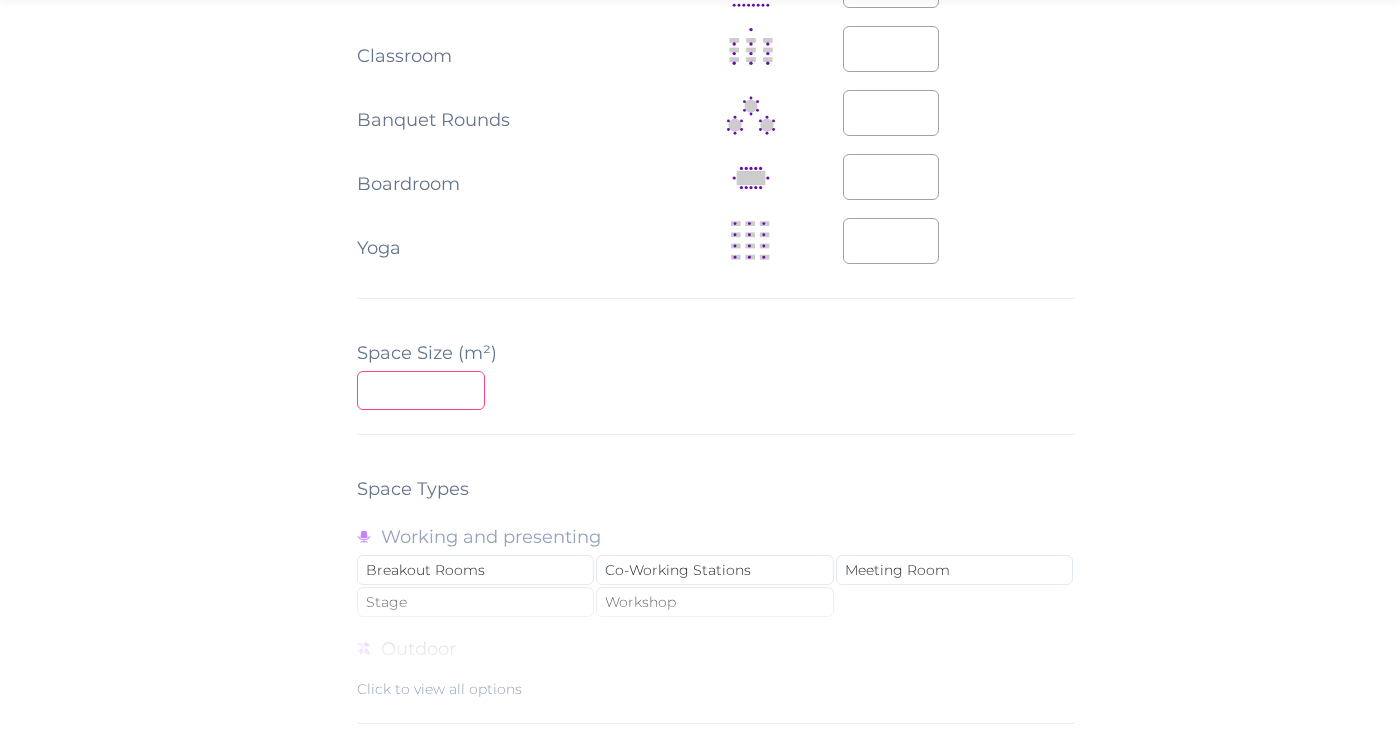 click at bounding box center [421, 390] 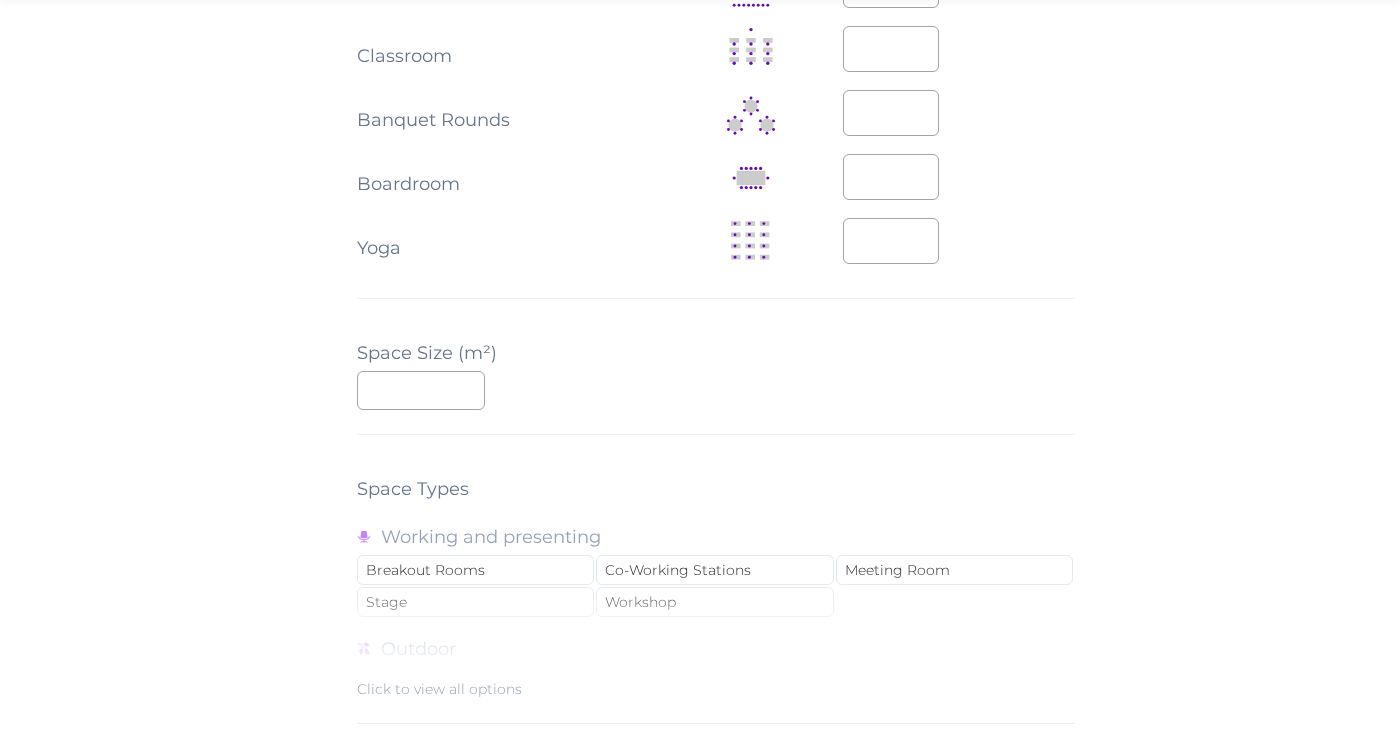 click on "***" at bounding box center [716, 390] 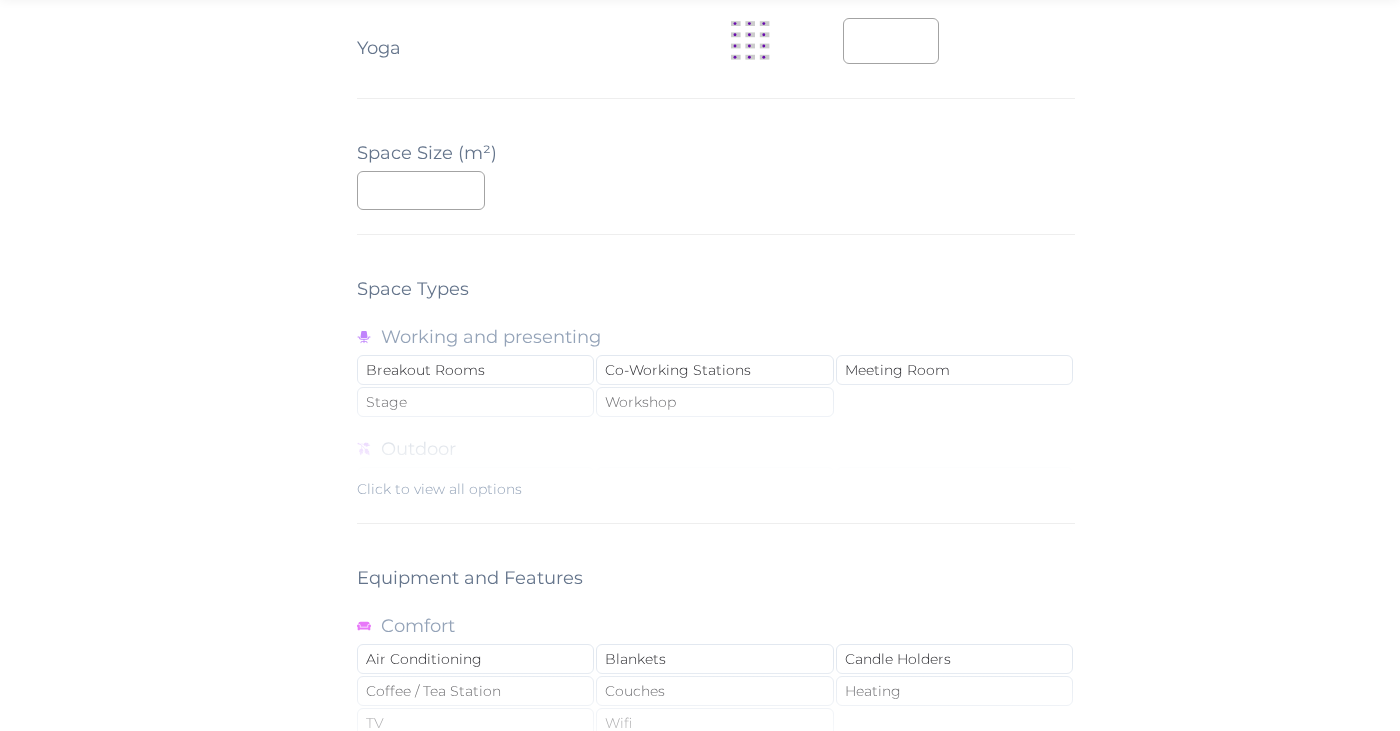 scroll, scrollTop: 1484, scrollLeft: 0, axis: vertical 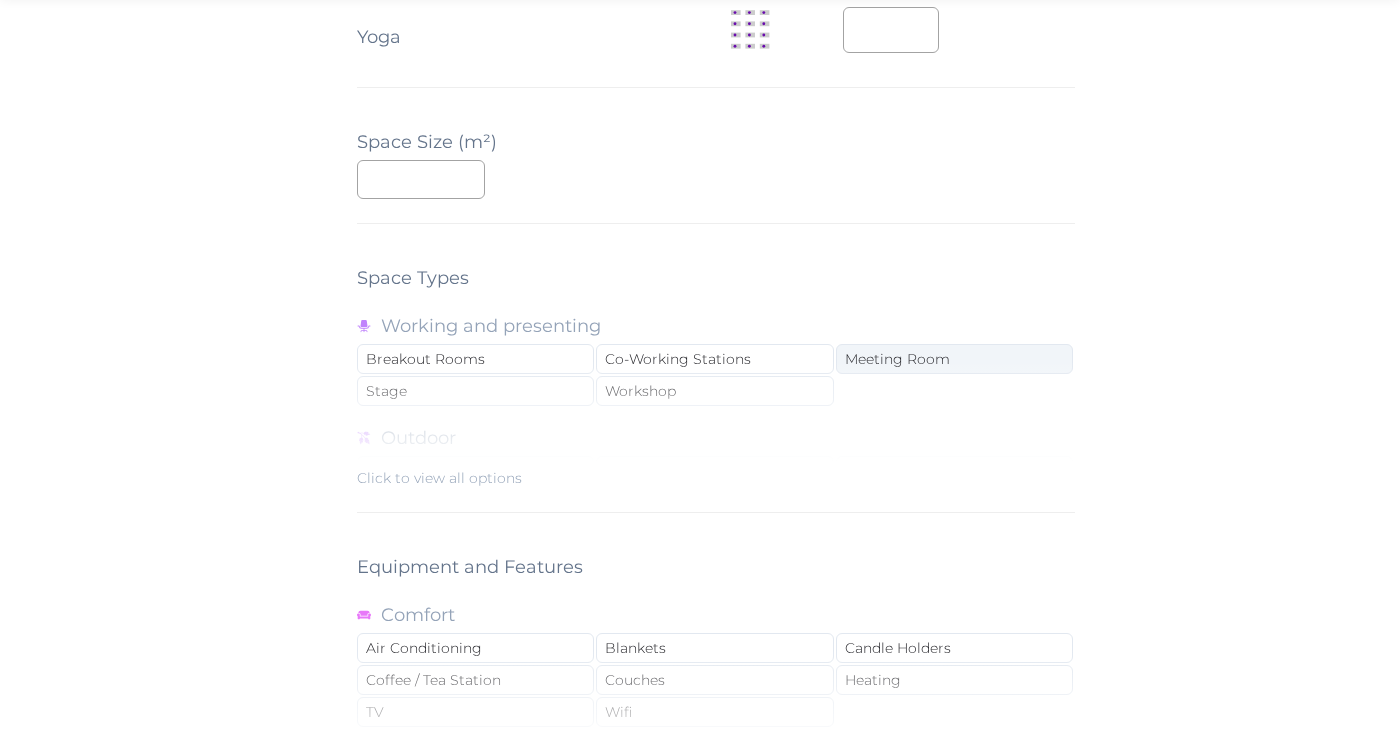 click on "Meeting Room" at bounding box center (954, 359) 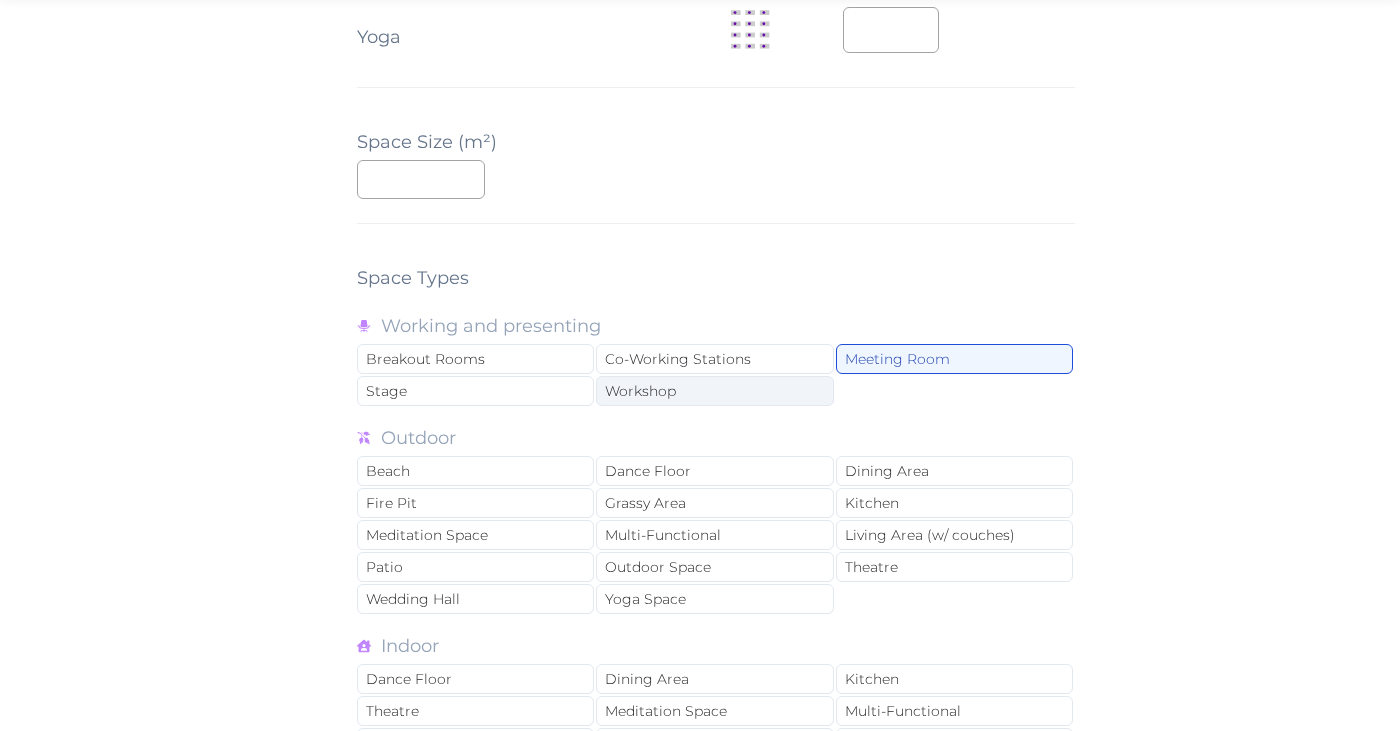 click on "Workshop" at bounding box center [714, 391] 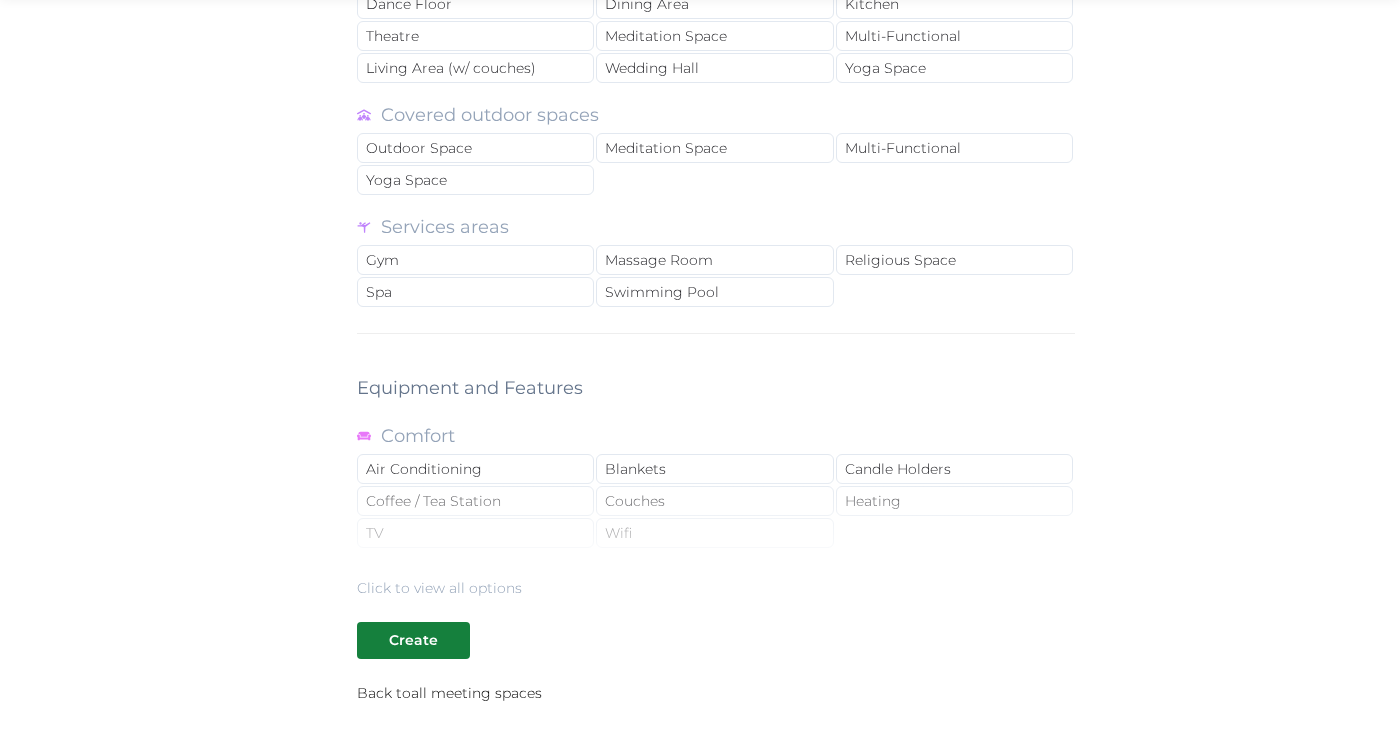 scroll, scrollTop: 2304, scrollLeft: 0, axis: vertical 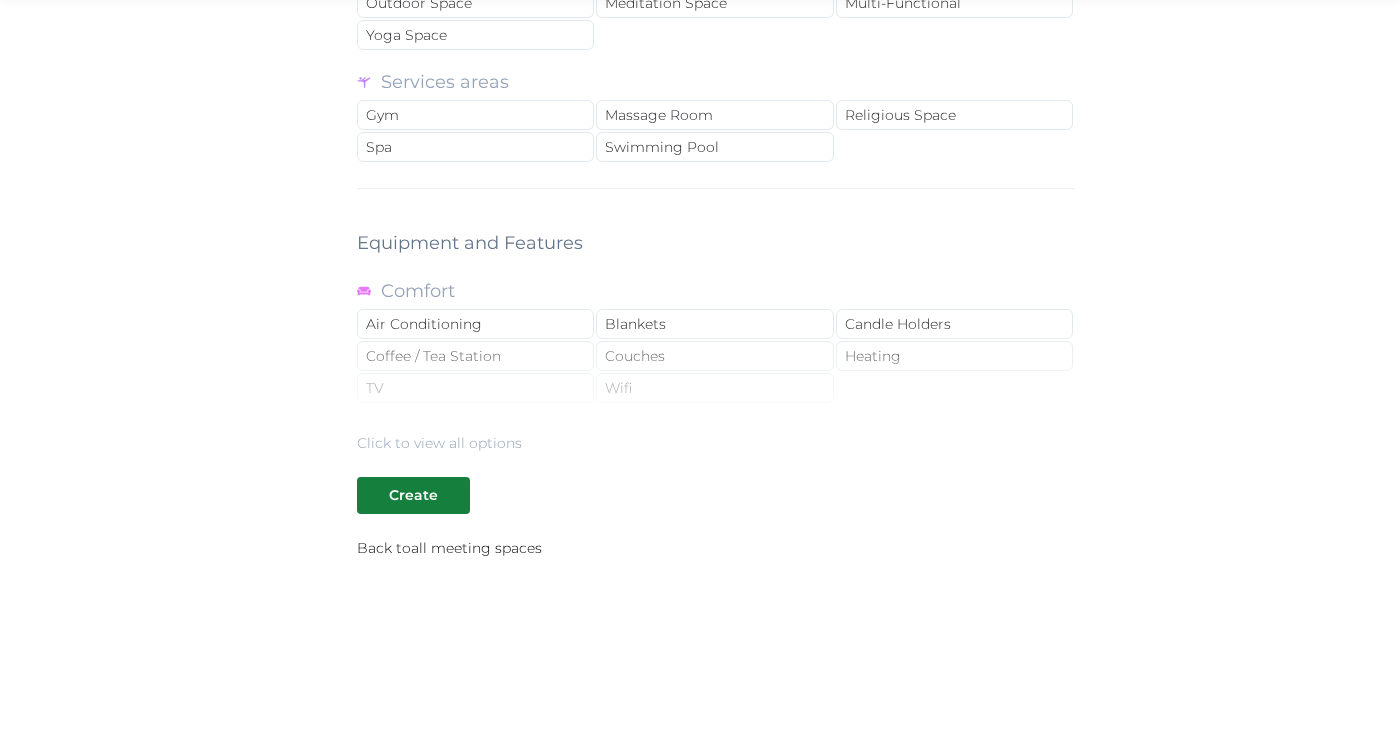 click on "Click to view all options" at bounding box center (716, 389) 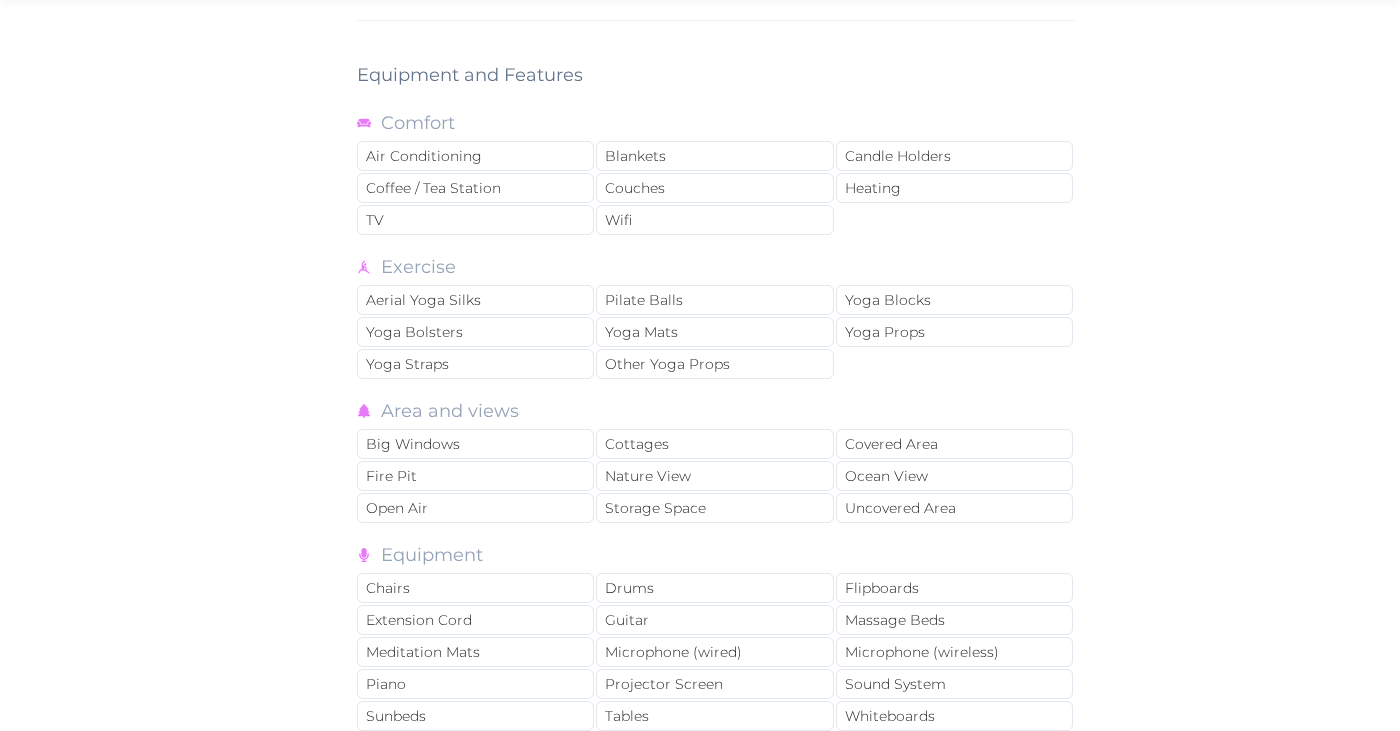 scroll, scrollTop: 2512, scrollLeft: 0, axis: vertical 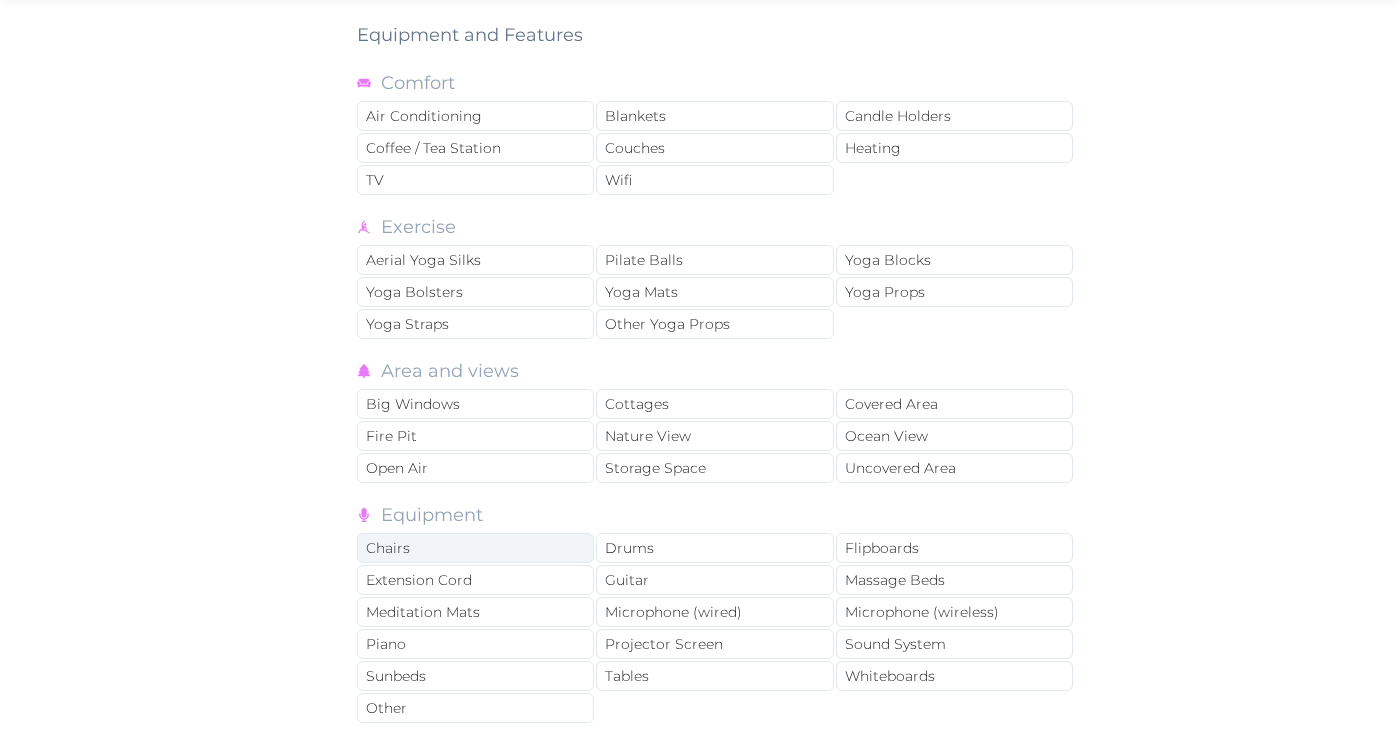 click on "Chairs" at bounding box center [475, 548] 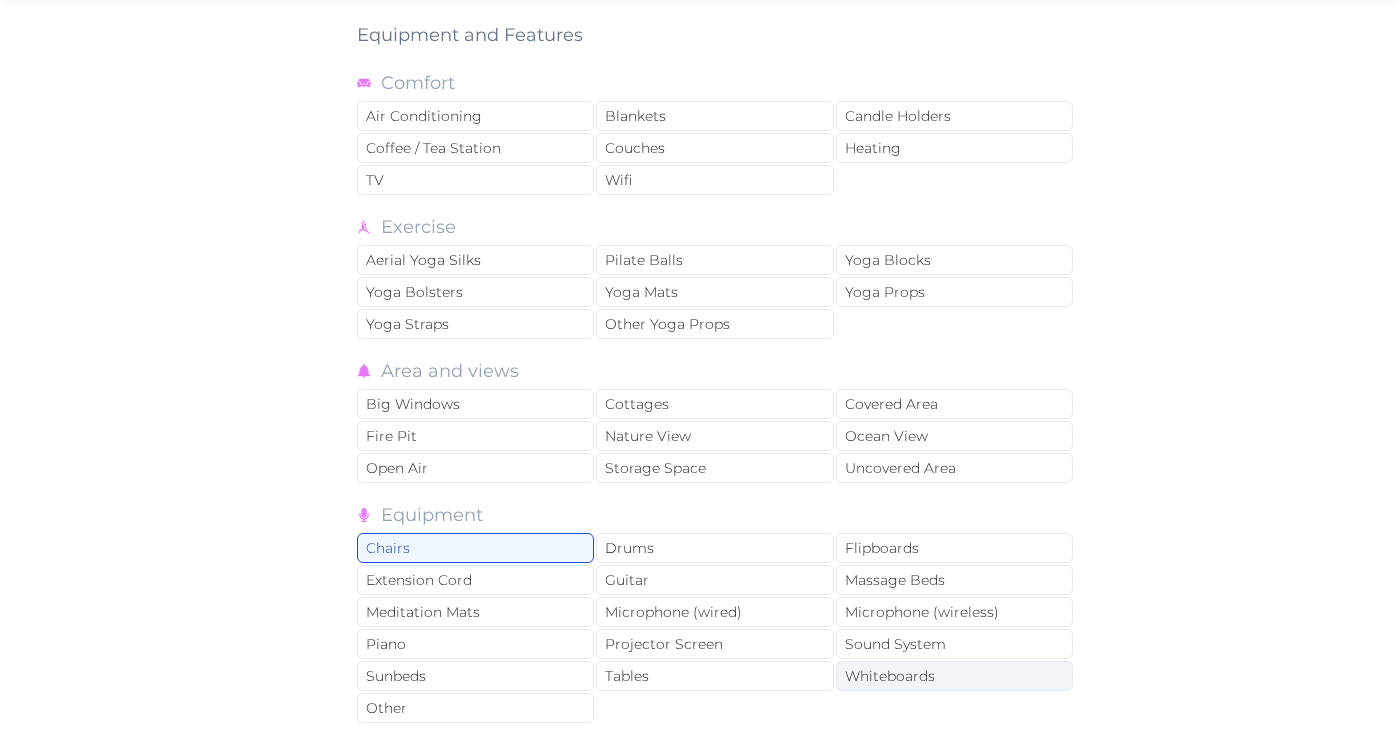 click on "Whiteboards" at bounding box center [954, 676] 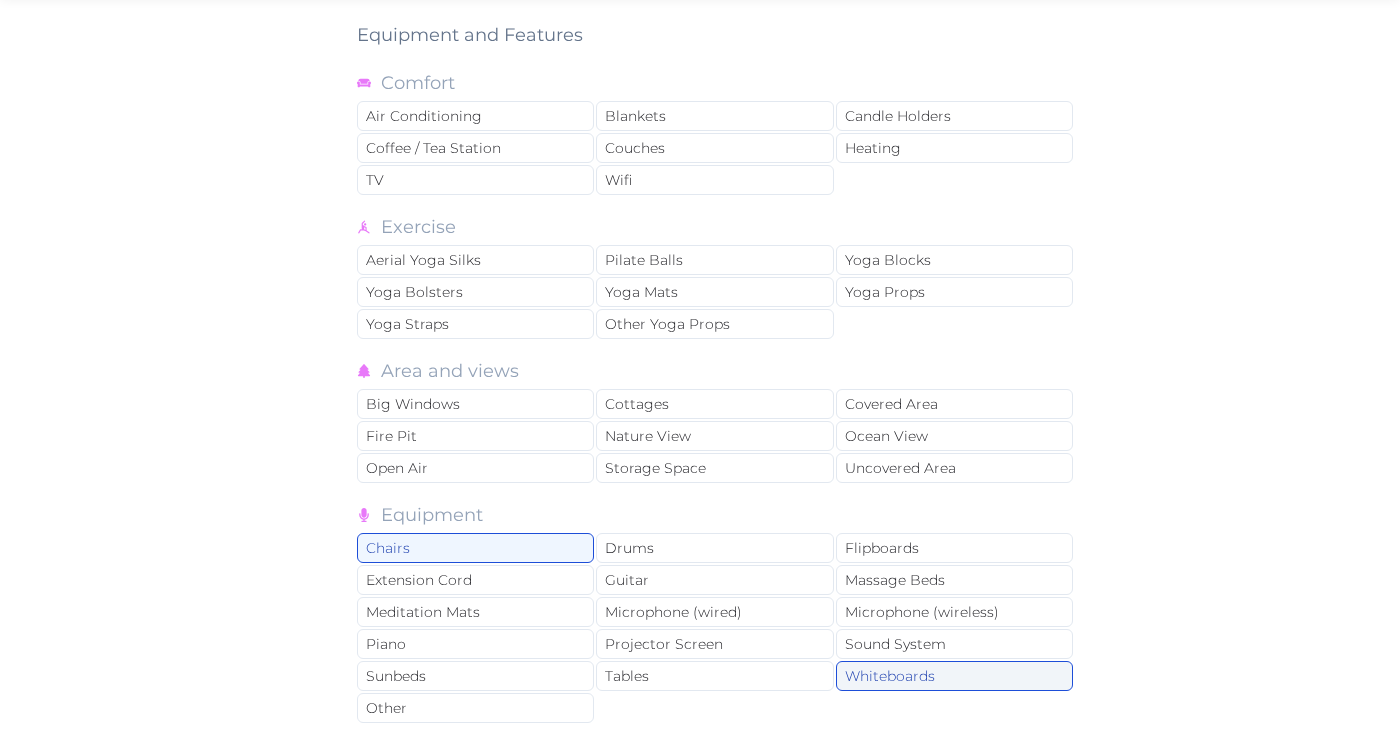 click on "Whiteboards" at bounding box center (954, 676) 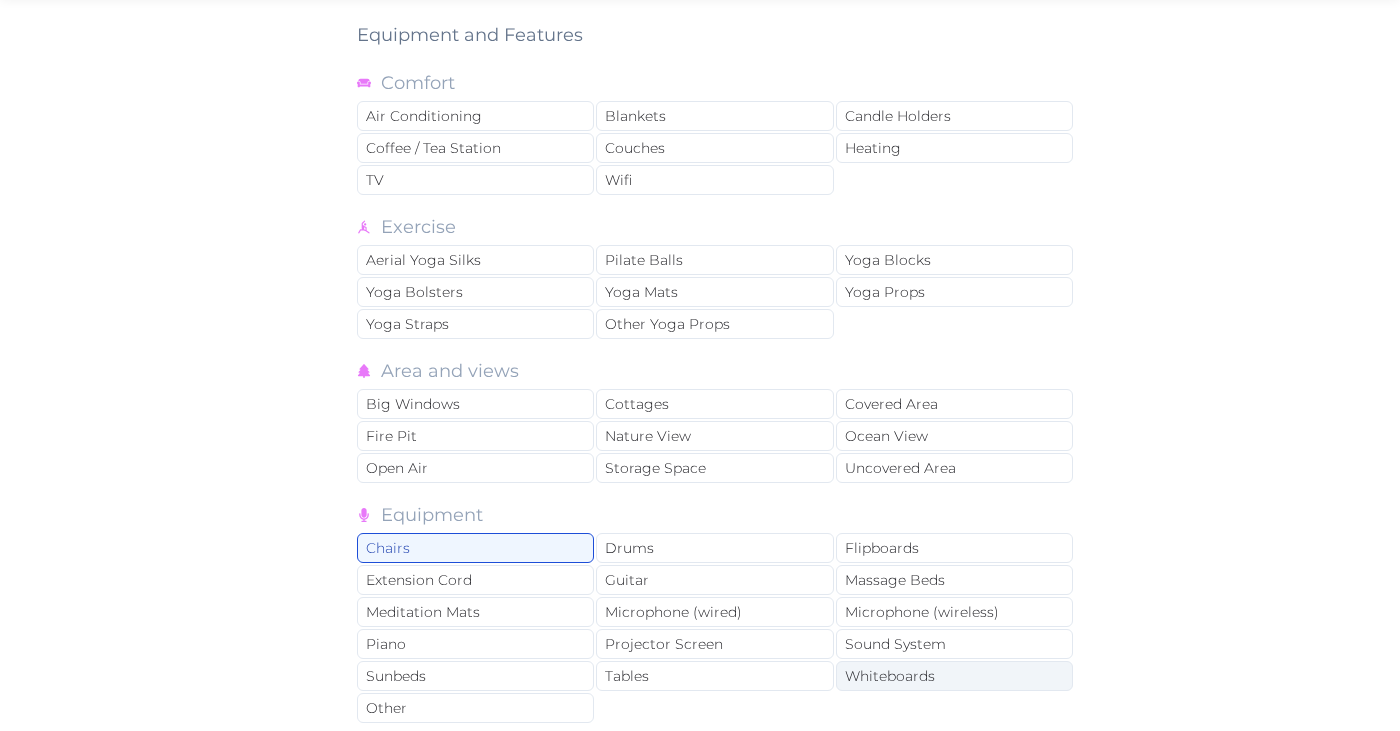 click on "Whiteboards" at bounding box center (954, 676) 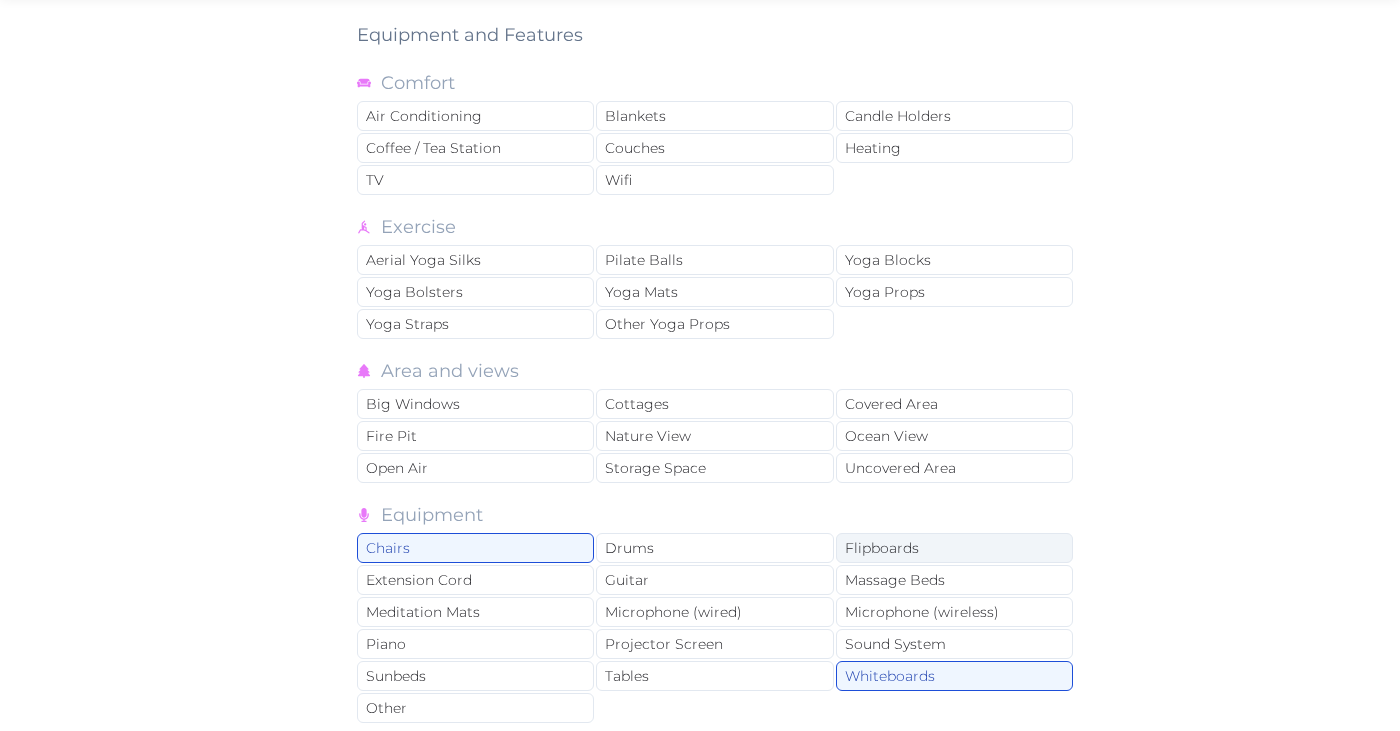 click on "Flipboards" at bounding box center (954, 548) 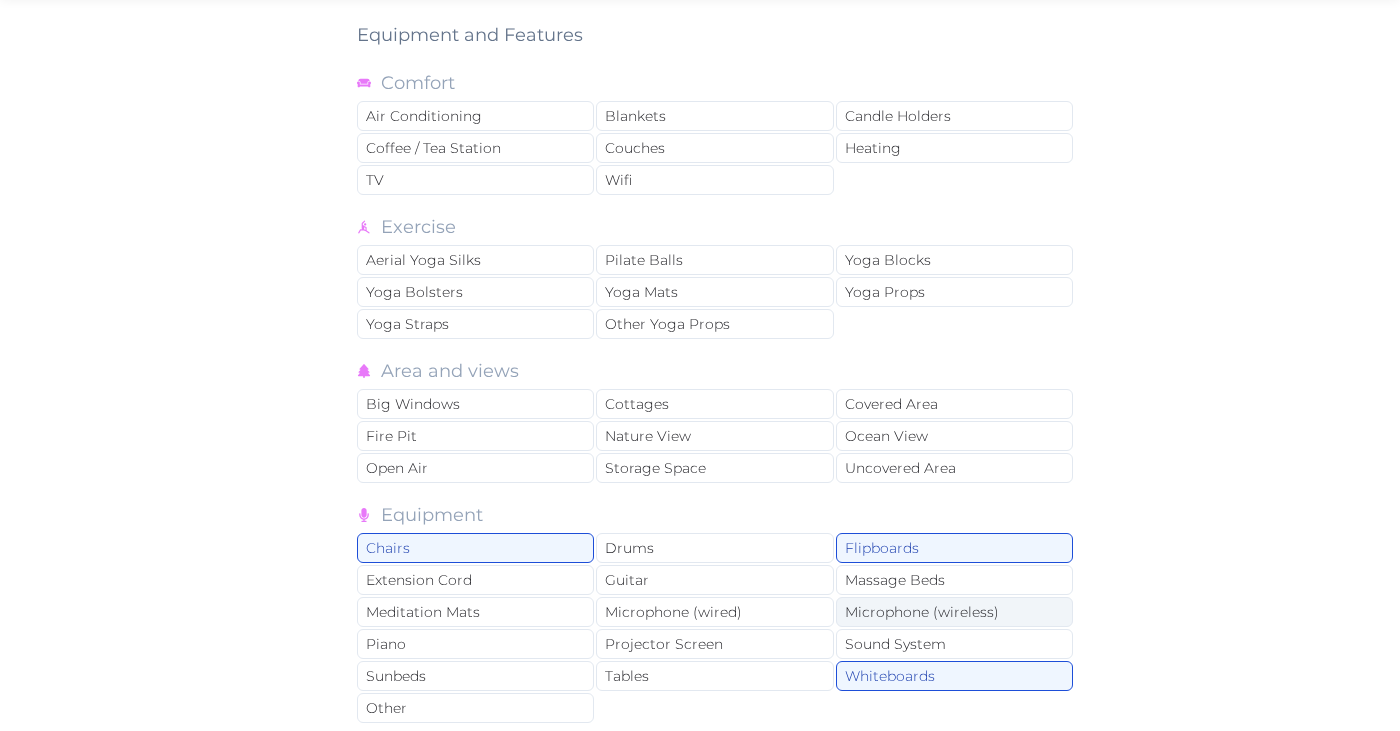 click on "Microphone (wireless)" at bounding box center (954, 612) 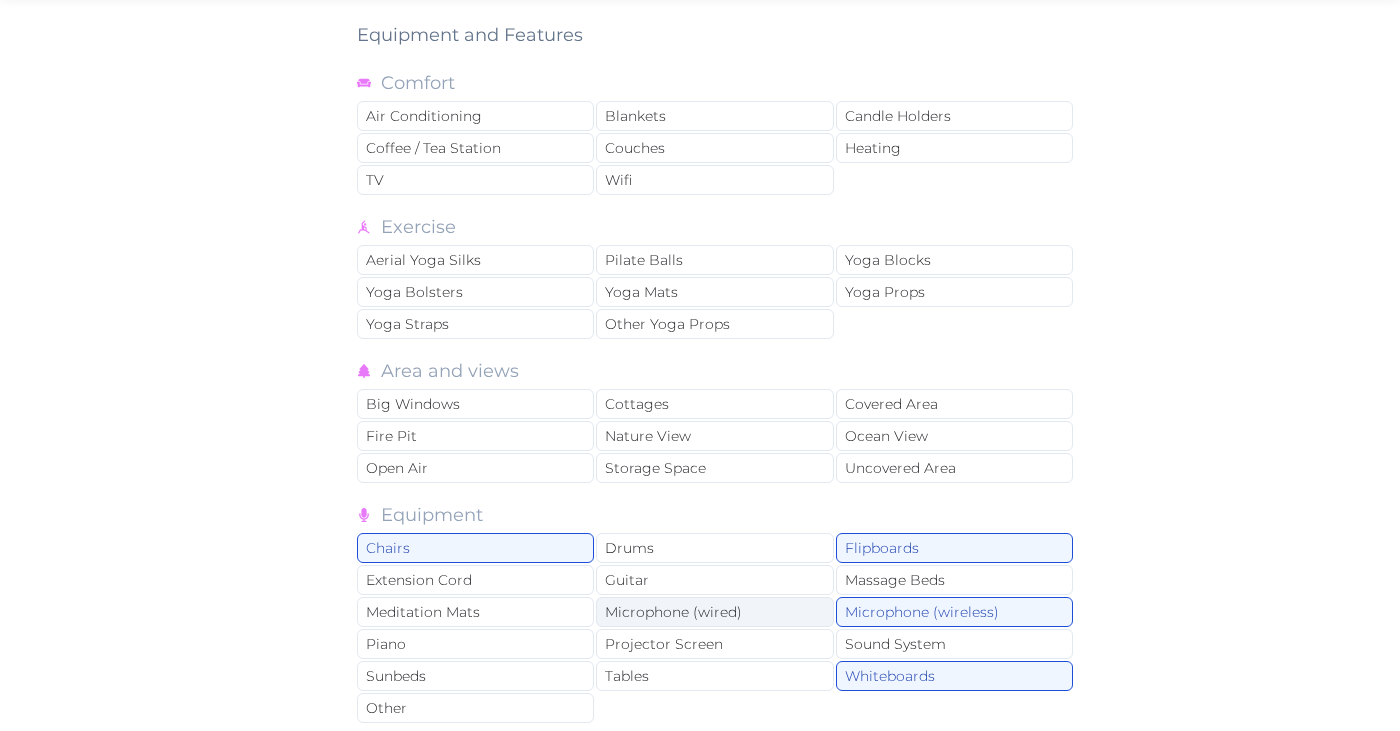 click on "Microphone (wired)" at bounding box center (714, 612) 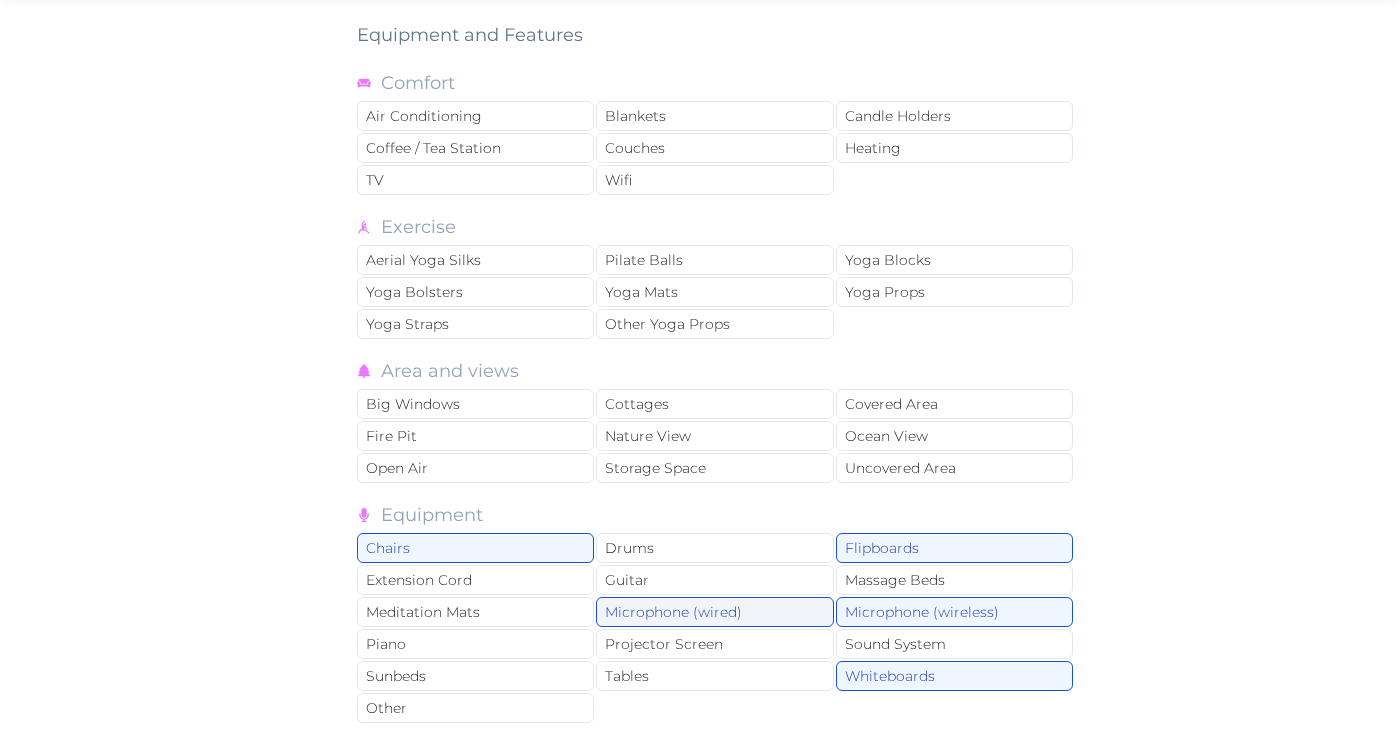 click on "Microphone (wired)" at bounding box center (714, 612) 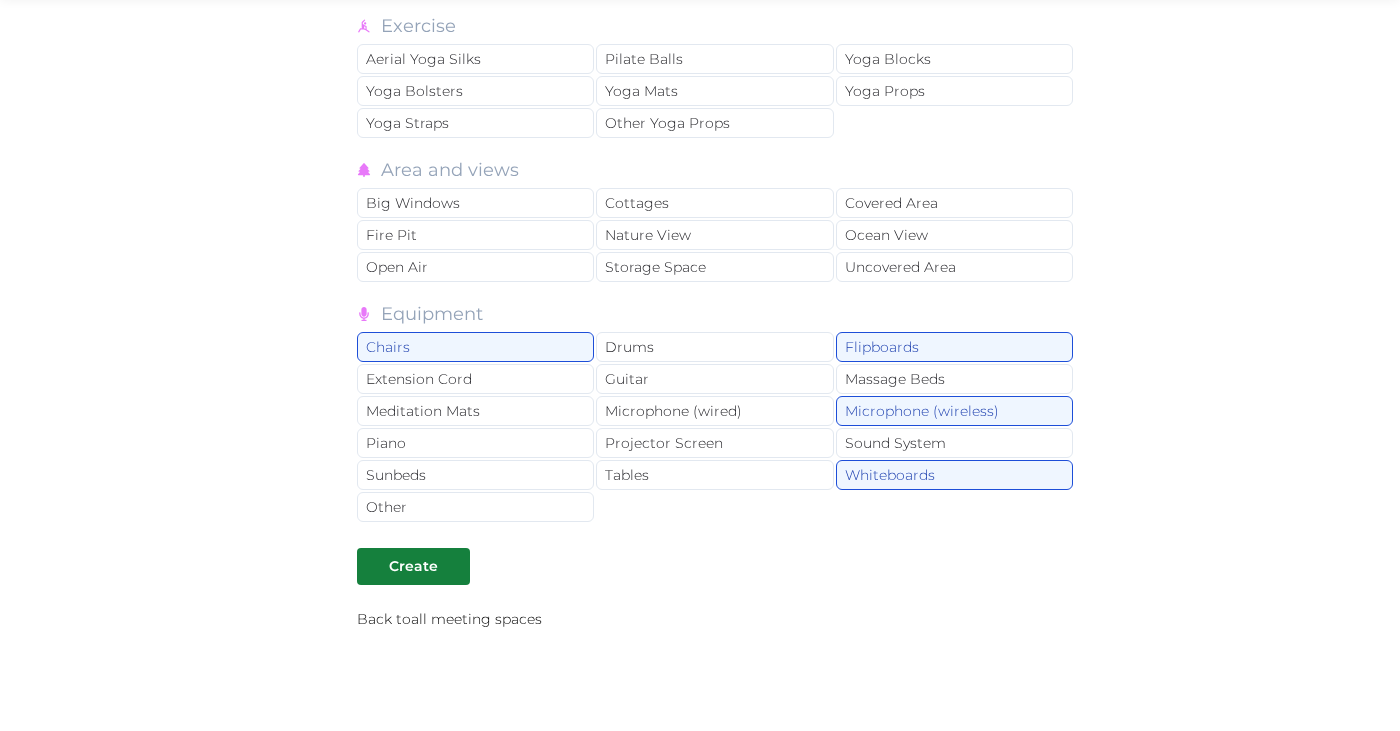 scroll, scrollTop: 2721, scrollLeft: 0, axis: vertical 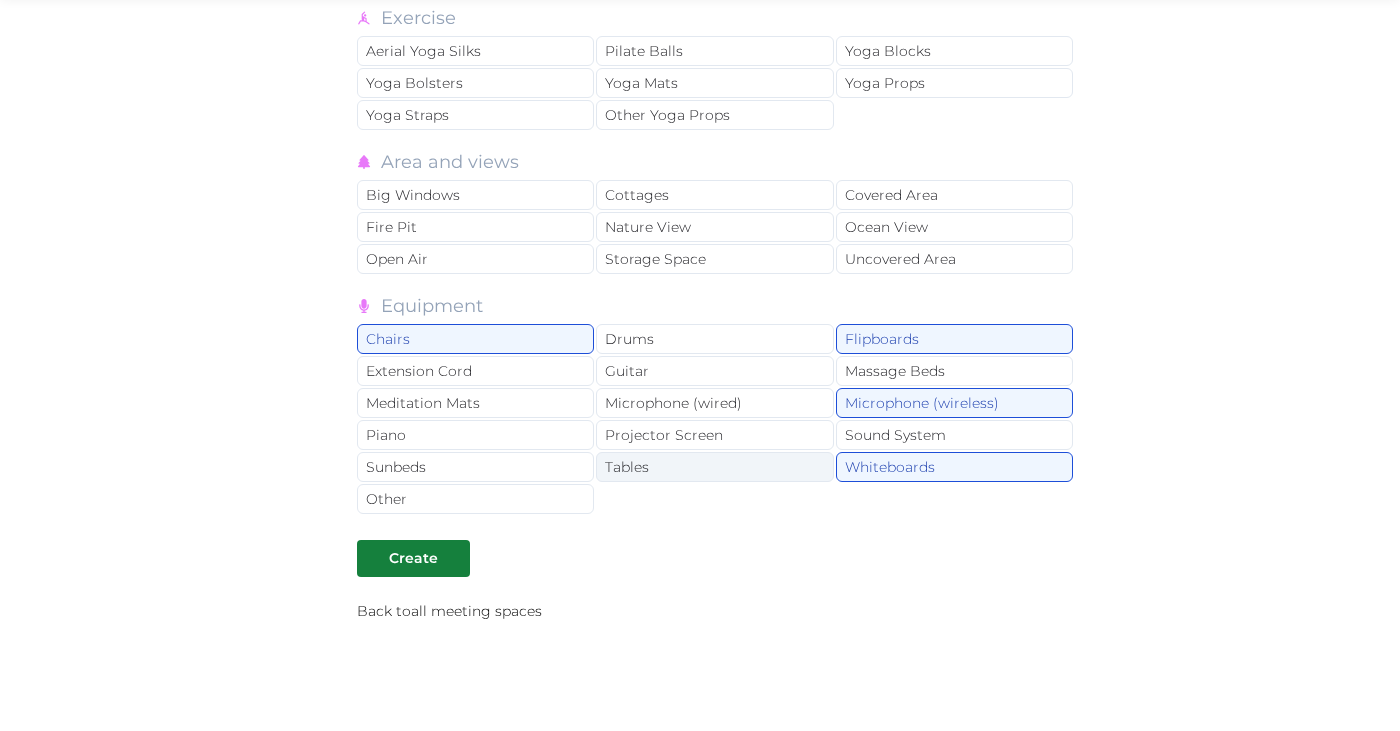 click on "Tables" at bounding box center (714, 467) 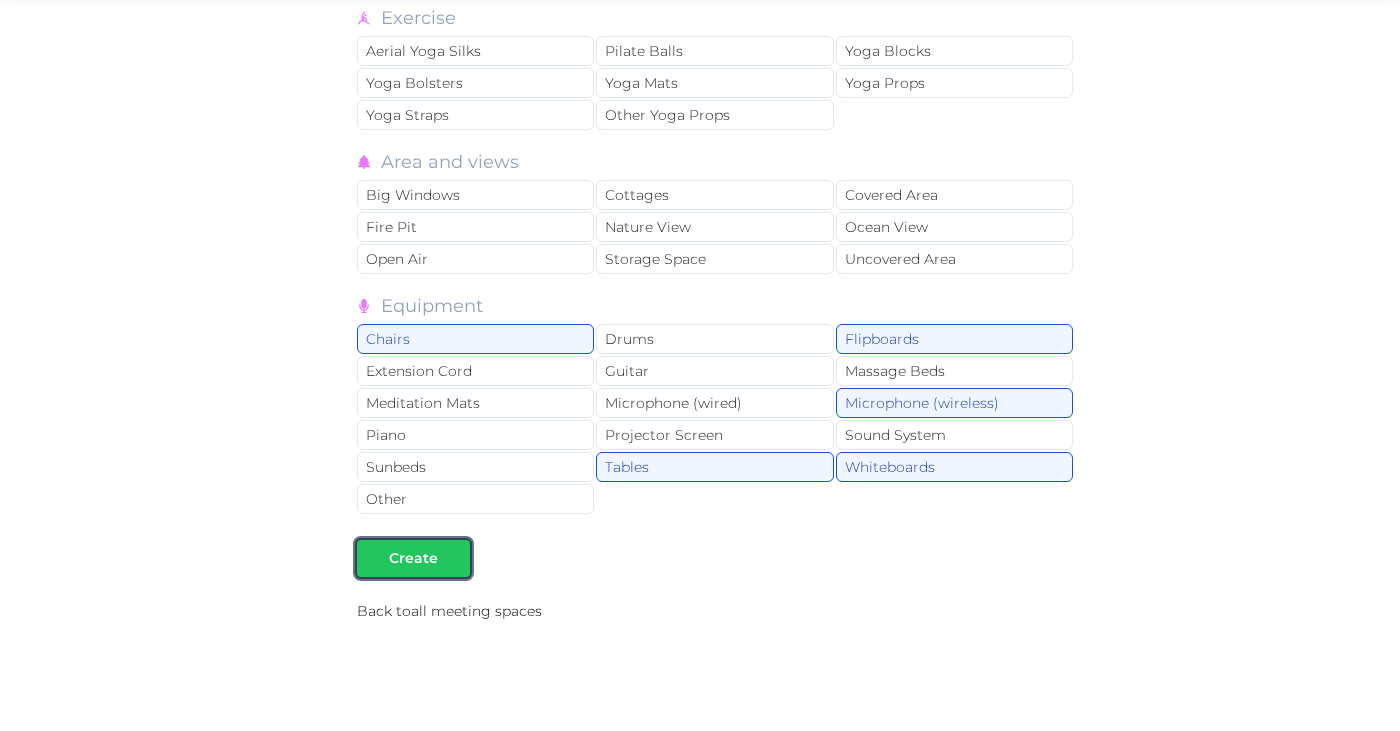 click on "Create" at bounding box center (413, 558) 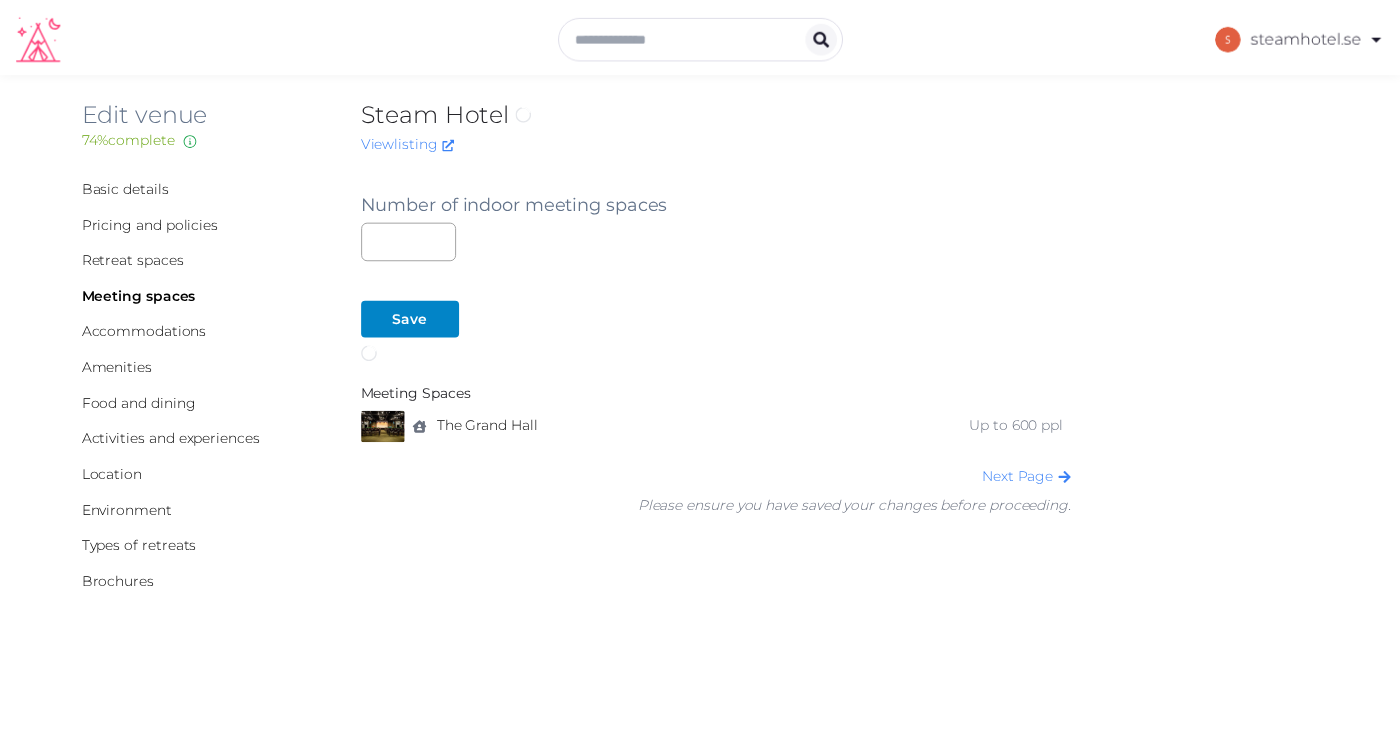 scroll, scrollTop: 0, scrollLeft: 0, axis: both 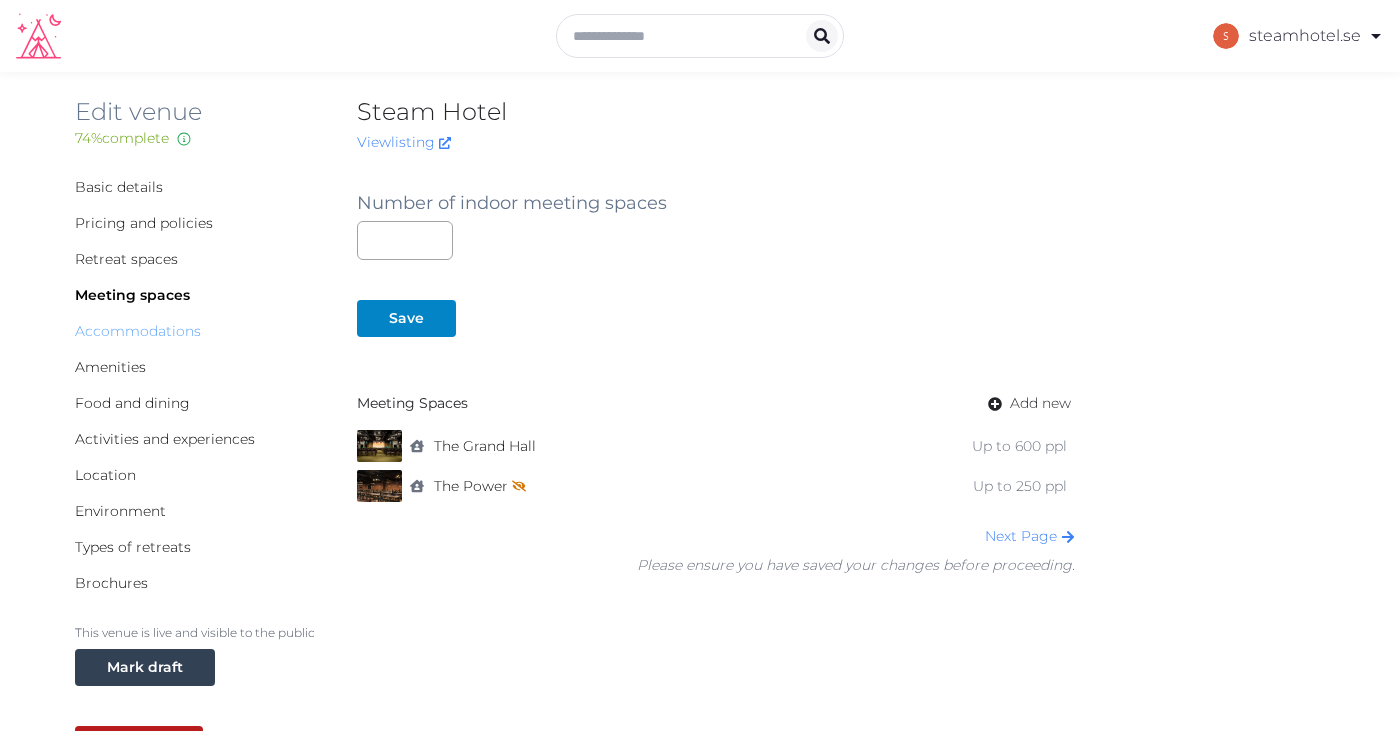 click on "Accommodations" at bounding box center (138, 331) 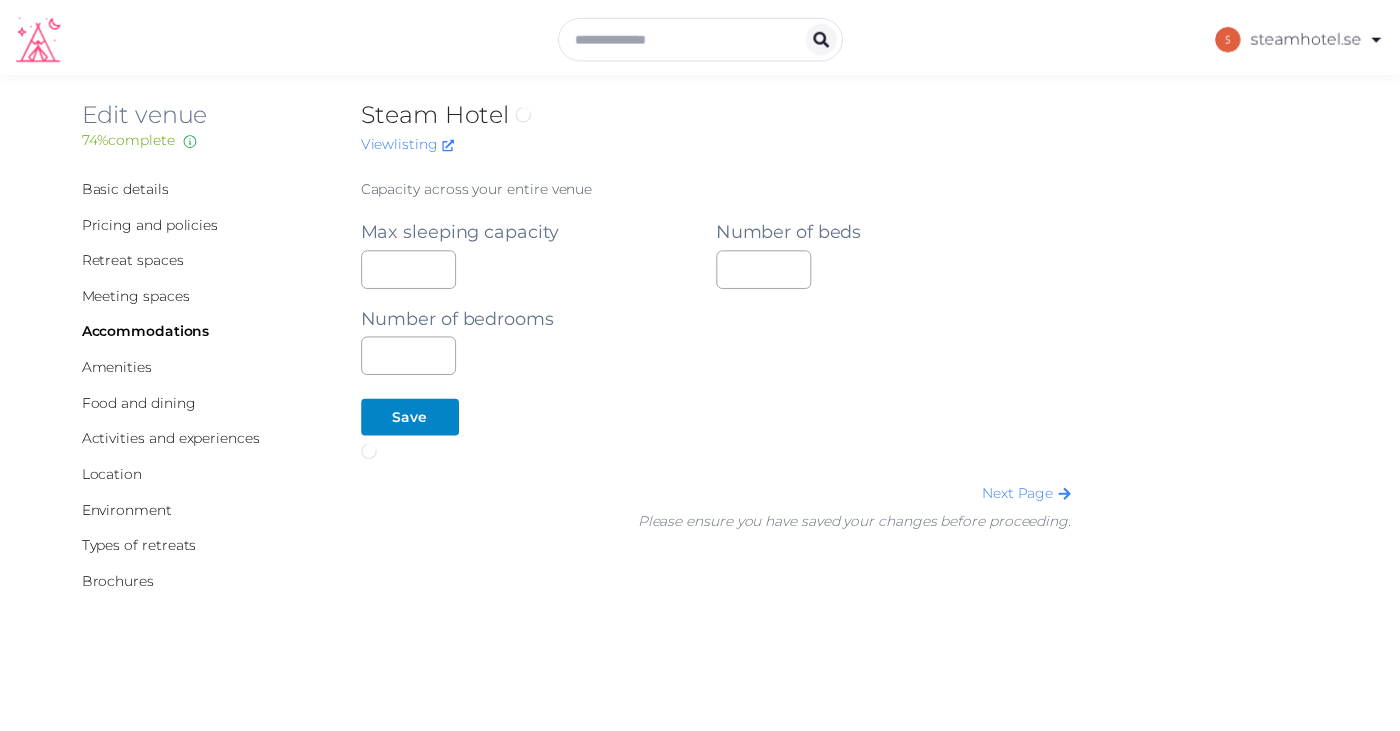 scroll, scrollTop: 0, scrollLeft: 0, axis: both 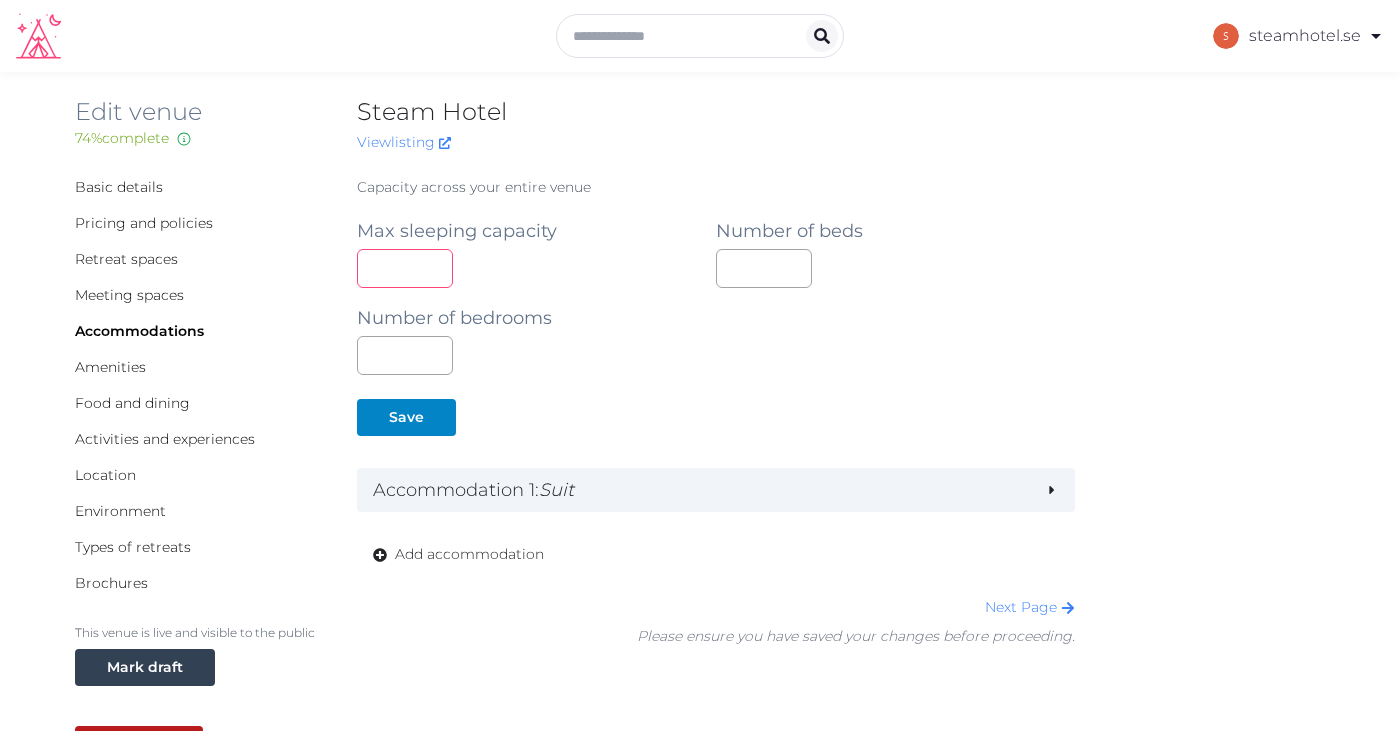 click at bounding box center [405, 268] 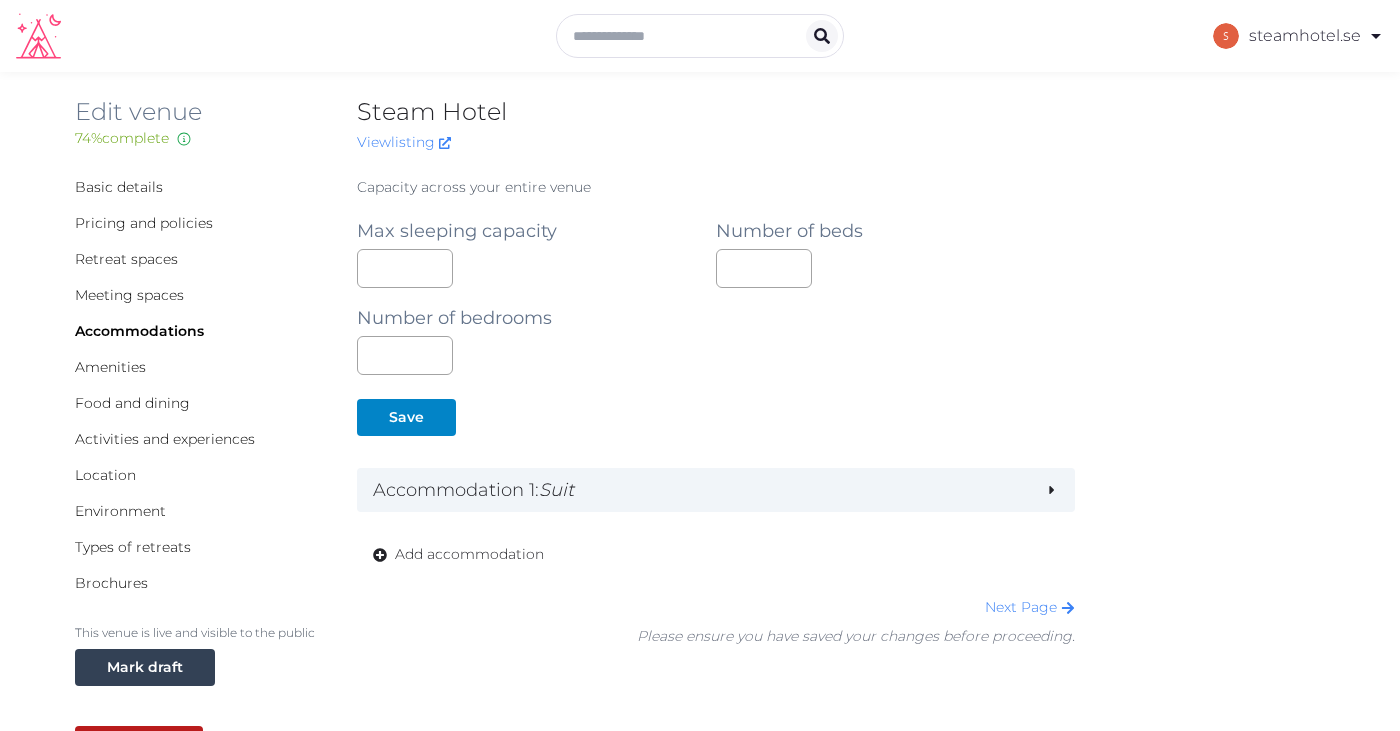 click on "Number of beds" at bounding box center [895, 244] 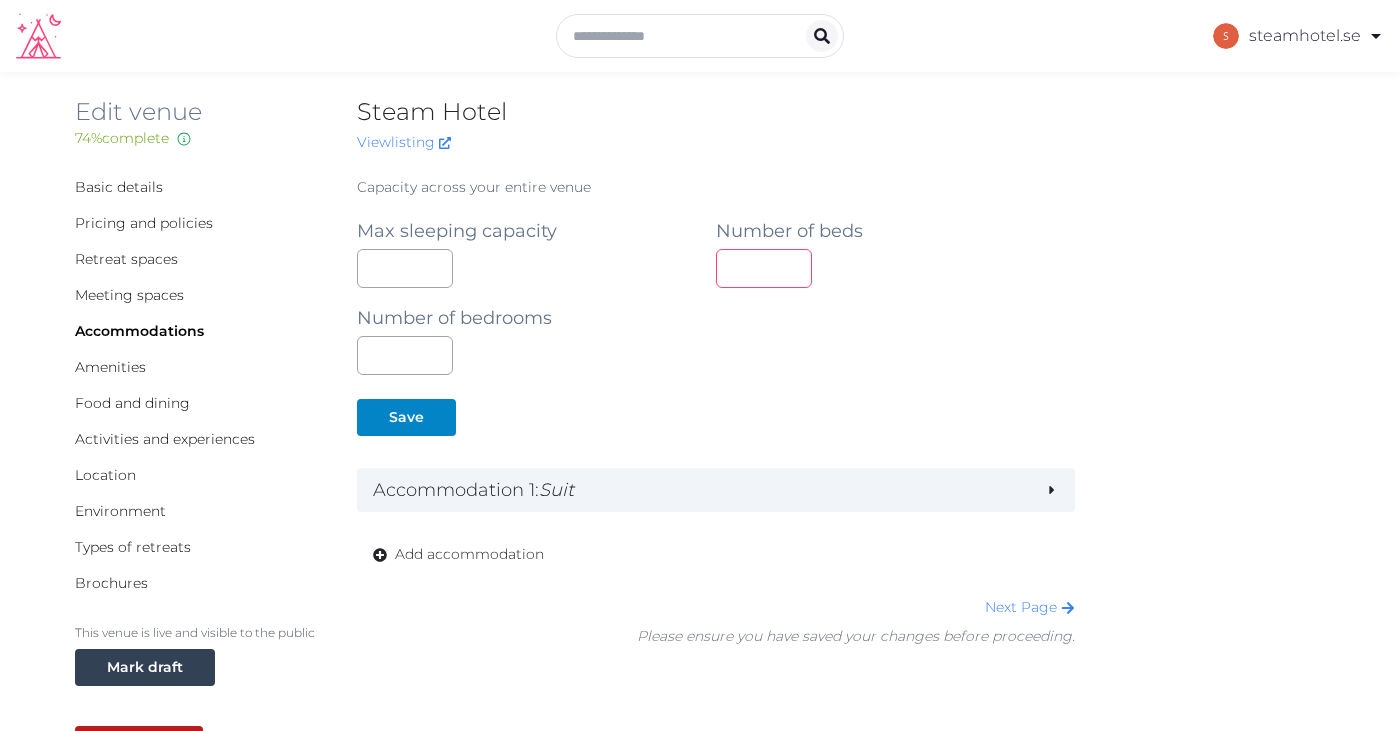 click at bounding box center [764, 268] 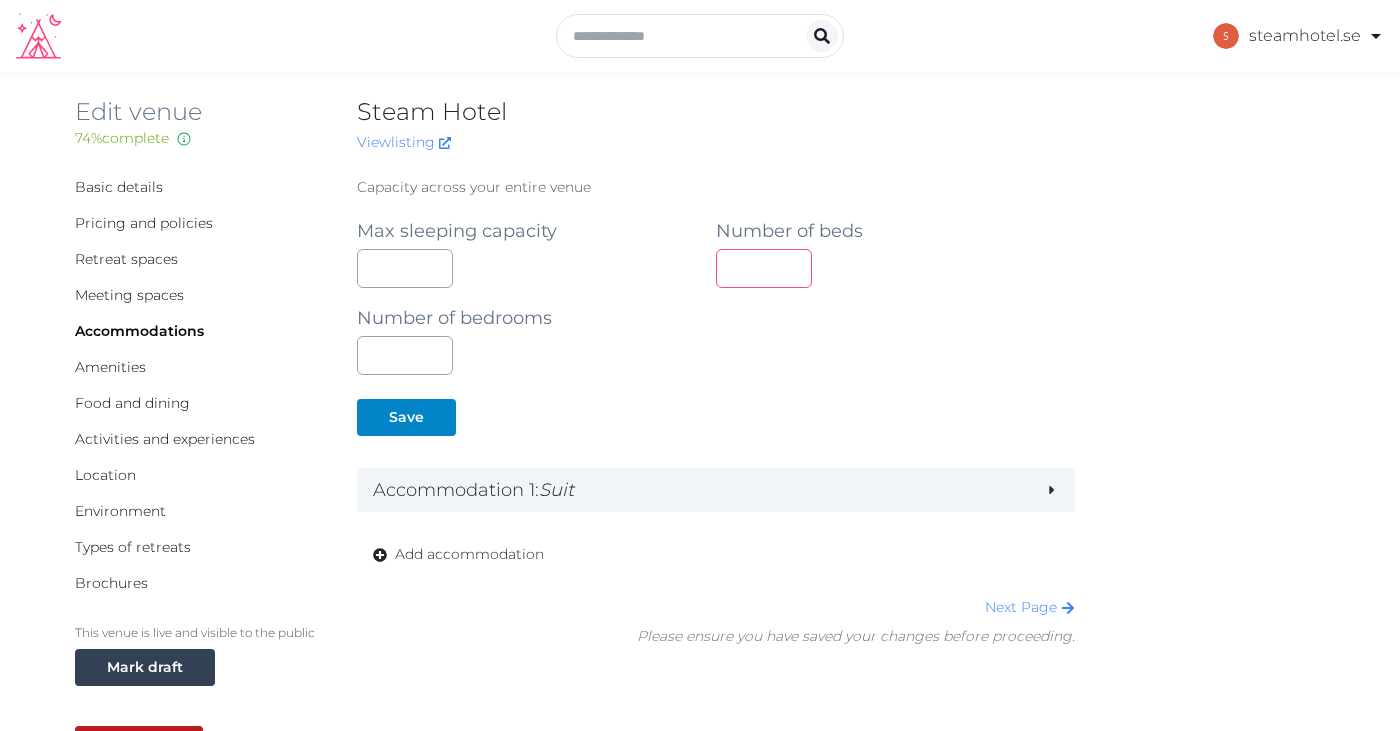 type on "***" 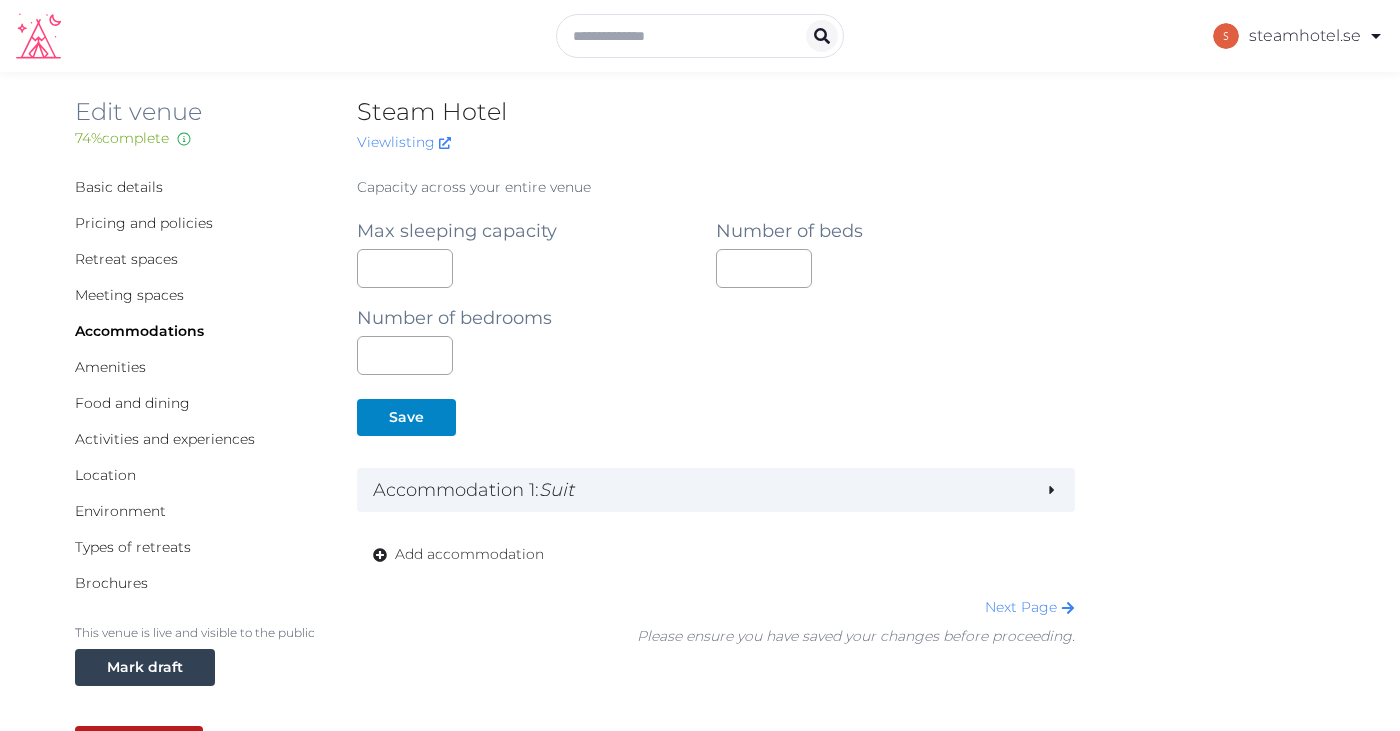 click on "Max sleeping capacity Number of beds *** Number of bedrooms ***" at bounding box center [716, 288] 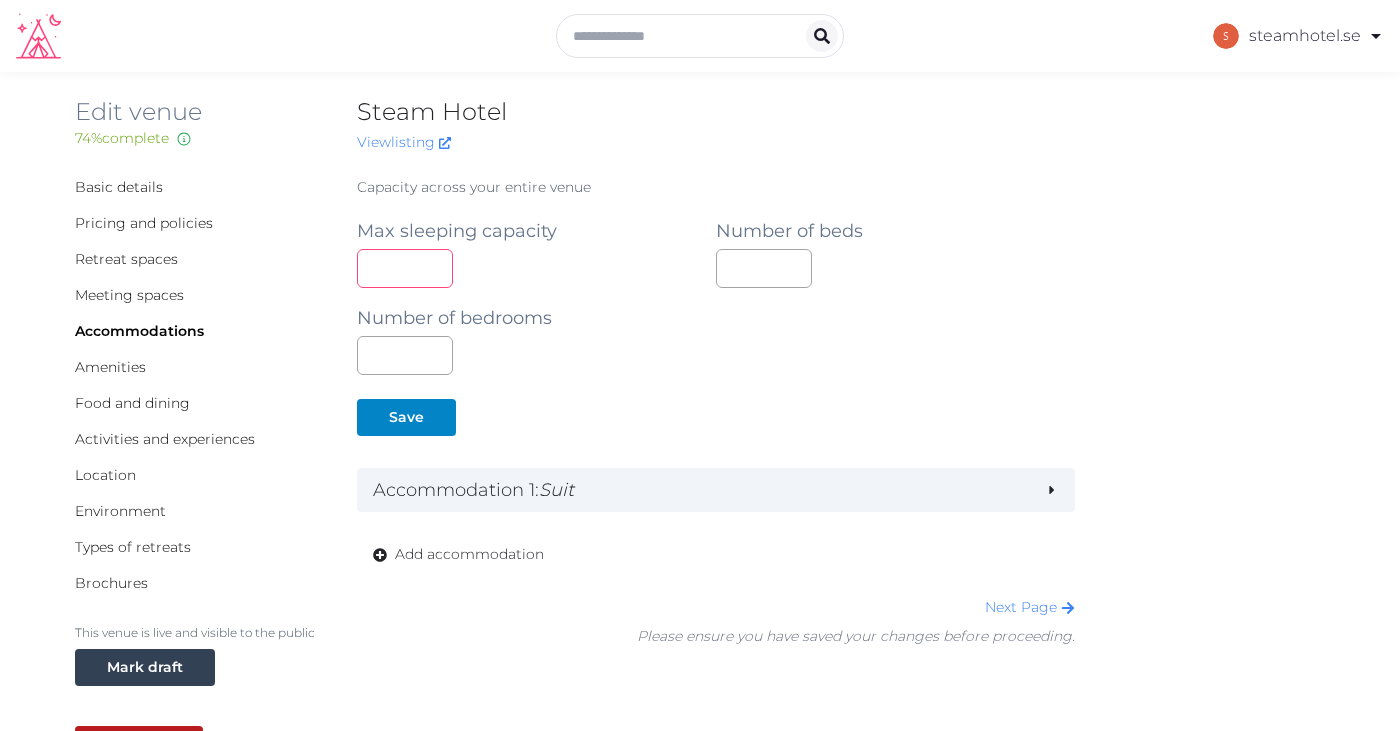 type on "*" 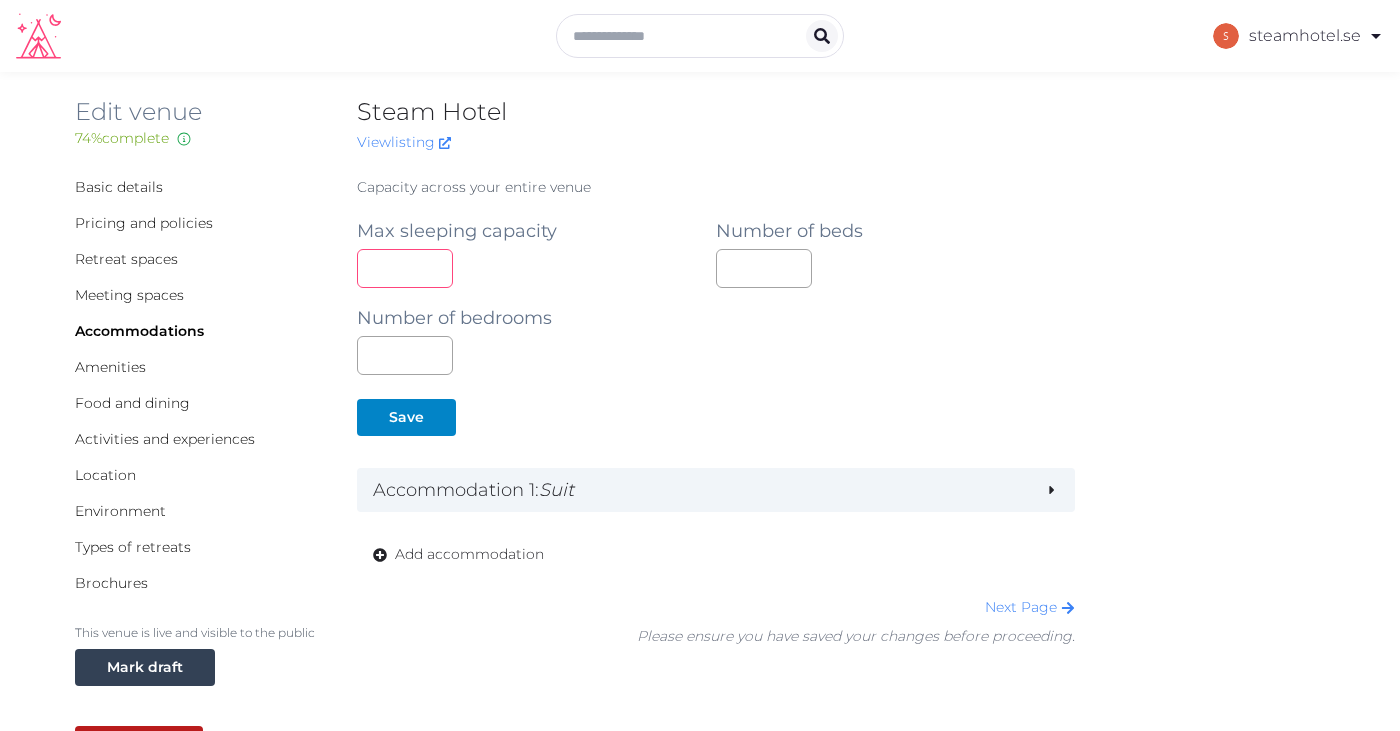 type on "***" 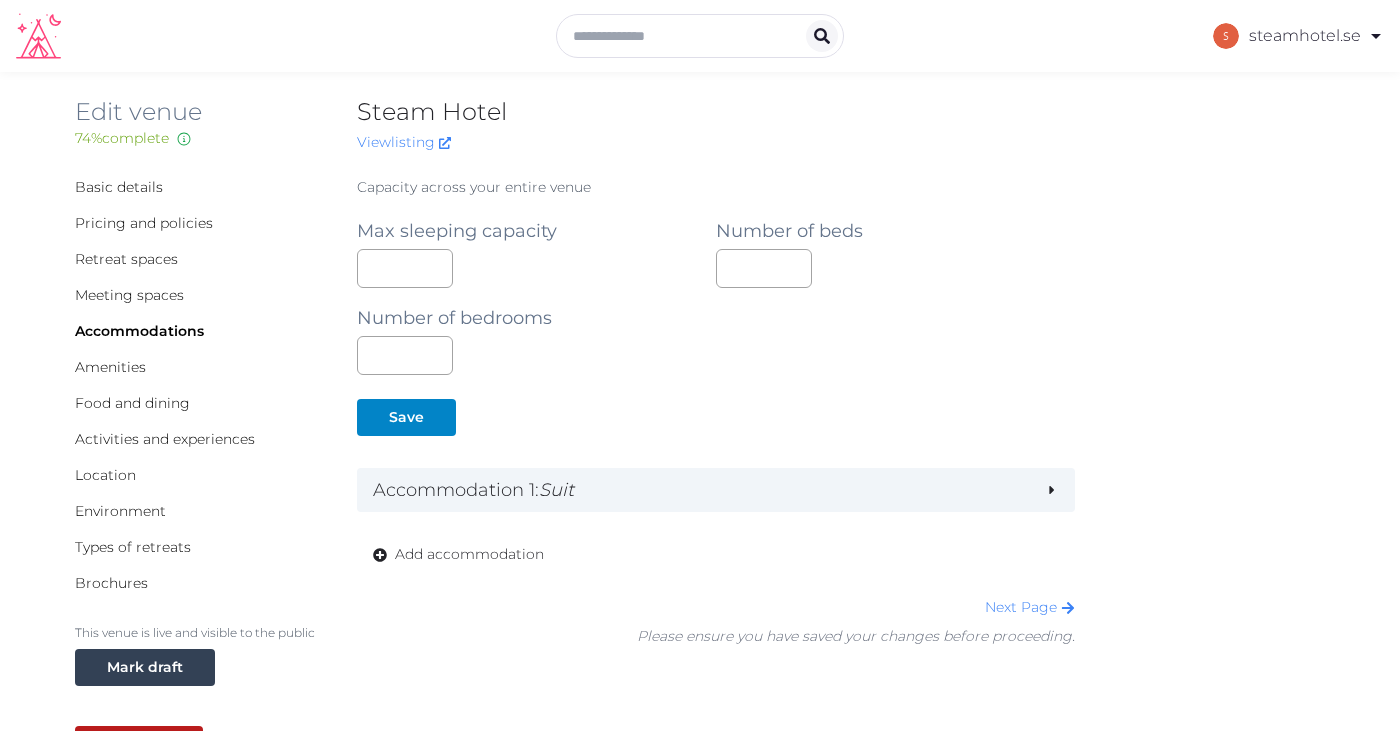 click on "Save" at bounding box center (712, 417) 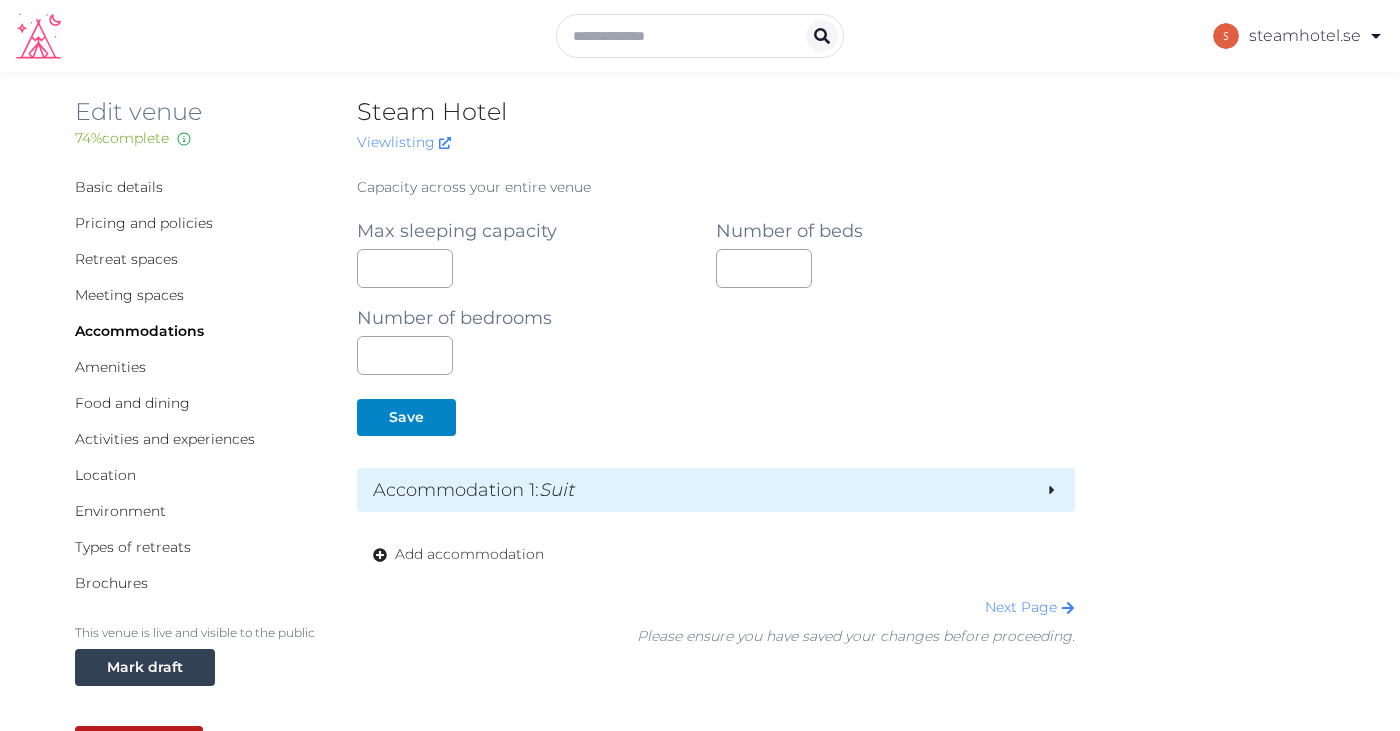 click on "Accommodation 1 :  Suit" at bounding box center [701, 490] 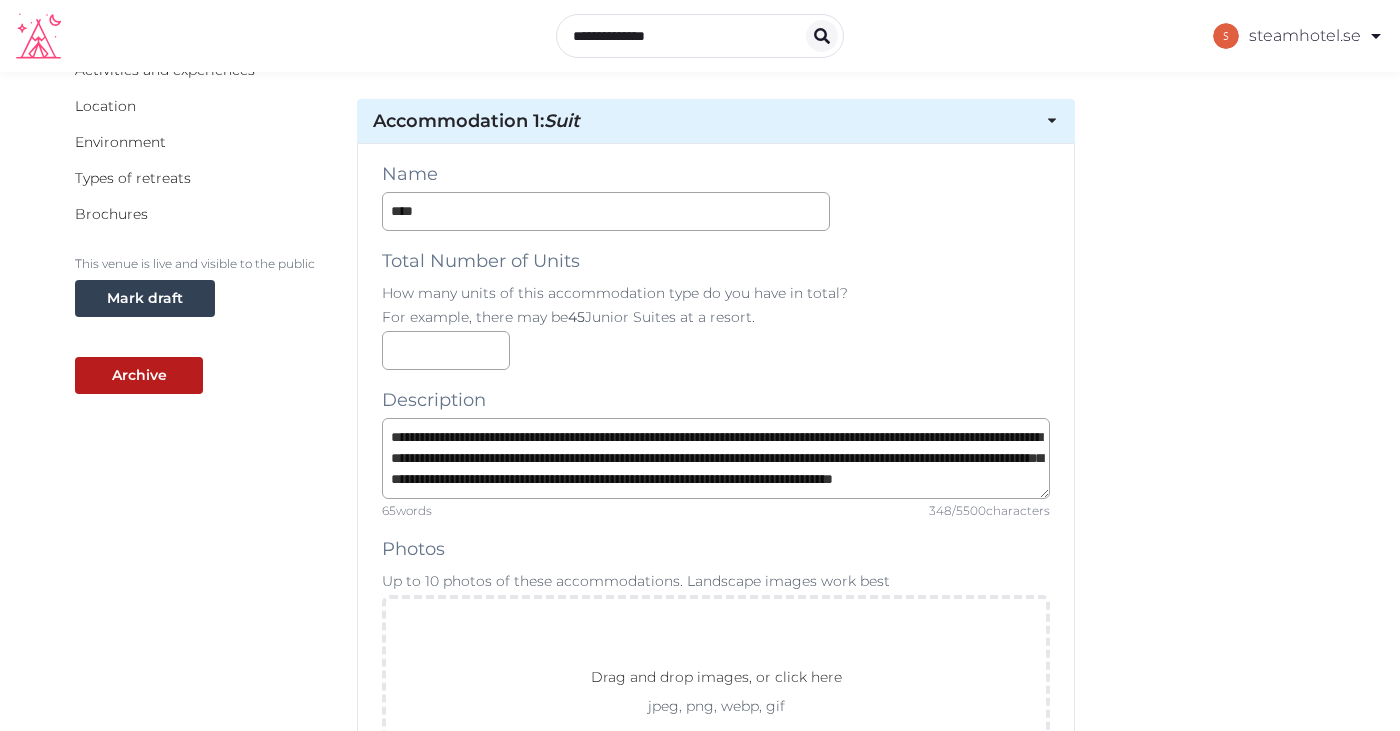 scroll, scrollTop: 364, scrollLeft: 0, axis: vertical 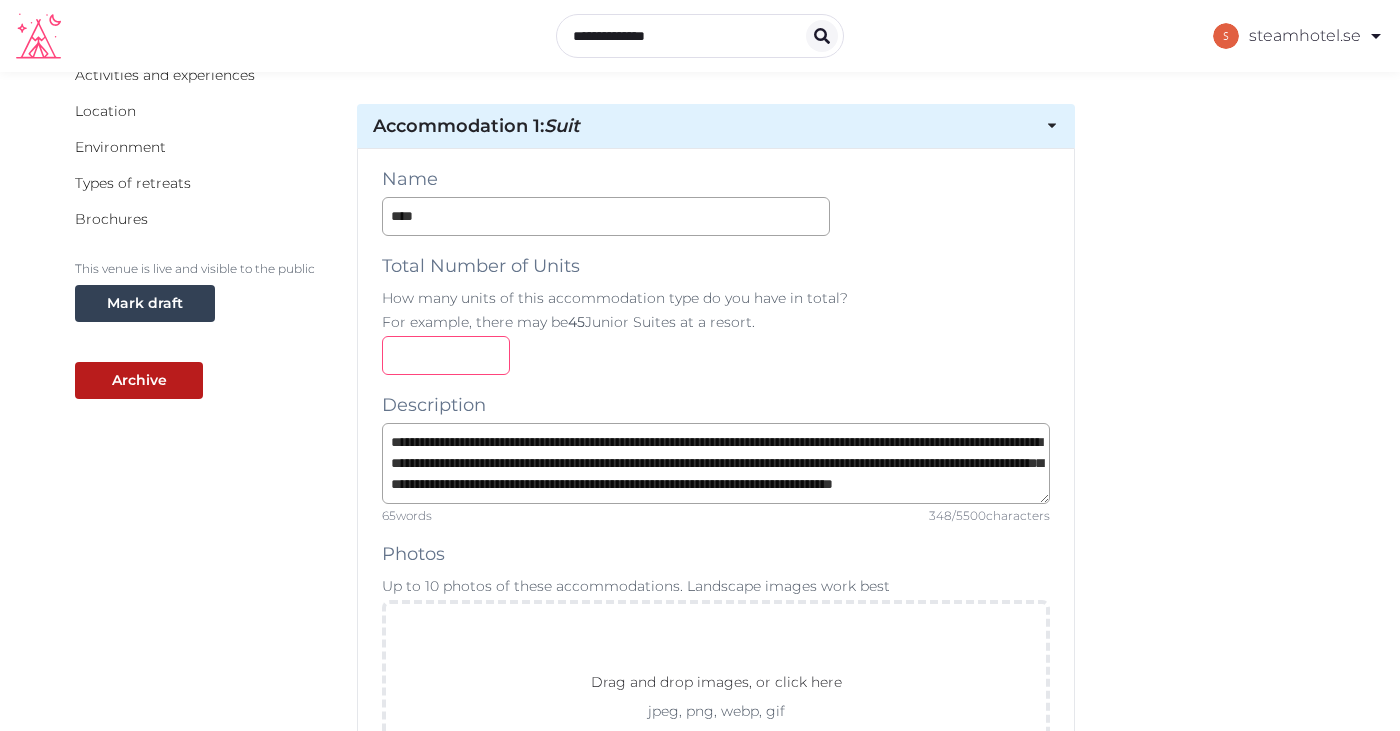 click at bounding box center [446, 355] 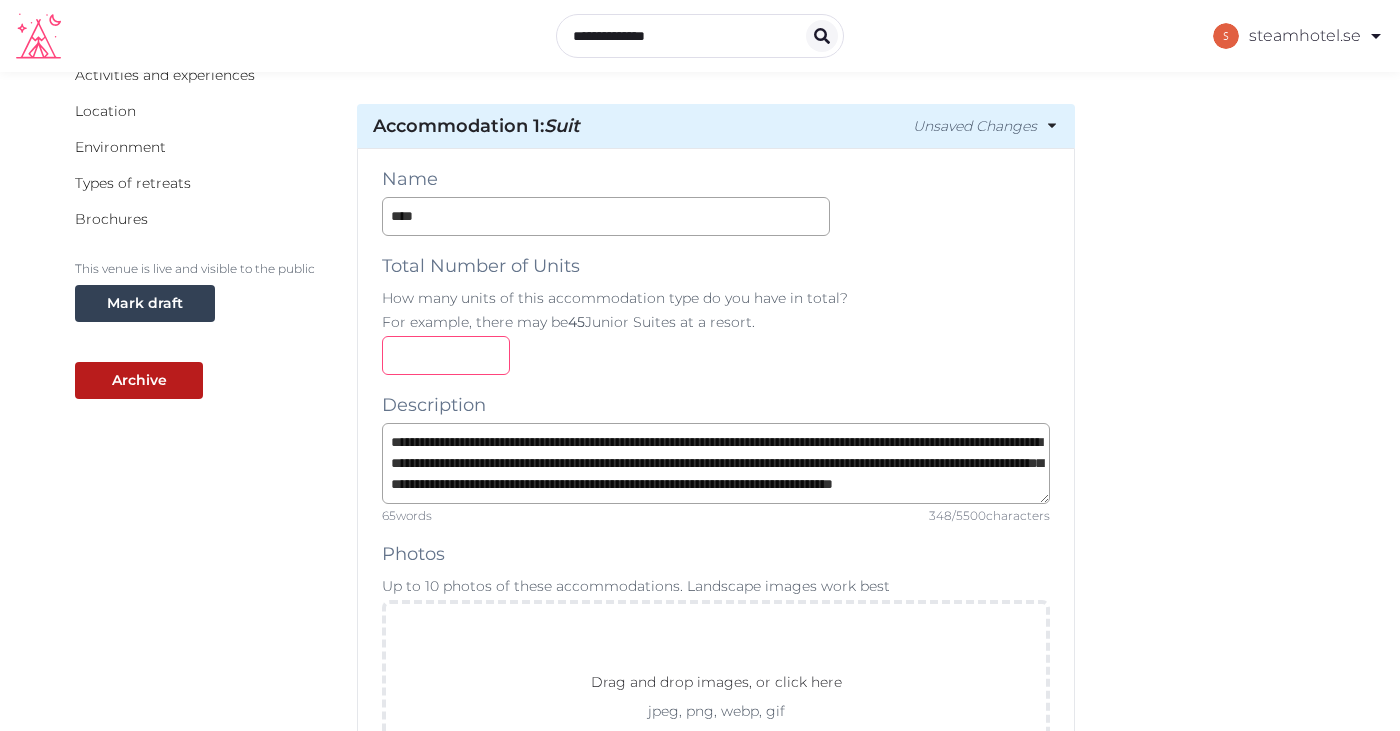 type on "*" 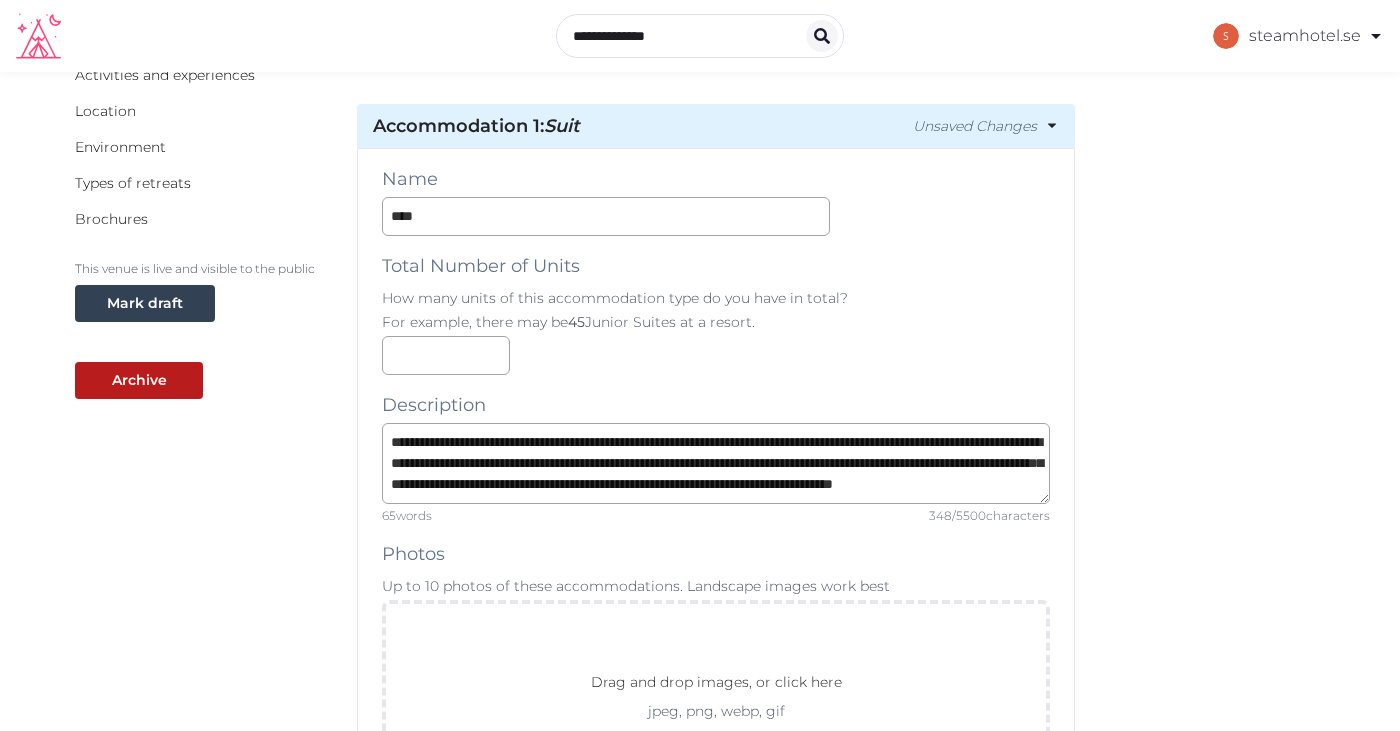 click on "**********" at bounding box center [700, 1634] 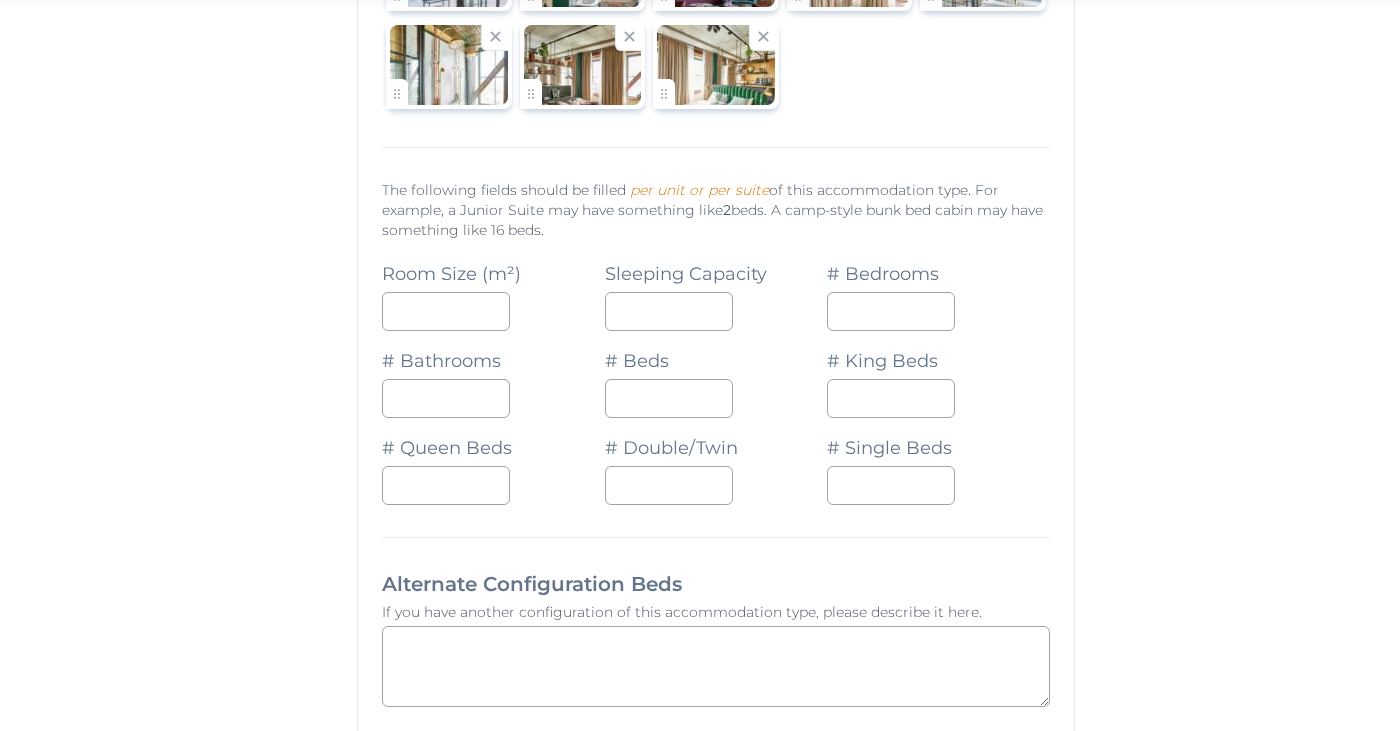 scroll, scrollTop: 1439, scrollLeft: 0, axis: vertical 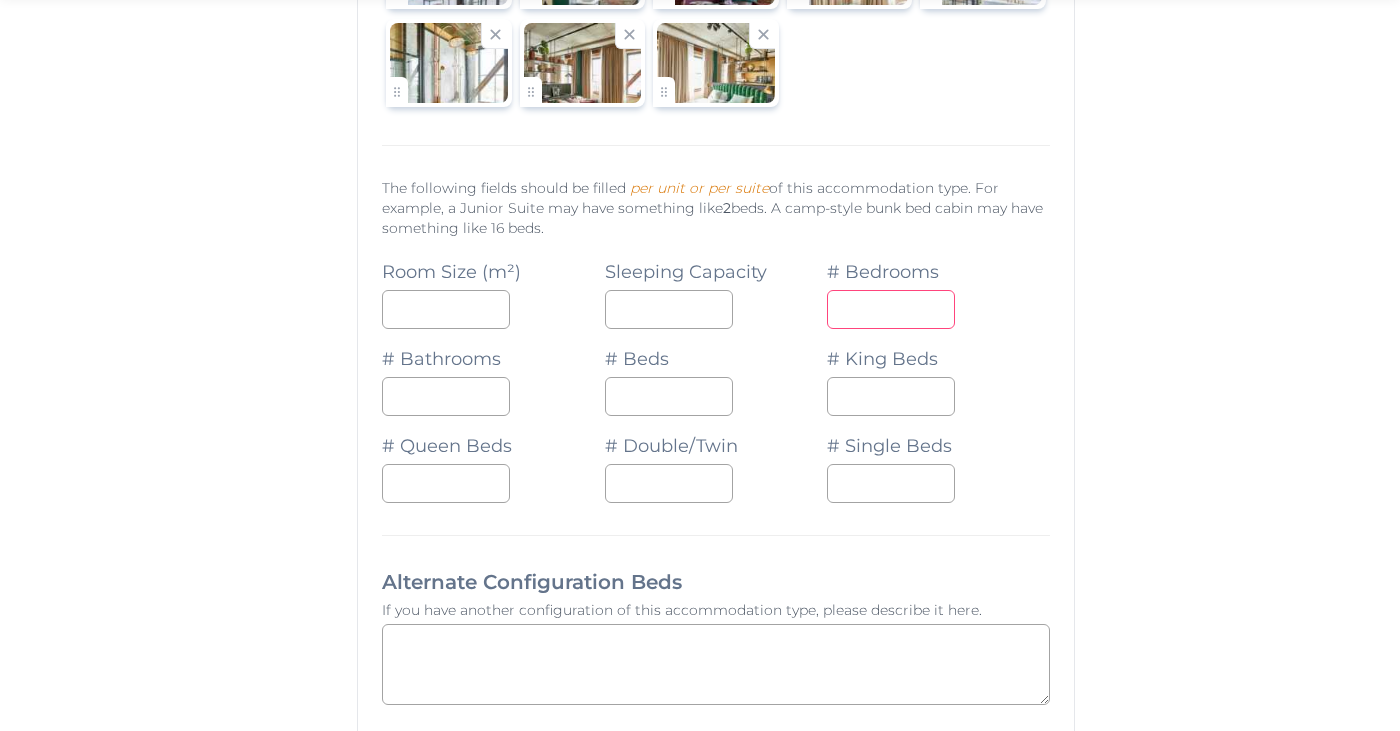 click on "*" at bounding box center (891, 309) 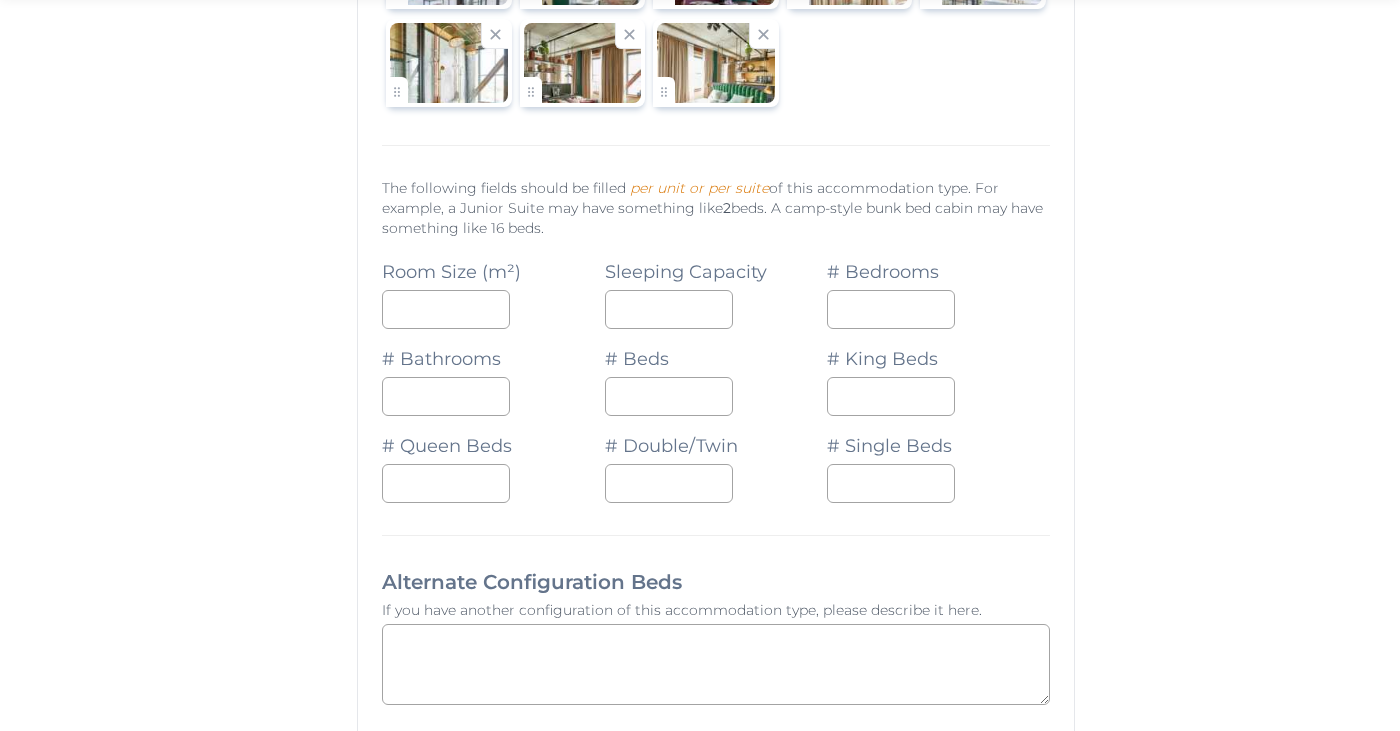 click on "**********" at bounding box center (716, 565) 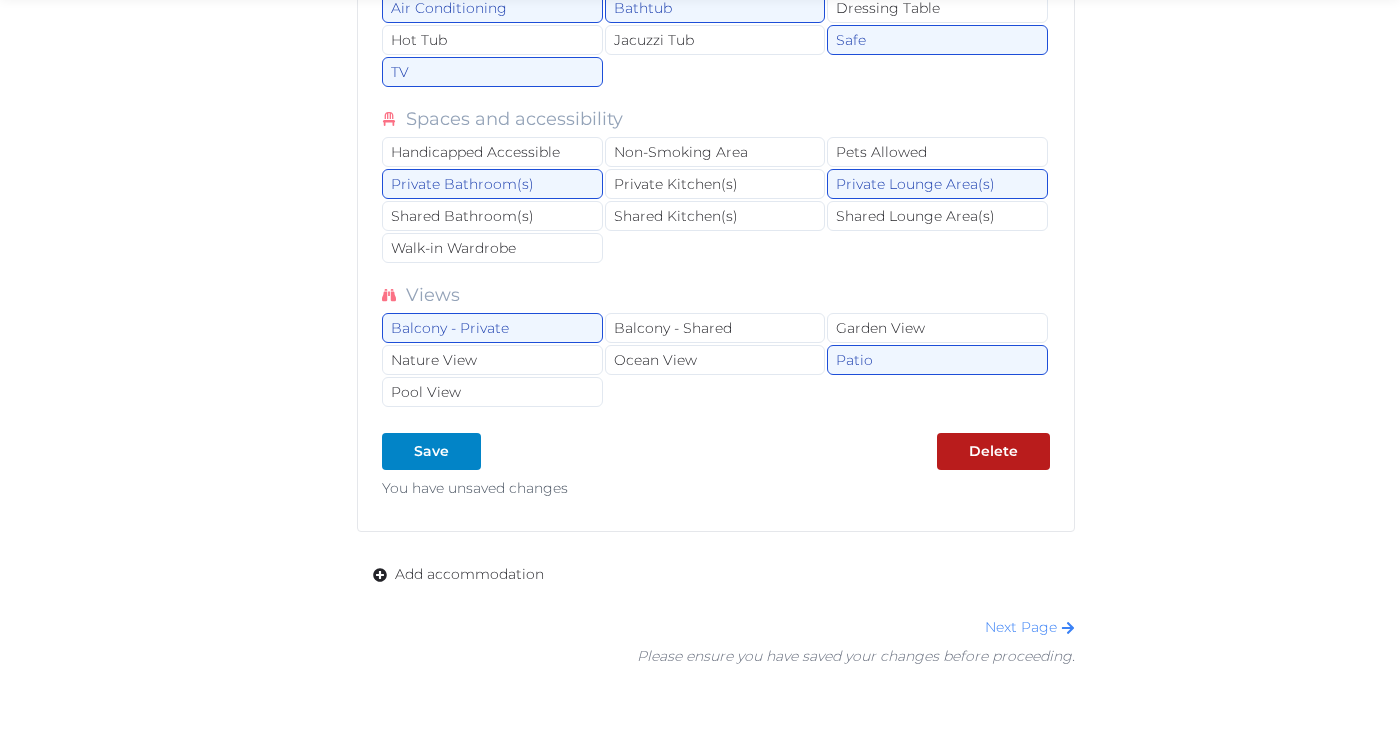 scroll, scrollTop: 2967, scrollLeft: 0, axis: vertical 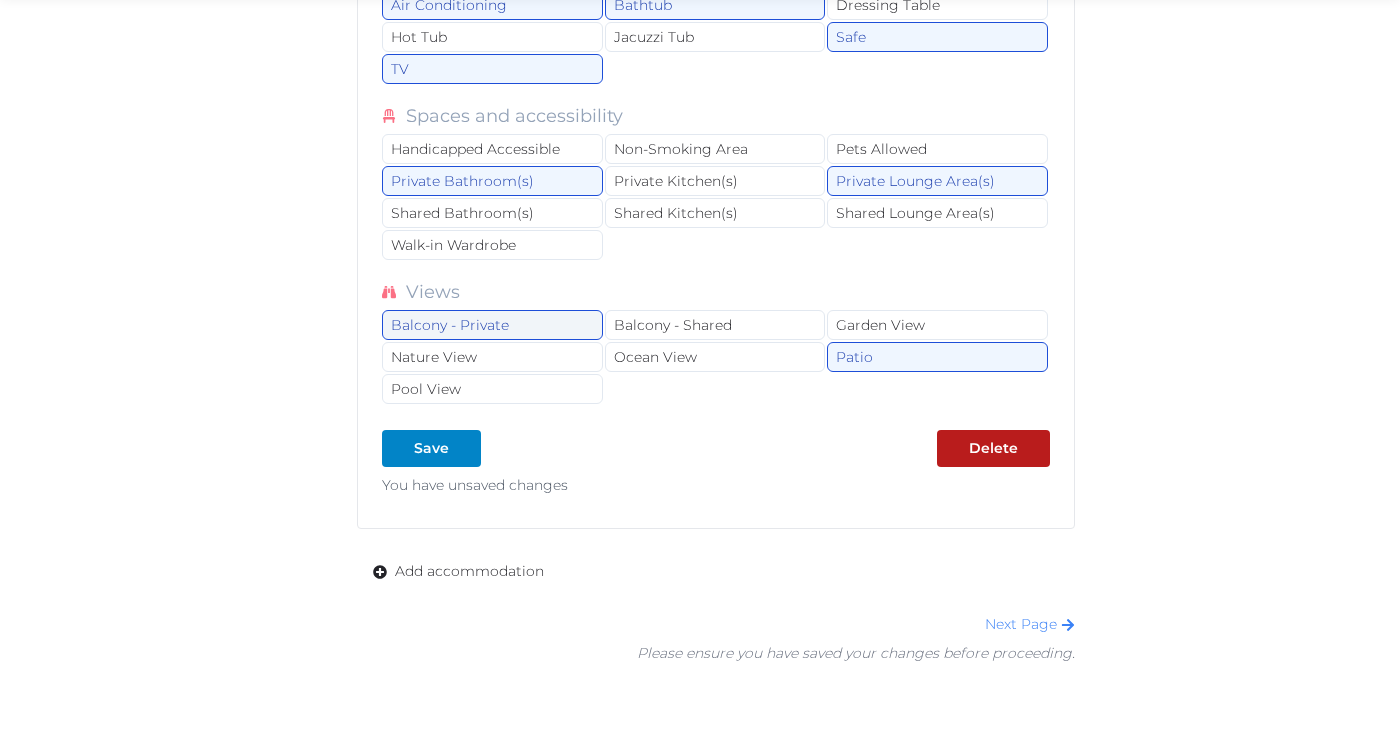click on "Balcony - Private" at bounding box center (492, 325) 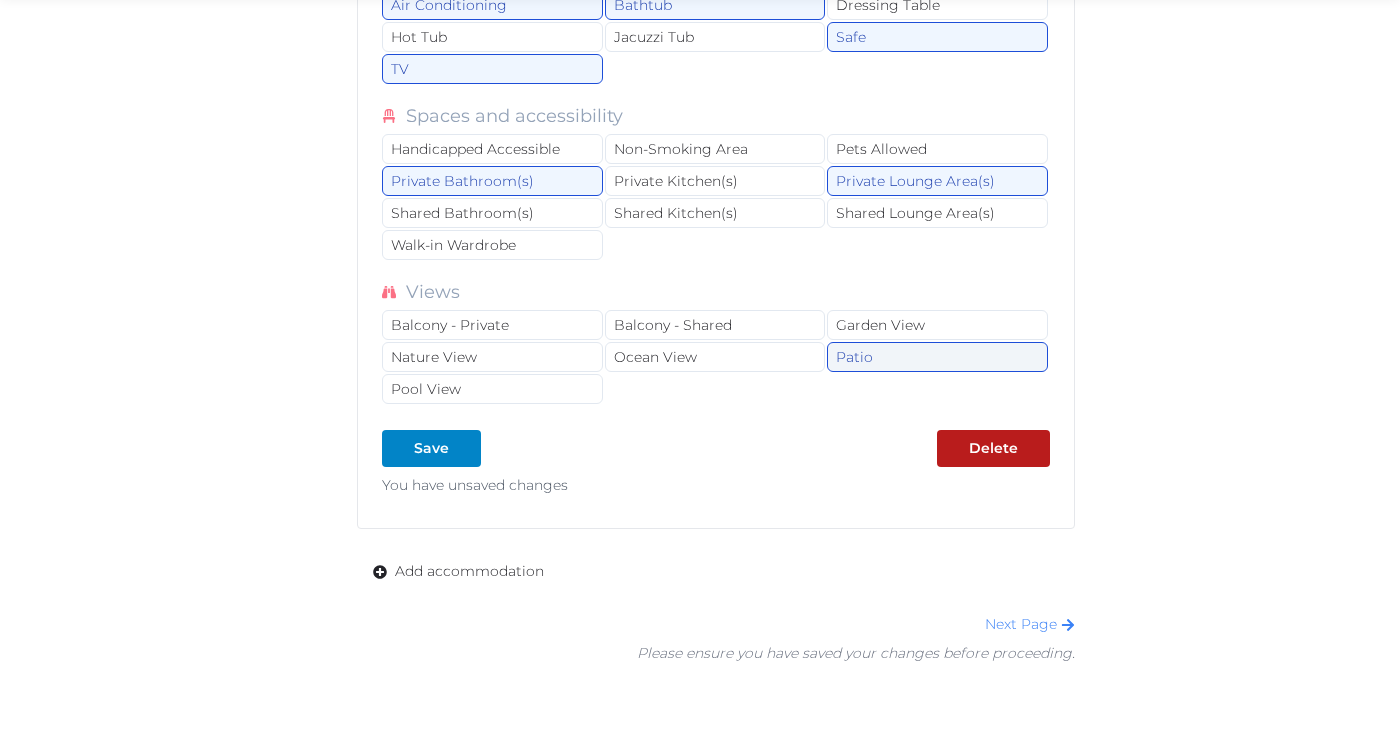 click on "Patio" at bounding box center (937, 357) 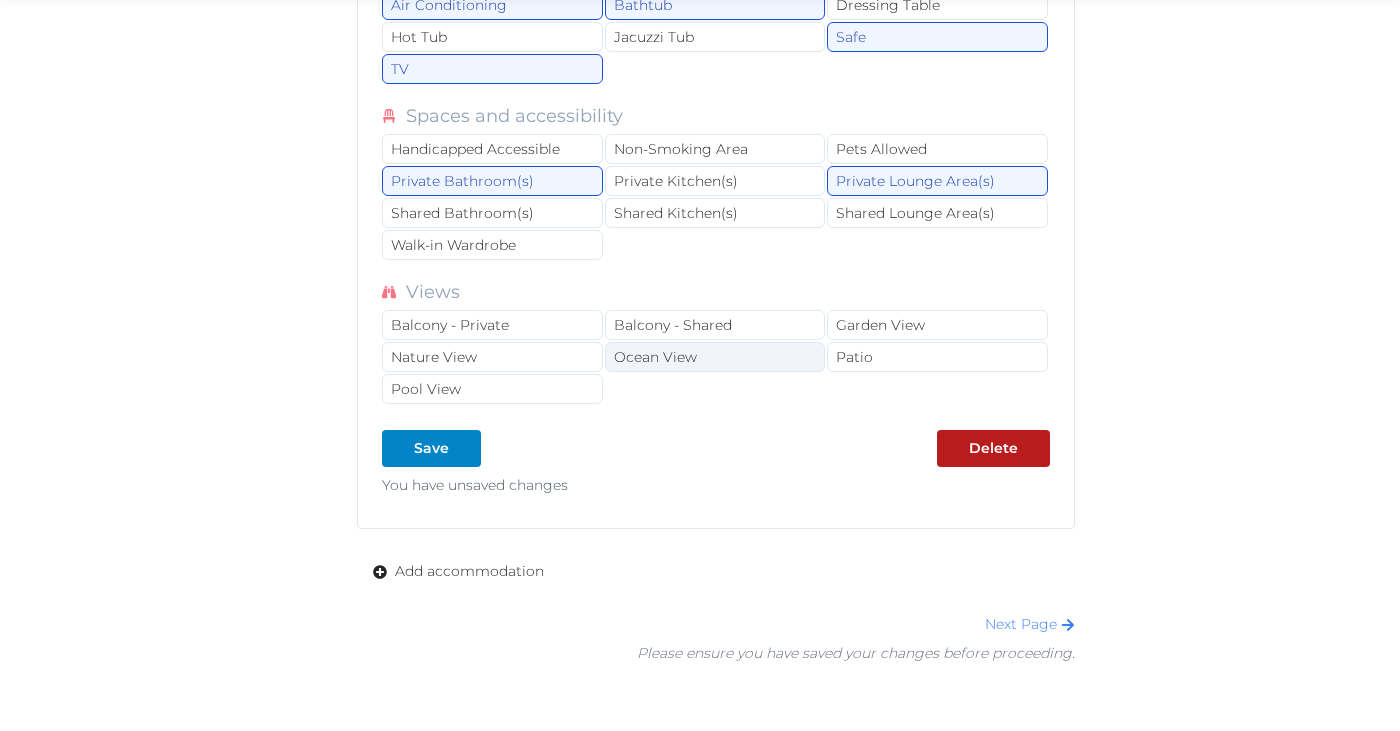 click on "Ocean View" at bounding box center (715, 357) 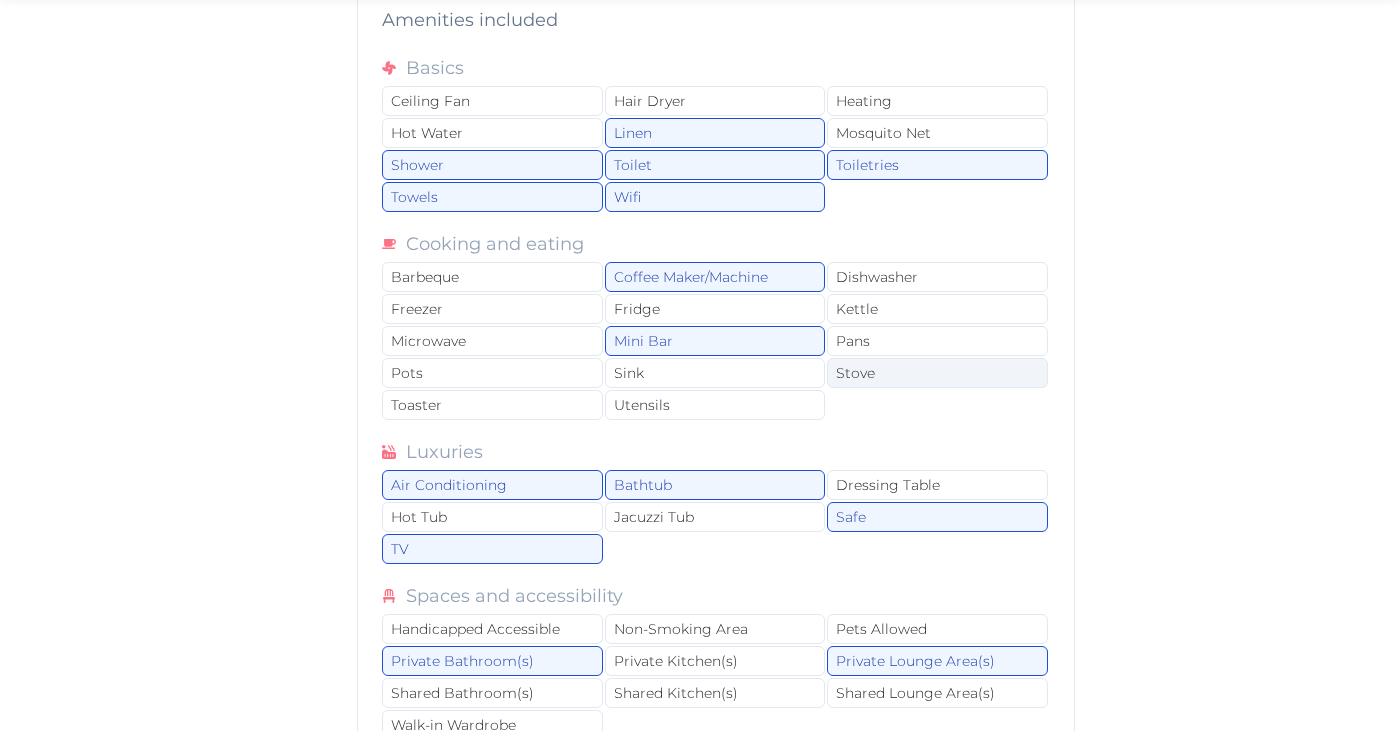 scroll, scrollTop: 2668, scrollLeft: 0, axis: vertical 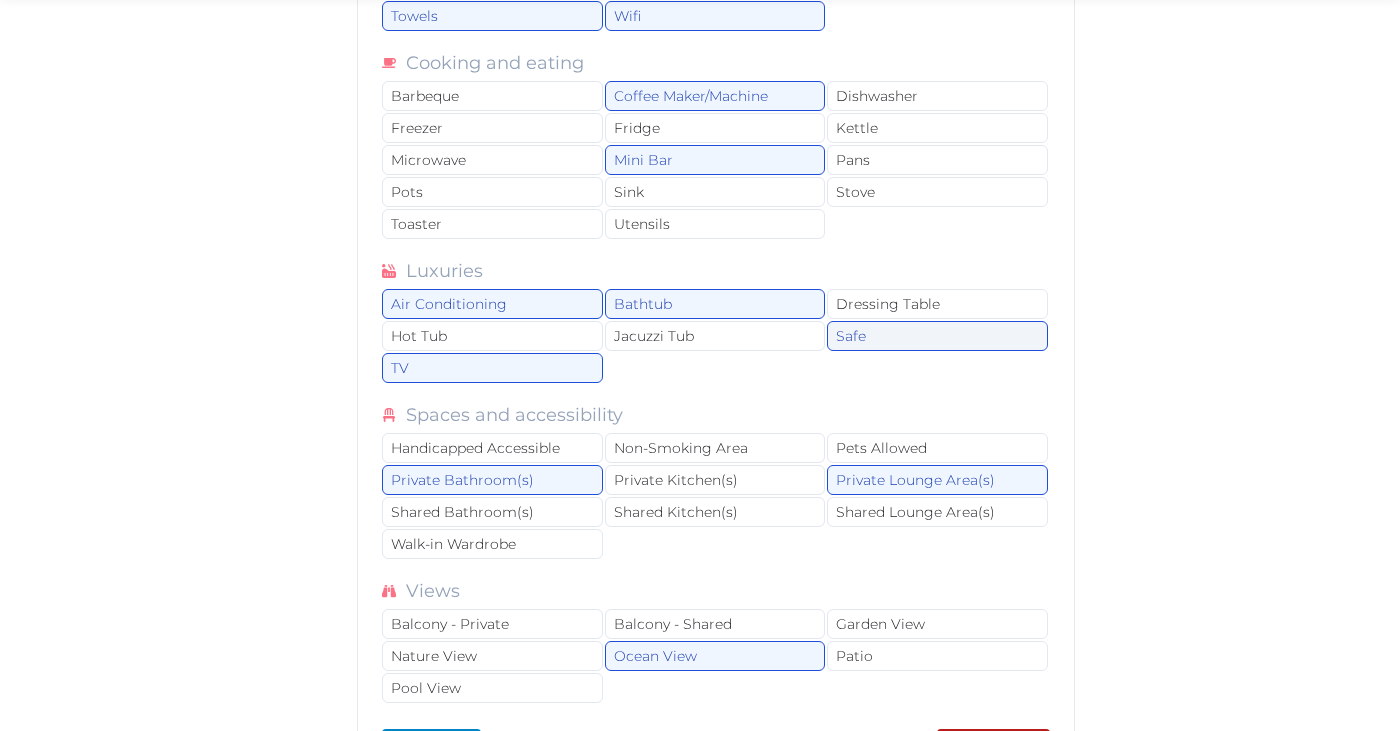 click on "Safe" at bounding box center (937, 336) 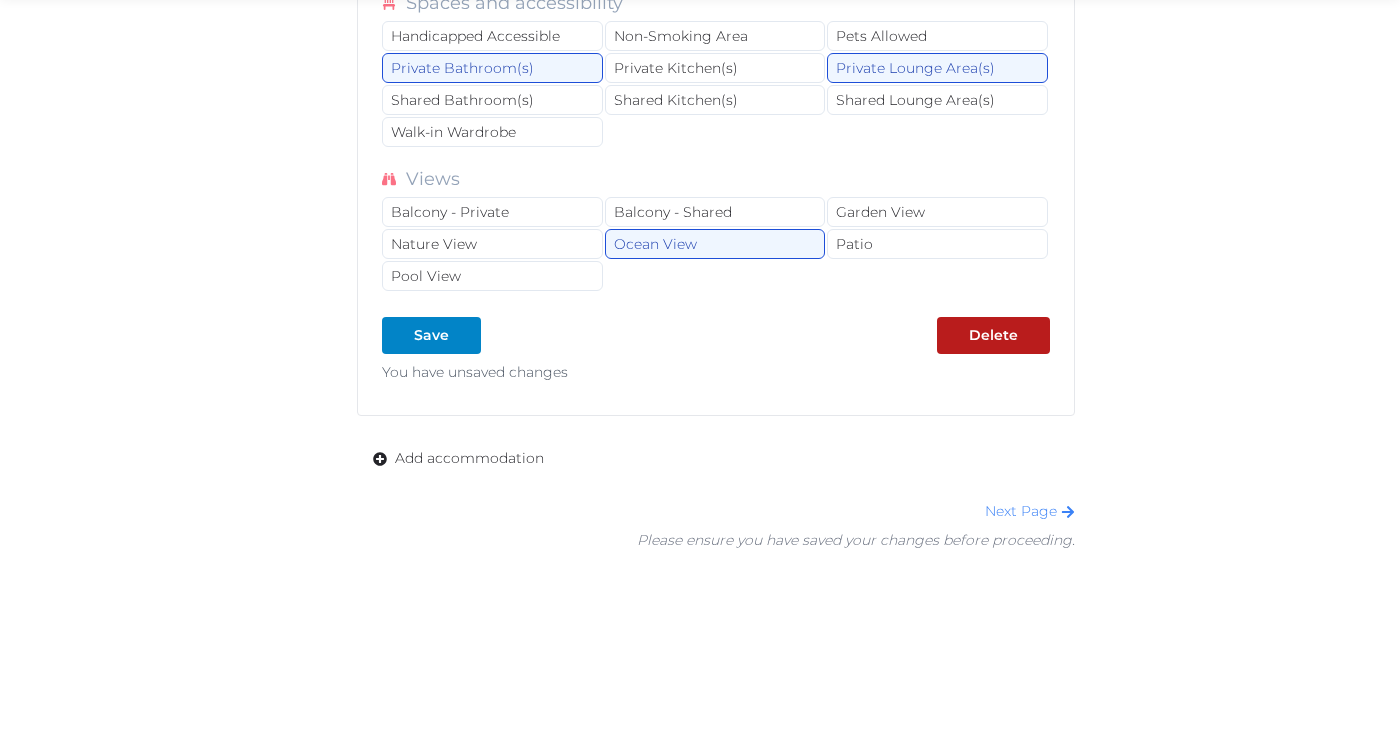 scroll, scrollTop: 3092, scrollLeft: 0, axis: vertical 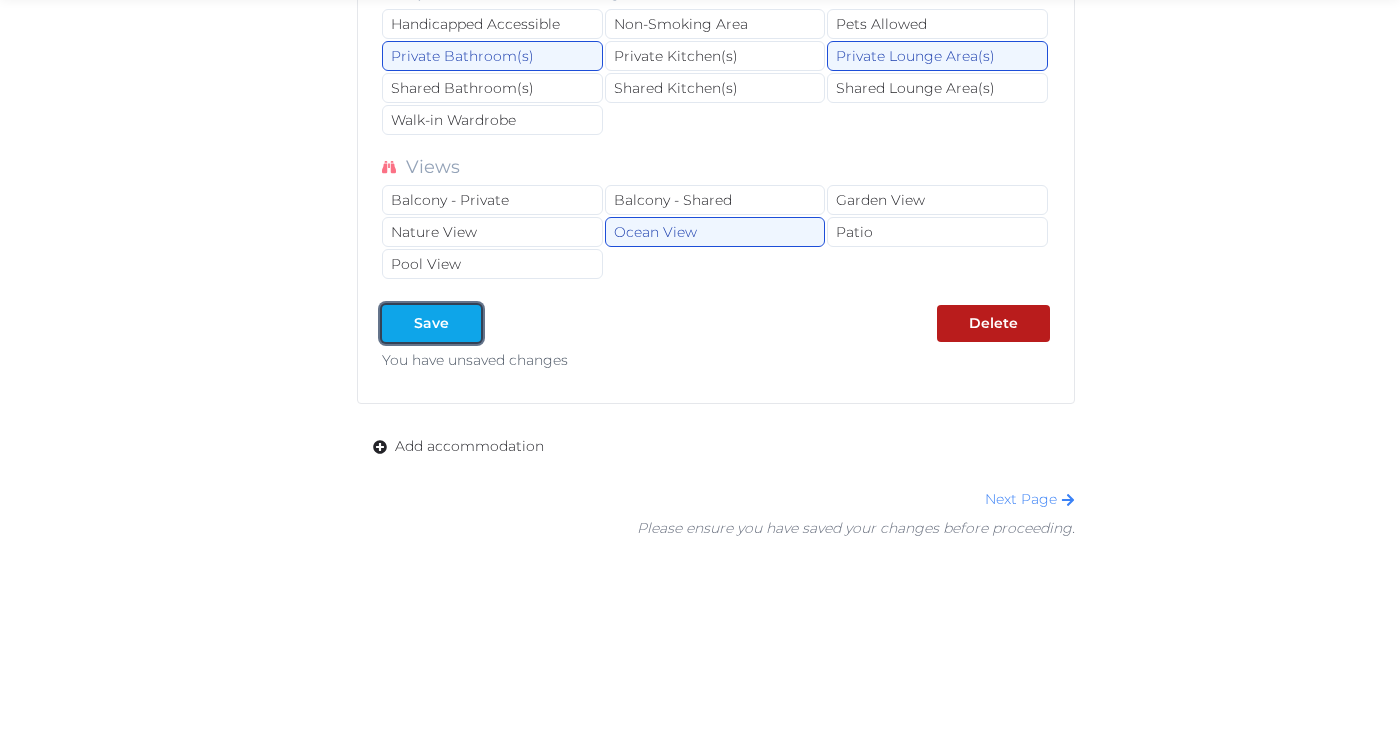 click on "Save" at bounding box center [431, 323] 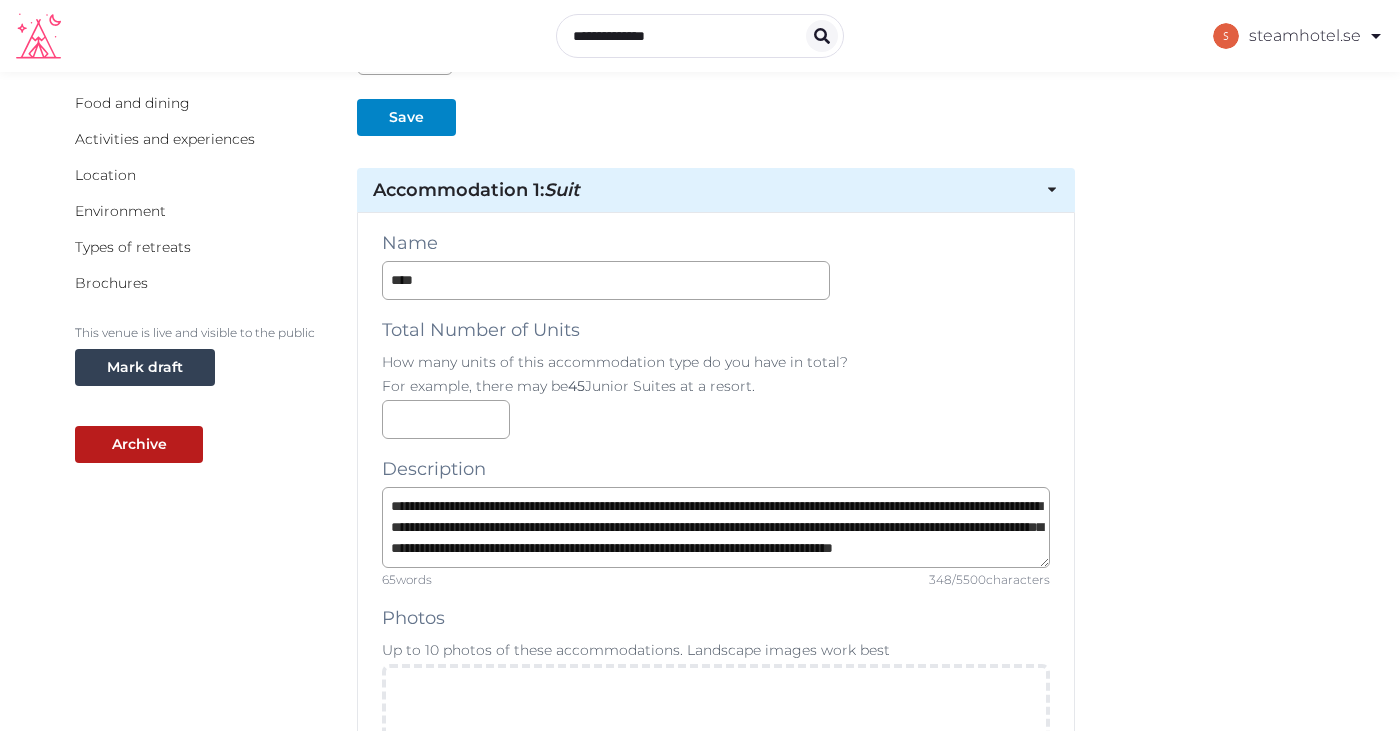 scroll, scrollTop: 0, scrollLeft: 0, axis: both 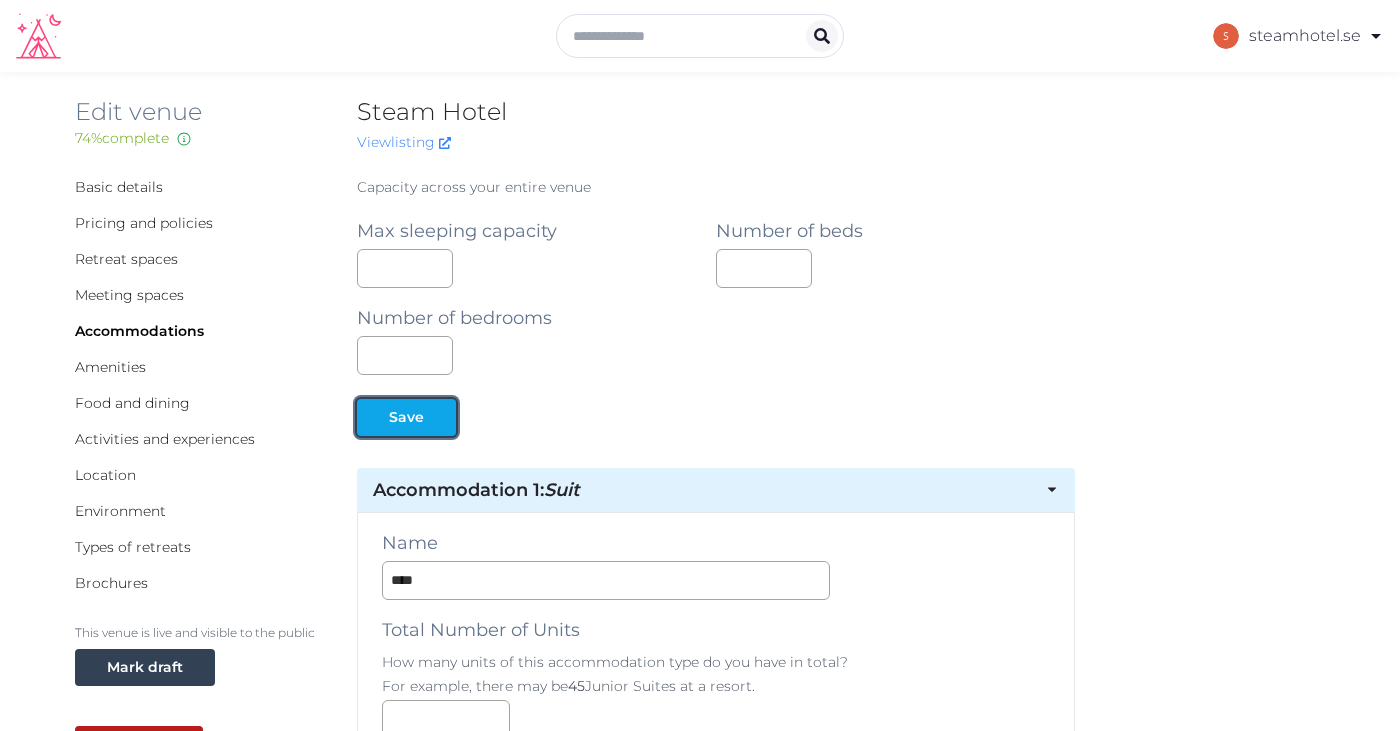 click on "Save" at bounding box center (406, 417) 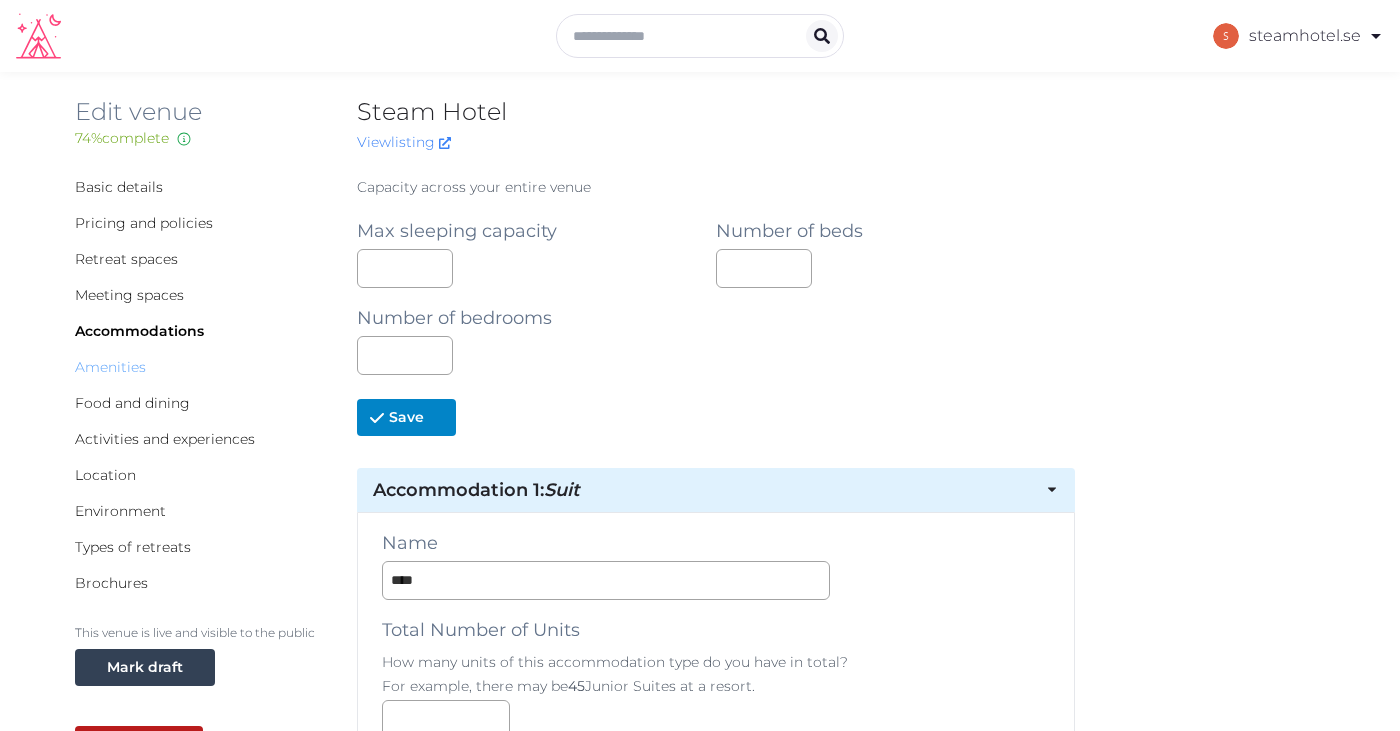click on "Amenities" at bounding box center (110, 367) 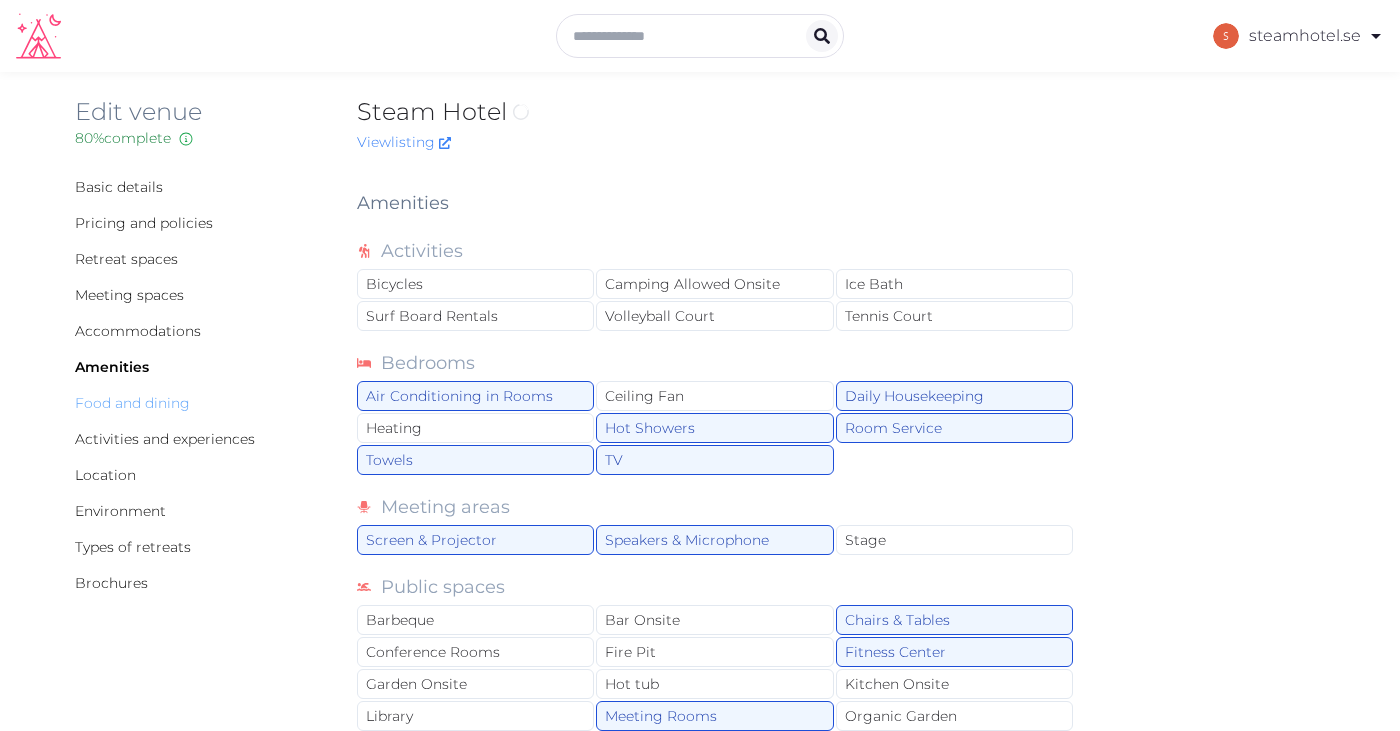 scroll, scrollTop: 0, scrollLeft: 0, axis: both 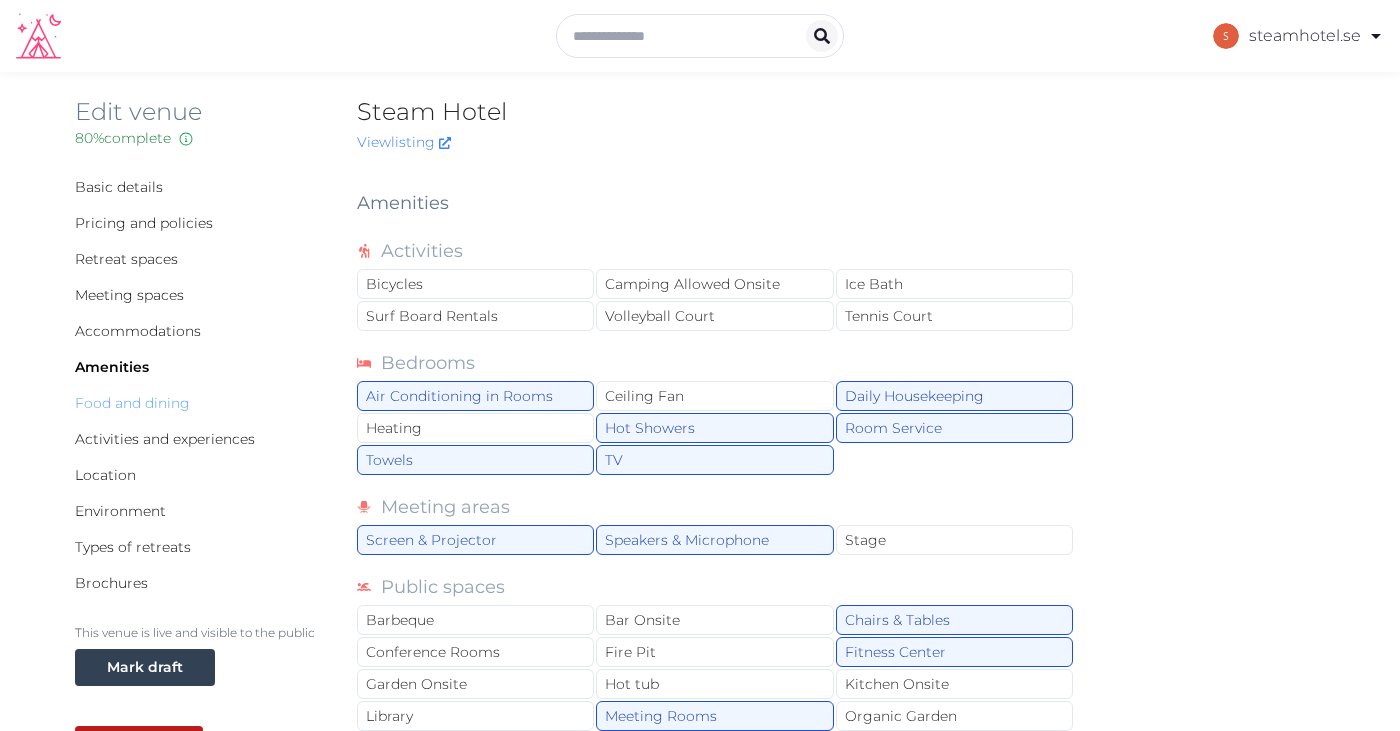 click on "Food and dining" at bounding box center (132, 403) 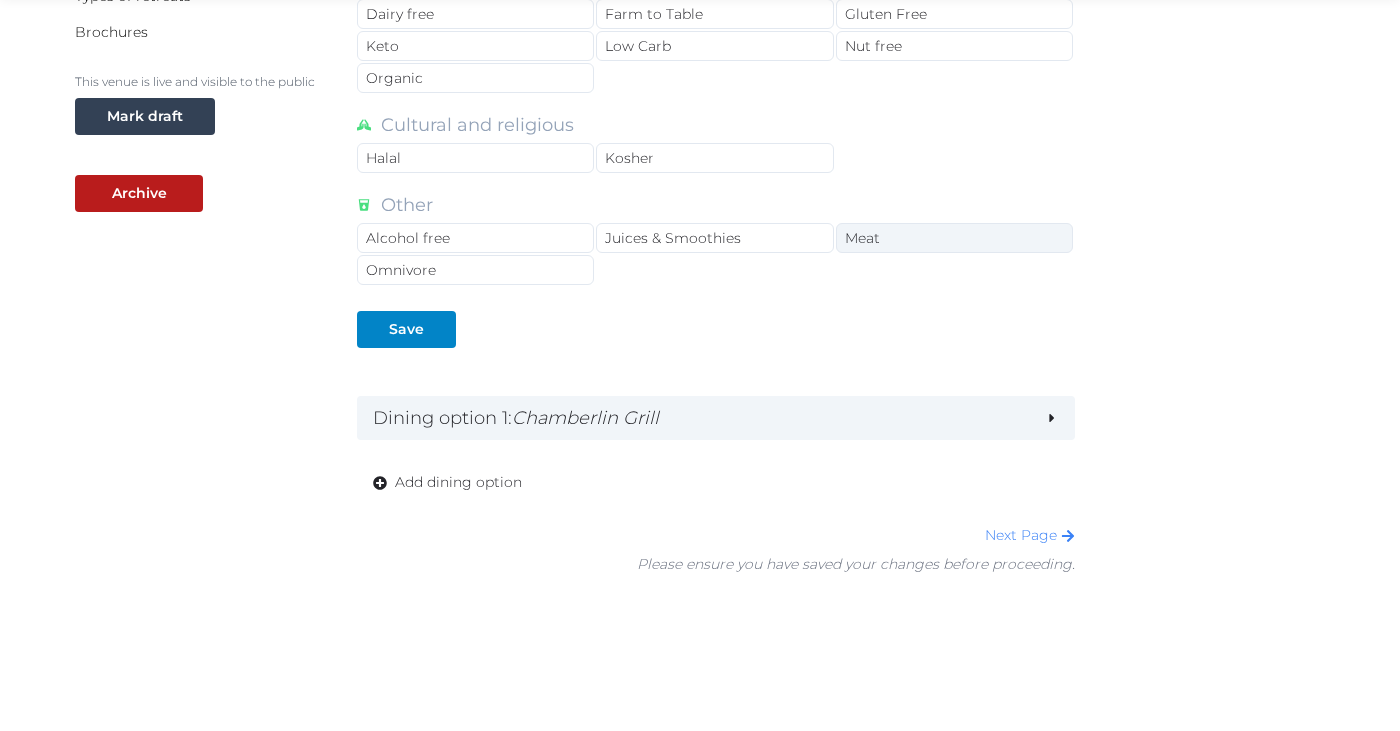 scroll, scrollTop: 579, scrollLeft: 0, axis: vertical 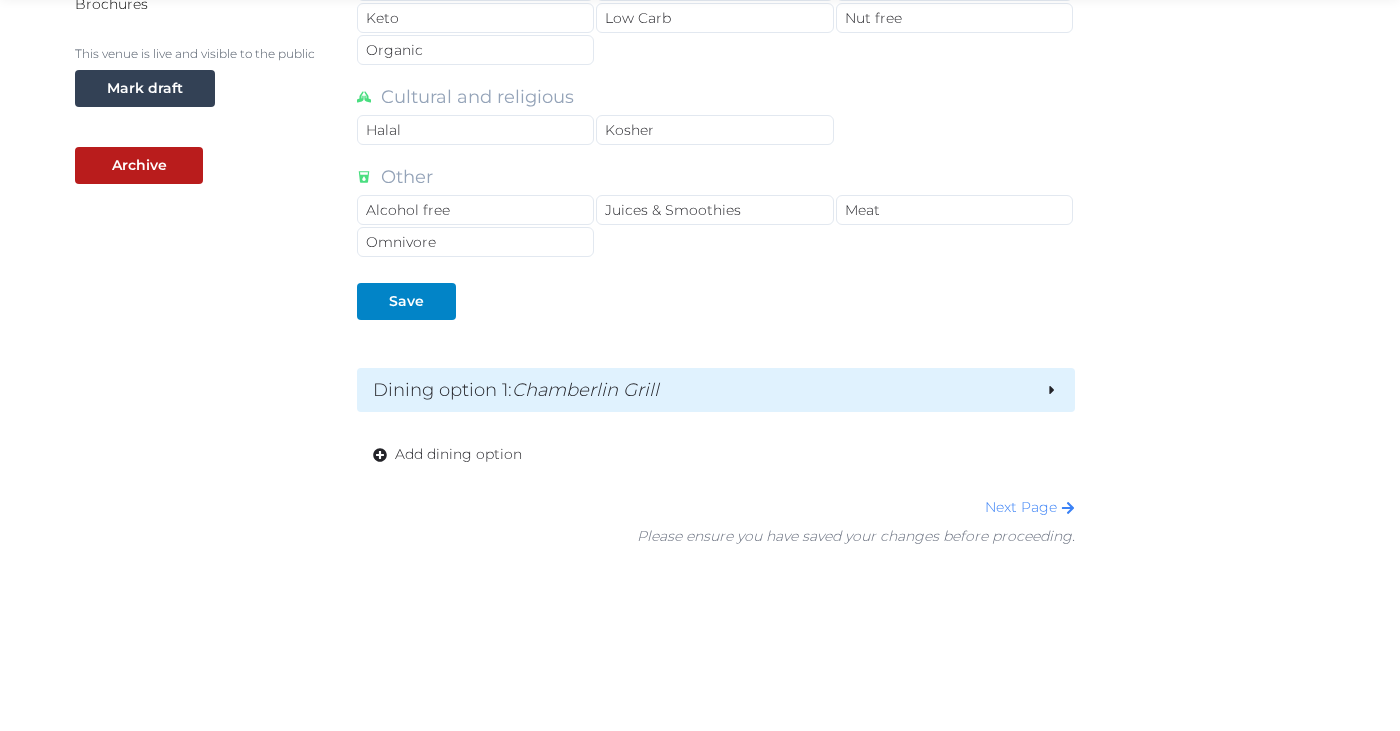click on "Chamberlin Grill" at bounding box center (585, 390) 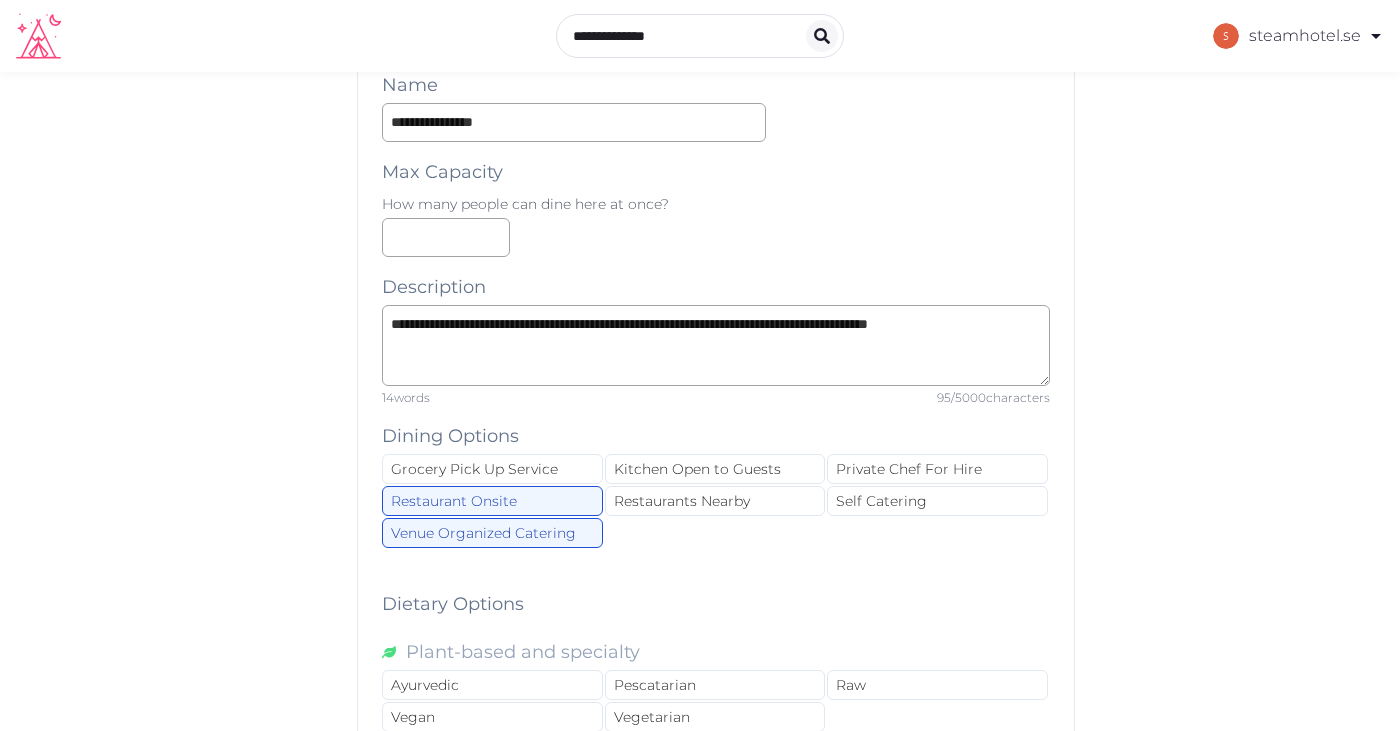 scroll, scrollTop: 919, scrollLeft: 0, axis: vertical 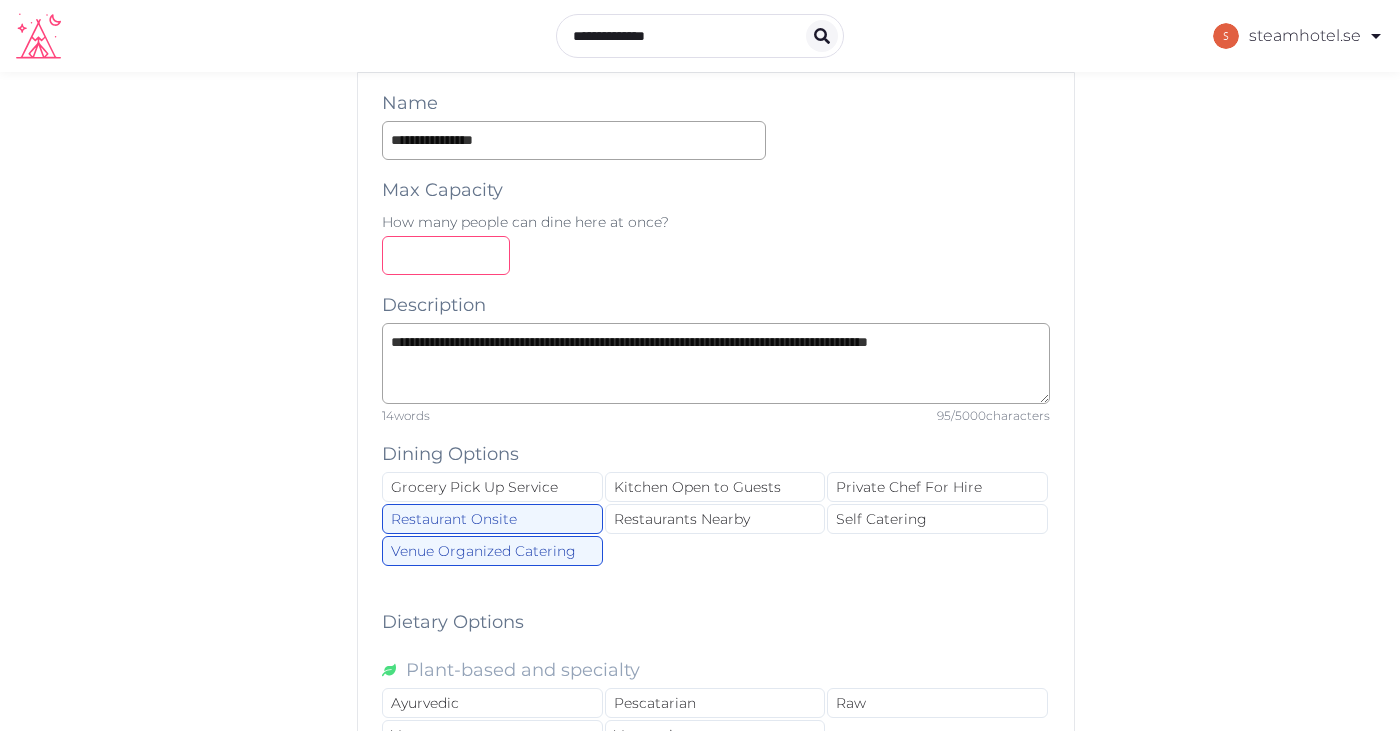 click at bounding box center [446, 255] 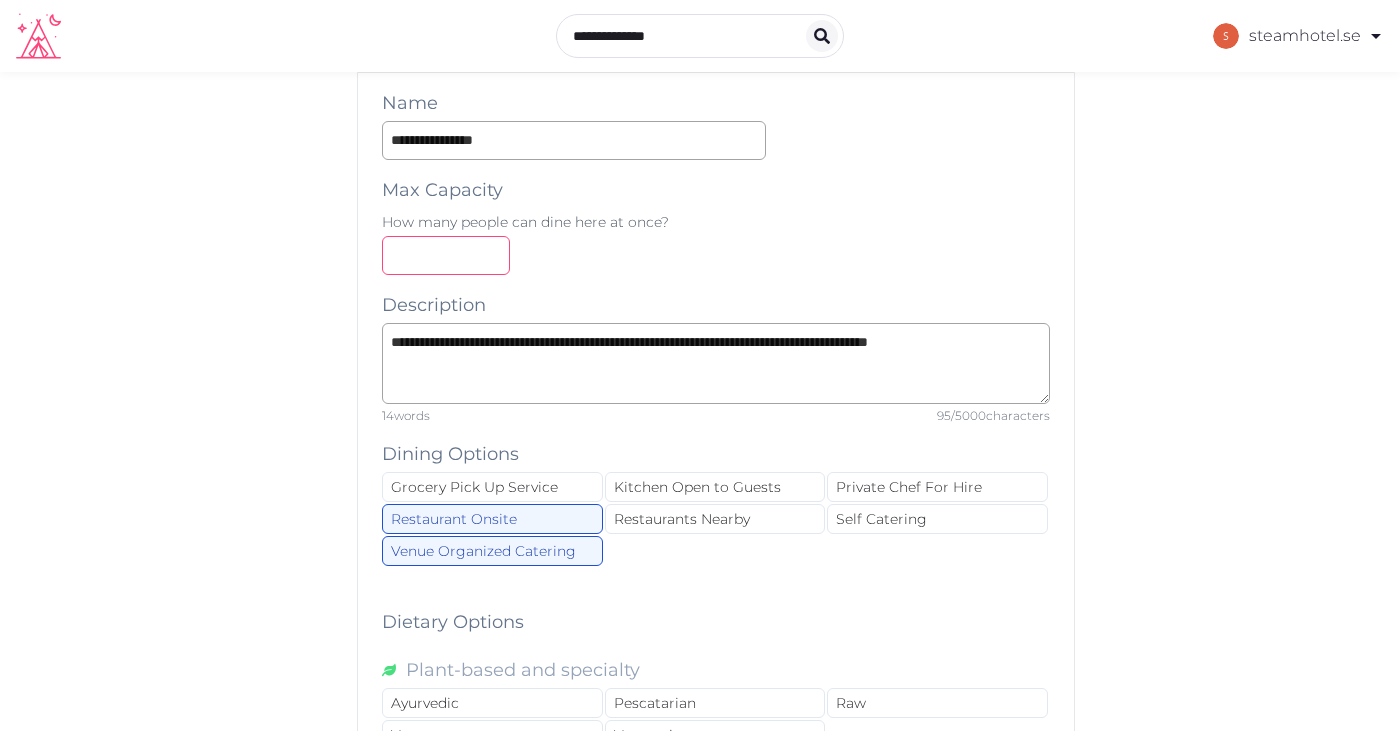 type on "***" 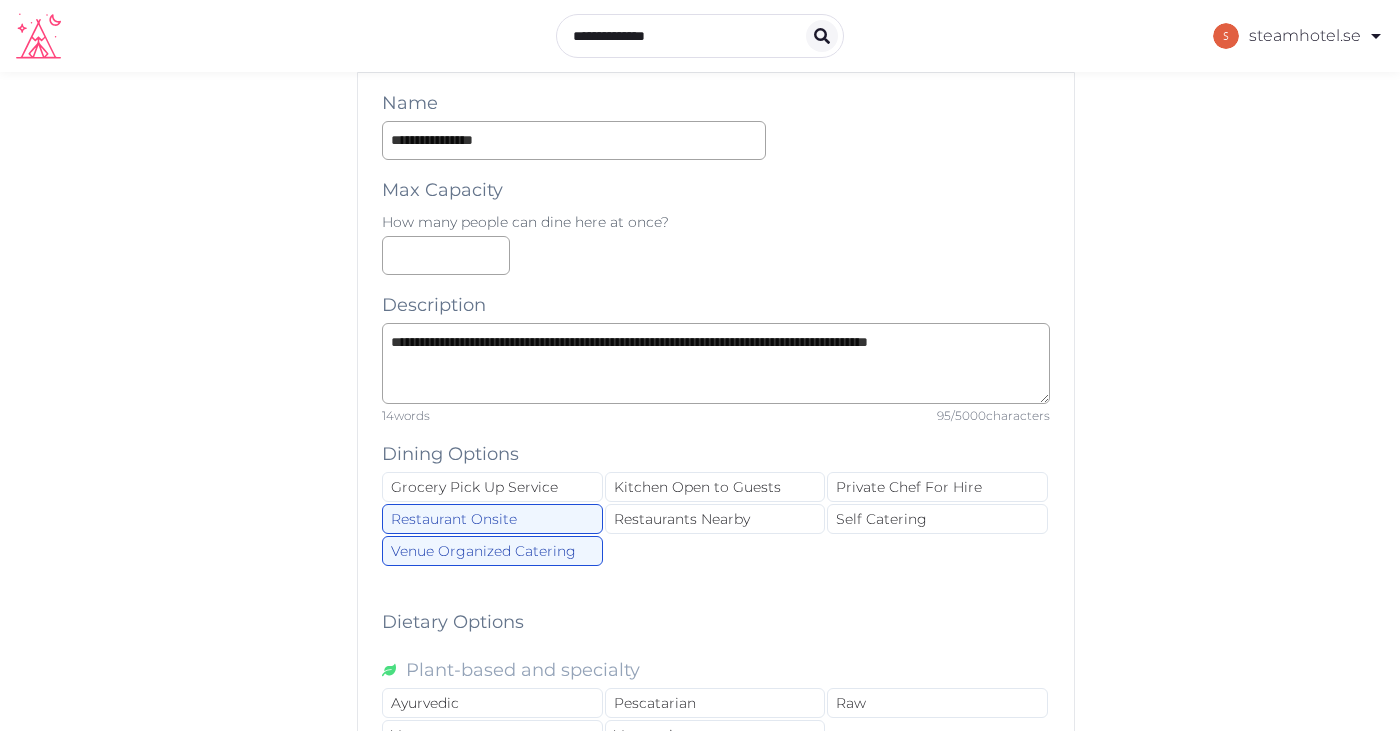 click on "**********" at bounding box center (716, 838) 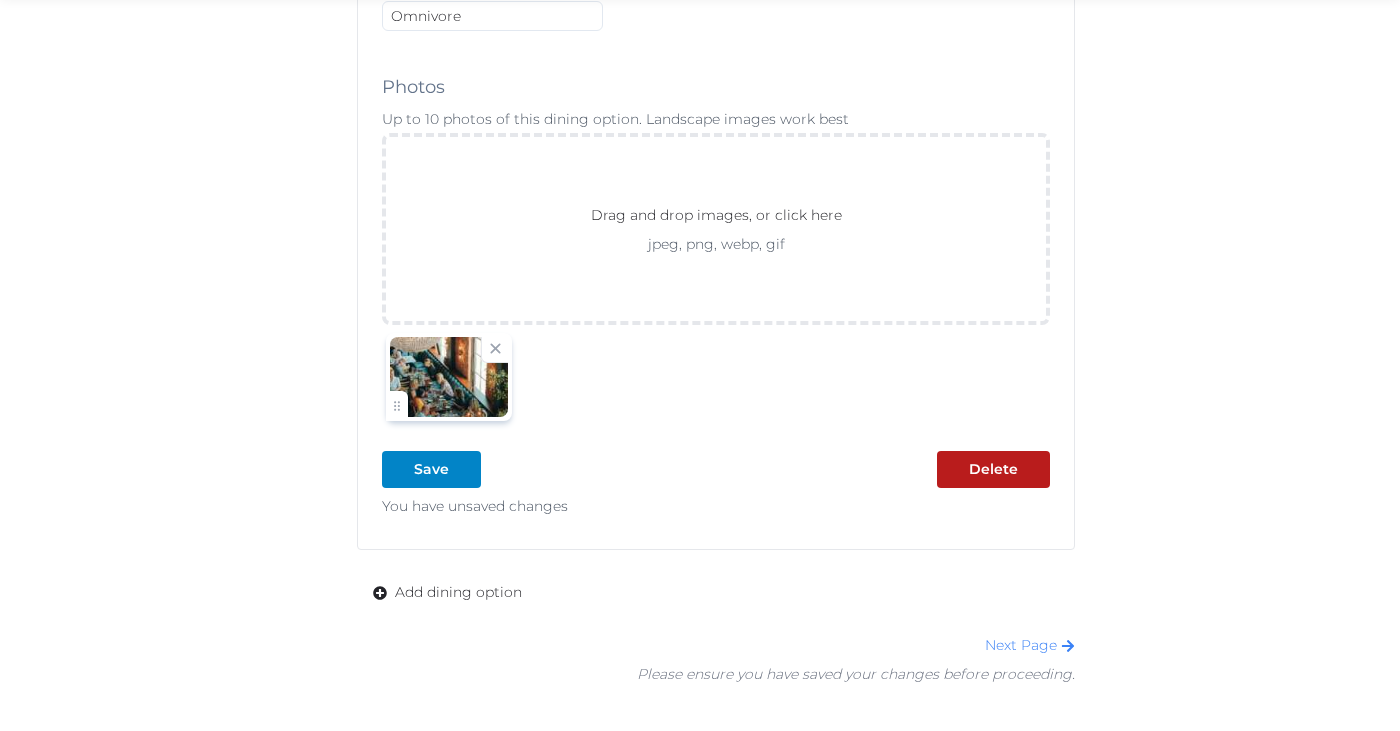 scroll, scrollTop: 2006, scrollLeft: 0, axis: vertical 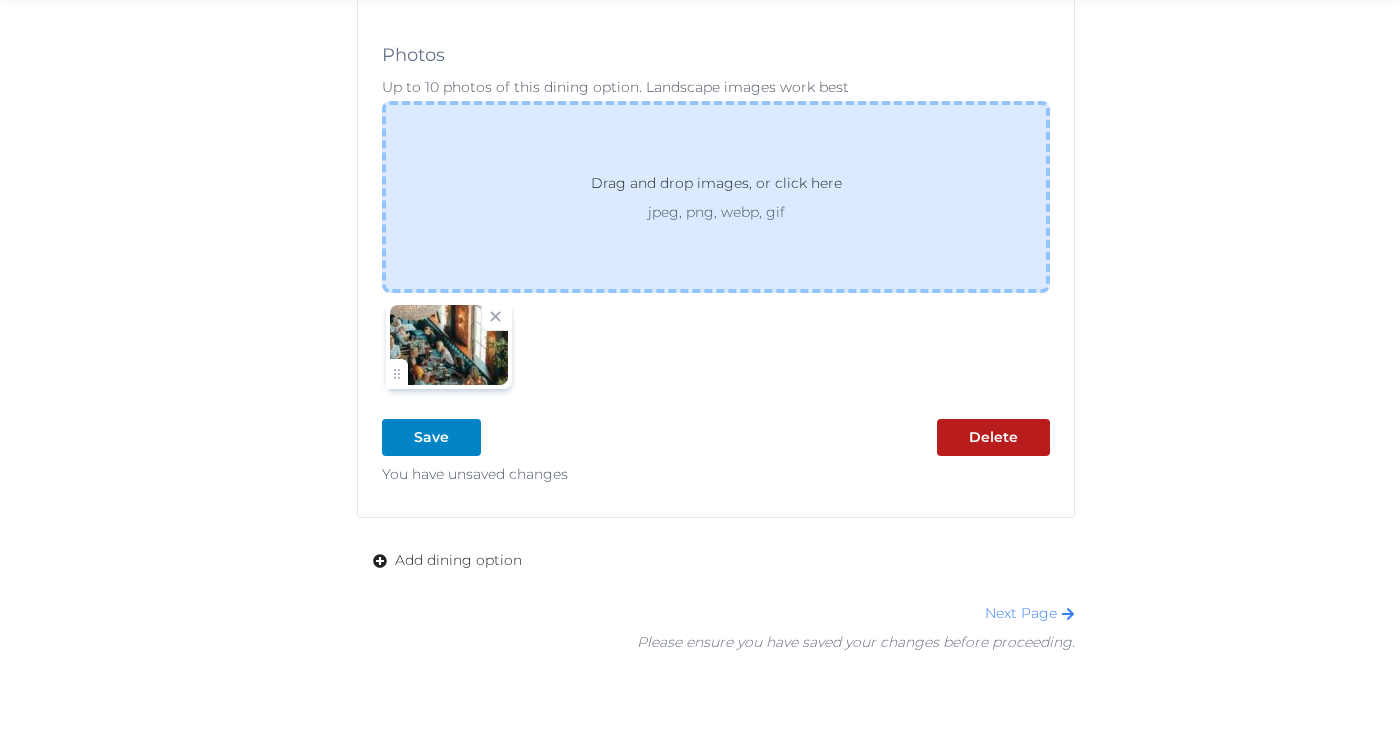 click on "Drag and drop images, or click here" at bounding box center [716, 187] 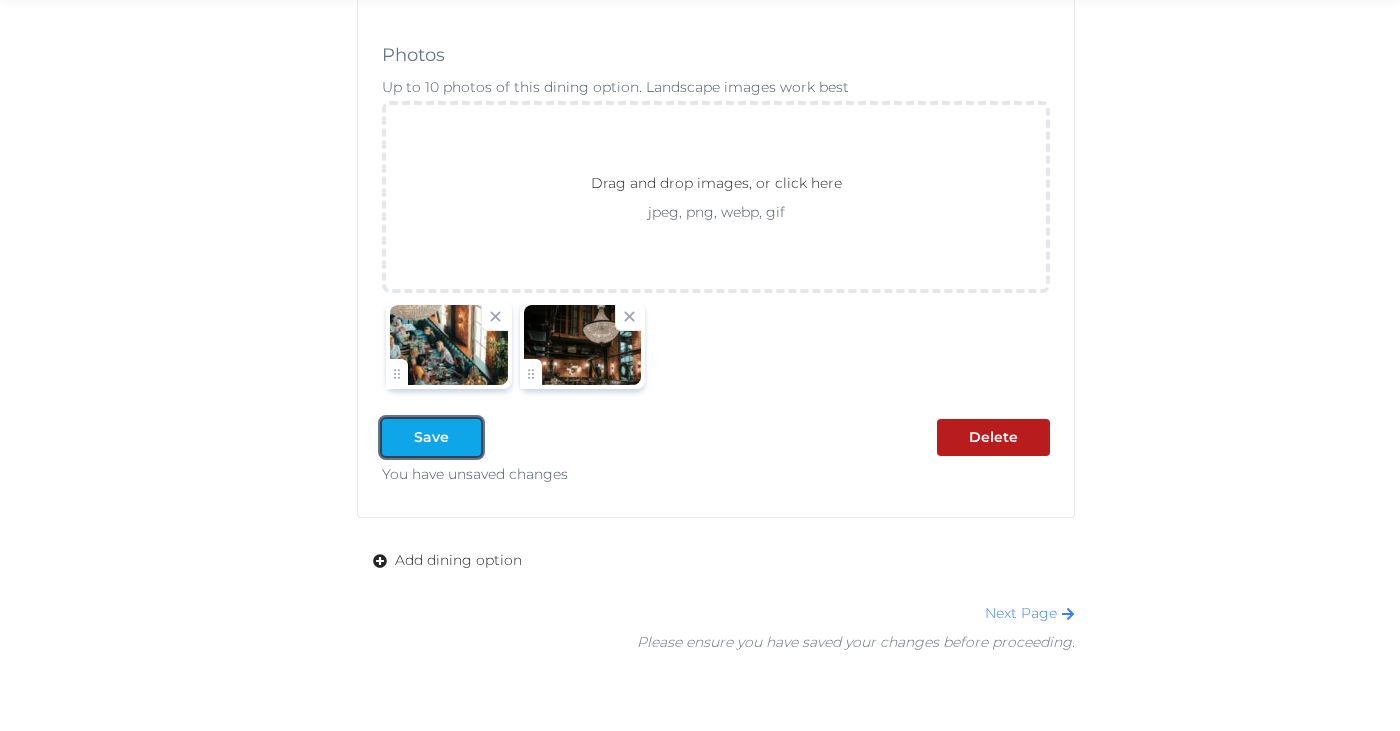 click on "Save" at bounding box center (431, 437) 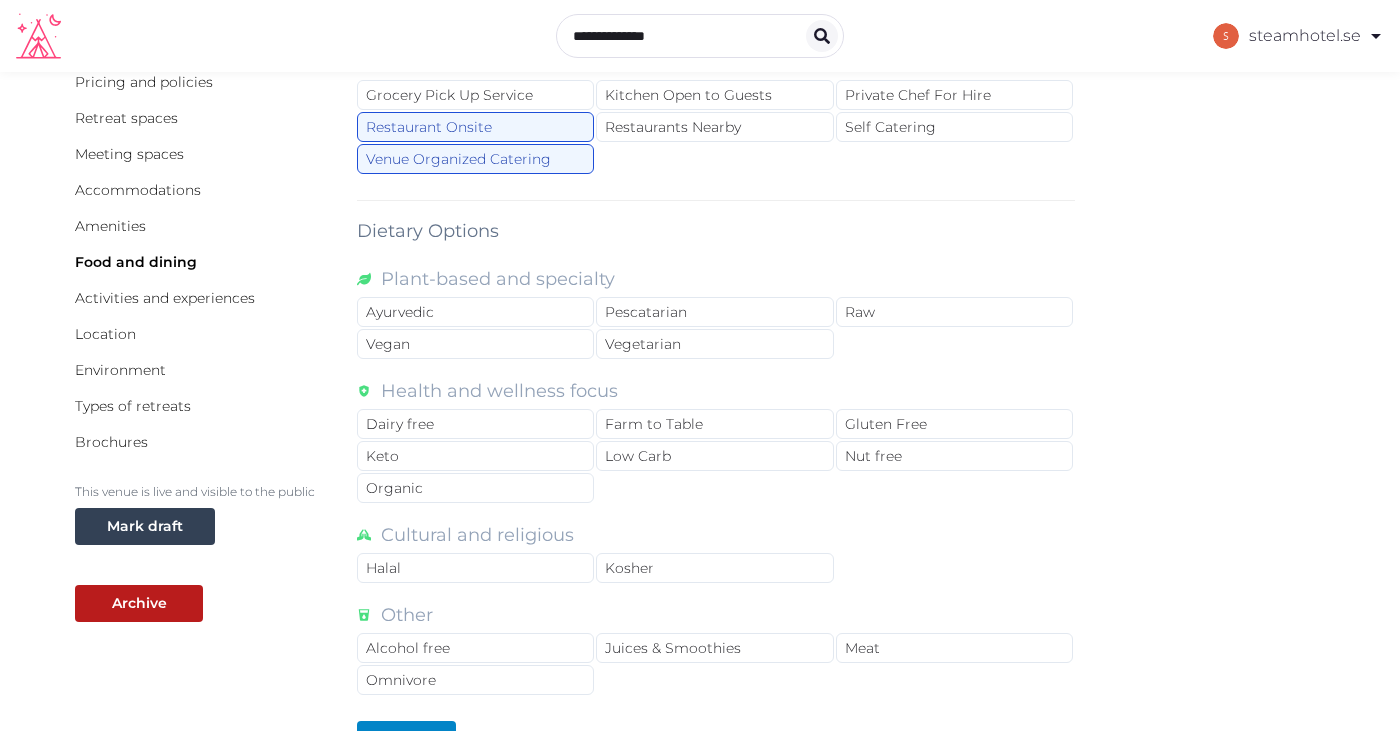 scroll, scrollTop: 163, scrollLeft: 0, axis: vertical 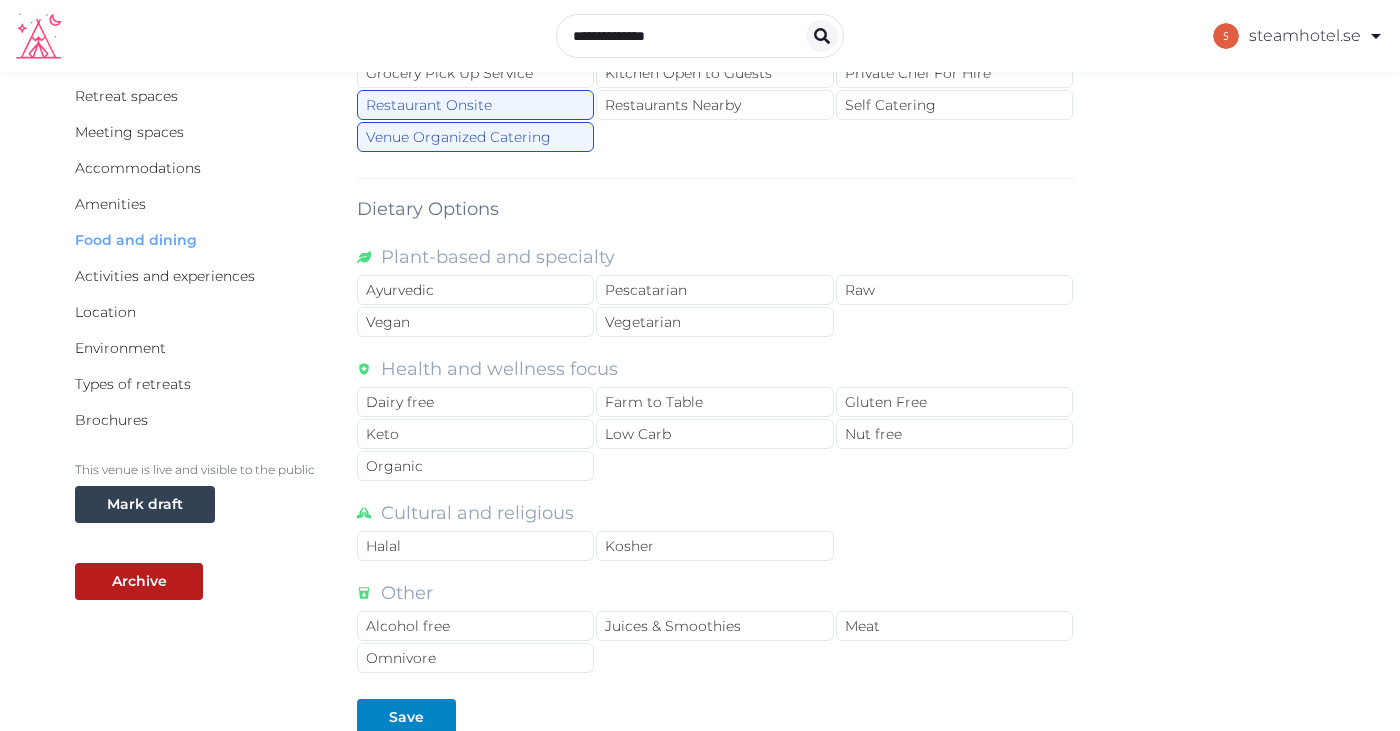 click on "Food and dining" at bounding box center [136, 240] 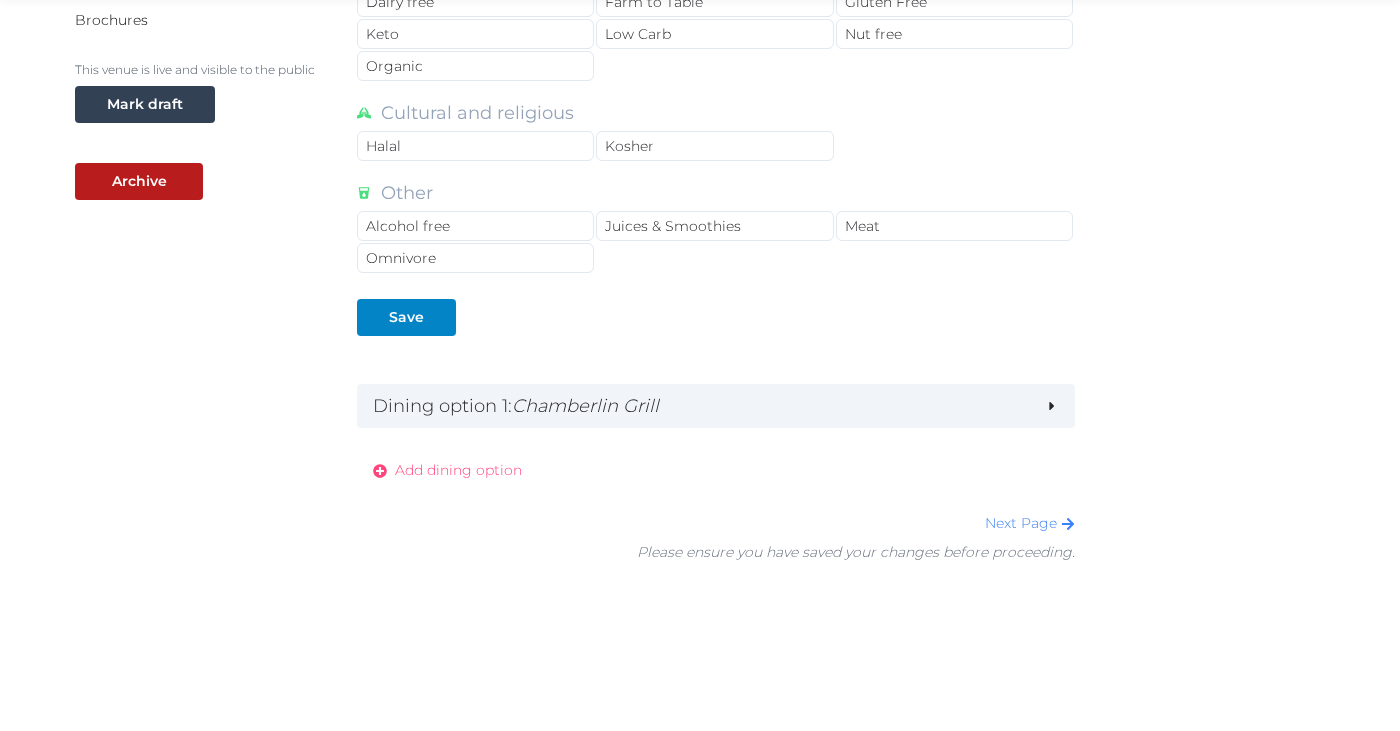 scroll, scrollTop: 564, scrollLeft: 0, axis: vertical 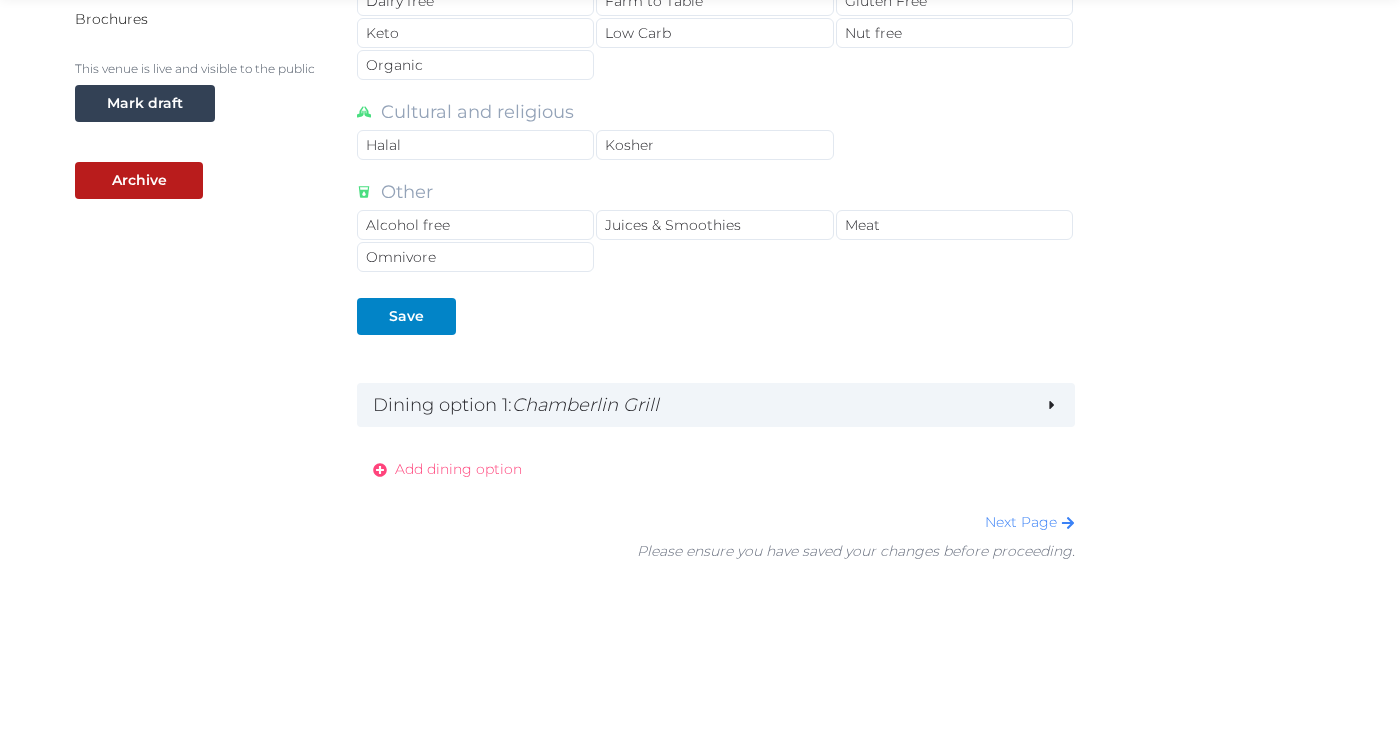 click on "Add dining option" at bounding box center (447, 469) 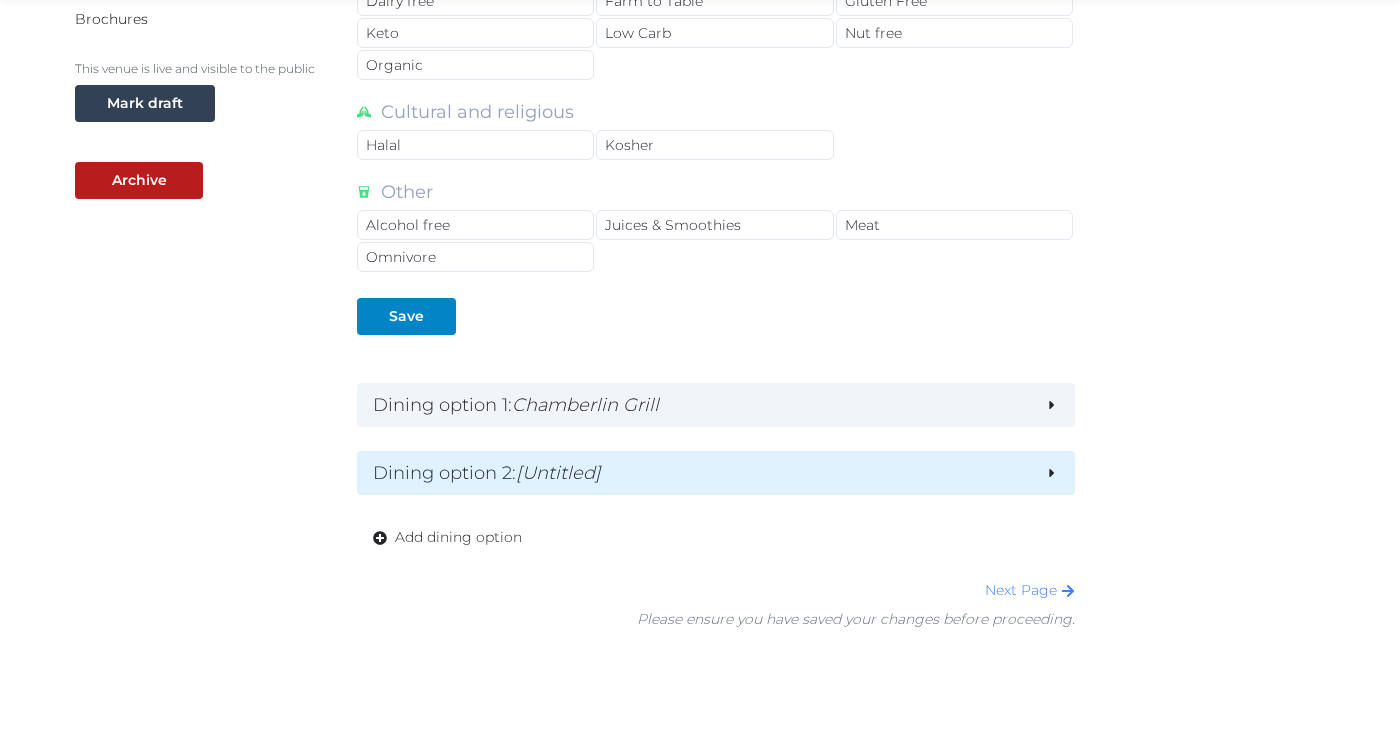 click on "[Untitled]" at bounding box center (558, 473) 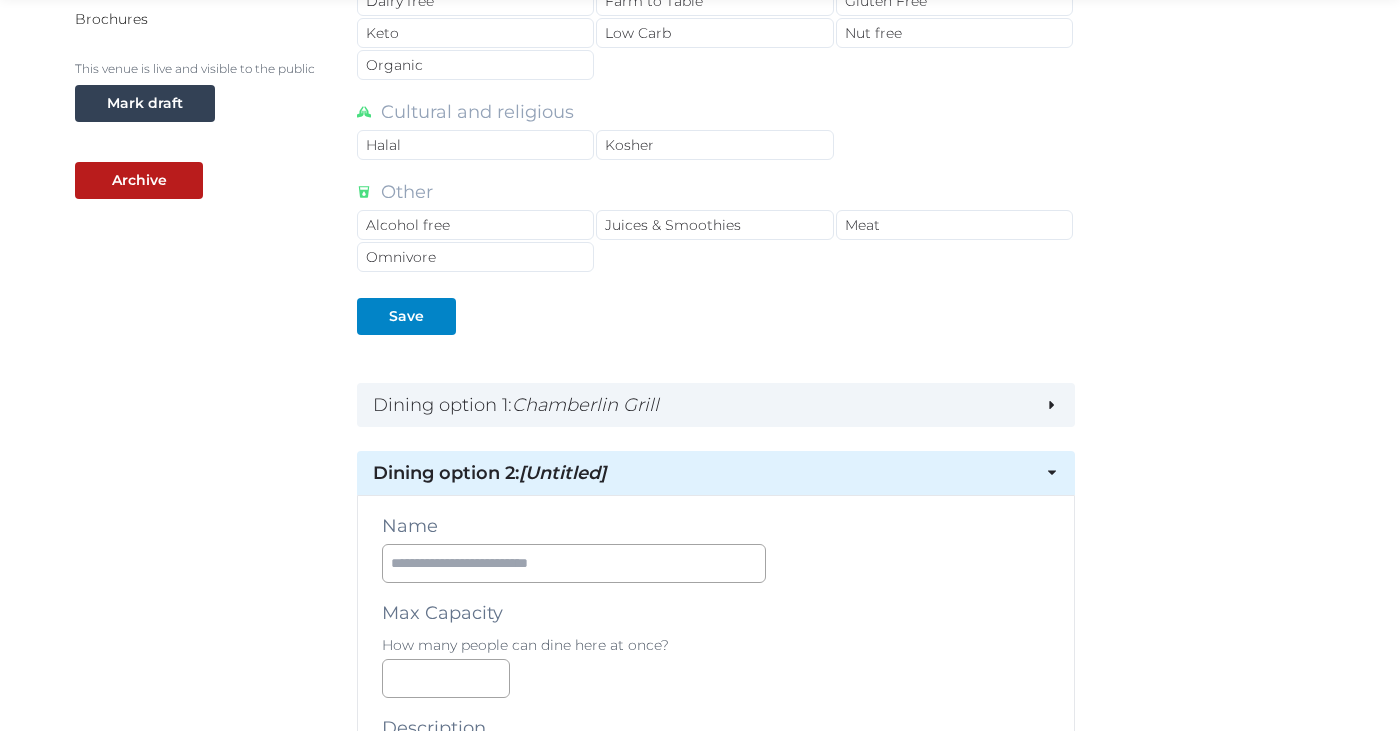 click on "Name Max Capacity How many people can dine here at once? Description Dining Options Grocery Pick Up Service Kitchen Open to Guests Private Chef For Hire Restaurant Onsite Restaurants Nearby Self Catering Venue Organized Catering Dietary Options Plant-based and specialty Ayurvedic Pescatarian Raw Vegan Vegetarian Health and wellness focus Dairy free Farm to Table Gluten Free Keto Low Carb Nut free Organic Cultural and religious Halal Kosher Other Alcohol free Juices & Smoothies Meat Omnivore Photos Up to 10 photos of this dining option. Landscape images work best Drag and drop images, or click here jpeg, png, webp, gif
To pick up a draggable item, press the space bar.
While dragging, use the arrow keys to move the item.
Press space again to drop the item in its new position, or press escape to cancel.
Save Delete" at bounding box center [716, 1192] 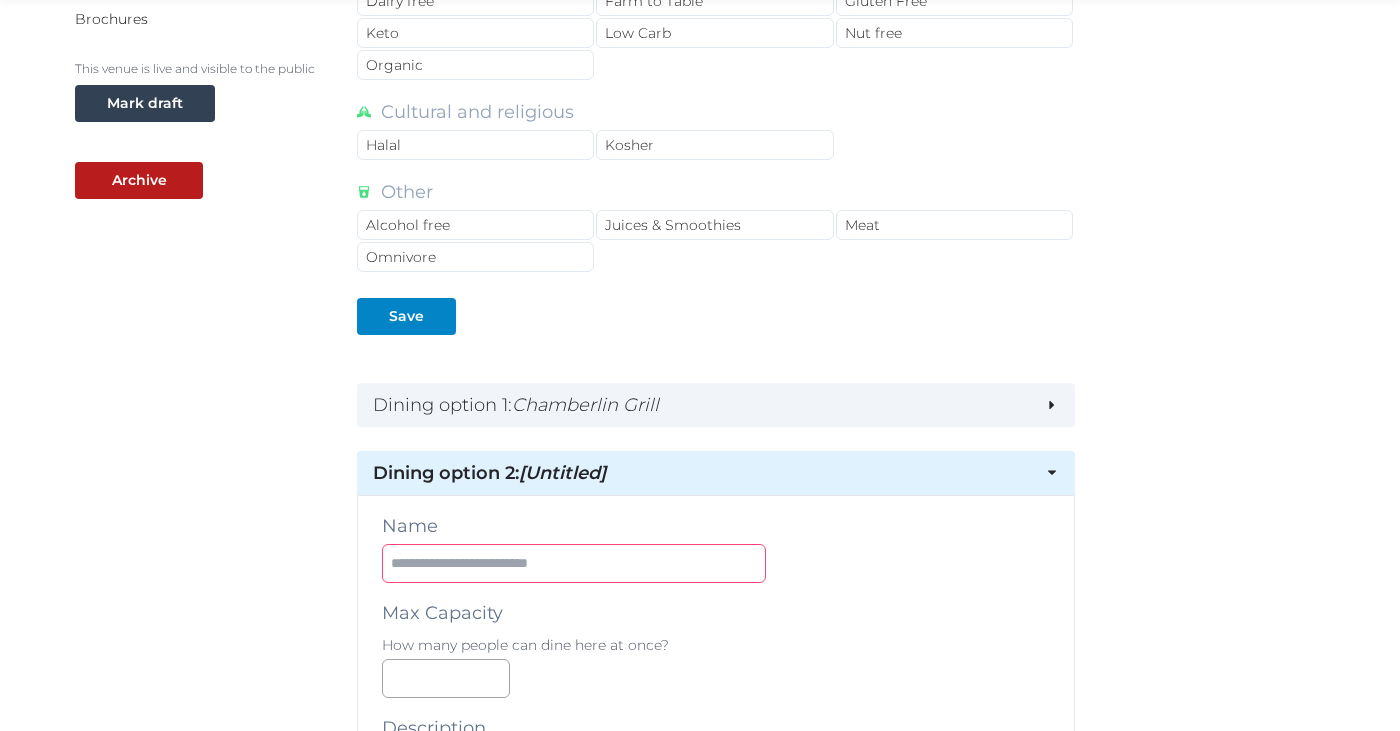 click at bounding box center [574, 563] 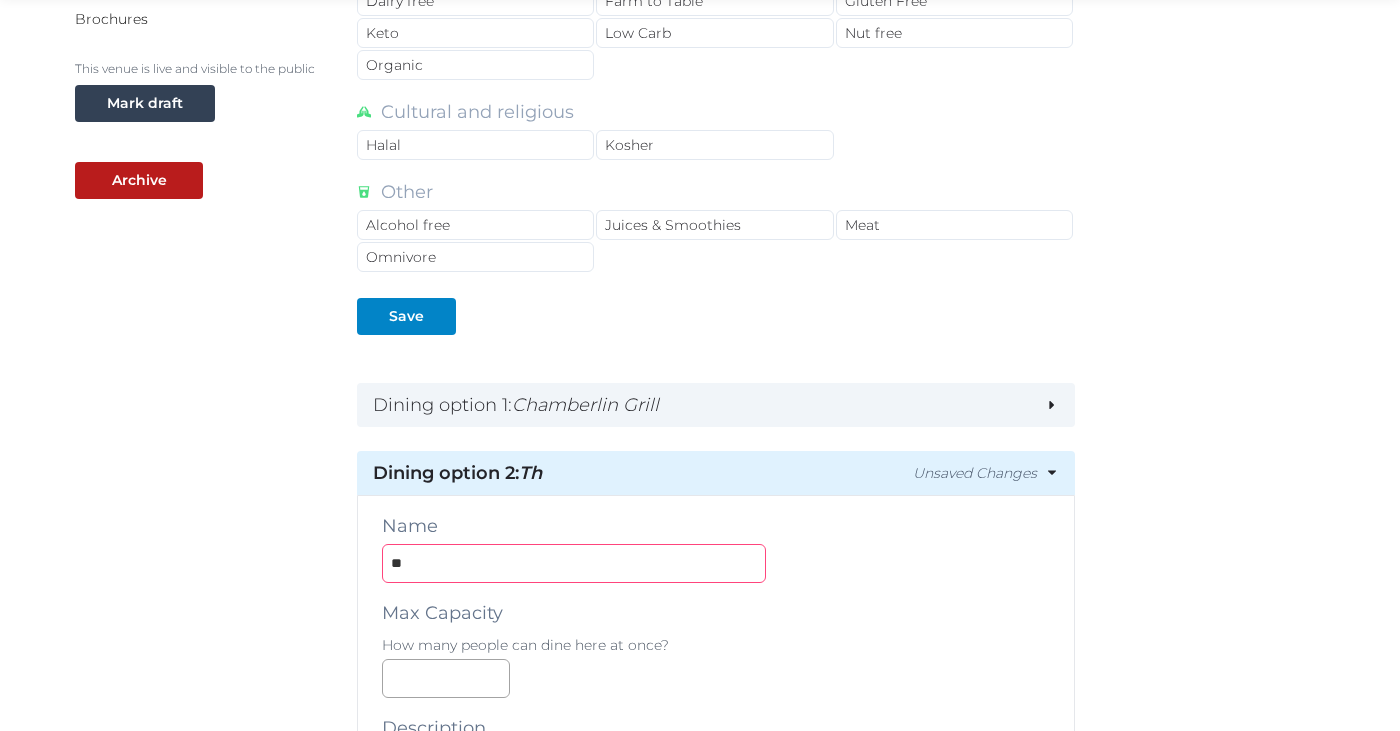 type on "*" 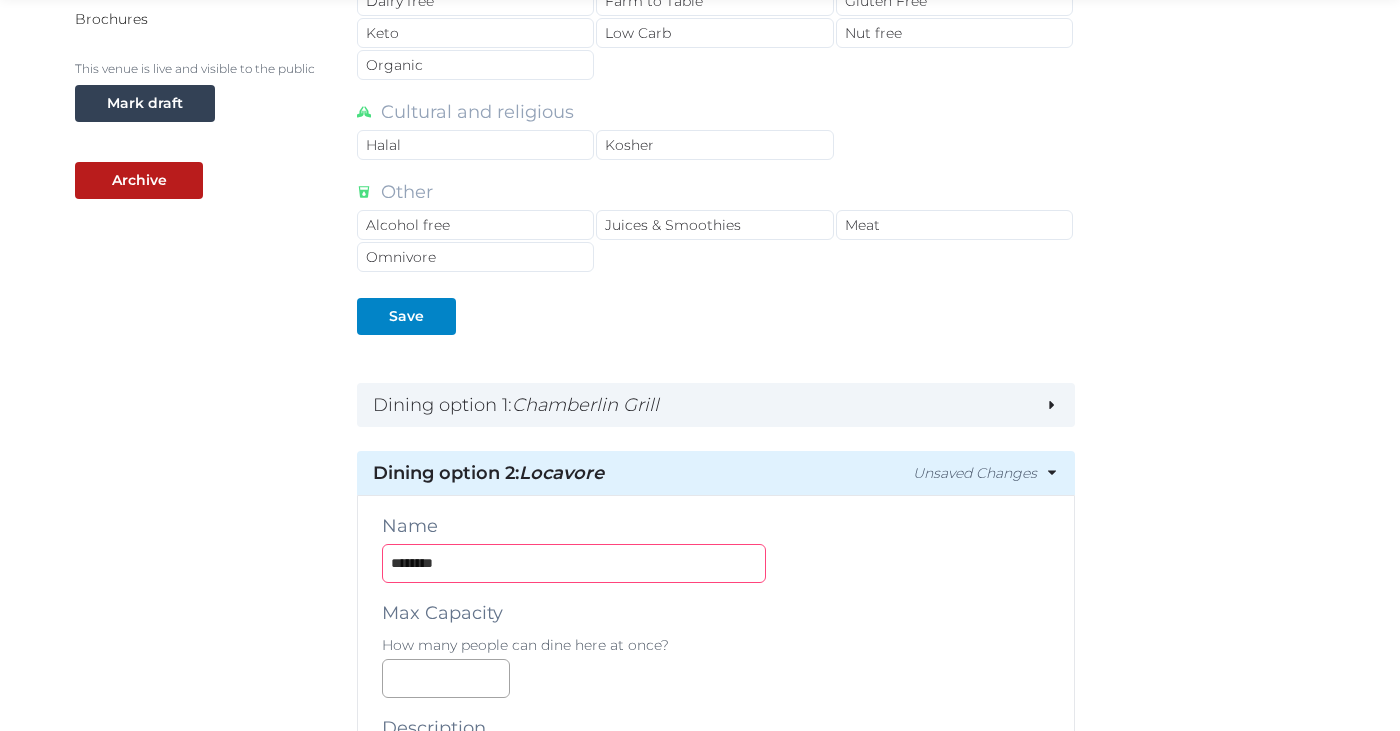 type on "********" 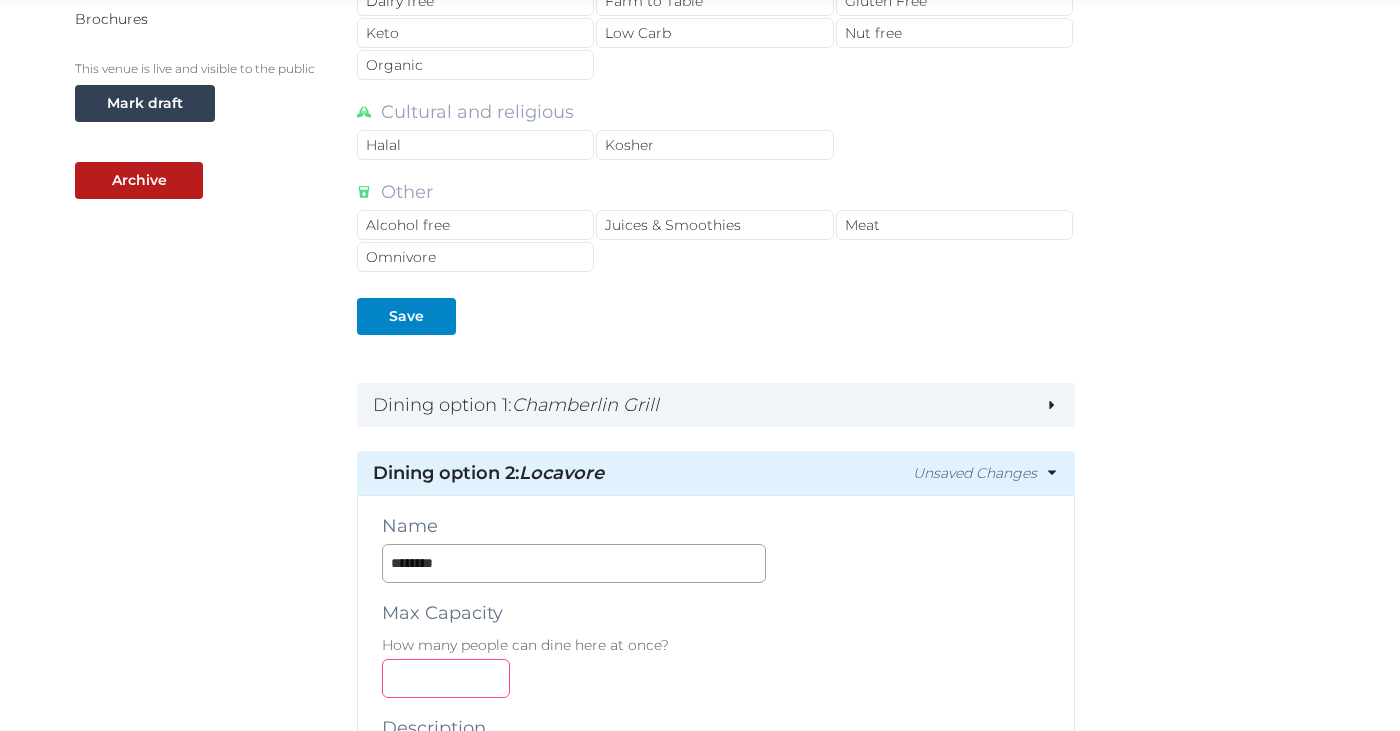 click at bounding box center [446, 678] 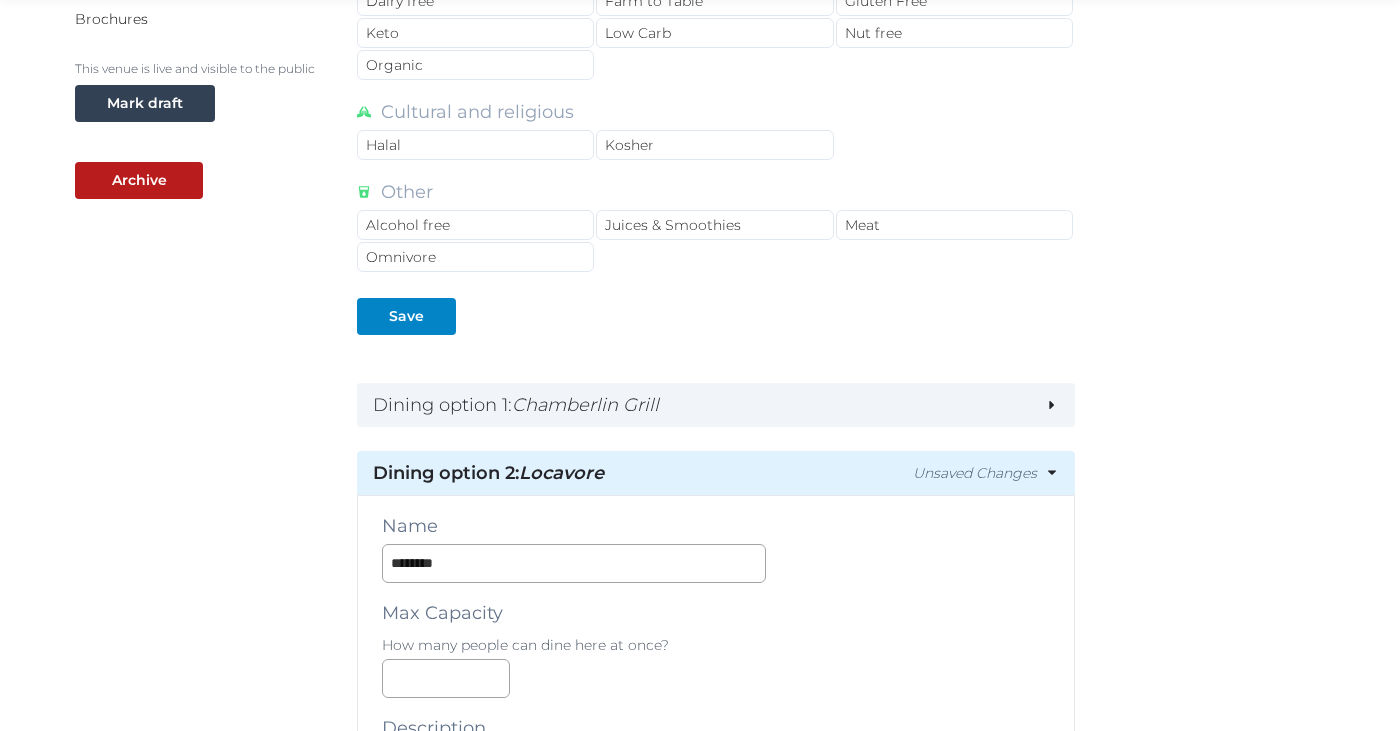 click on "***" at bounding box center (716, 678) 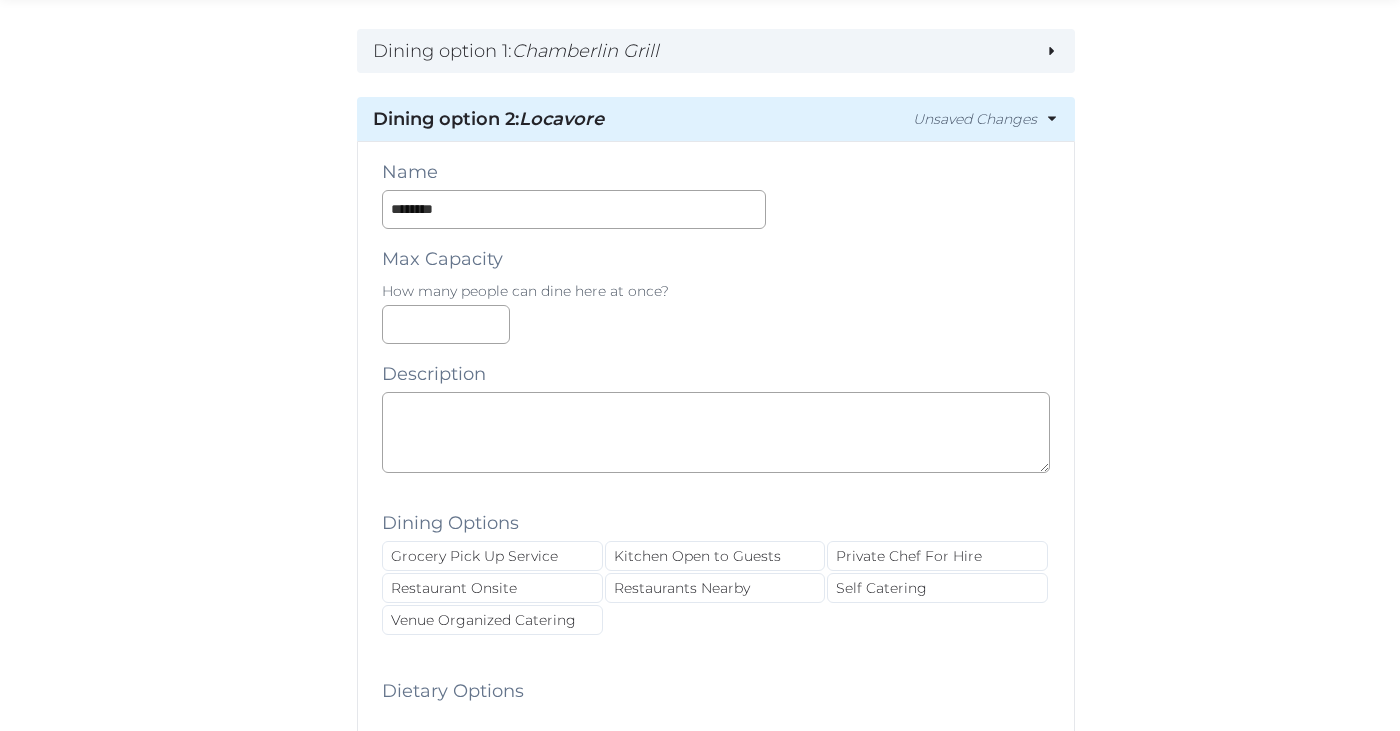 scroll, scrollTop: 919, scrollLeft: 0, axis: vertical 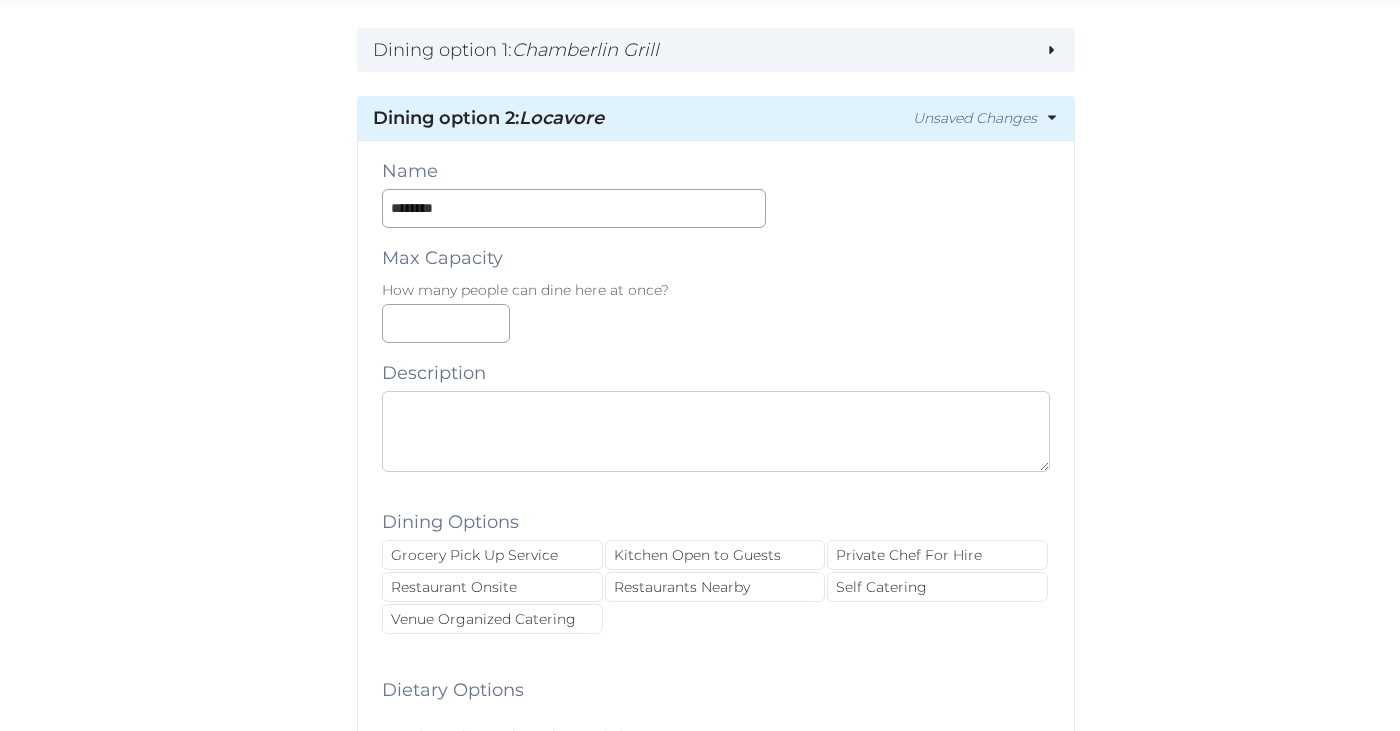 click at bounding box center (716, 431) 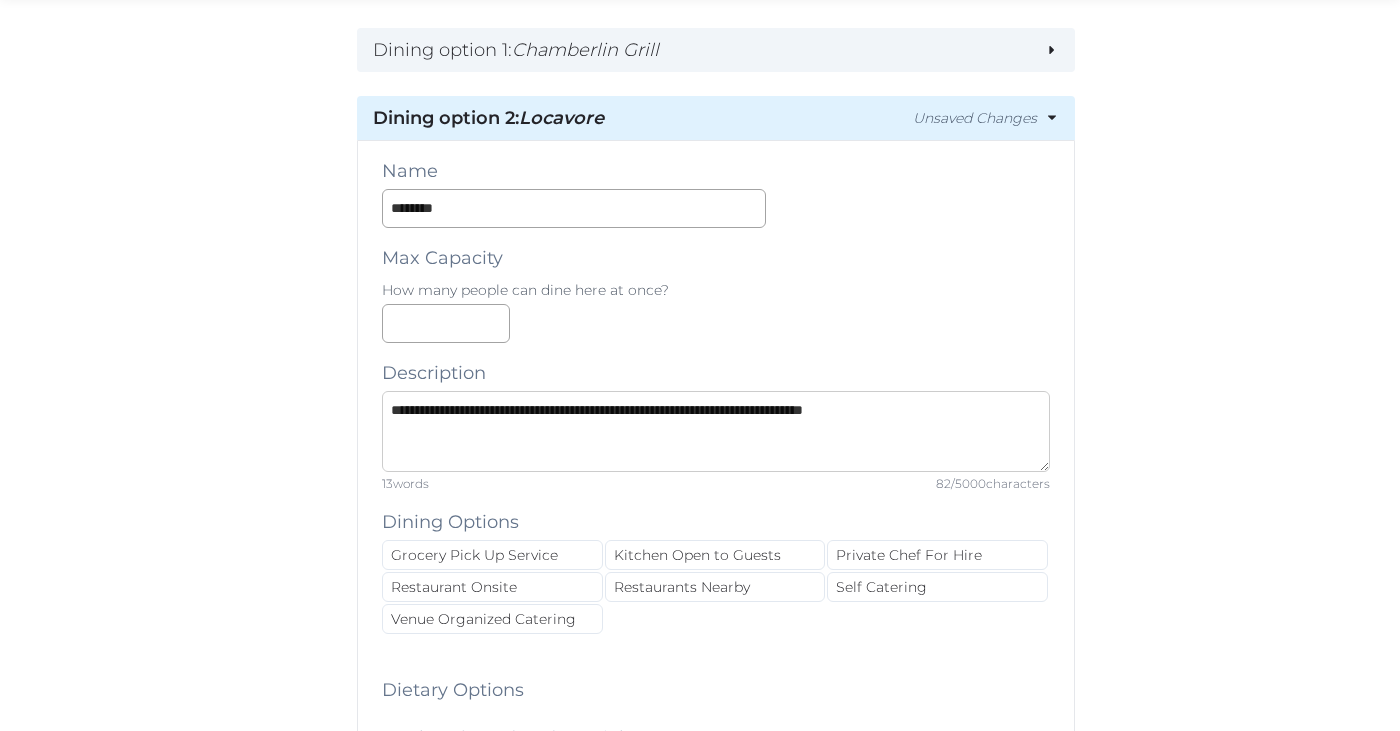 drag, startPoint x: 971, startPoint y: 434, endPoint x: 253, endPoint y: 362, distance: 721.601 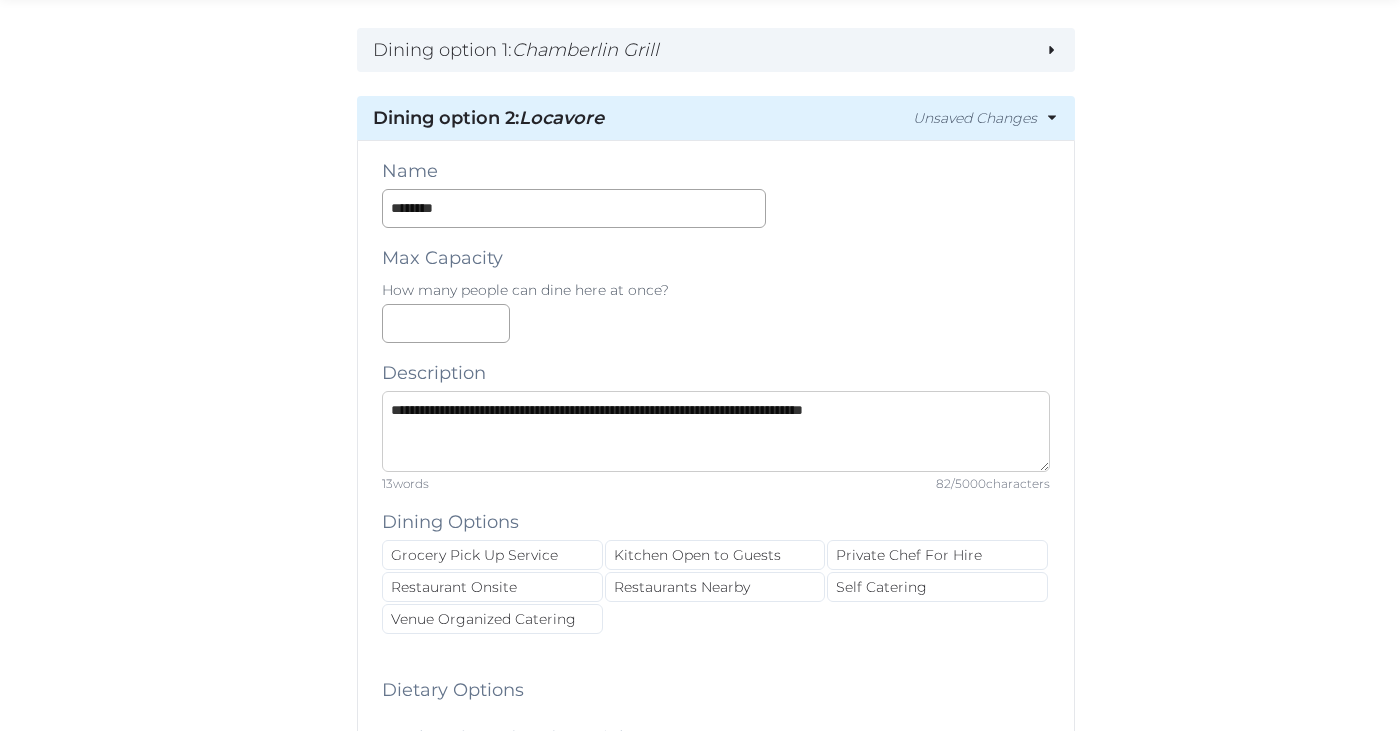 click on "**********" at bounding box center [716, 431] 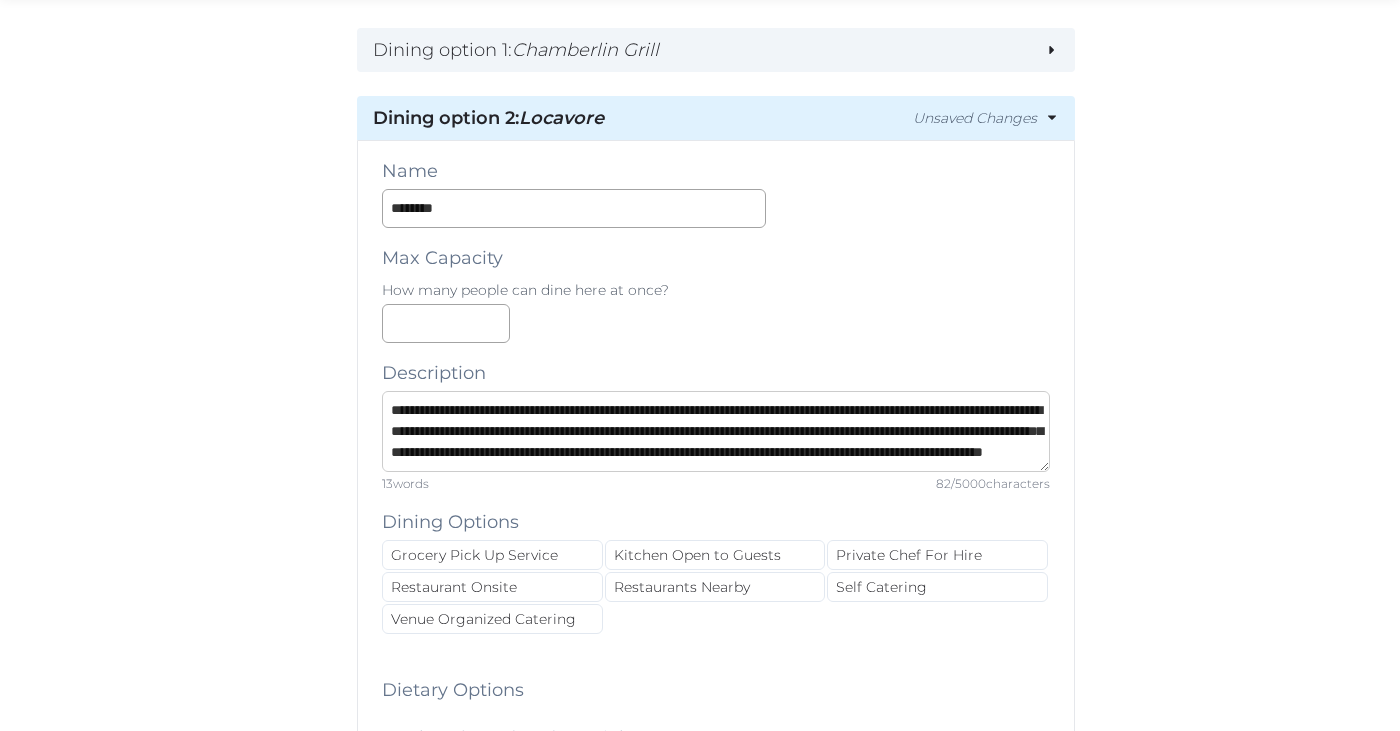 scroll, scrollTop: 32, scrollLeft: 0, axis: vertical 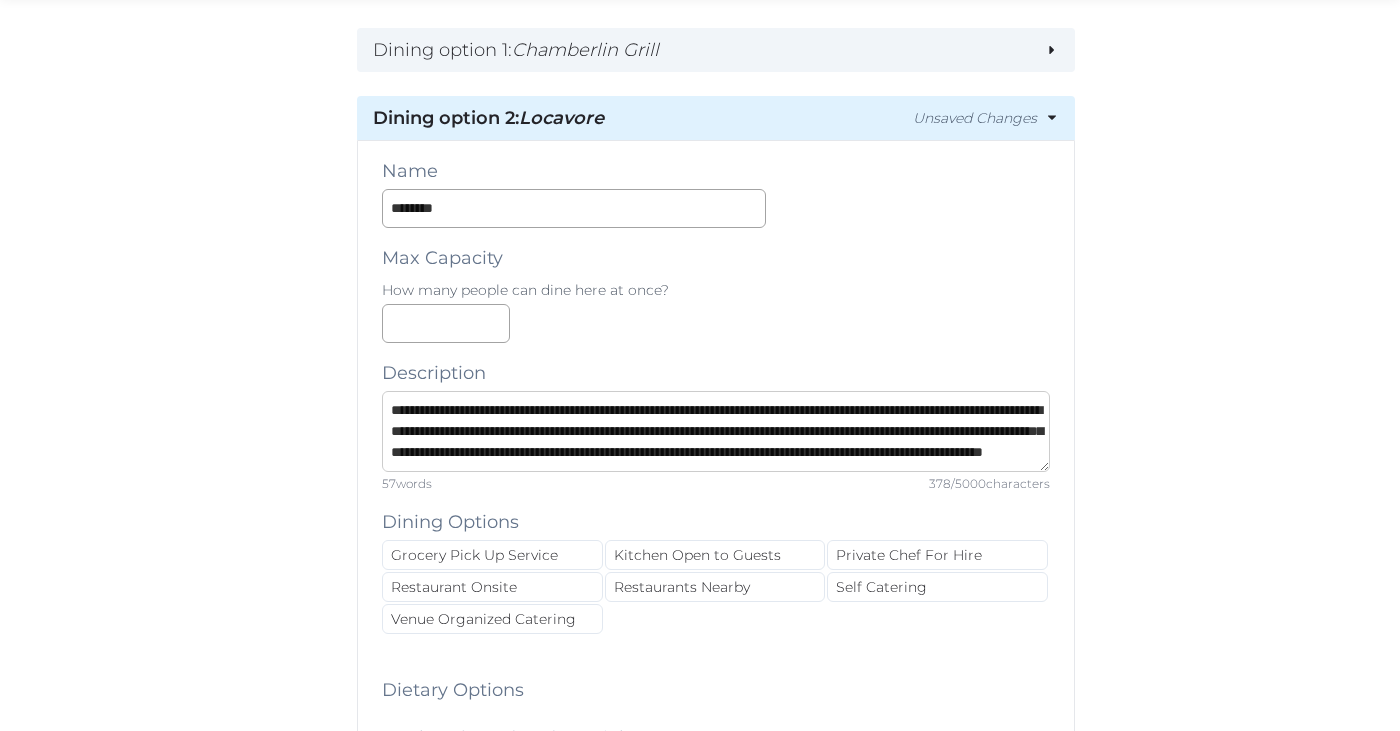 click on "**********" at bounding box center [716, 431] 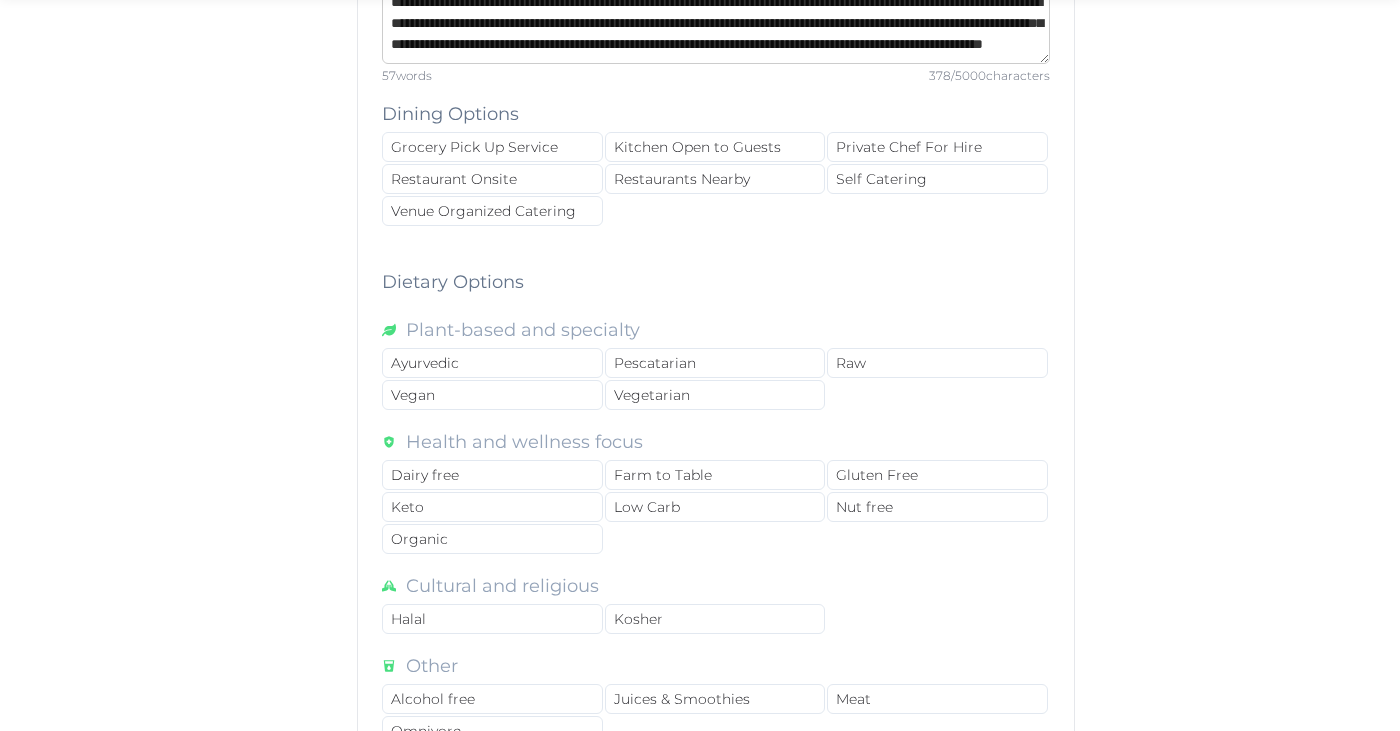 scroll, scrollTop: 1328, scrollLeft: 0, axis: vertical 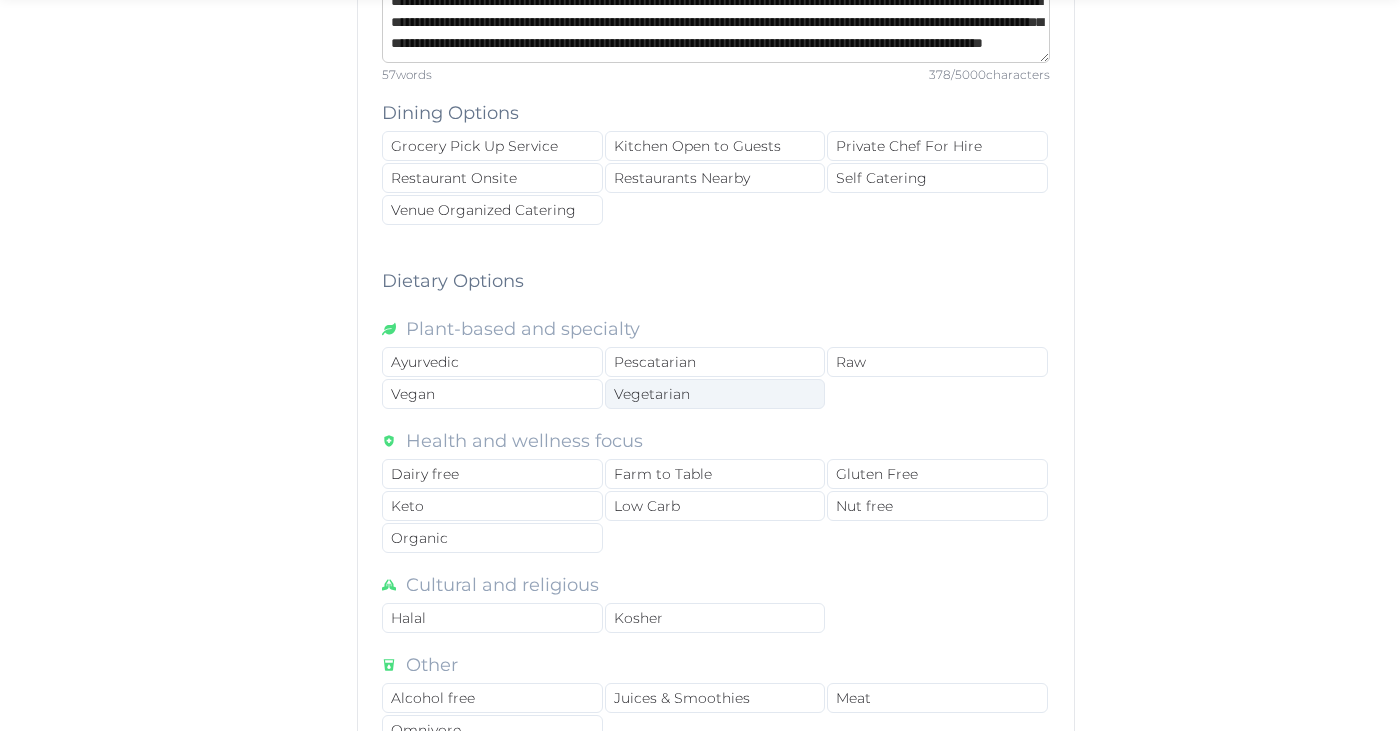 type on "**********" 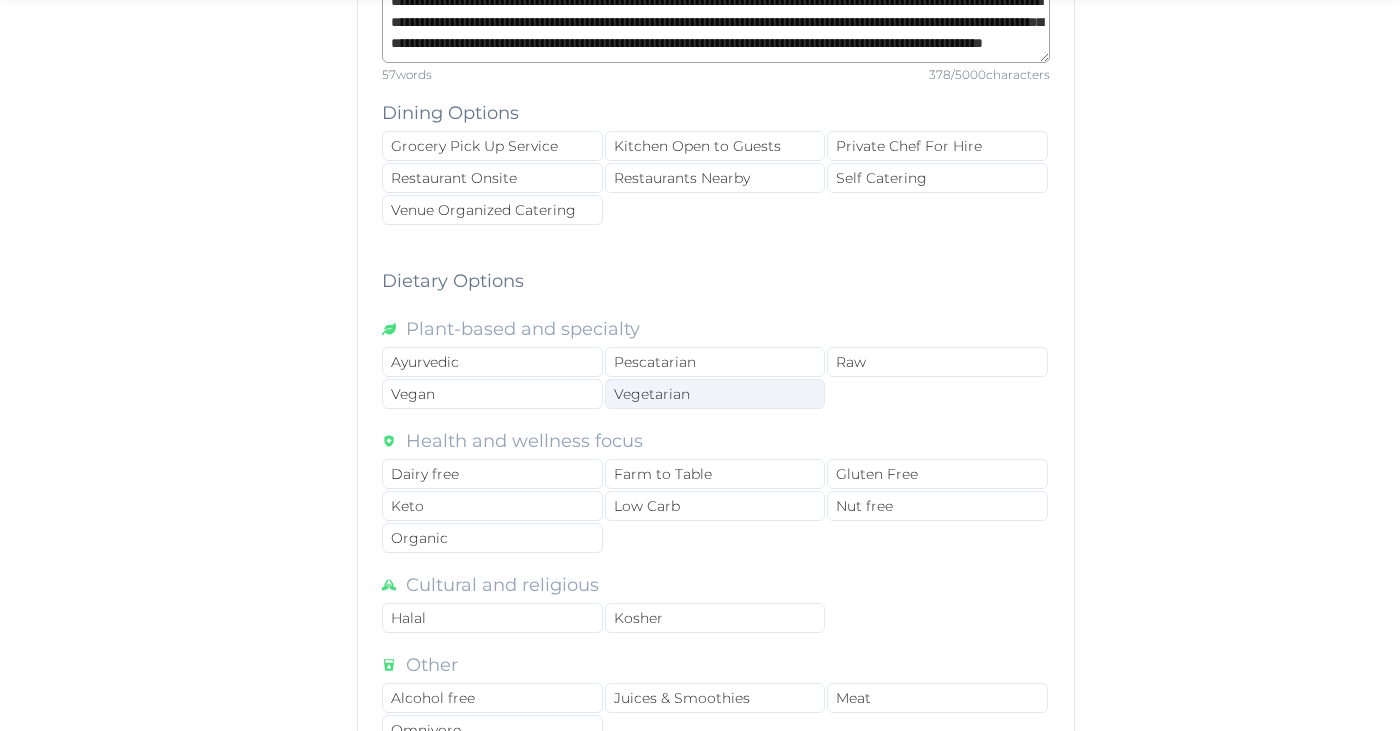 click on "Vegetarian" at bounding box center [715, 394] 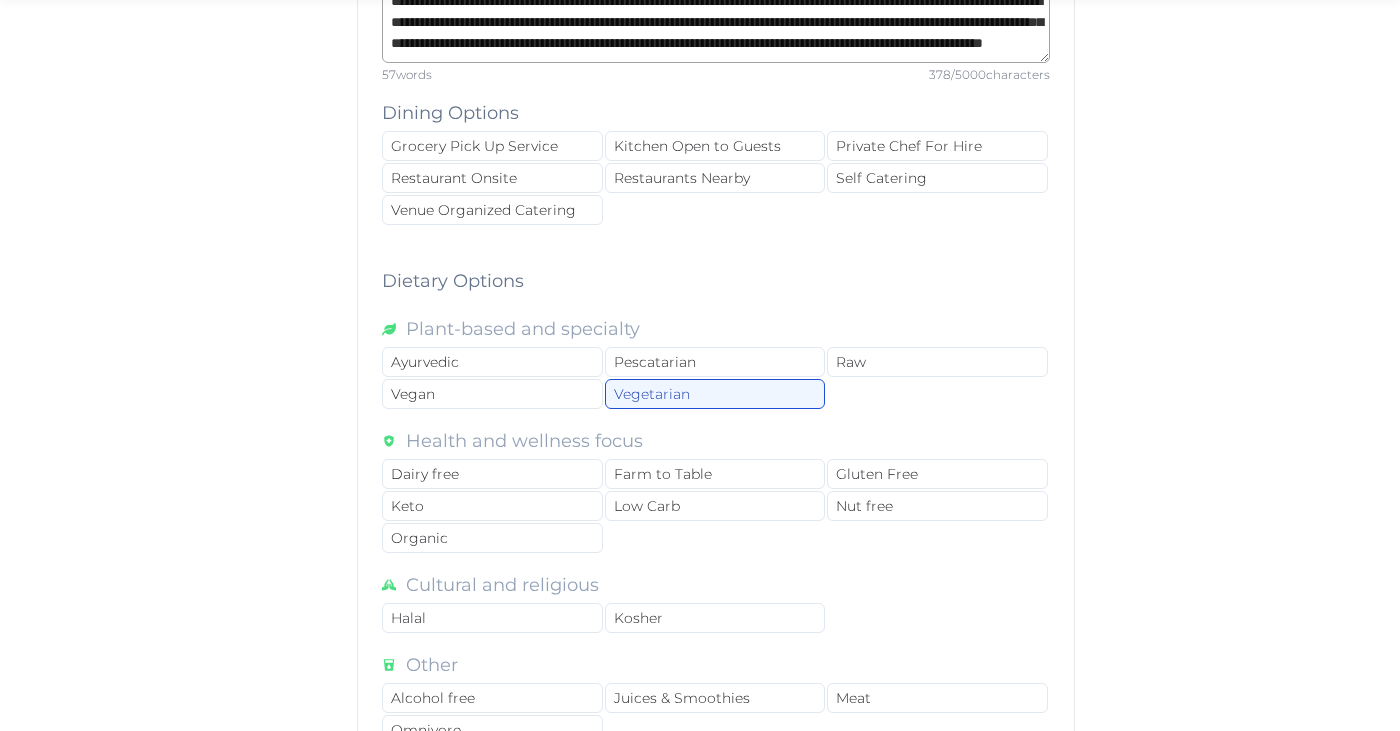click on "Plant-based and specialty Ayurvedic Pescatarian Raw Vegan Vegetarian Health and wellness focus Dairy free Farm to Table Gluten Free Keto Low Carb Nut free Organic Cultural and religious Halal Kosher Other Alcohol free Juices & Smoothies Meat Omnivore" at bounding box center [716, 523] 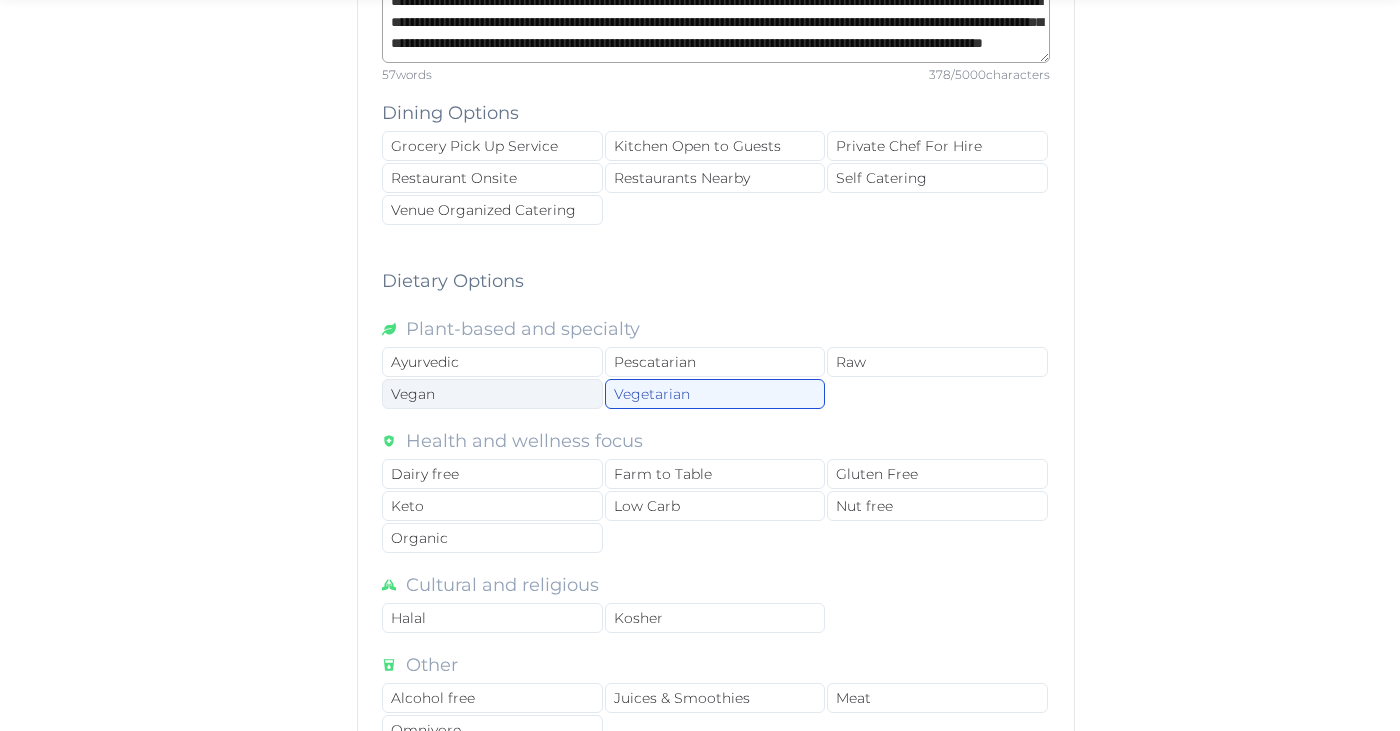 click on "Vegan" at bounding box center (492, 394) 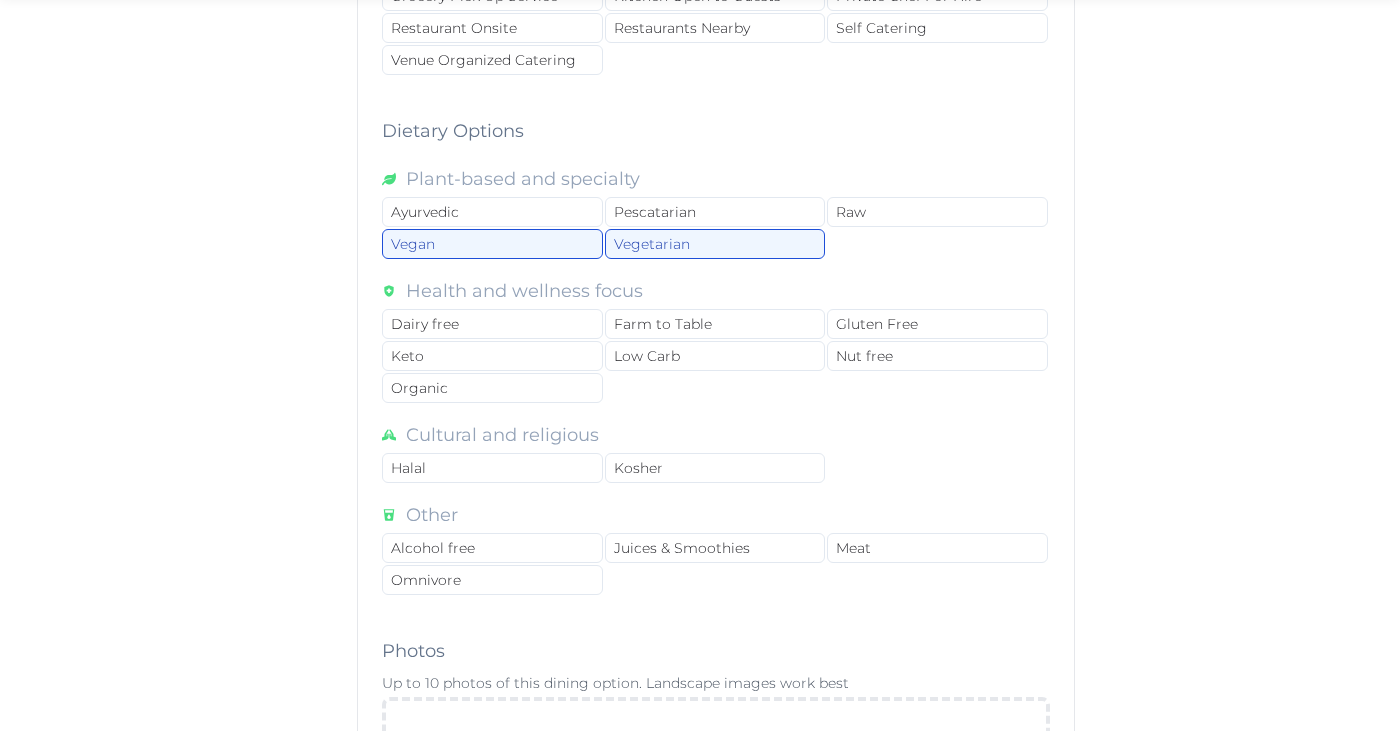 scroll, scrollTop: 1485, scrollLeft: 0, axis: vertical 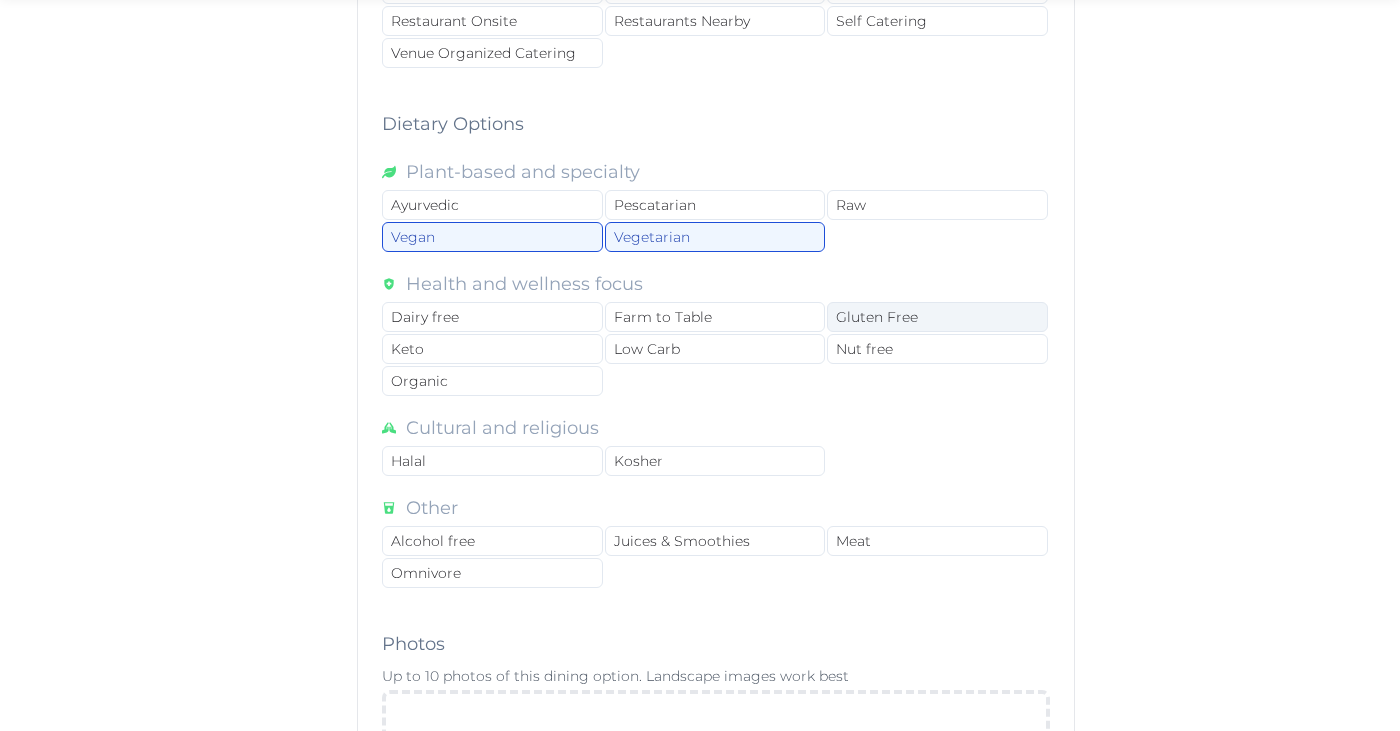 click on "Gluten Free" at bounding box center (937, 317) 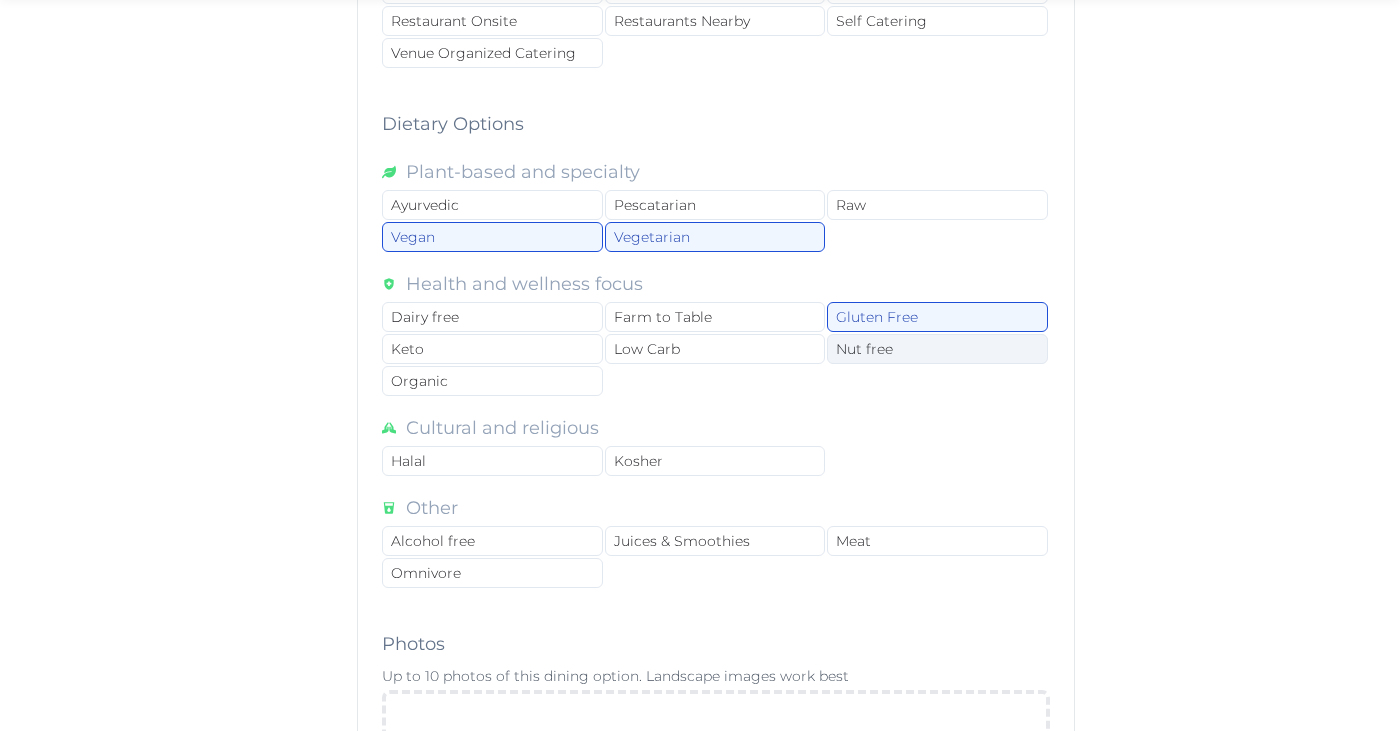 click on "Nut free" at bounding box center (937, 349) 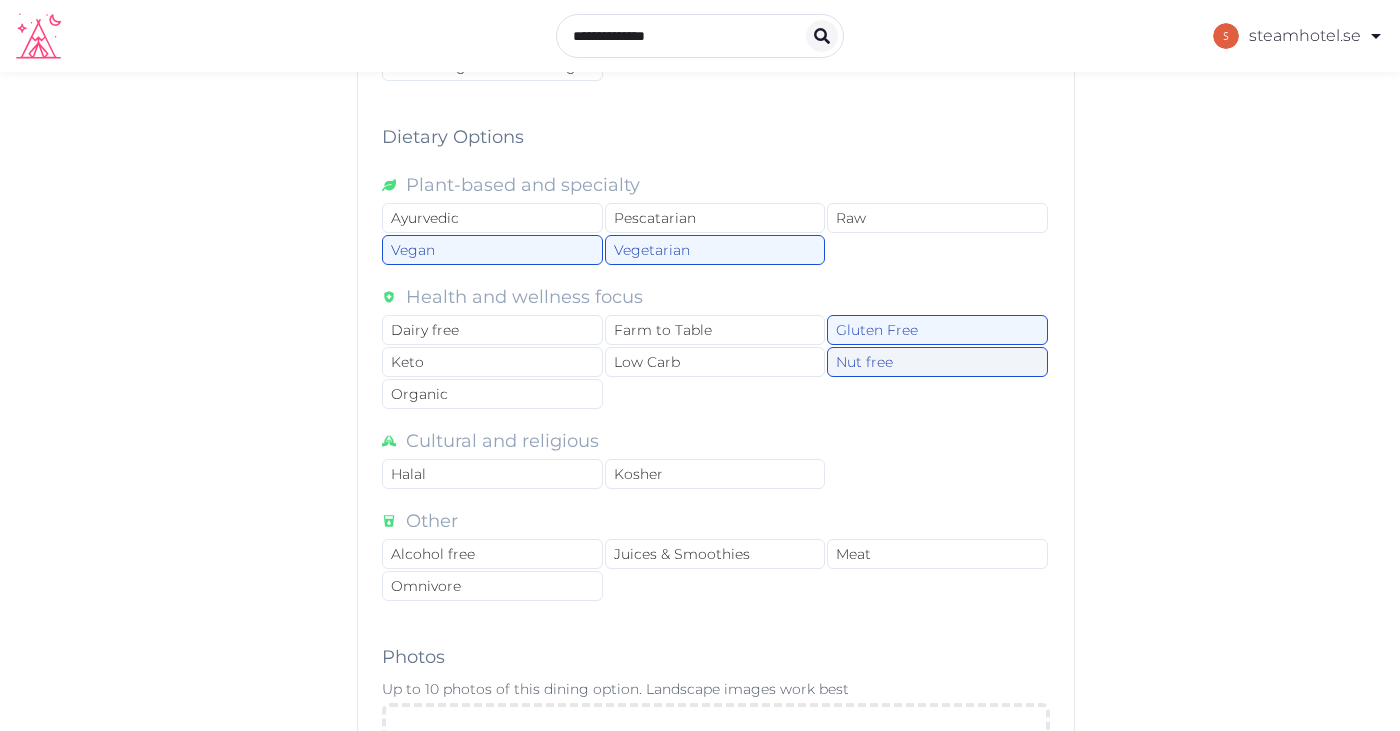 scroll, scrollTop: 1469, scrollLeft: 0, axis: vertical 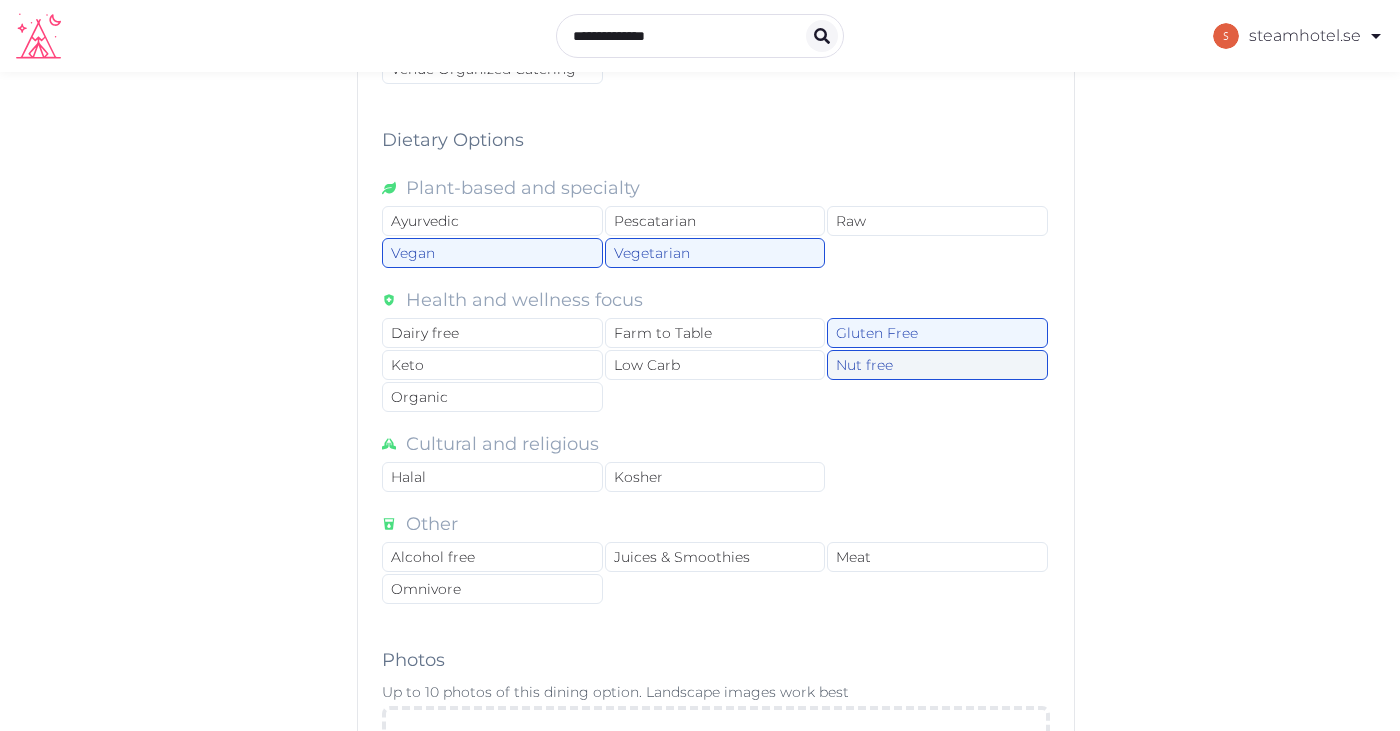 click on "Nut free" at bounding box center [937, 365] 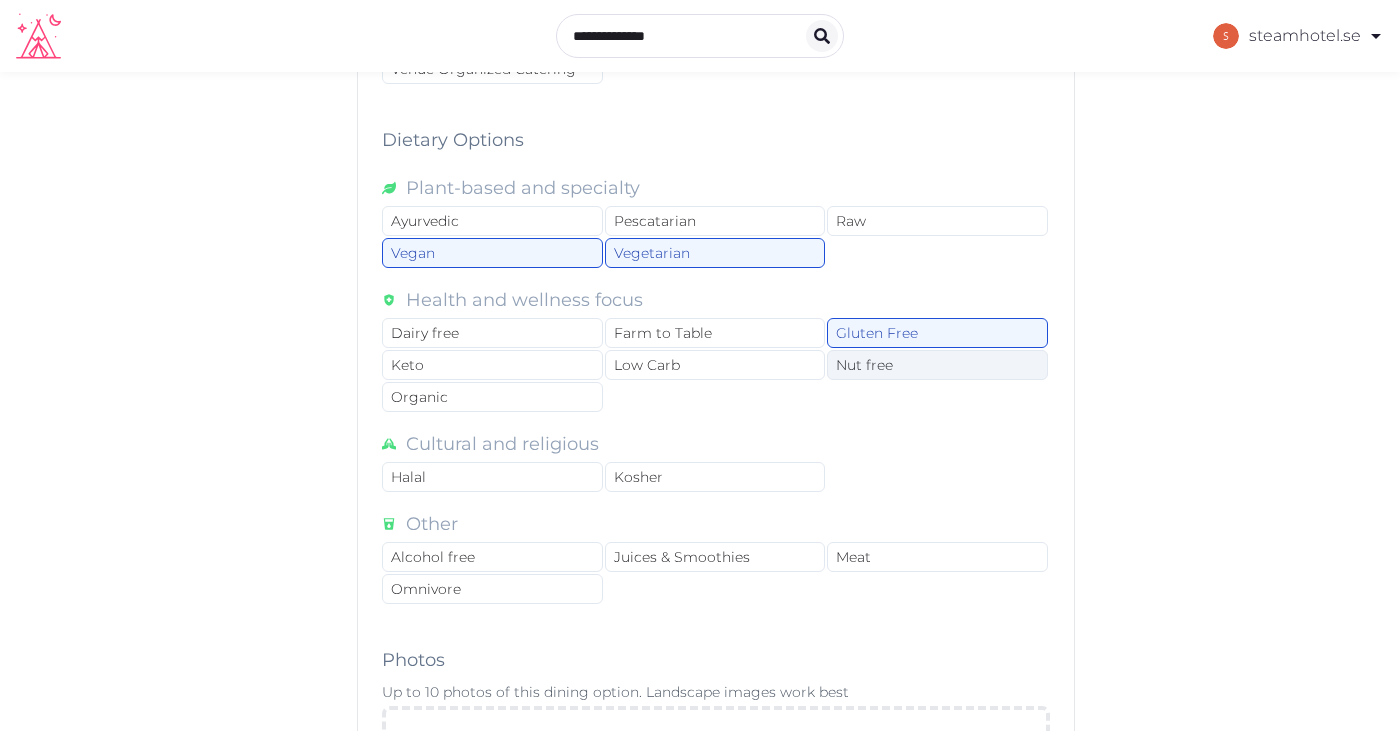 click on "Nut free" at bounding box center [937, 365] 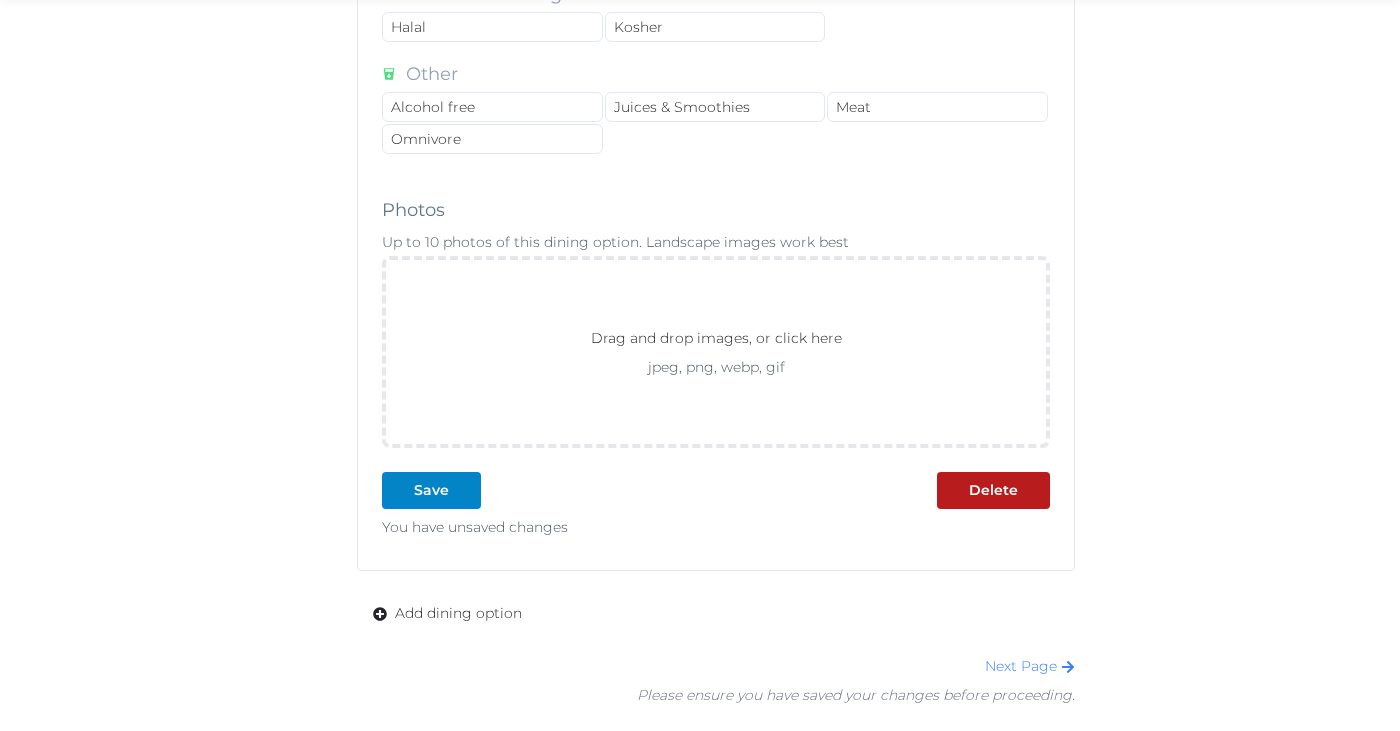 scroll, scrollTop: 1923, scrollLeft: 0, axis: vertical 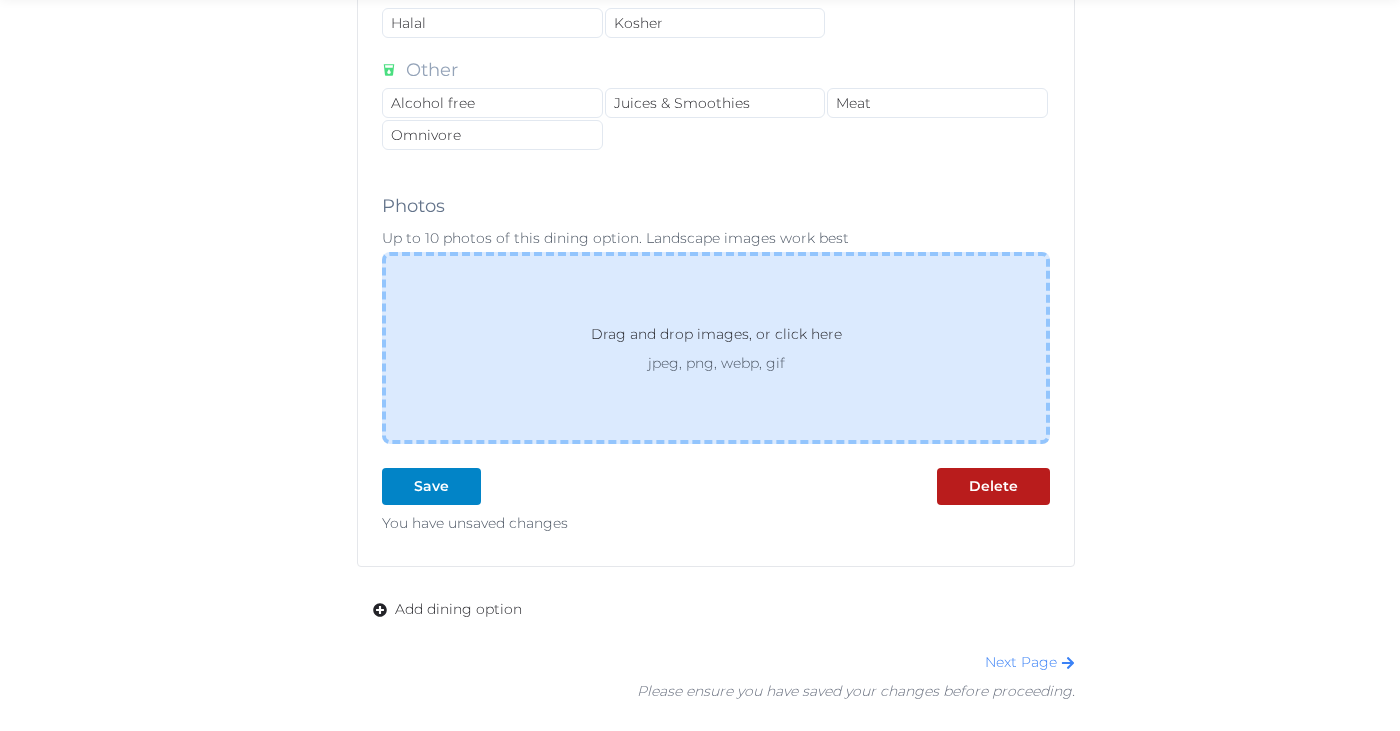 click on "Drag and drop images, or click here" at bounding box center [716, 338] 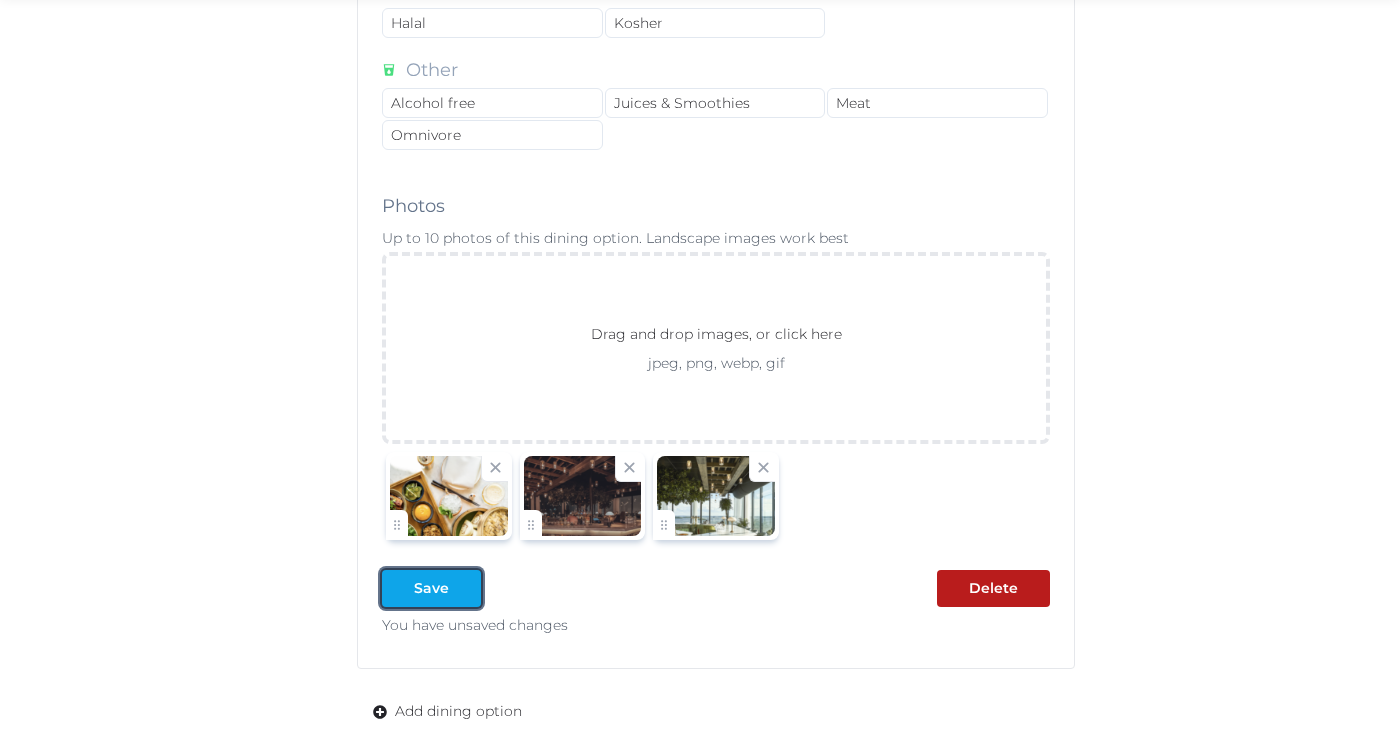 click at bounding box center [398, 588] 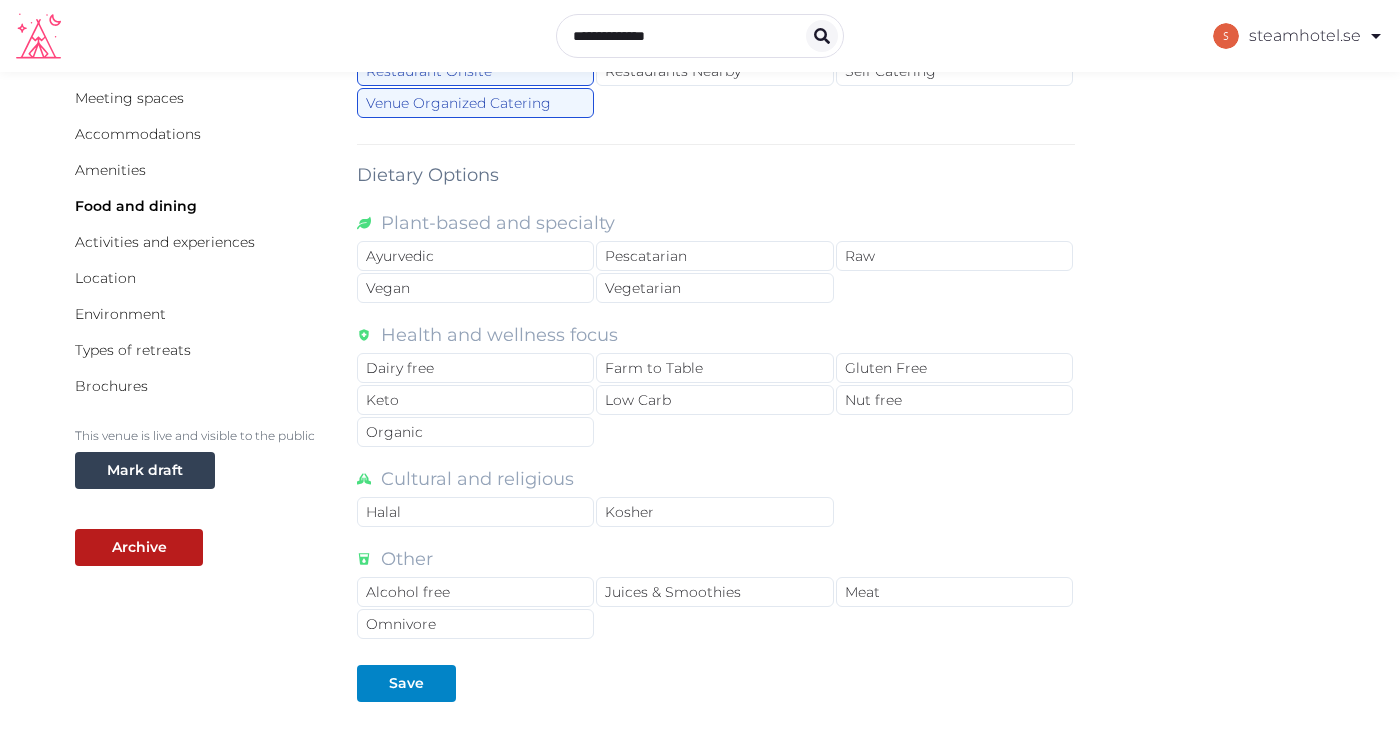scroll, scrollTop: 0, scrollLeft: 0, axis: both 